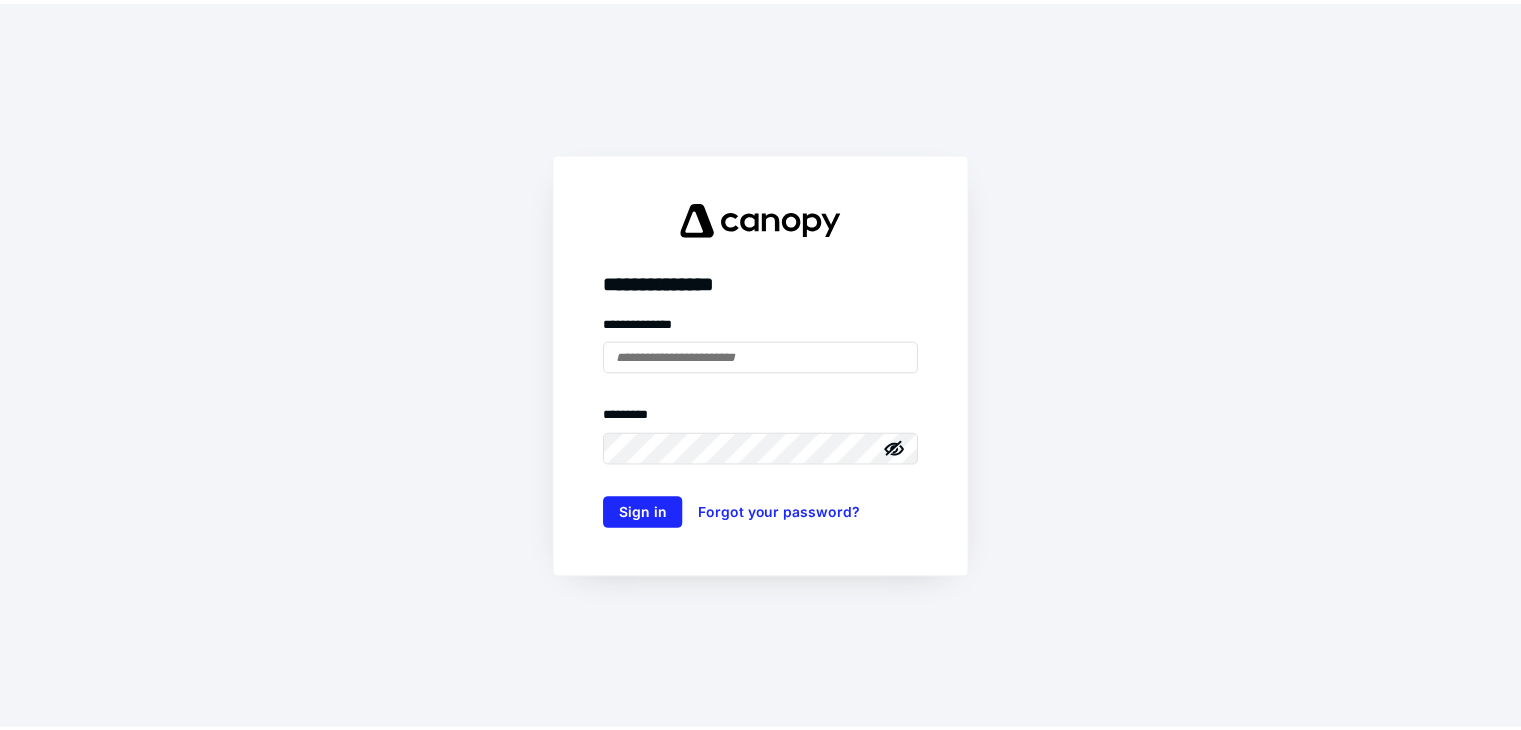 scroll, scrollTop: 0, scrollLeft: 0, axis: both 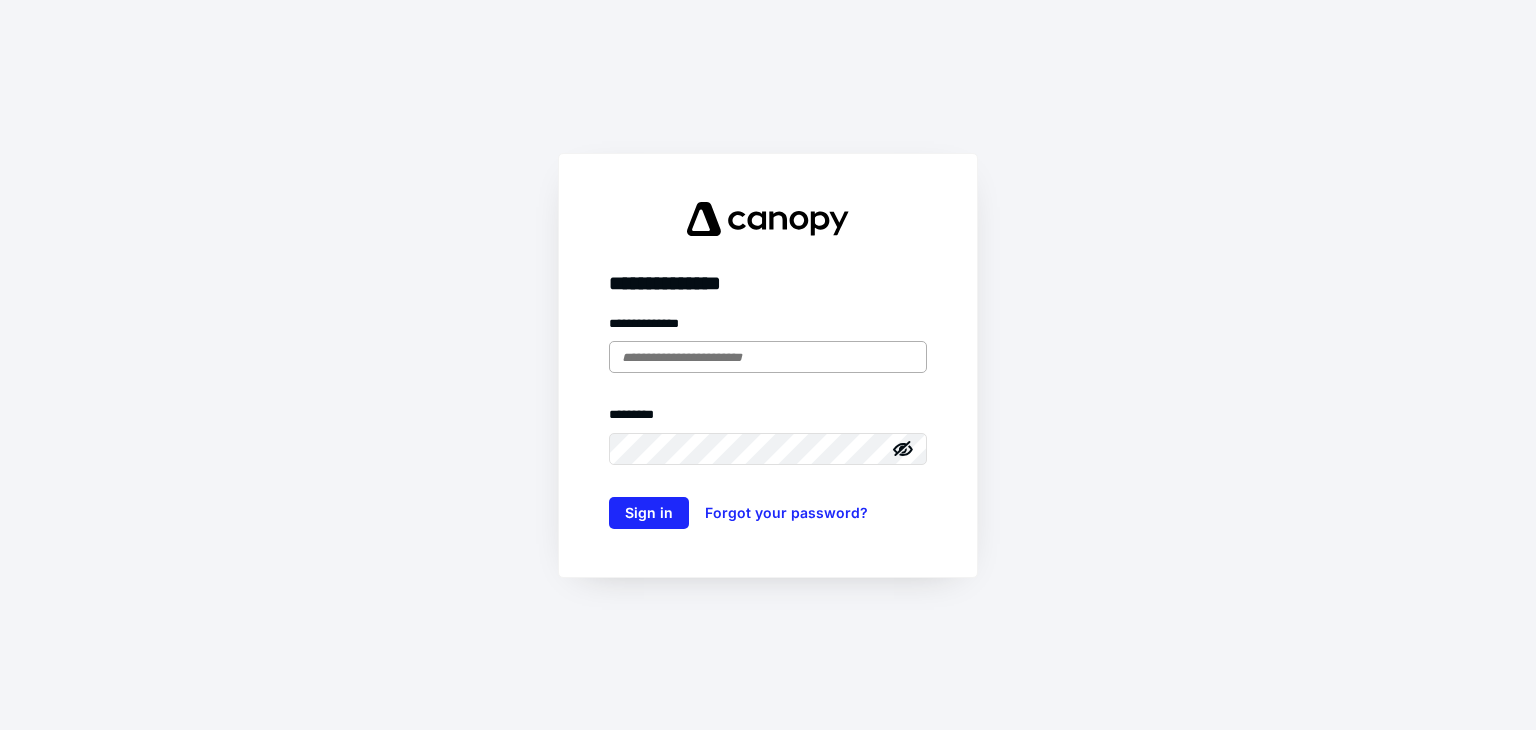 click at bounding box center (768, 357) 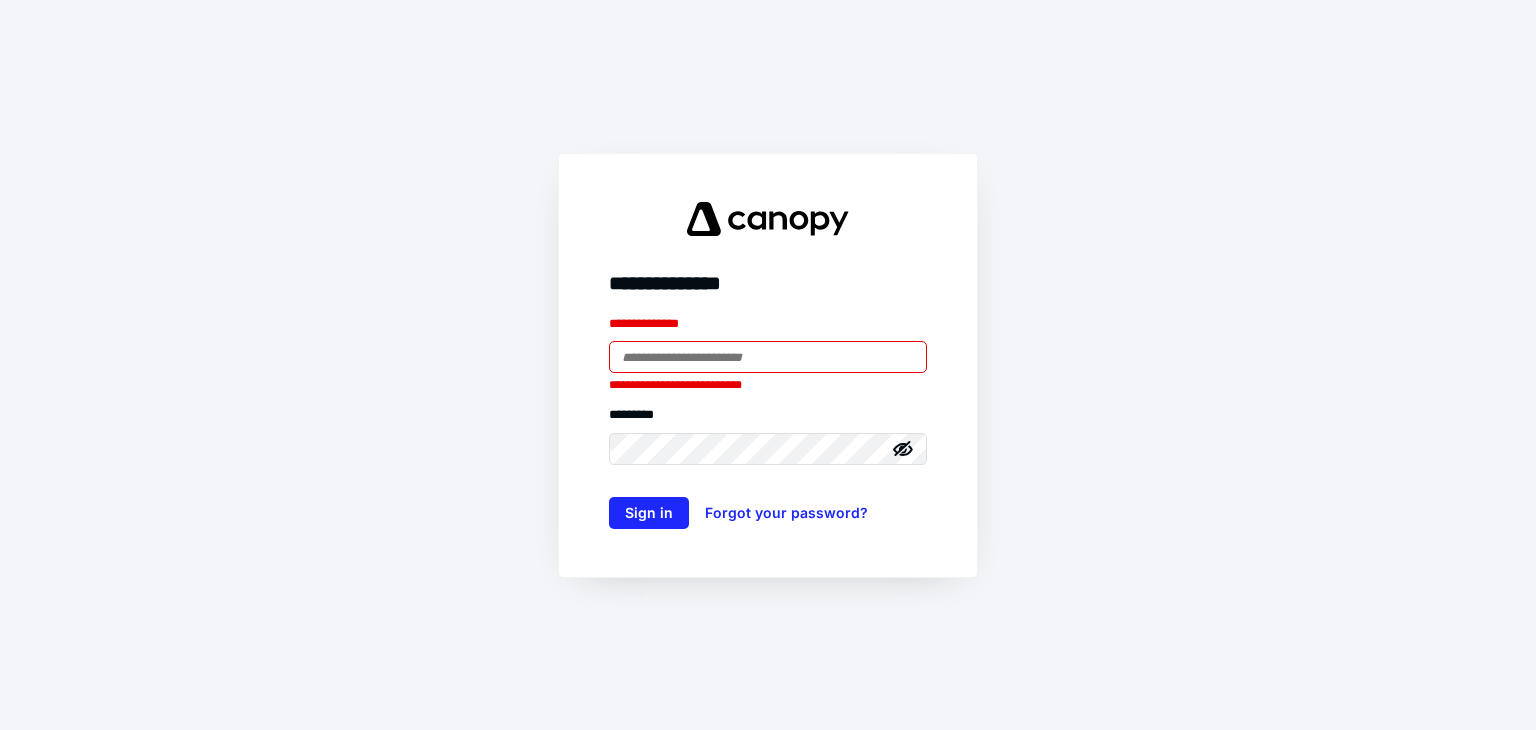 click at bounding box center (768, 357) 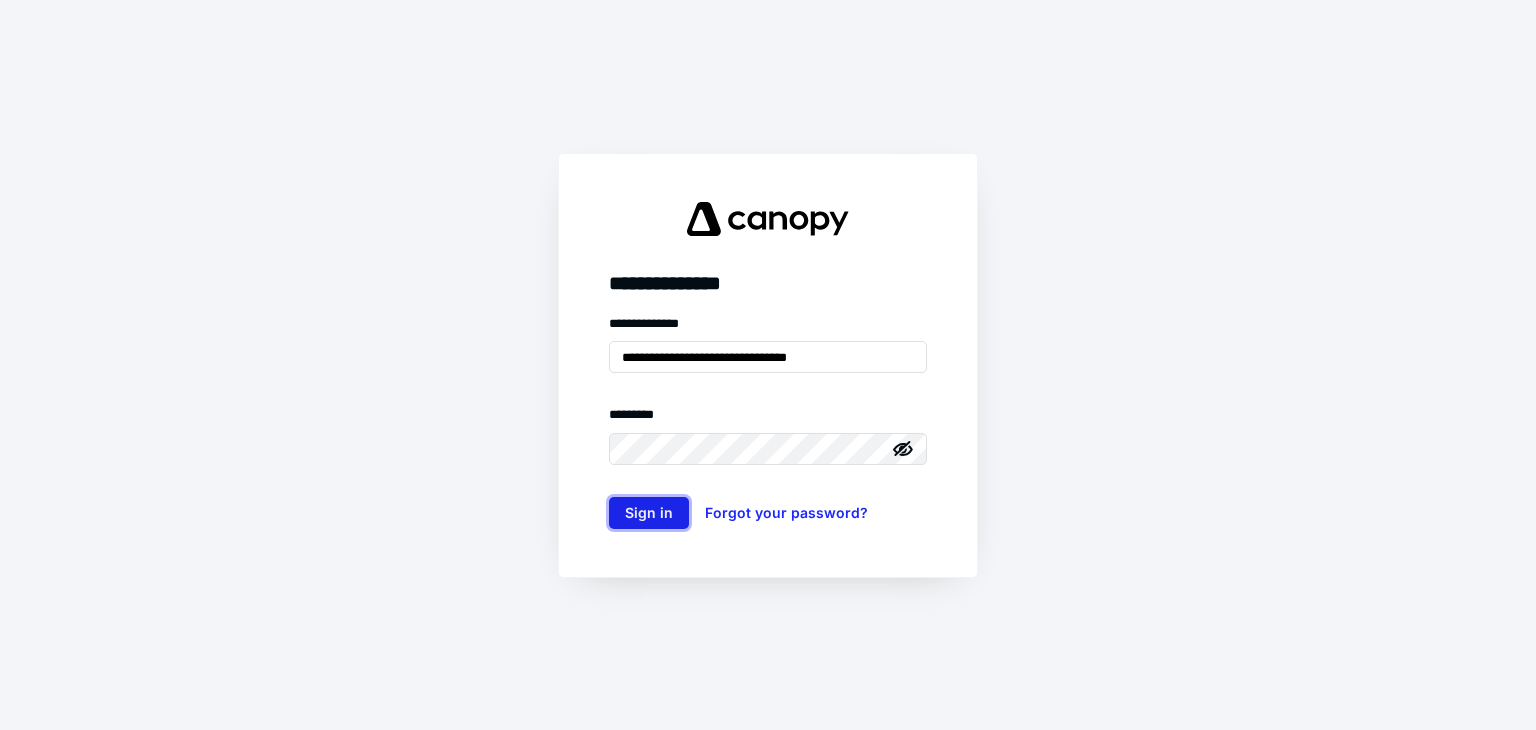 click on "Sign in" at bounding box center (649, 513) 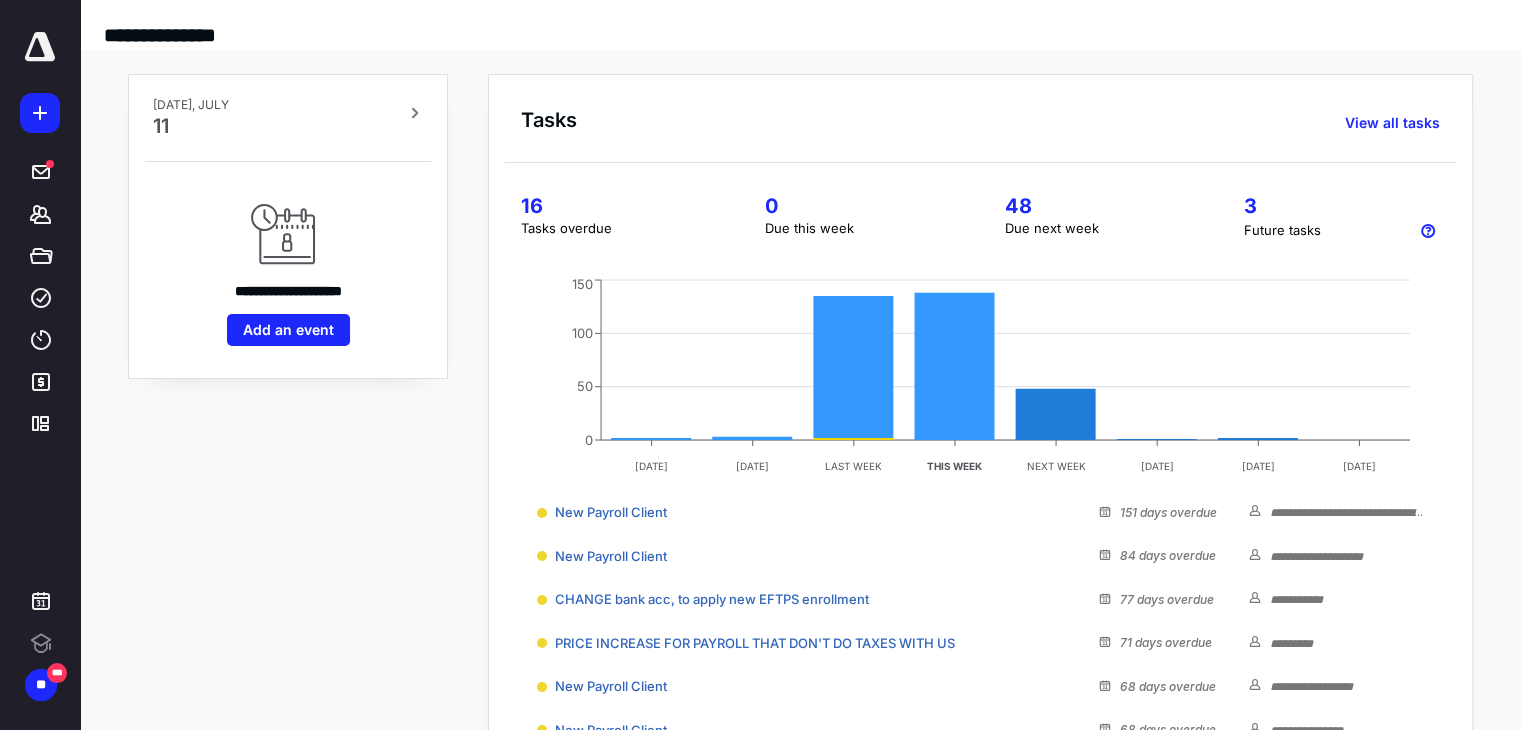 scroll, scrollTop: 0, scrollLeft: 0, axis: both 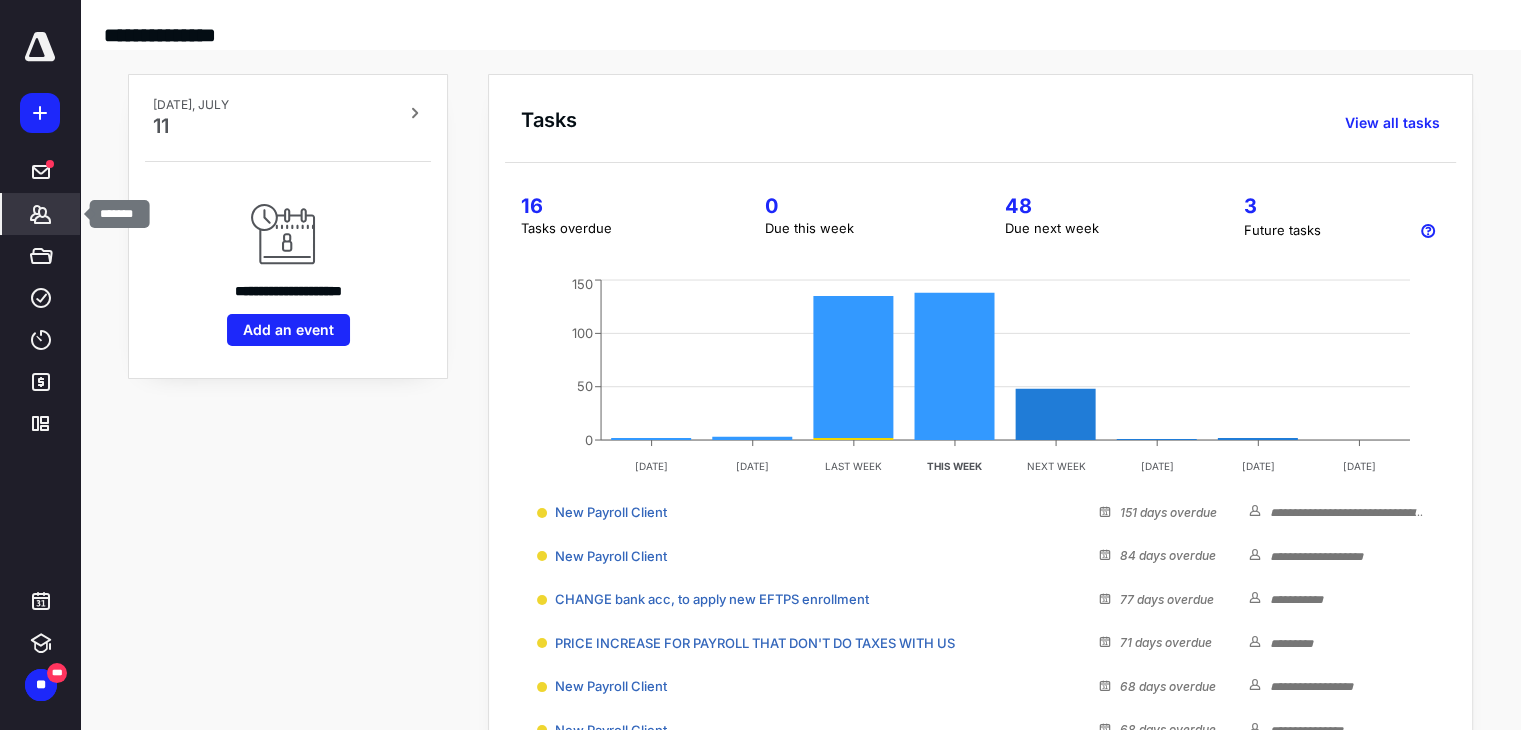 click 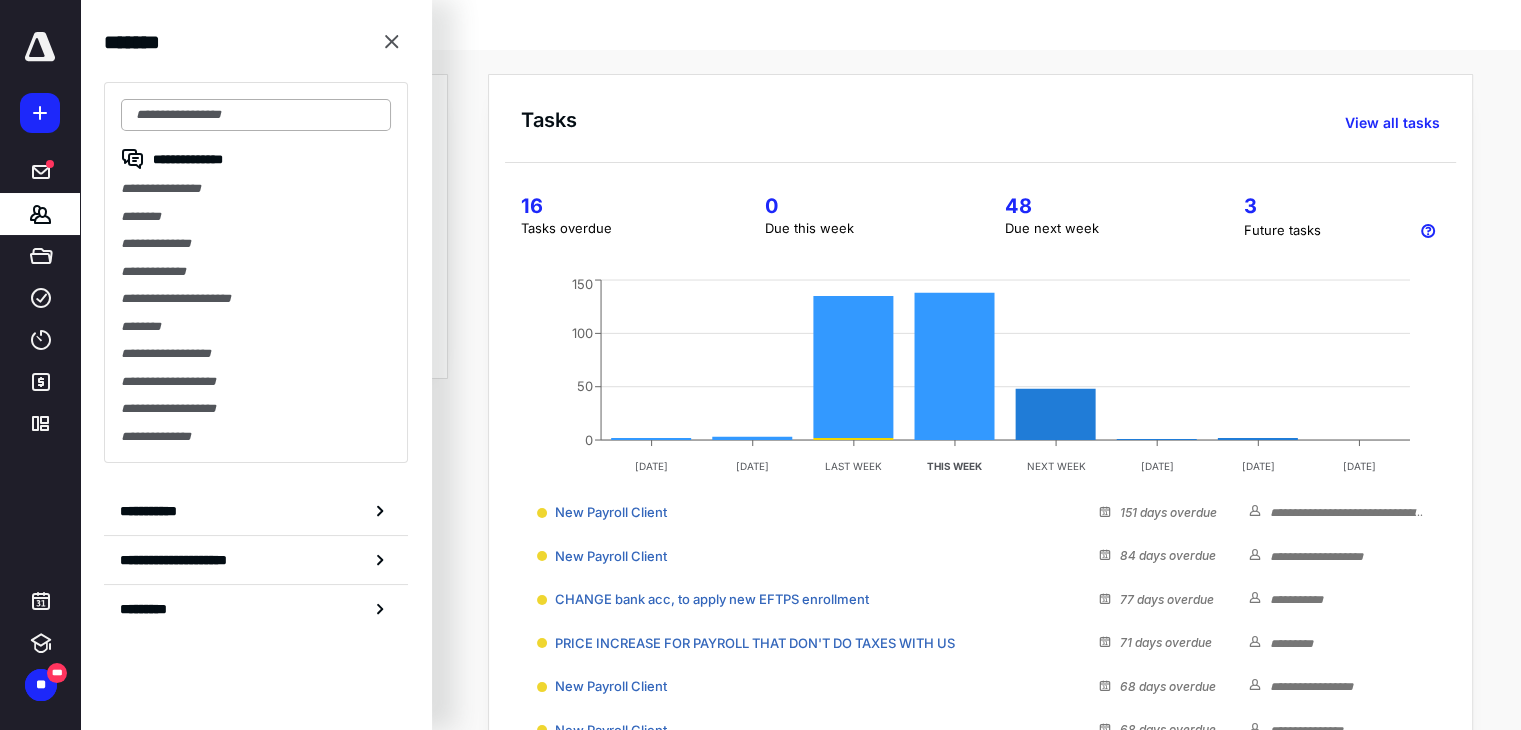 click at bounding box center [256, 115] 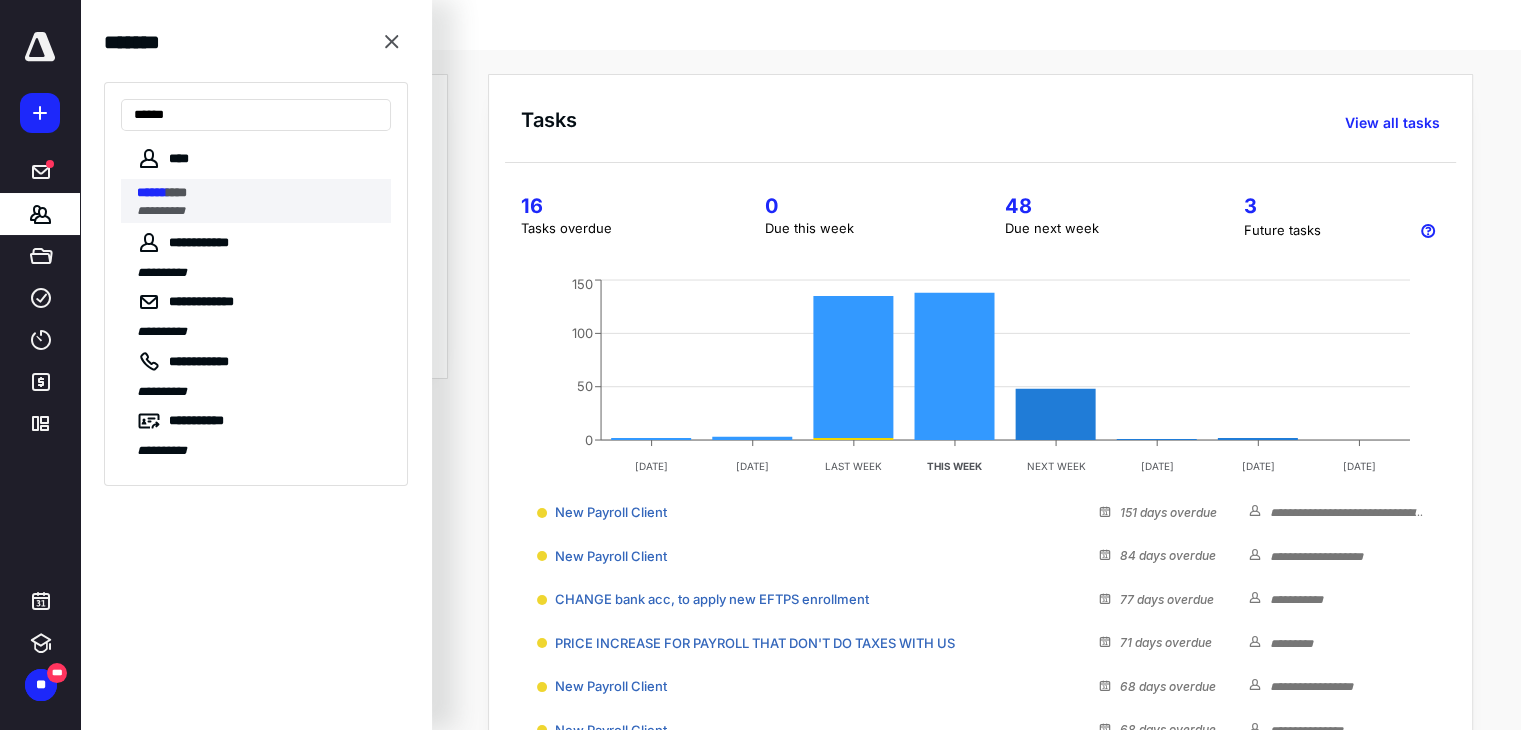 type on "******" 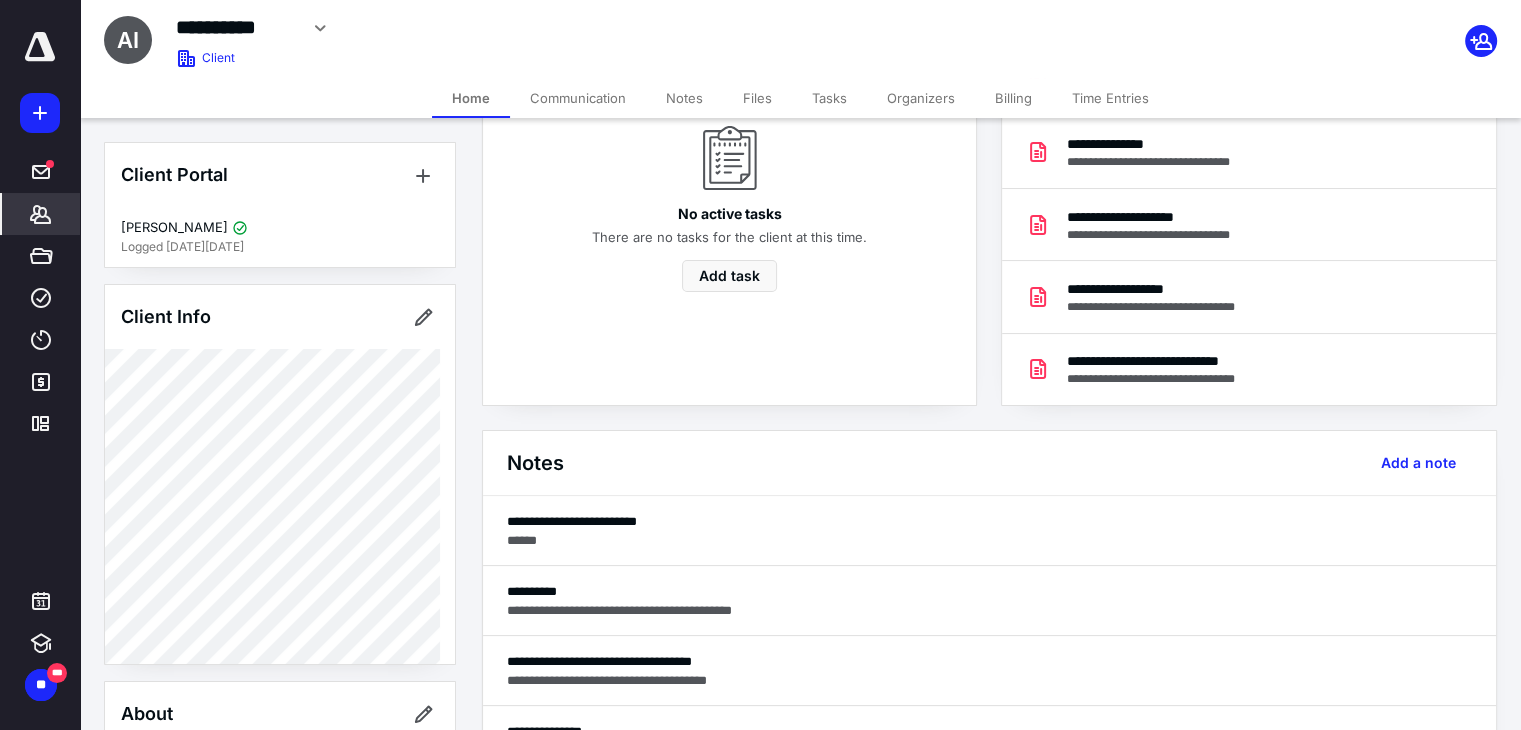 scroll, scrollTop: 400, scrollLeft: 0, axis: vertical 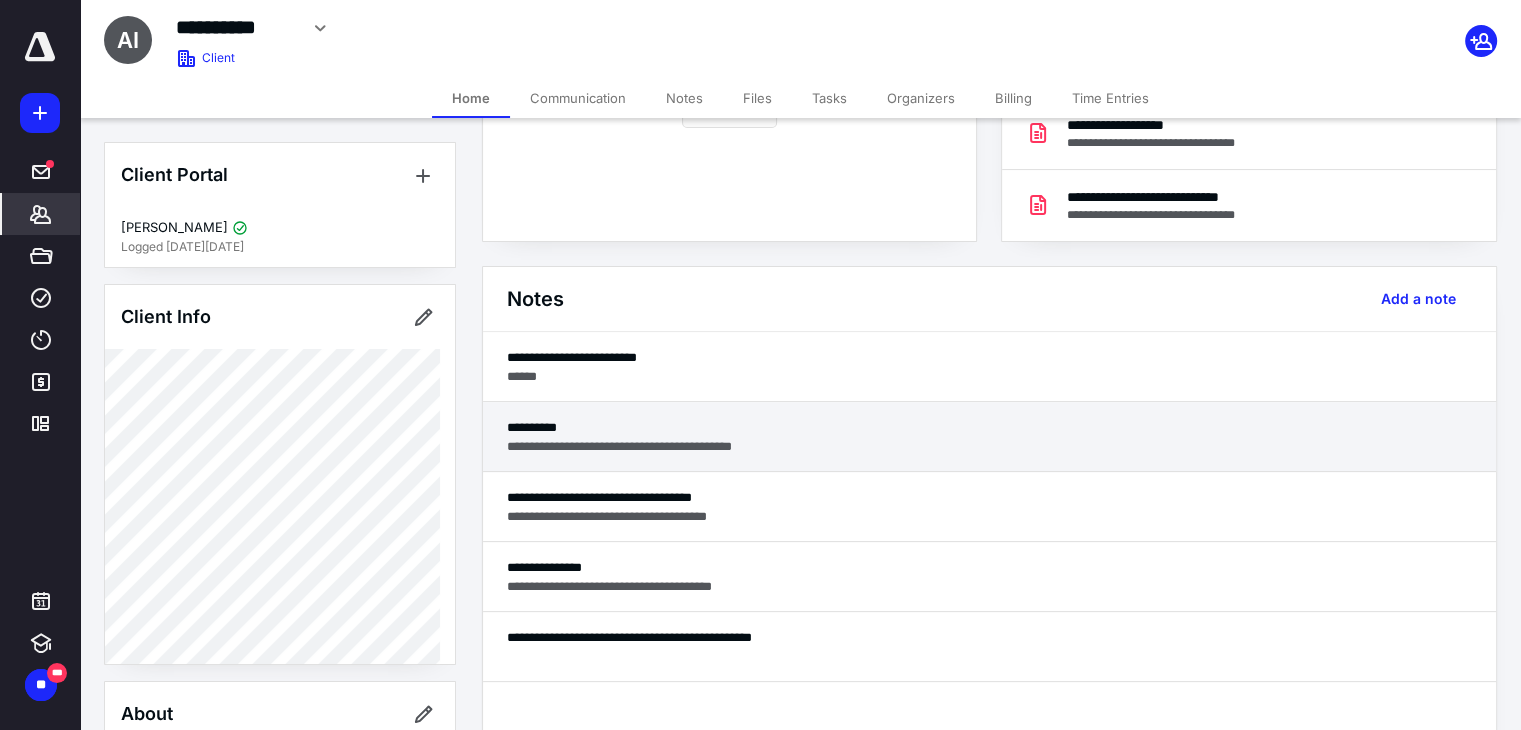 click on "**********" at bounding box center [989, 427] 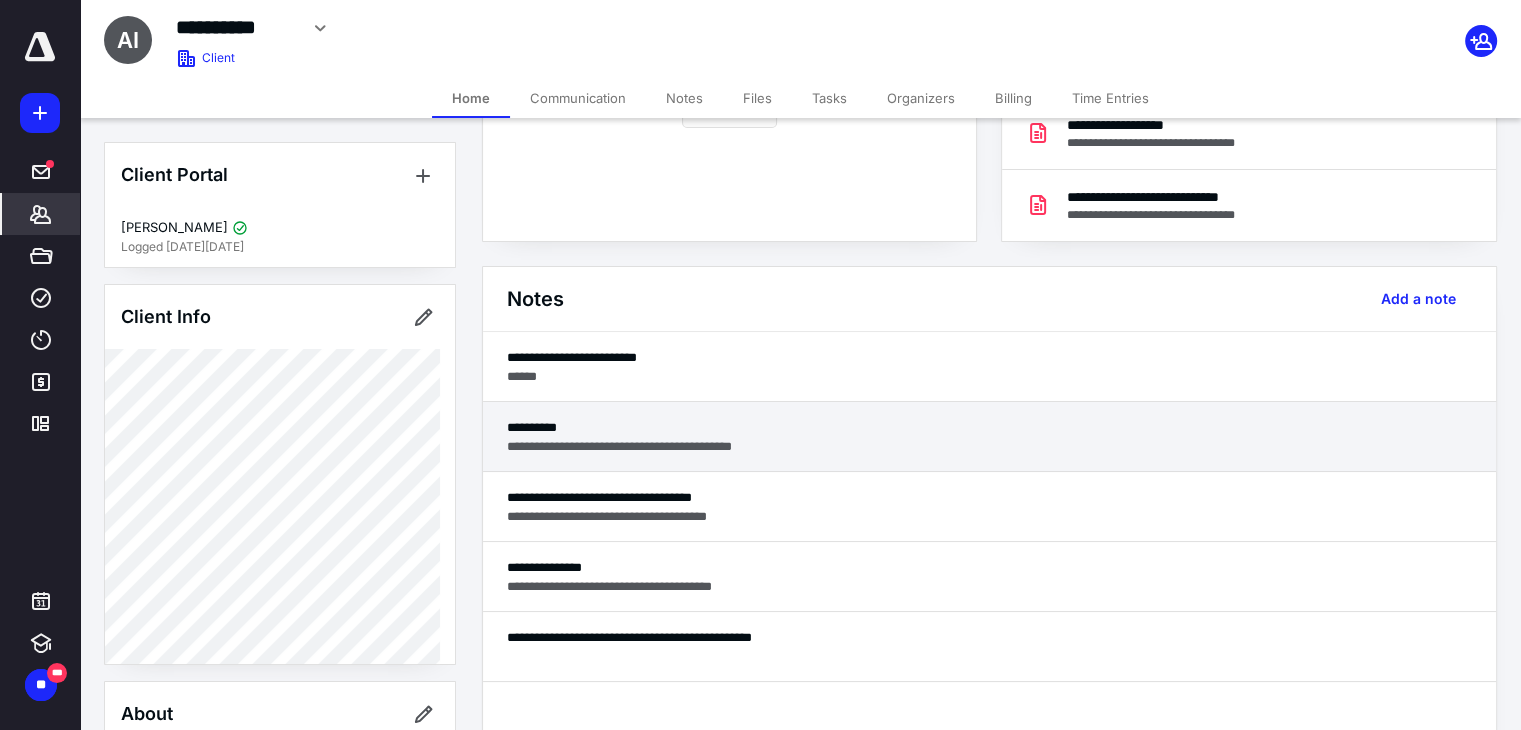 type on "**********" 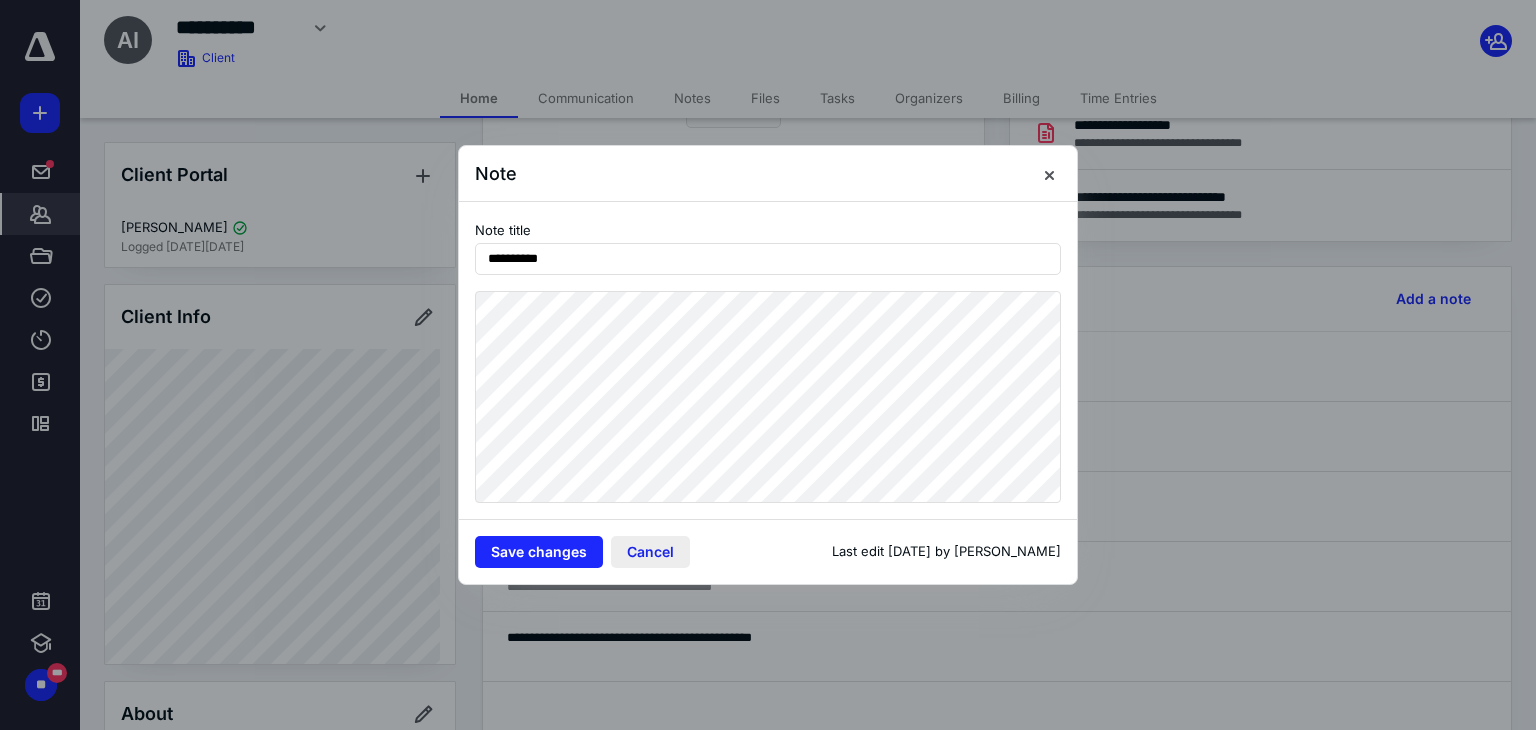 click on "Cancel" at bounding box center (650, 552) 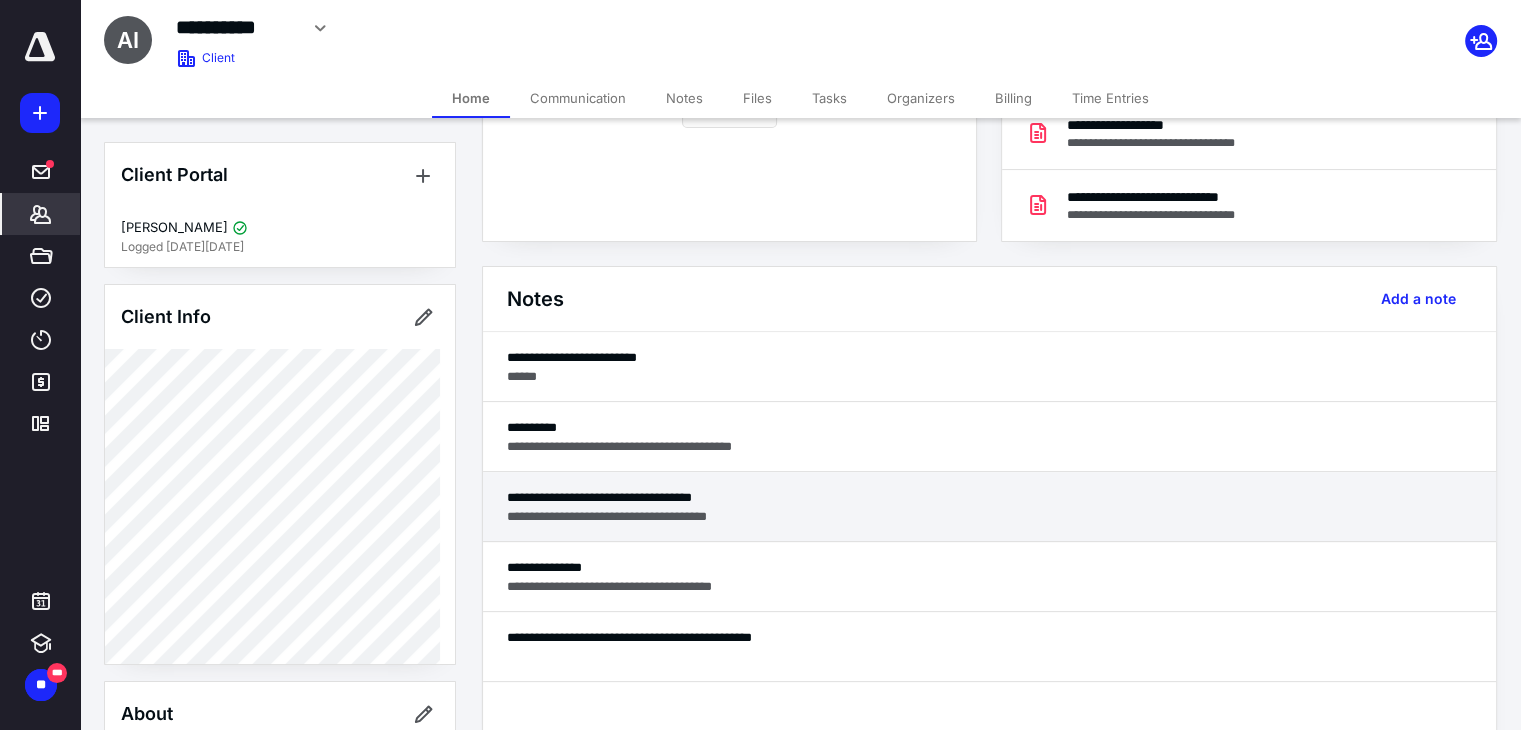 click on "**********" at bounding box center [989, 516] 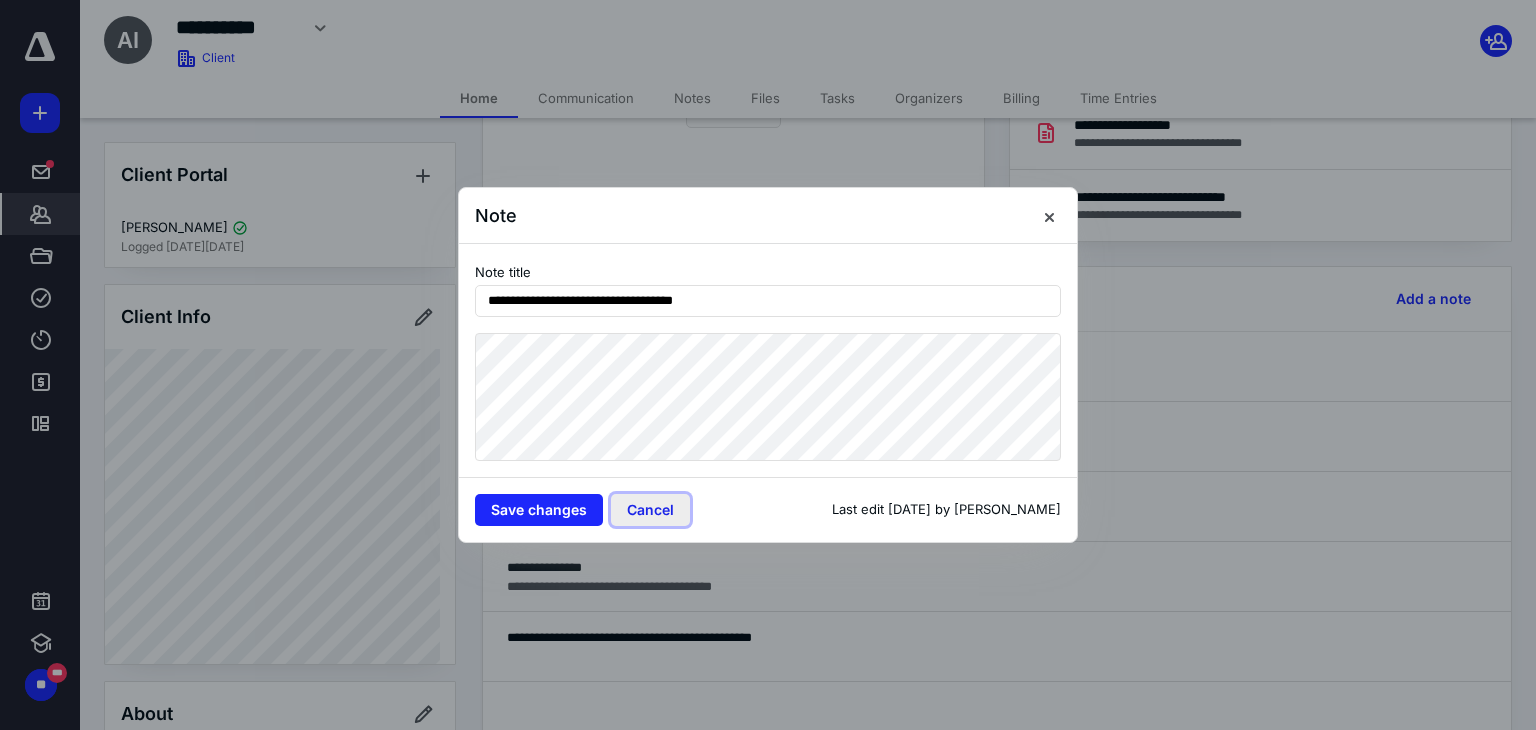 click on "Cancel" at bounding box center [650, 510] 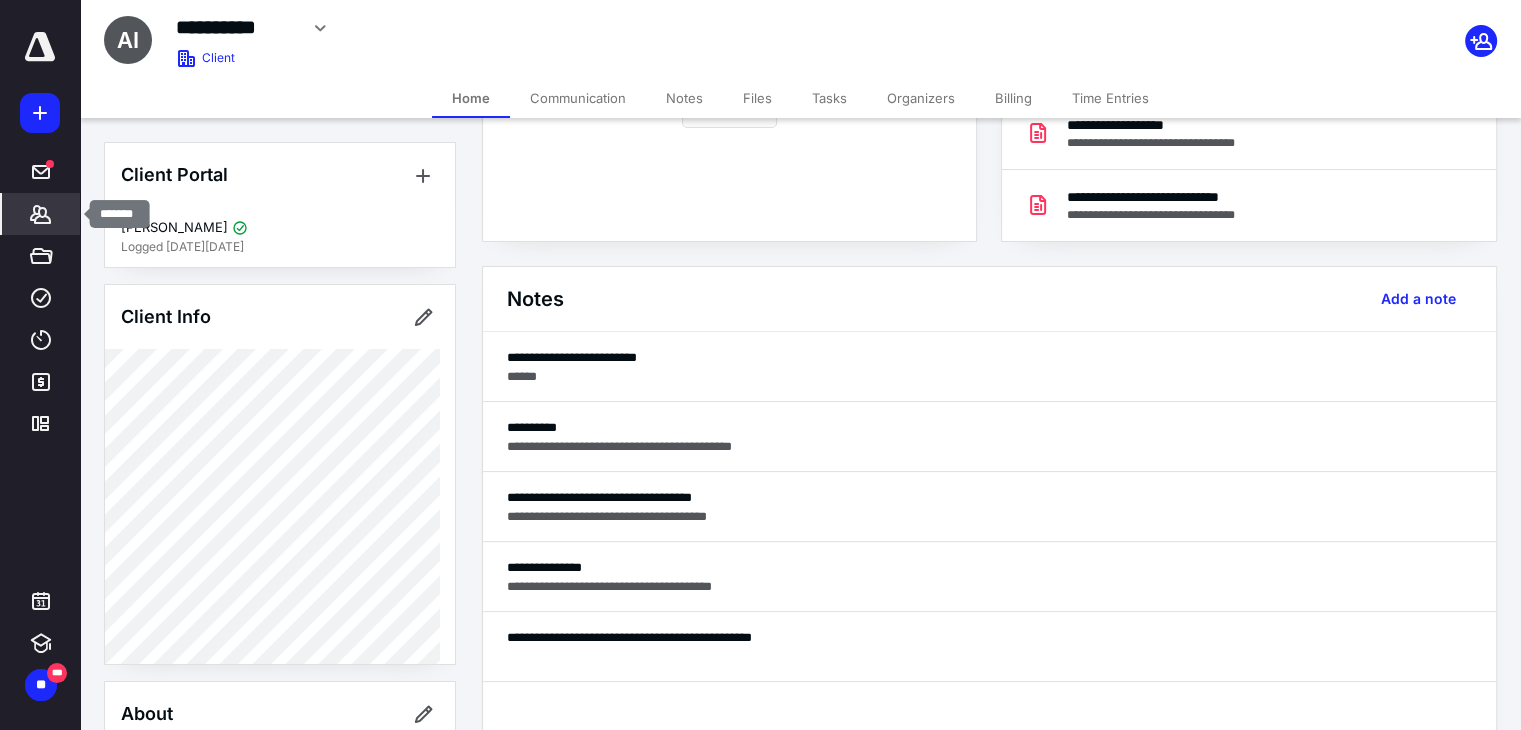 click 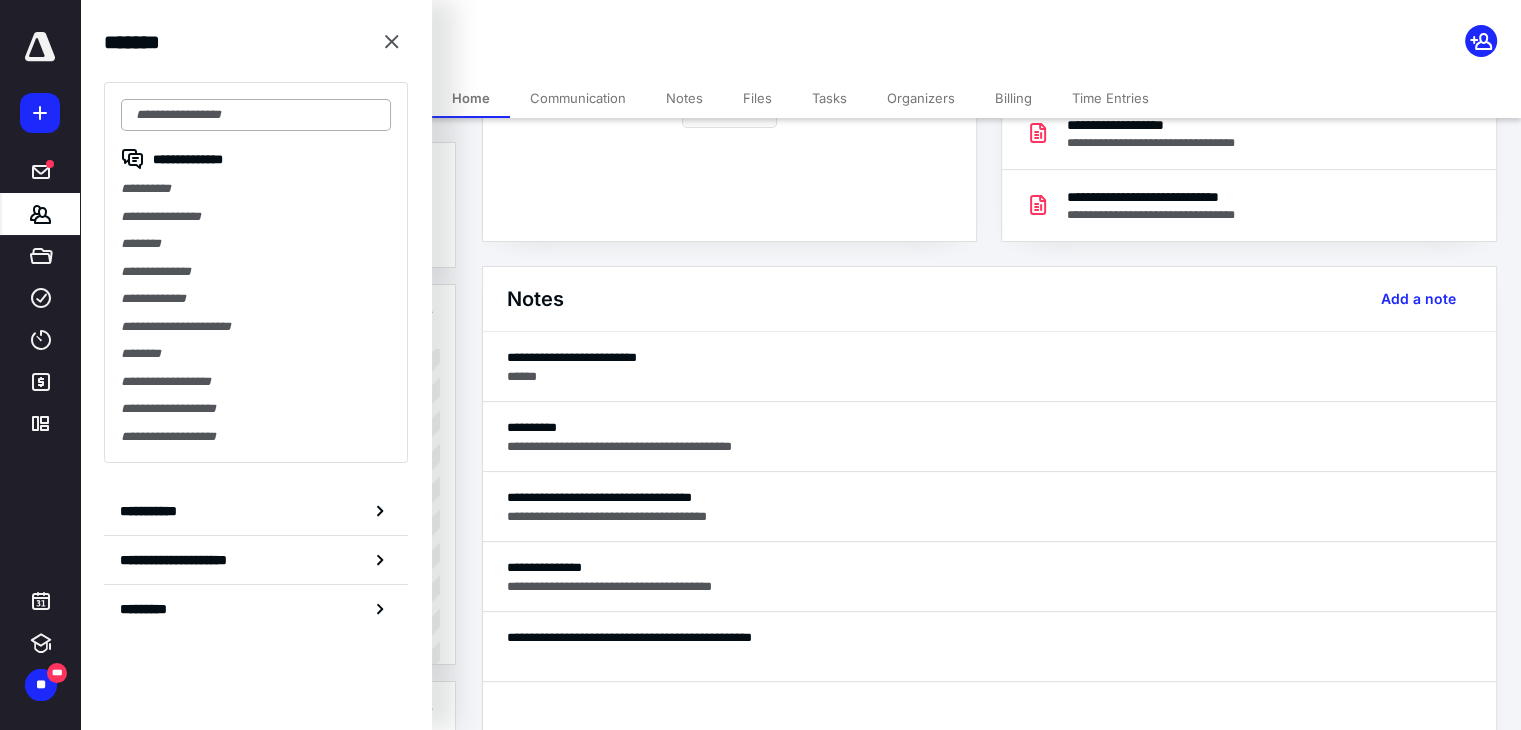 click at bounding box center (256, 115) 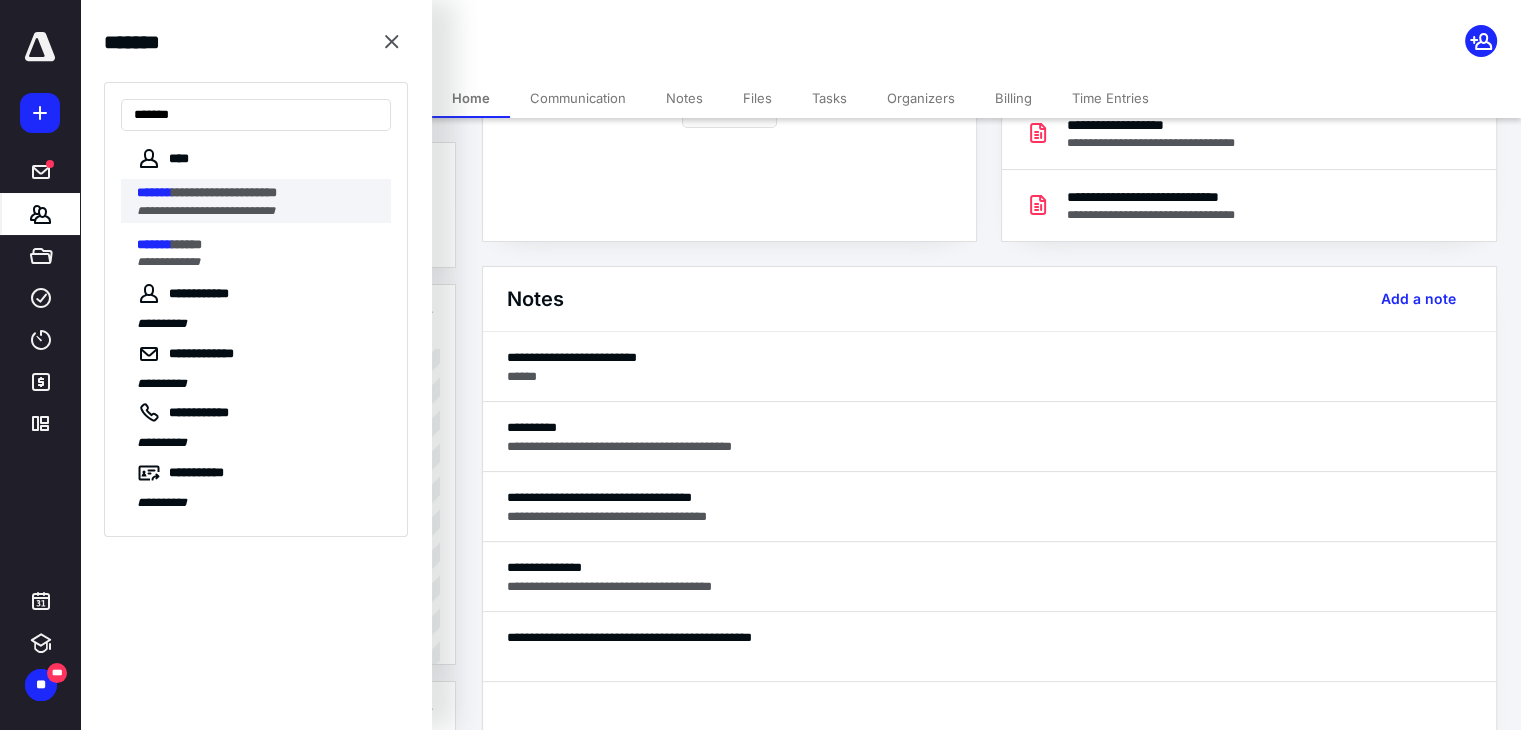 type on "*******" 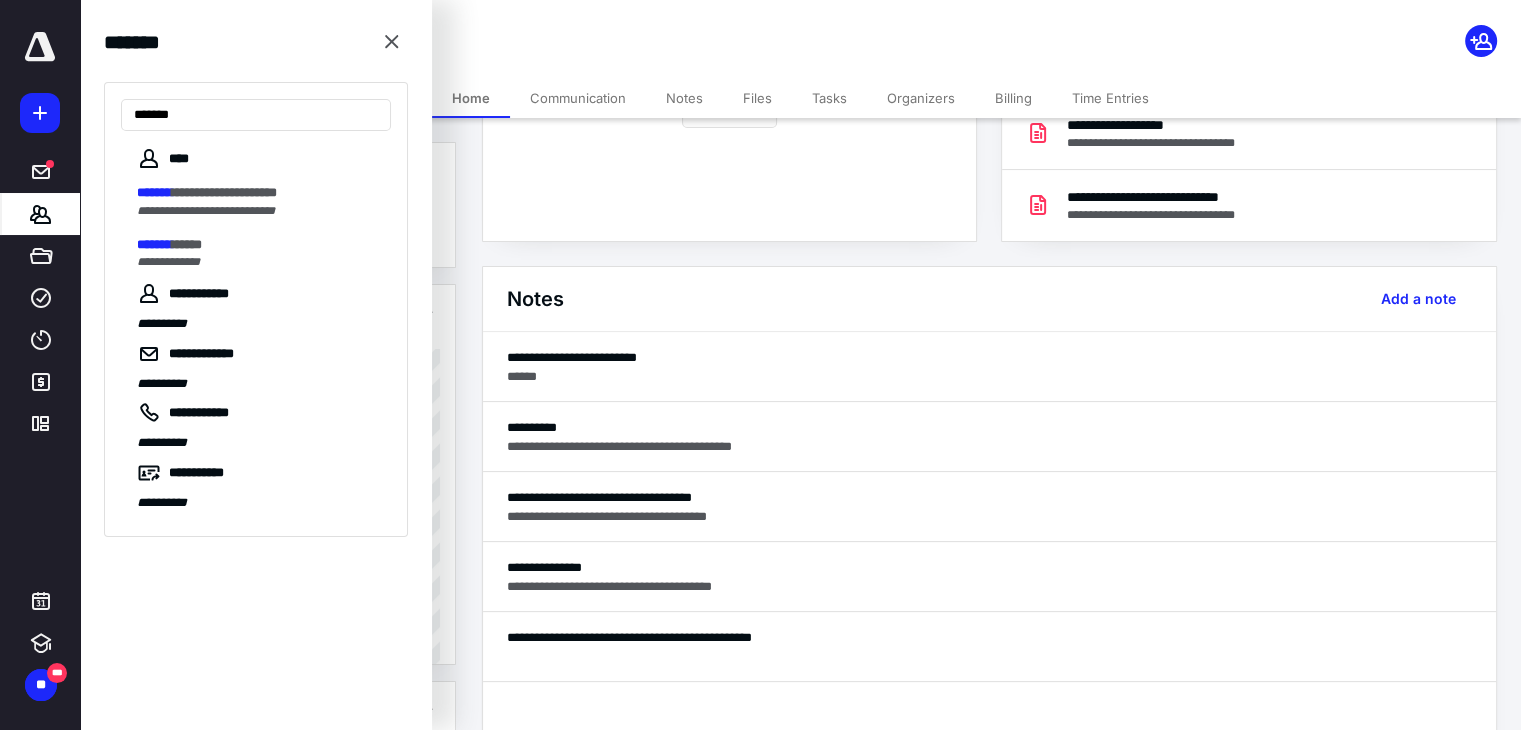 scroll, scrollTop: 0, scrollLeft: 0, axis: both 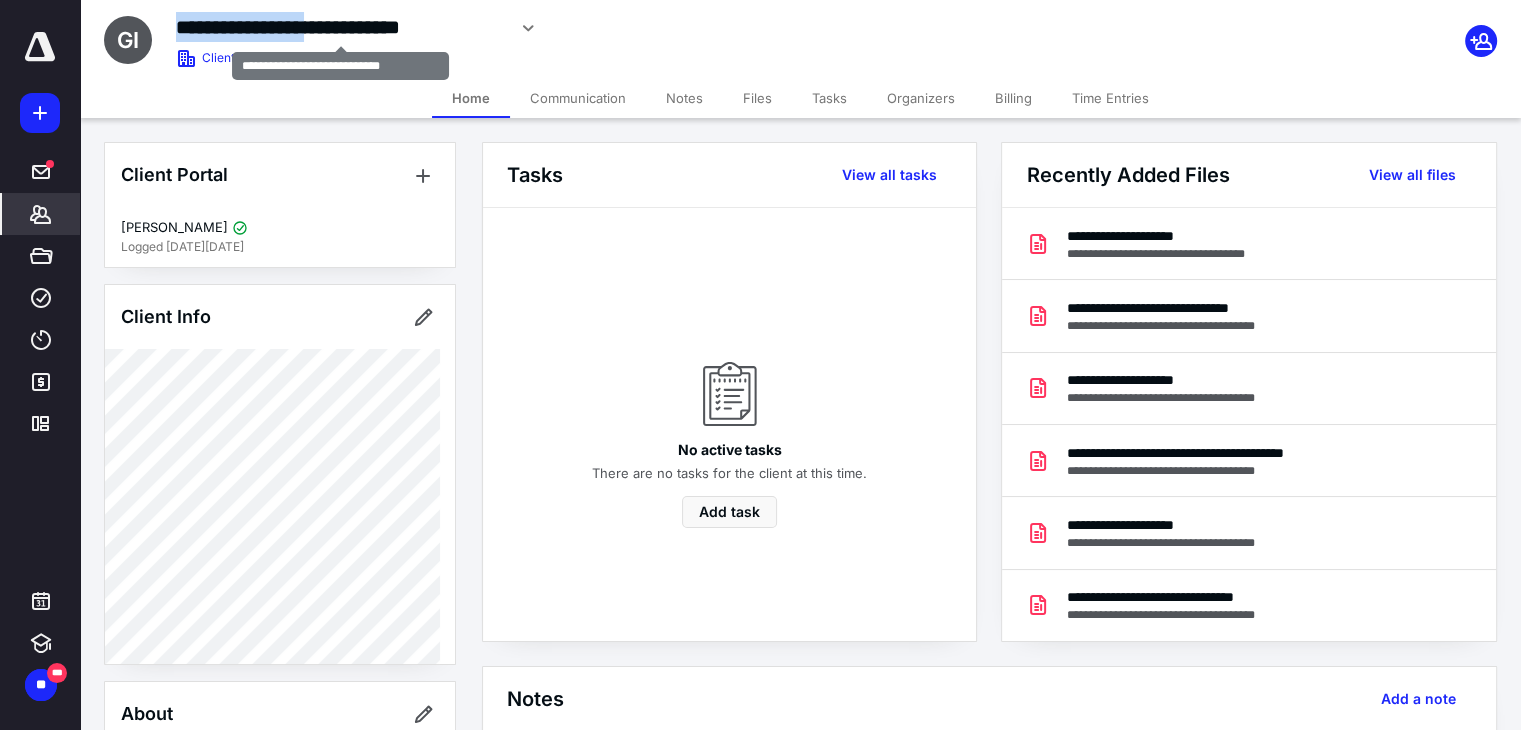 drag, startPoint x: 179, startPoint y: 27, endPoint x: 367, endPoint y: 38, distance: 188.32153 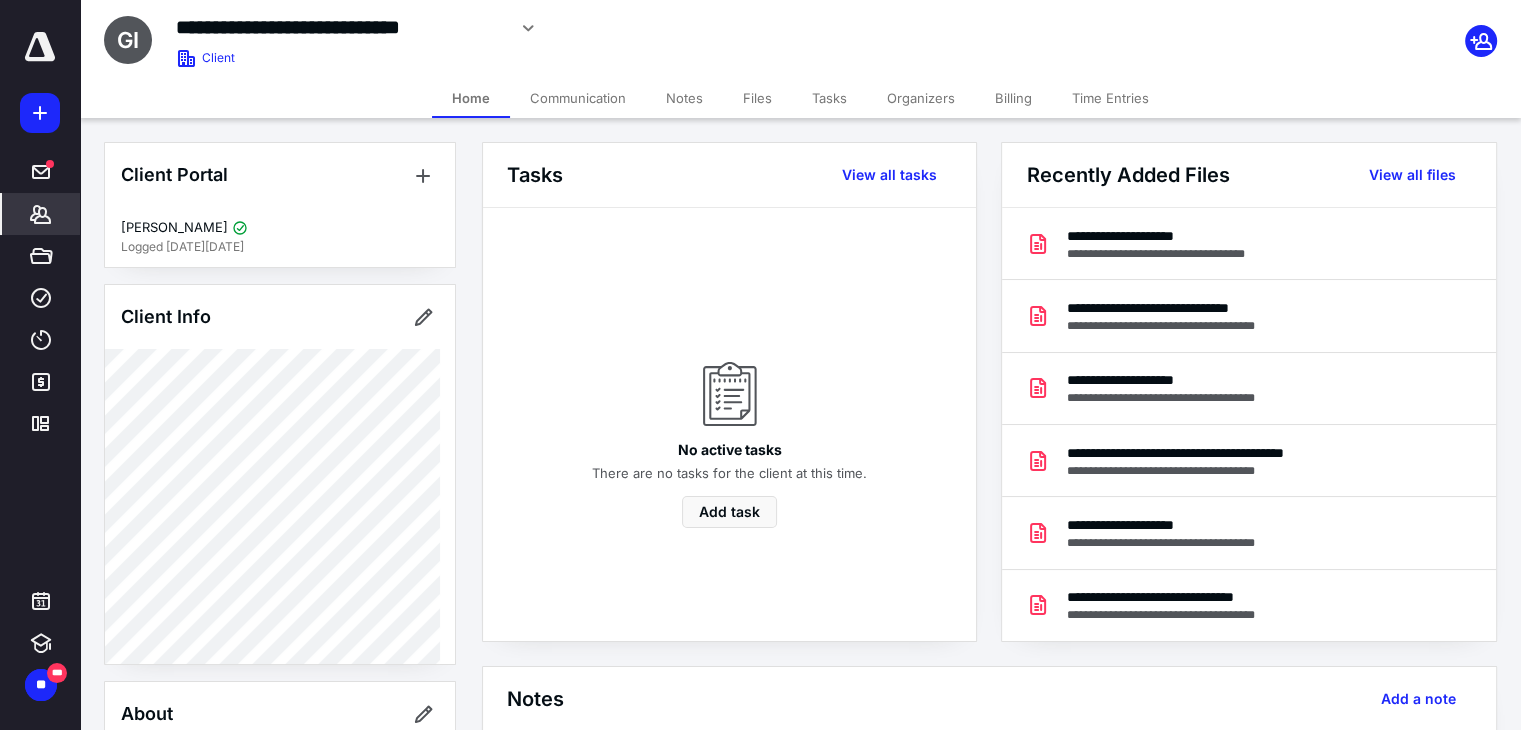 click on "Home Communication Notes Files Tasks Organizers Billing Time Entries" at bounding box center (800, 98) 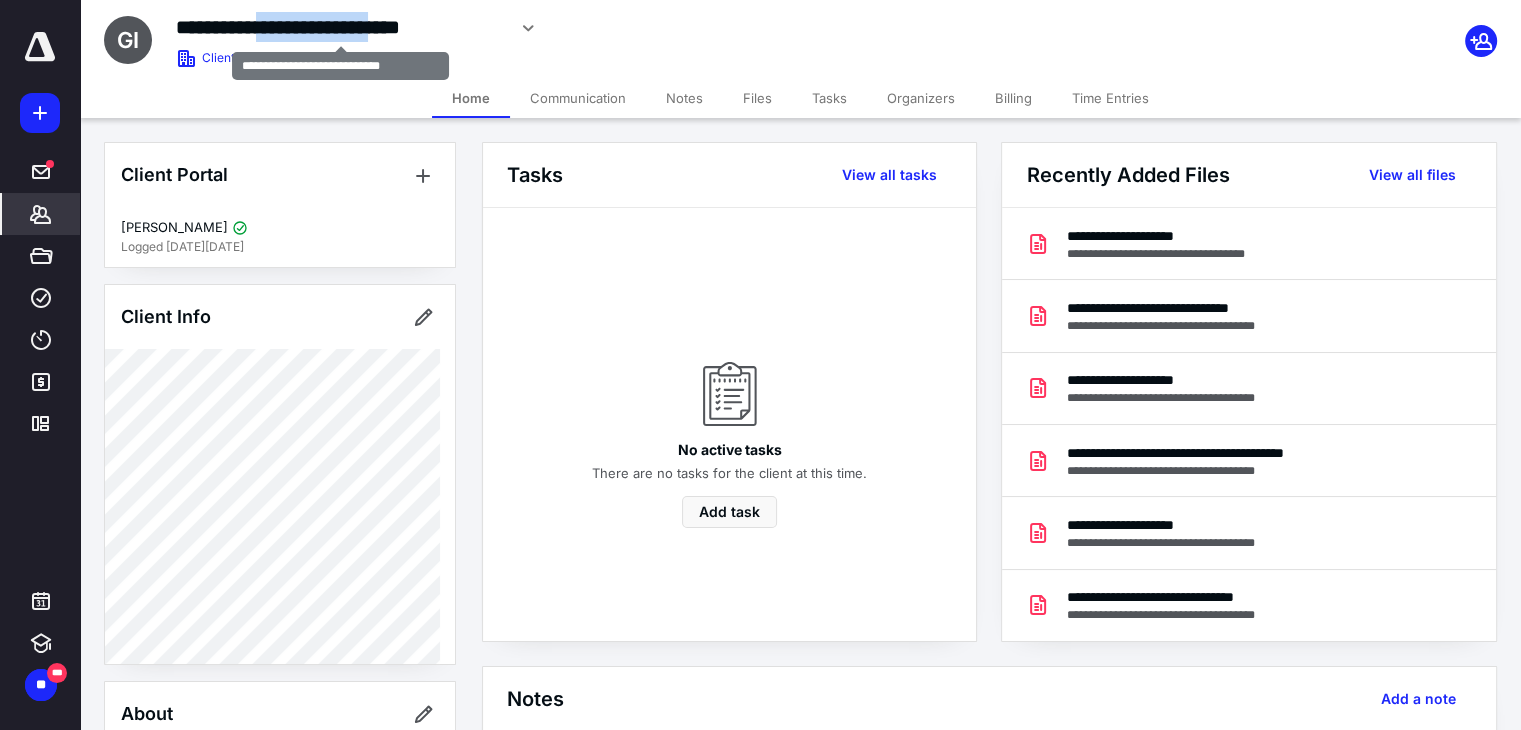 drag, startPoint x: 288, startPoint y: 28, endPoint x: 464, endPoint y: 40, distance: 176.40862 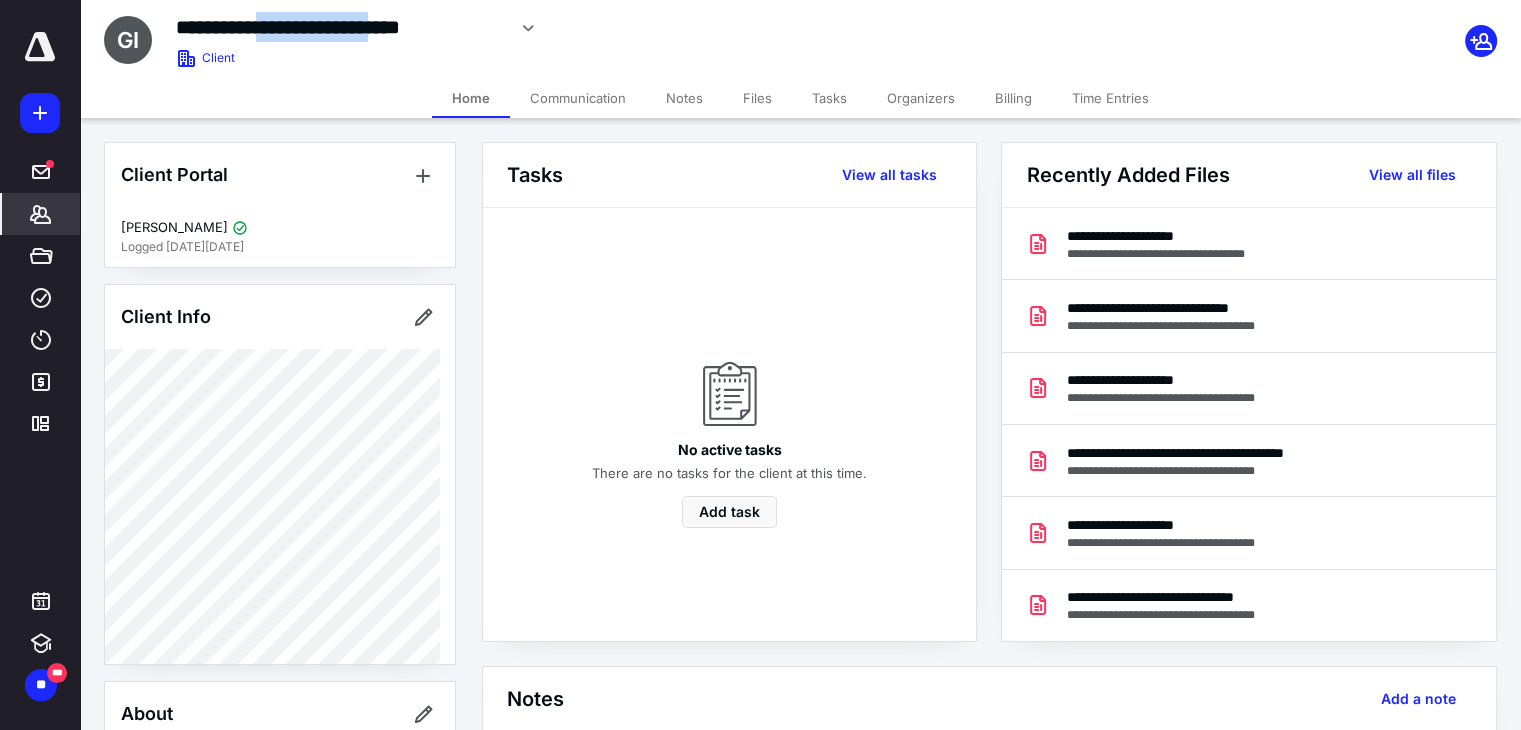 copy on "**********" 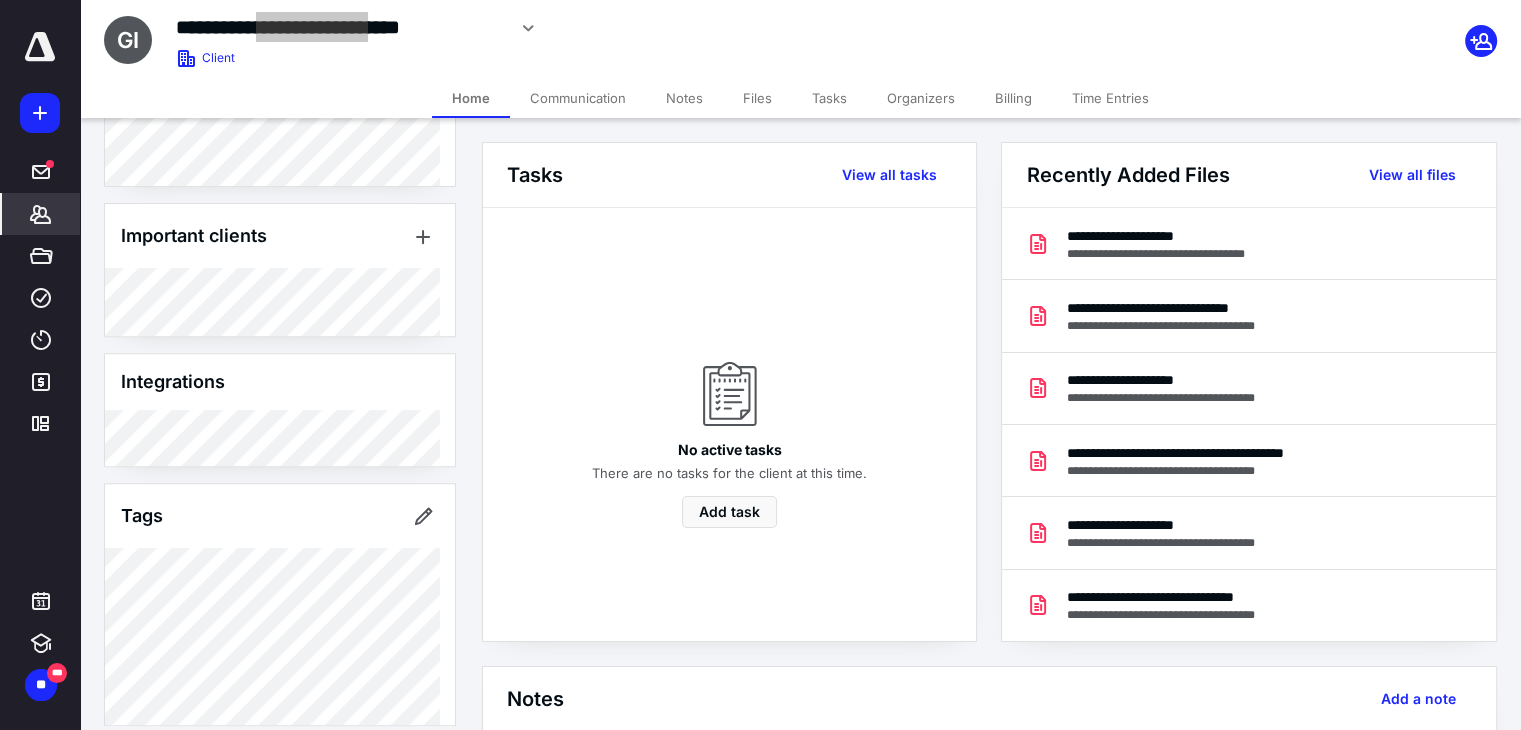 scroll, scrollTop: 845, scrollLeft: 0, axis: vertical 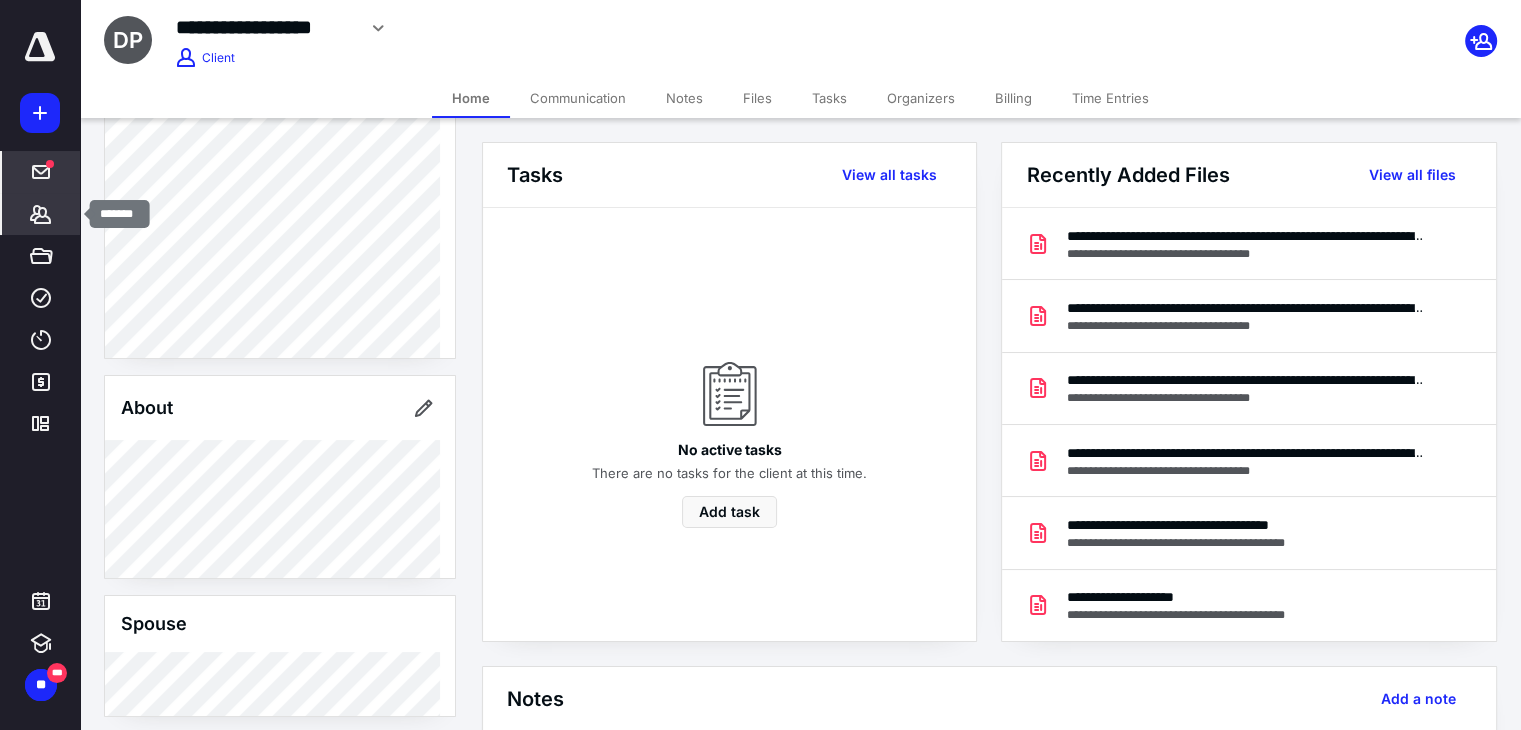 drag, startPoint x: 22, startPoint y: 205, endPoint x: 65, endPoint y: 183, distance: 48.30114 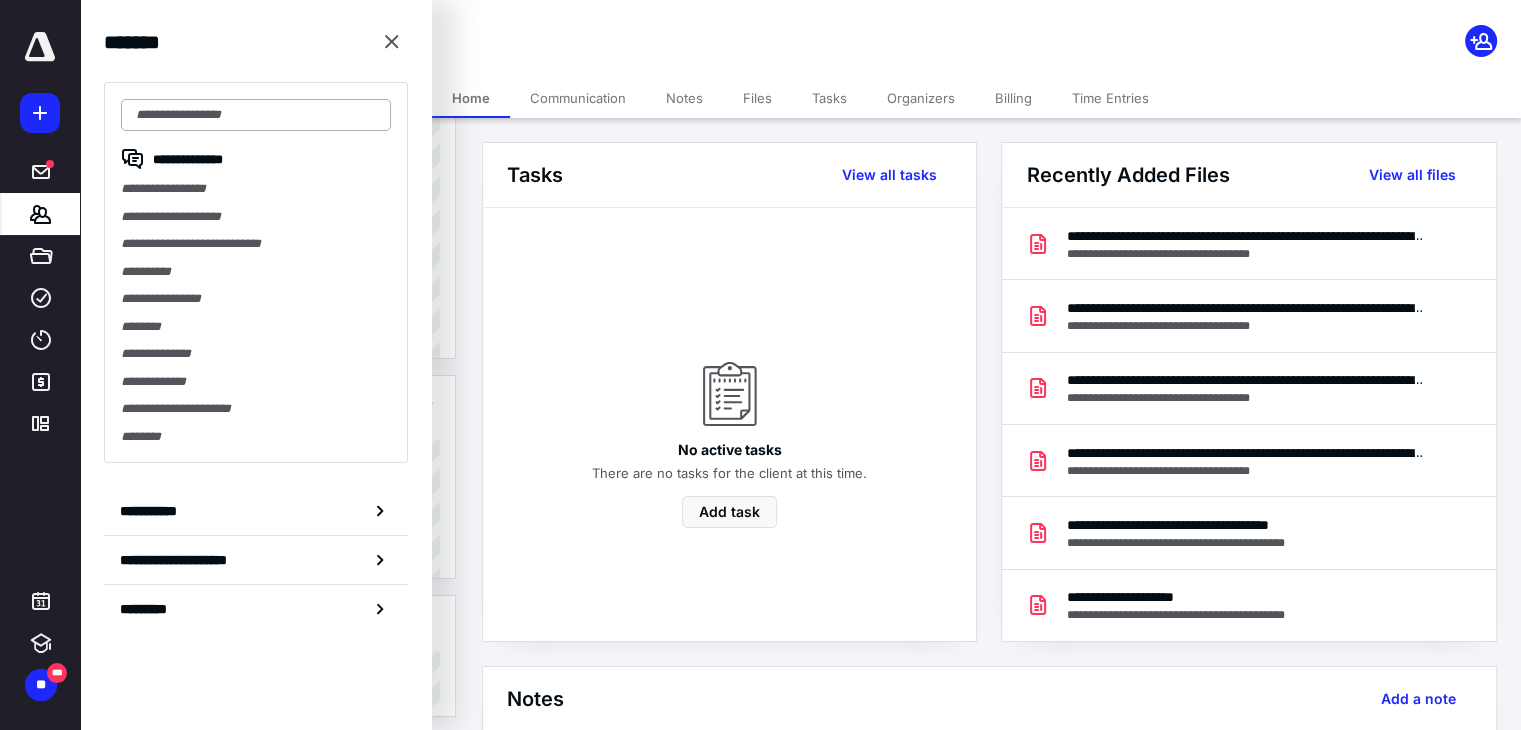 click at bounding box center (256, 115) 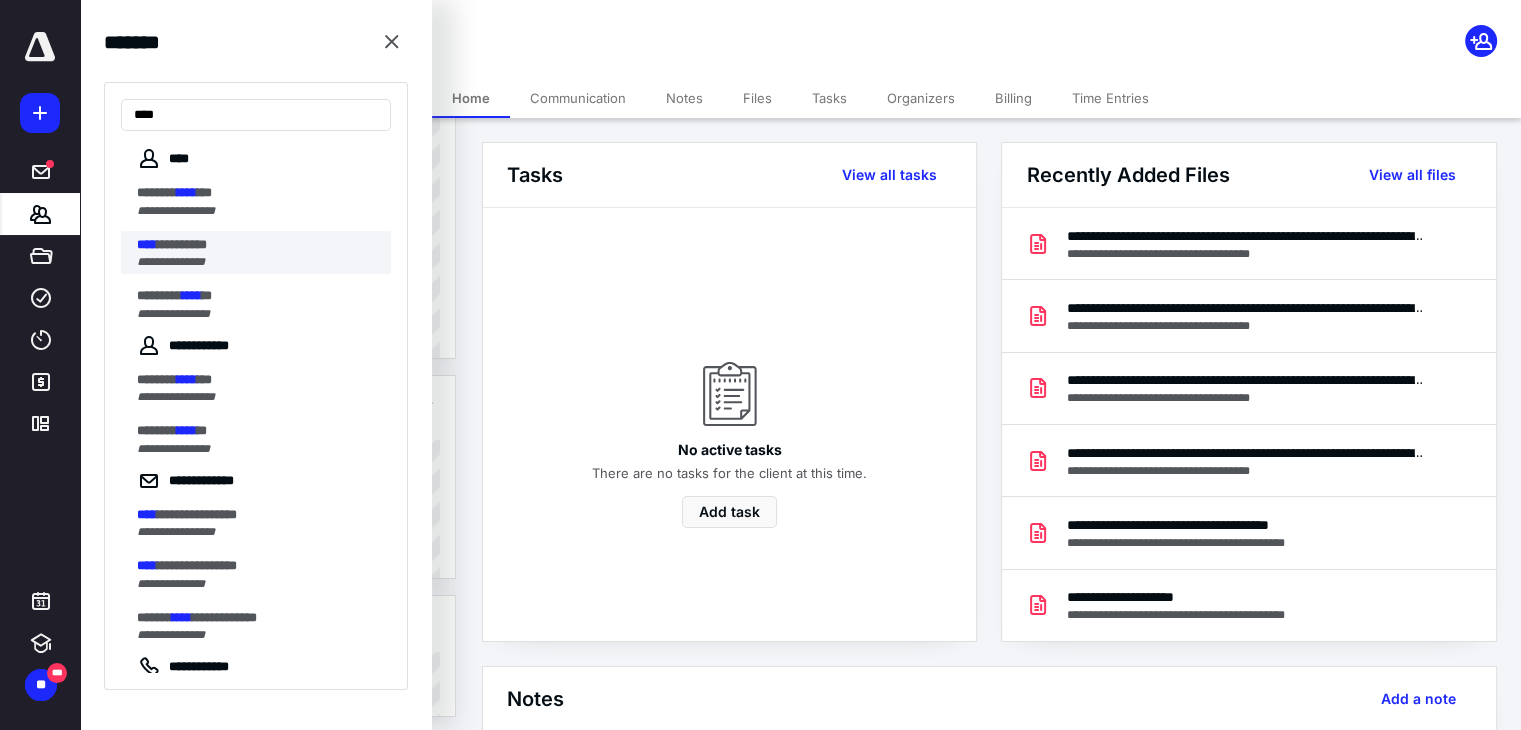 type on "****" 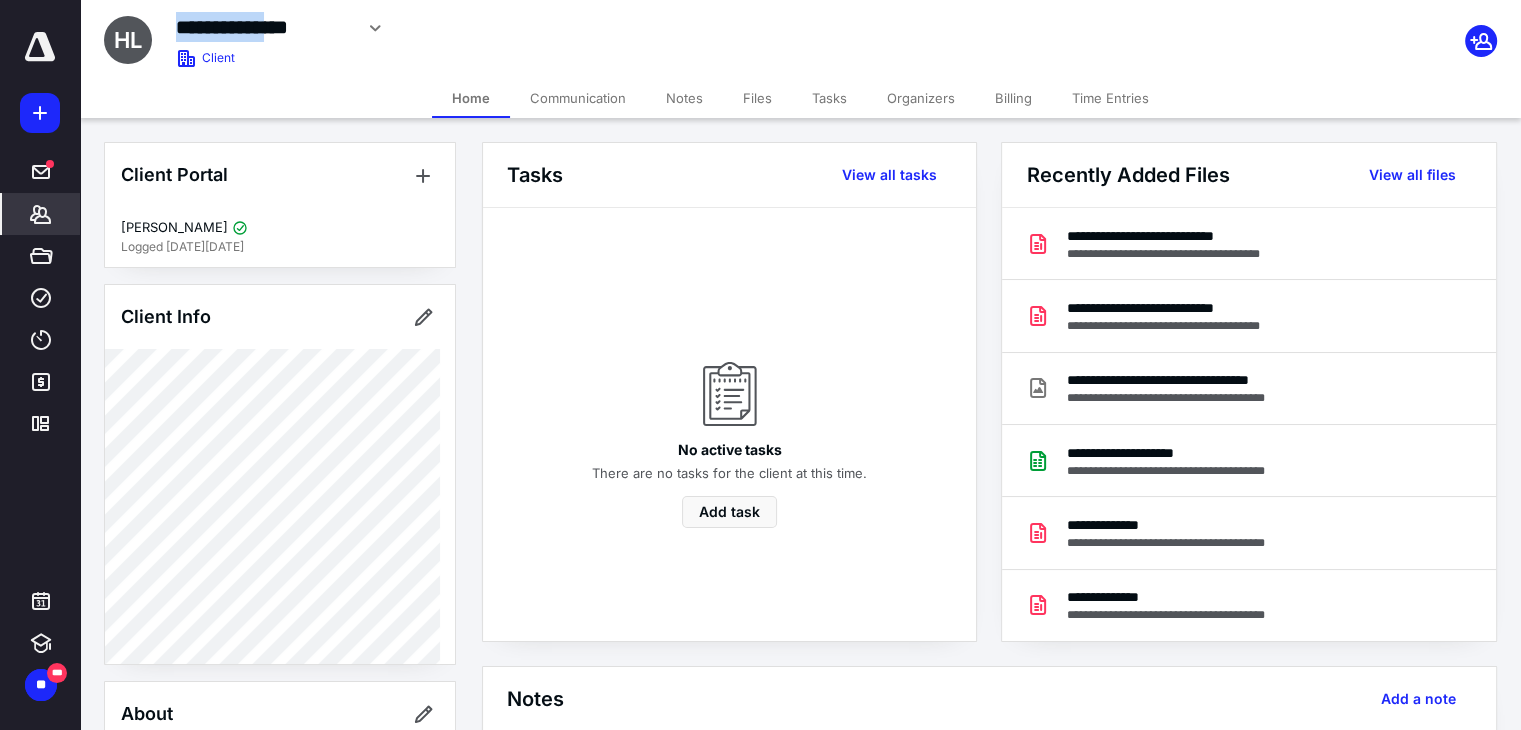 drag, startPoint x: 177, startPoint y: 29, endPoint x: 320, endPoint y: 24, distance: 143.08739 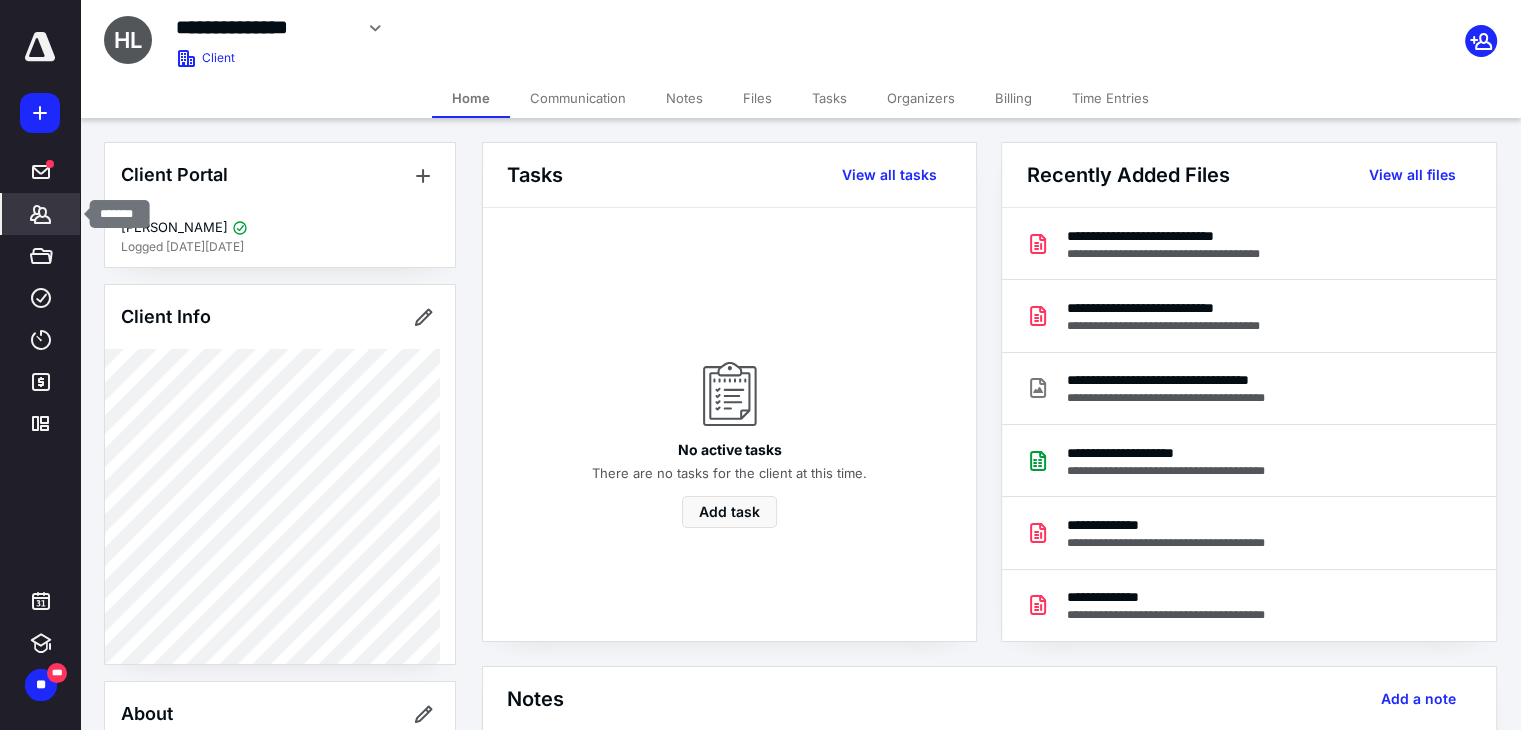click 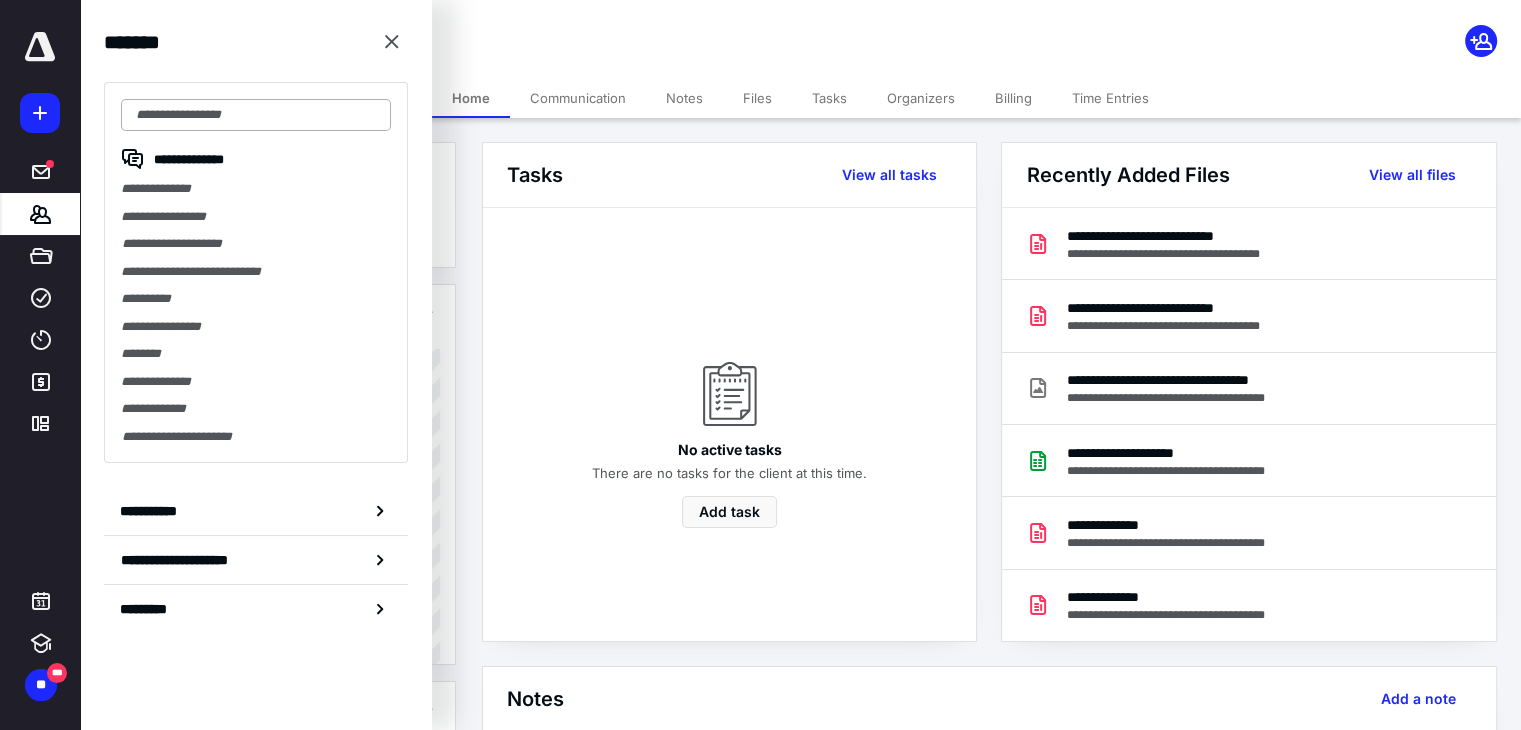 click at bounding box center [256, 115] 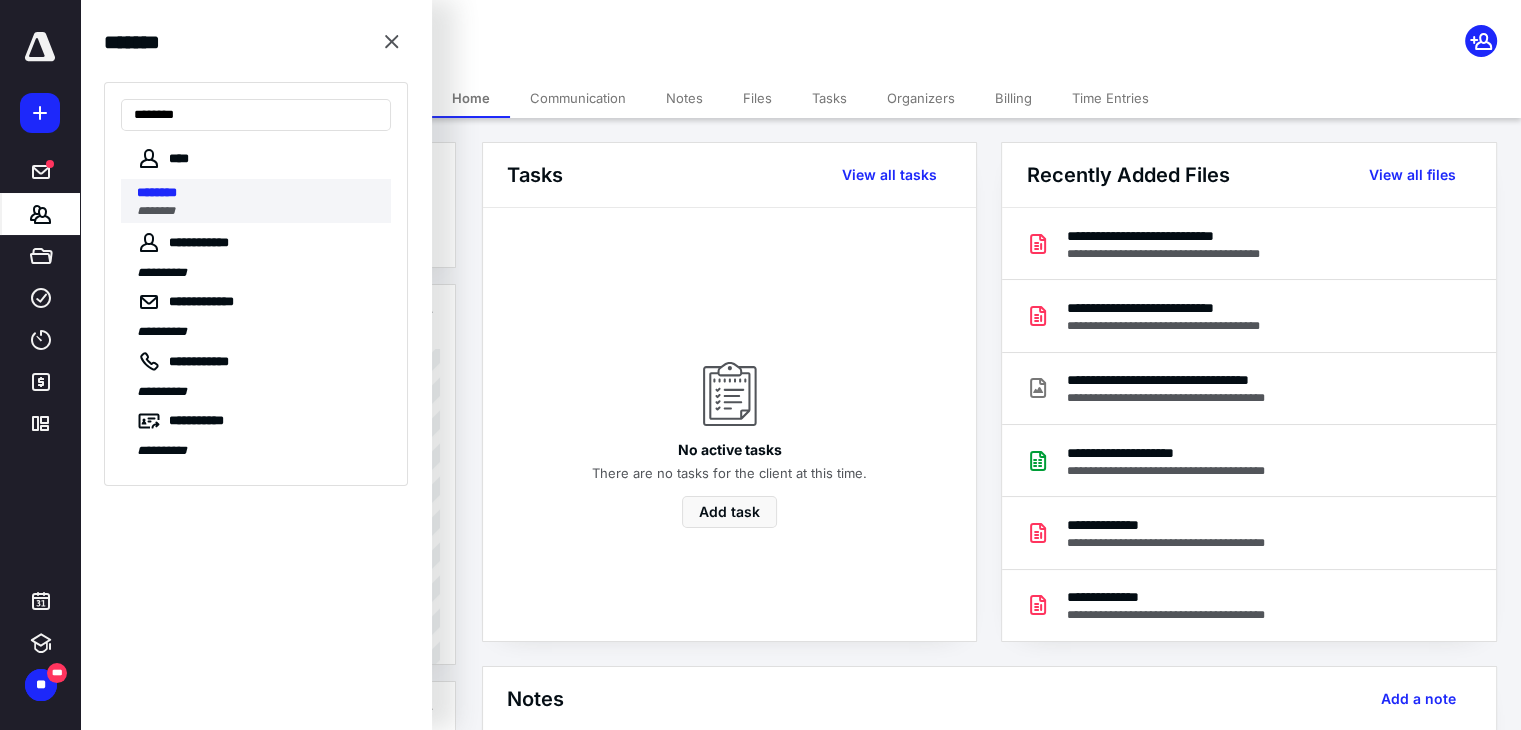 type on "********" 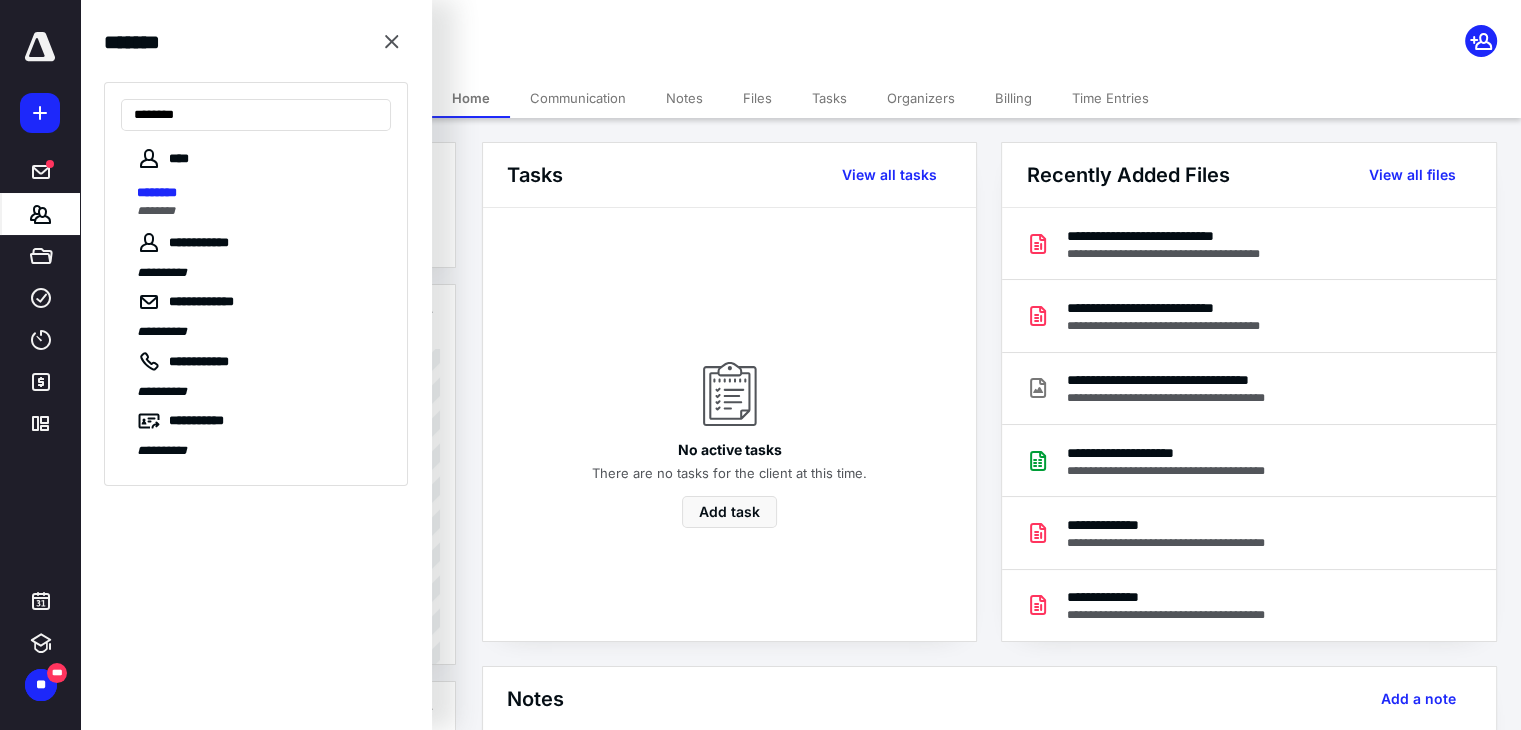 click on "********" at bounding box center (258, 211) 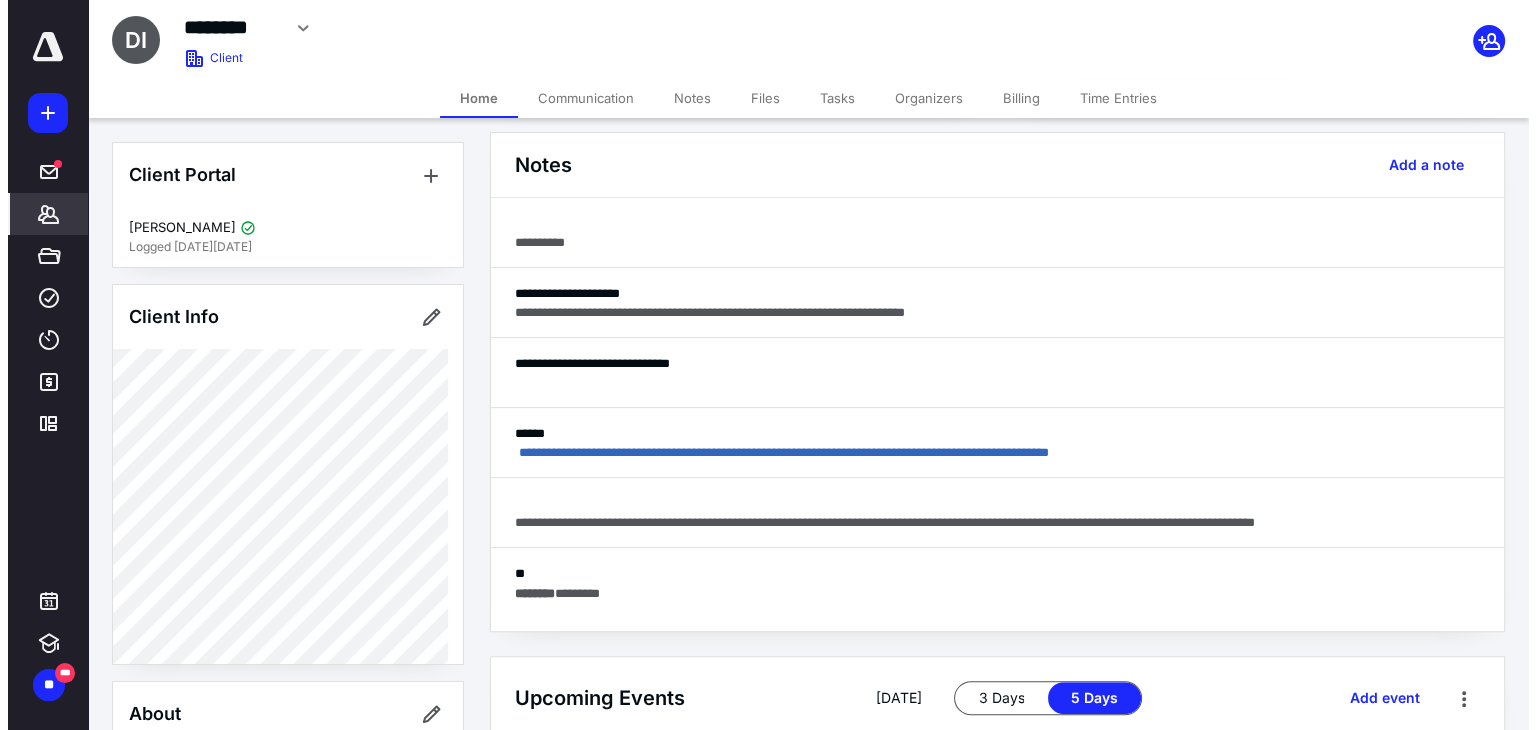 scroll, scrollTop: 500, scrollLeft: 0, axis: vertical 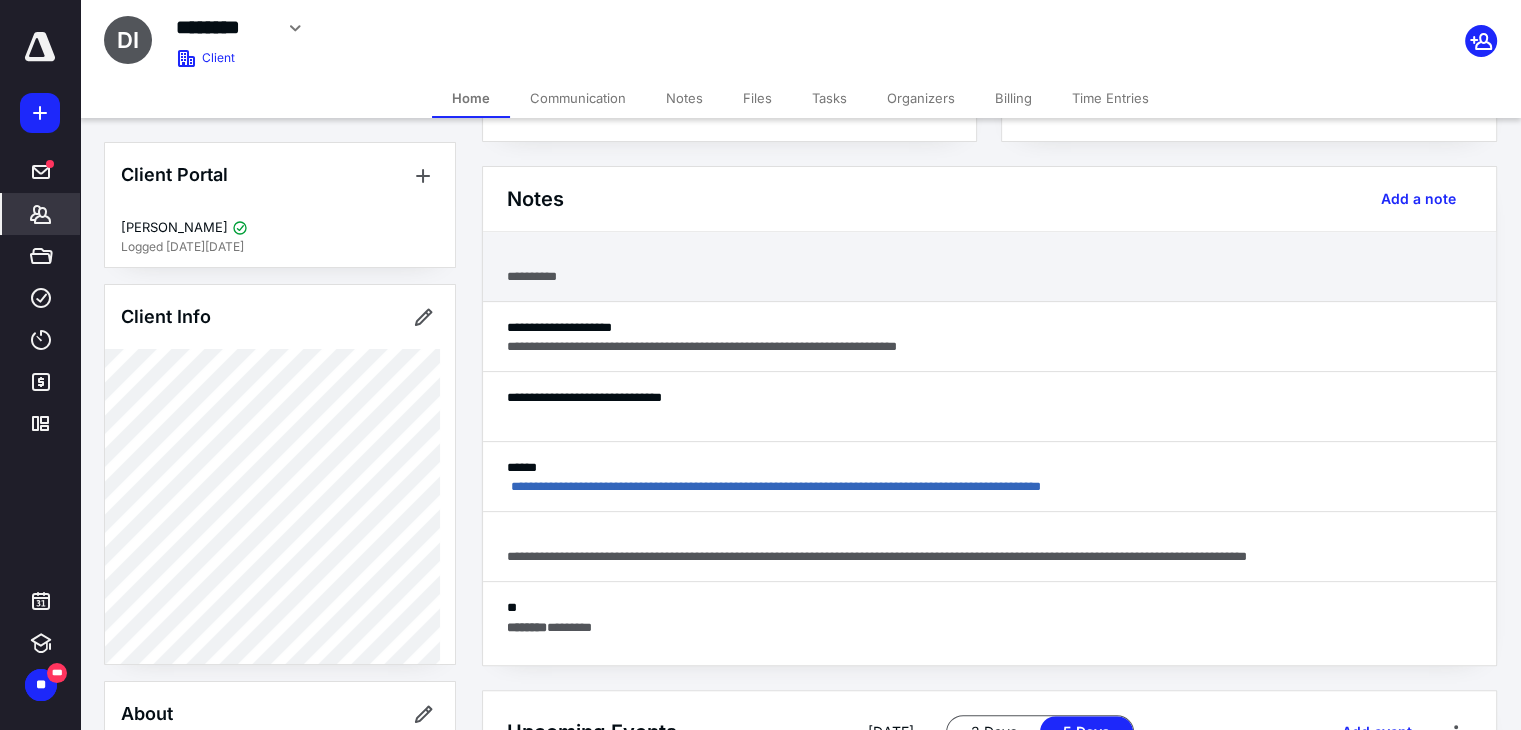 click at bounding box center (989, 257) 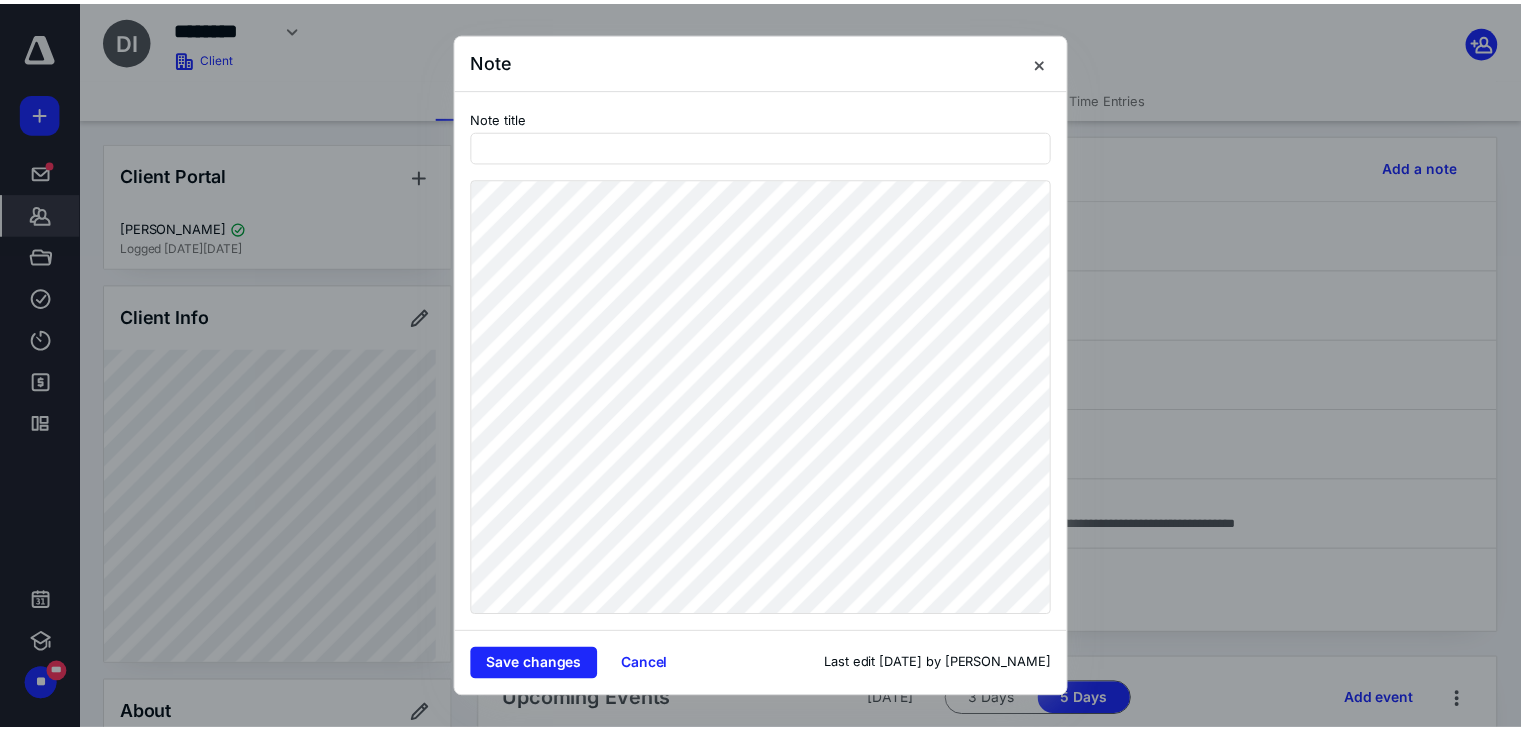 scroll, scrollTop: 500, scrollLeft: 0, axis: vertical 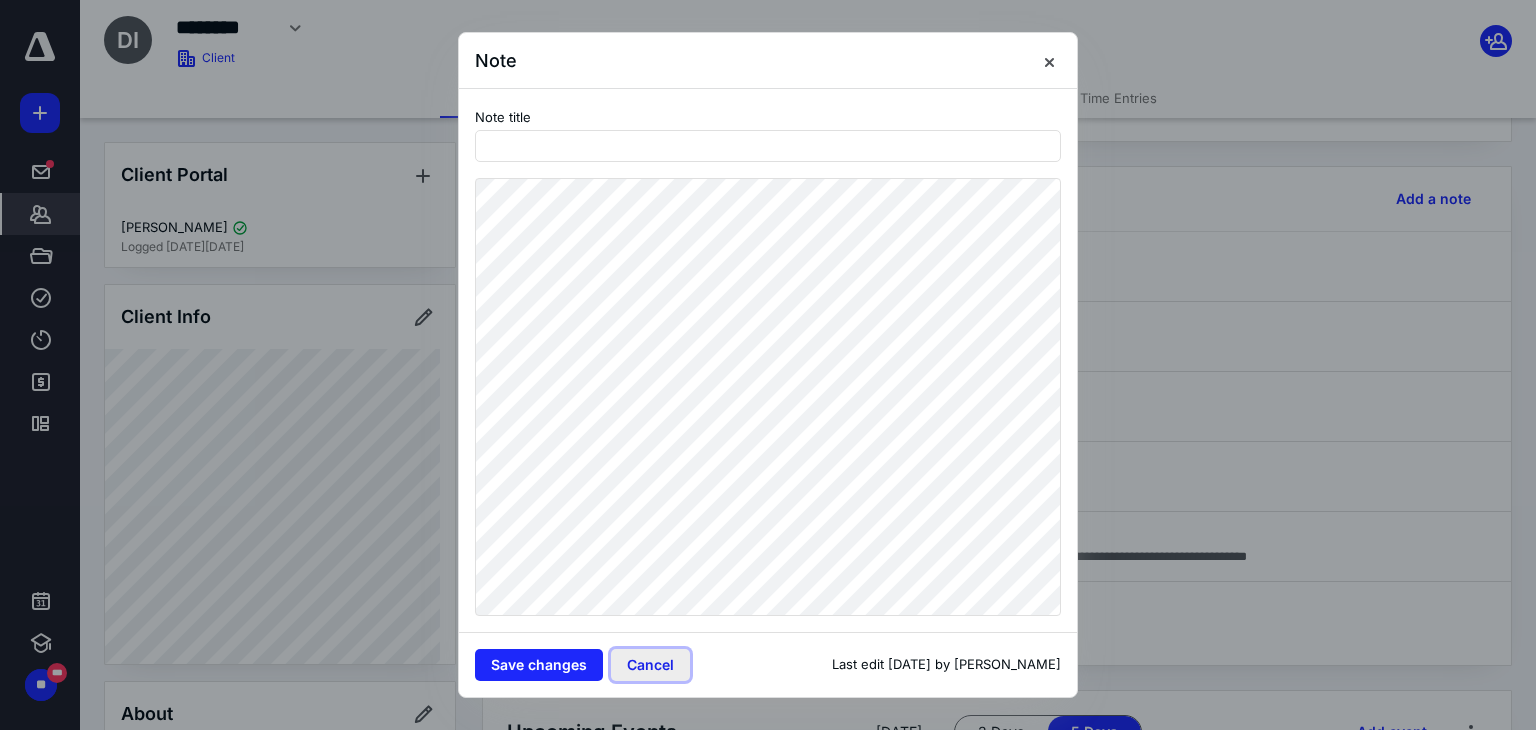 click on "Cancel" at bounding box center (650, 665) 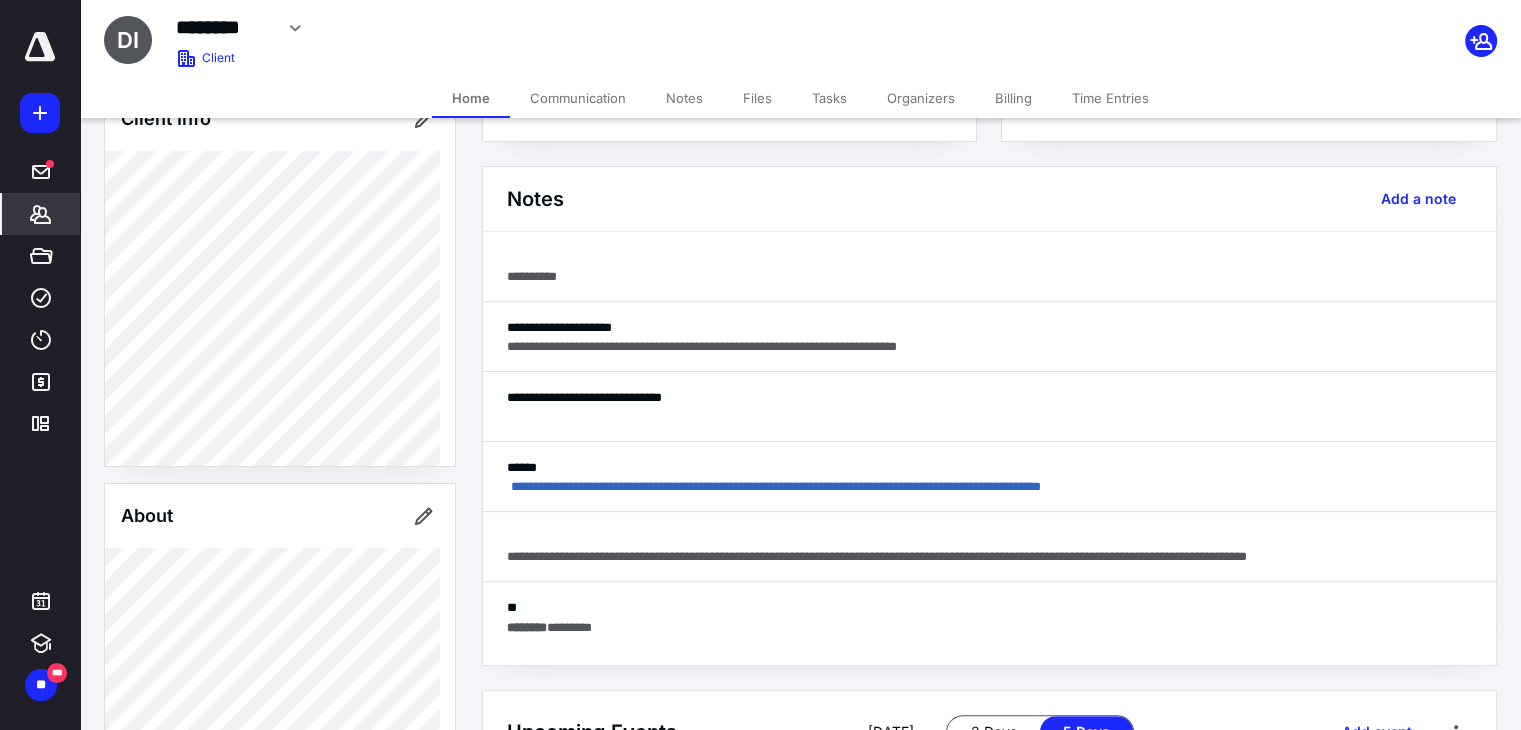 scroll, scrollTop: 200, scrollLeft: 0, axis: vertical 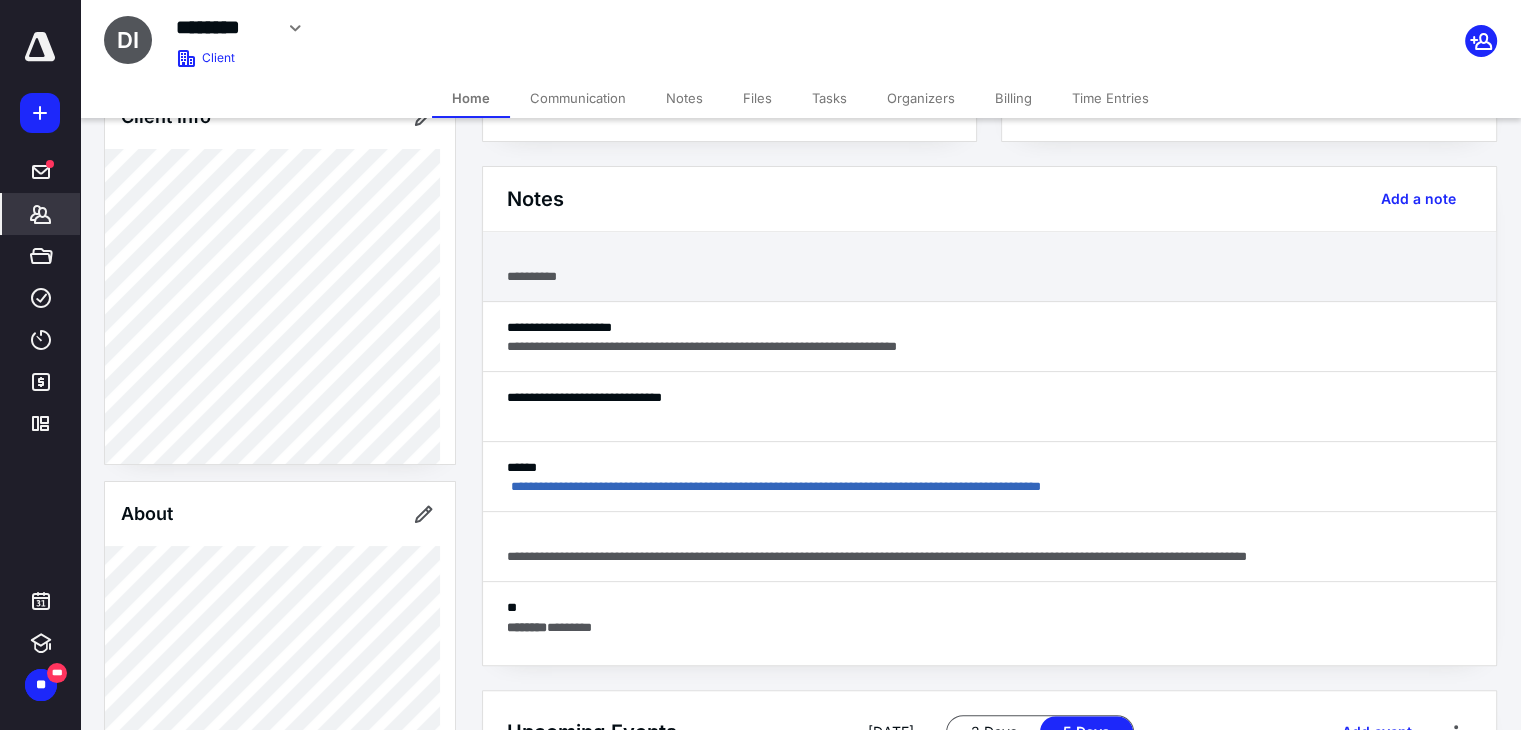 click at bounding box center (989, 257) 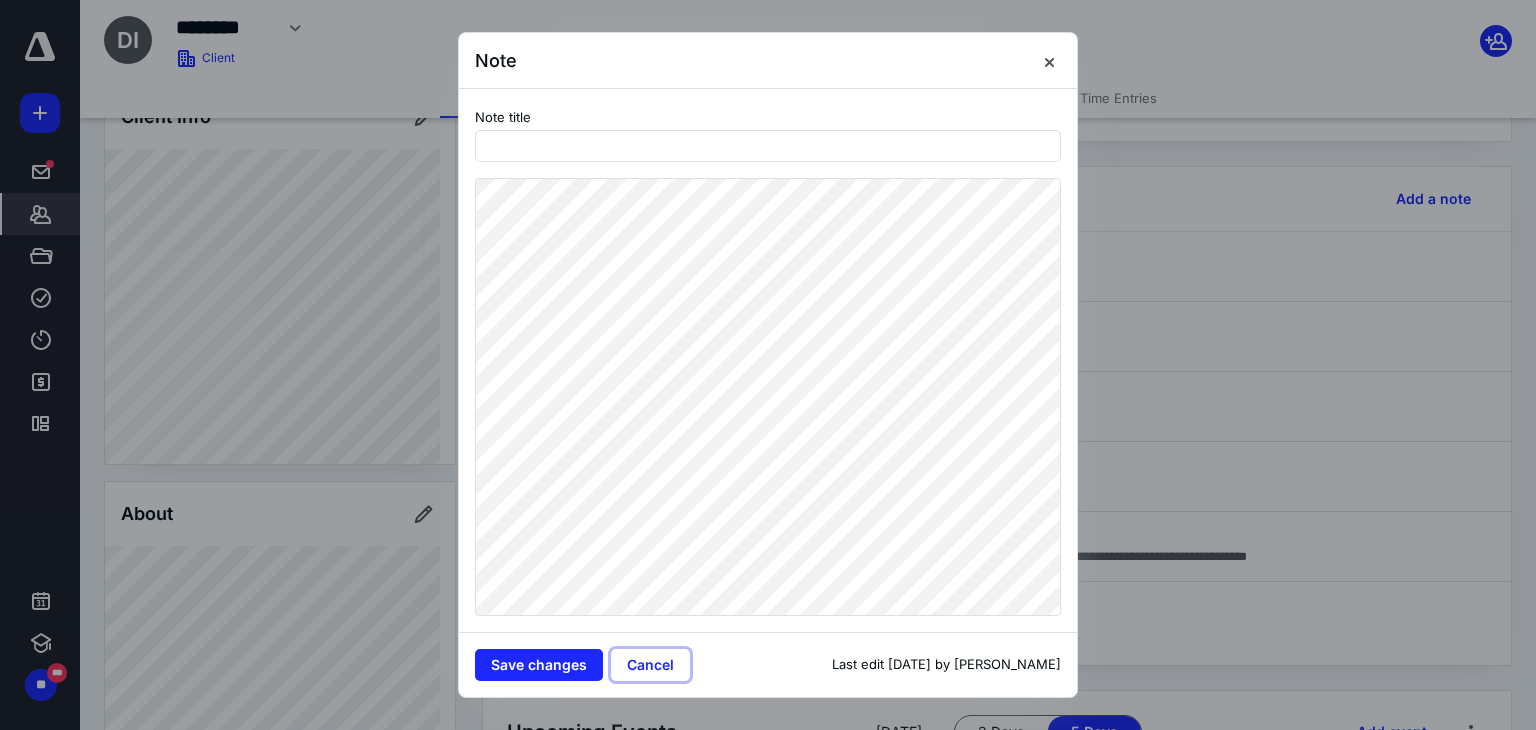 drag, startPoint x: 649, startPoint y: 663, endPoint x: 685, endPoint y: 617, distance: 58.412327 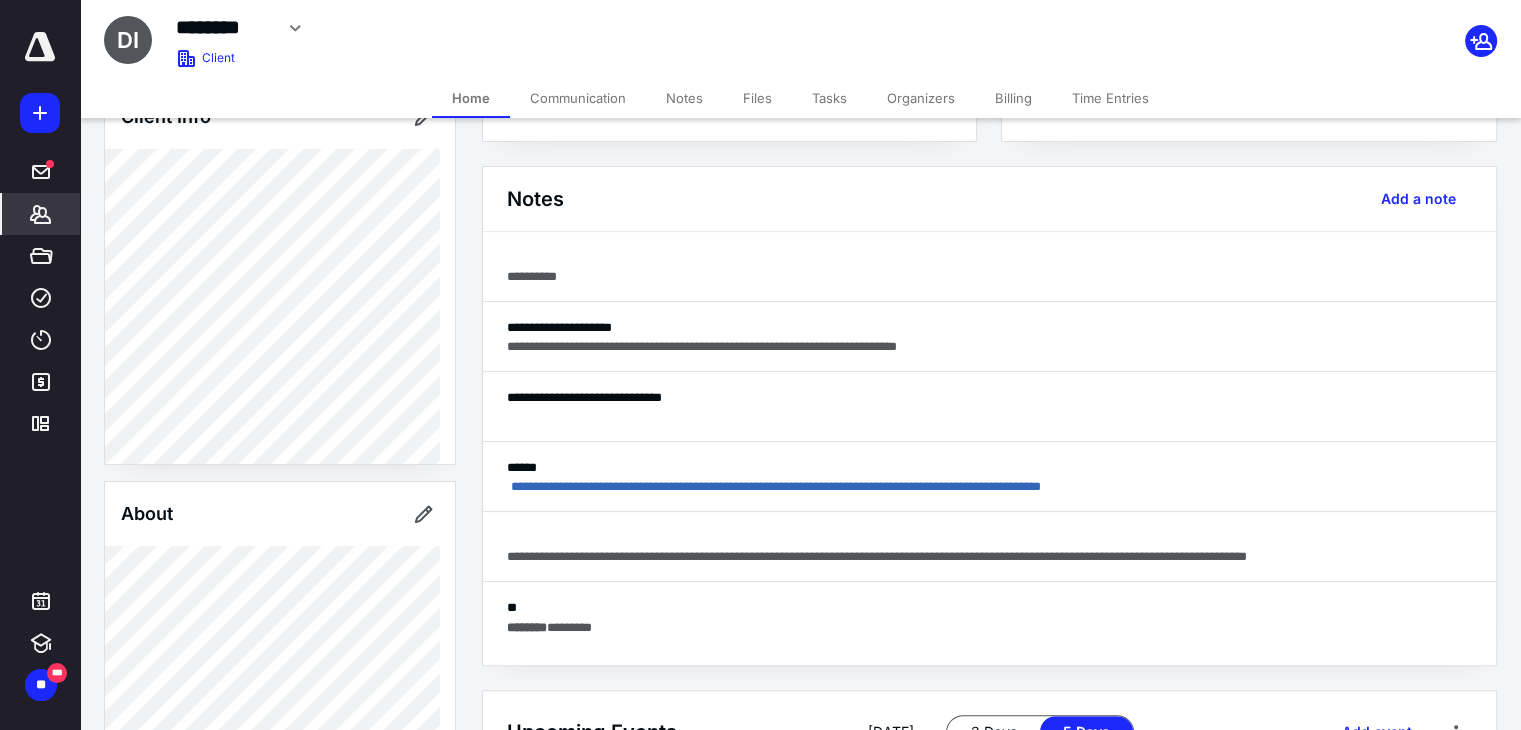 click on "Files" at bounding box center [757, 98] 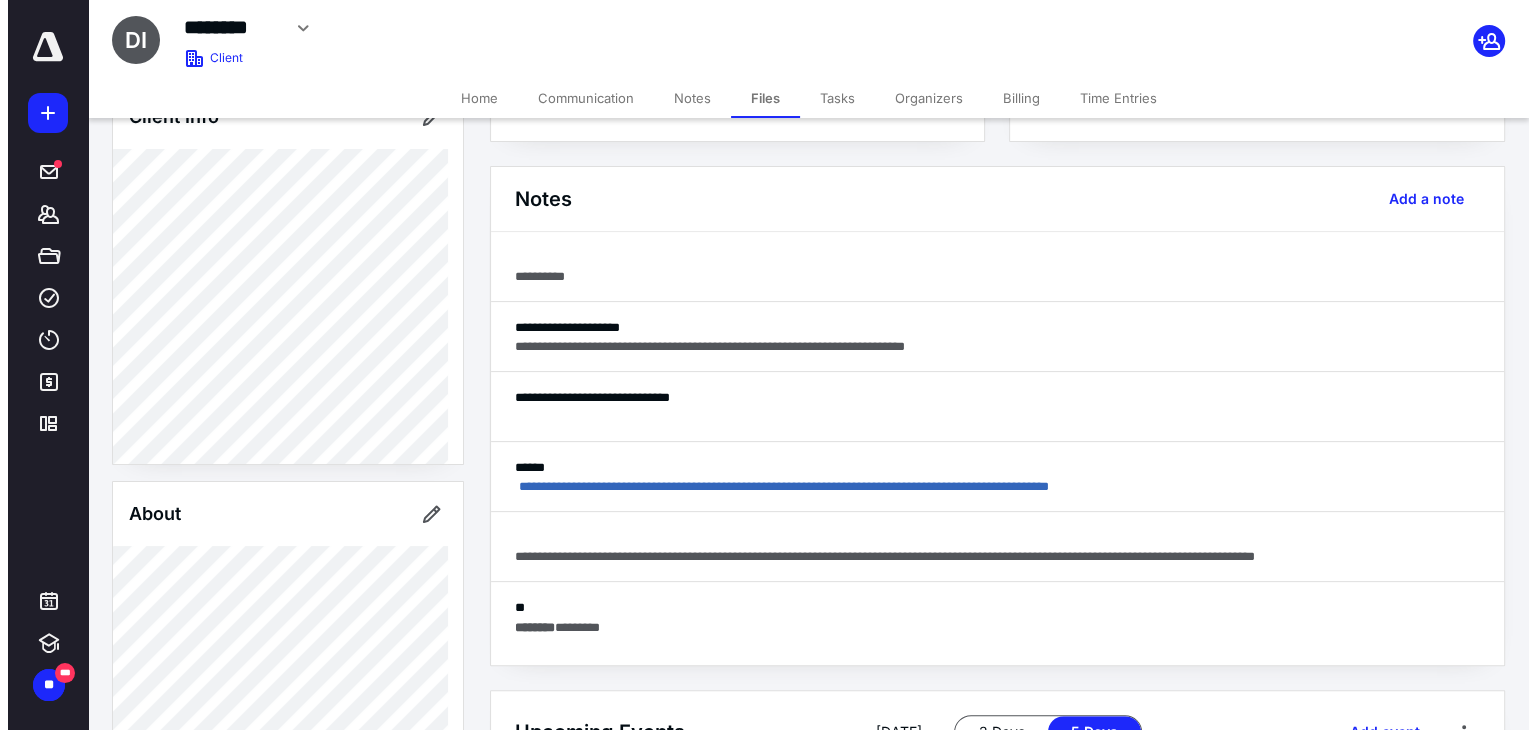 scroll, scrollTop: 0, scrollLeft: 0, axis: both 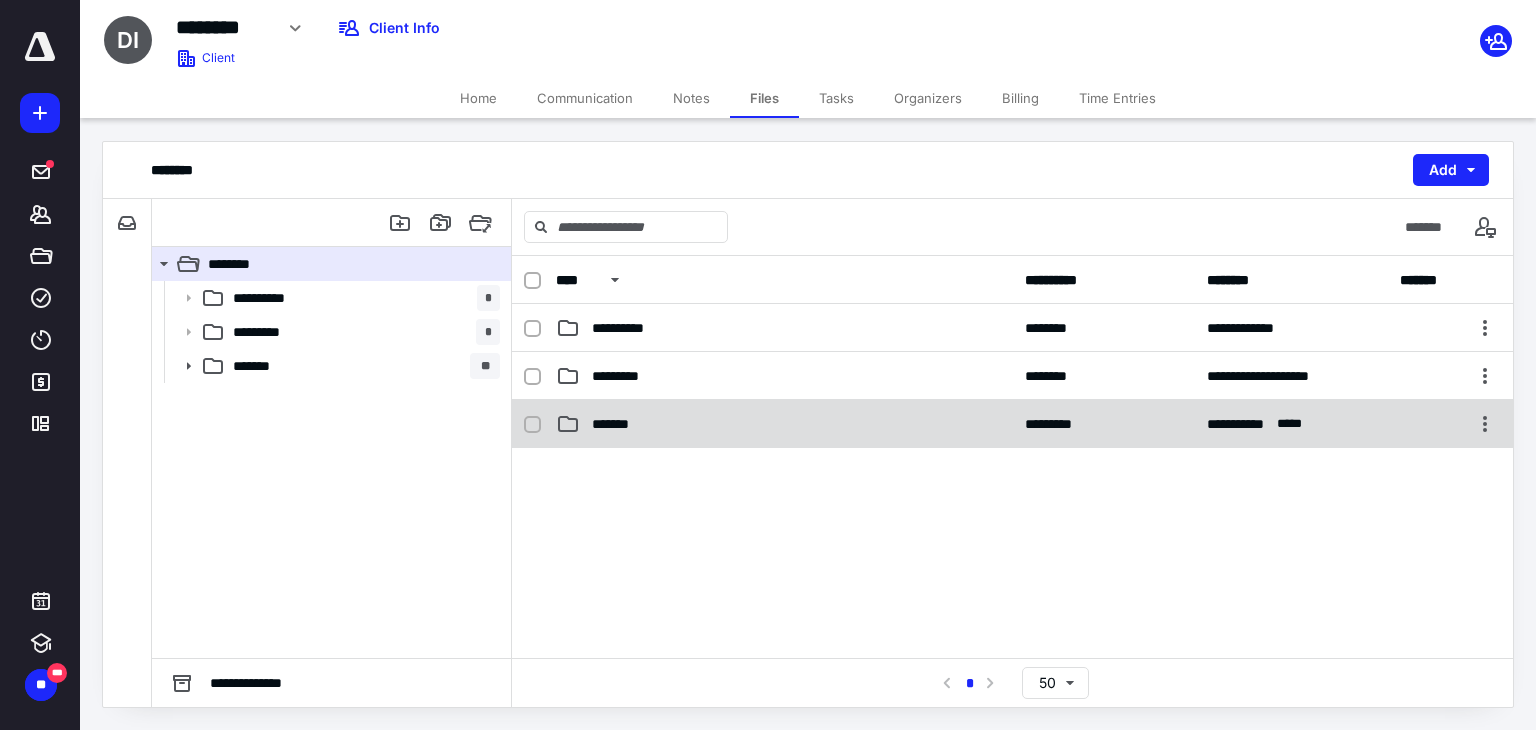 click on "*******" at bounding box center [784, 424] 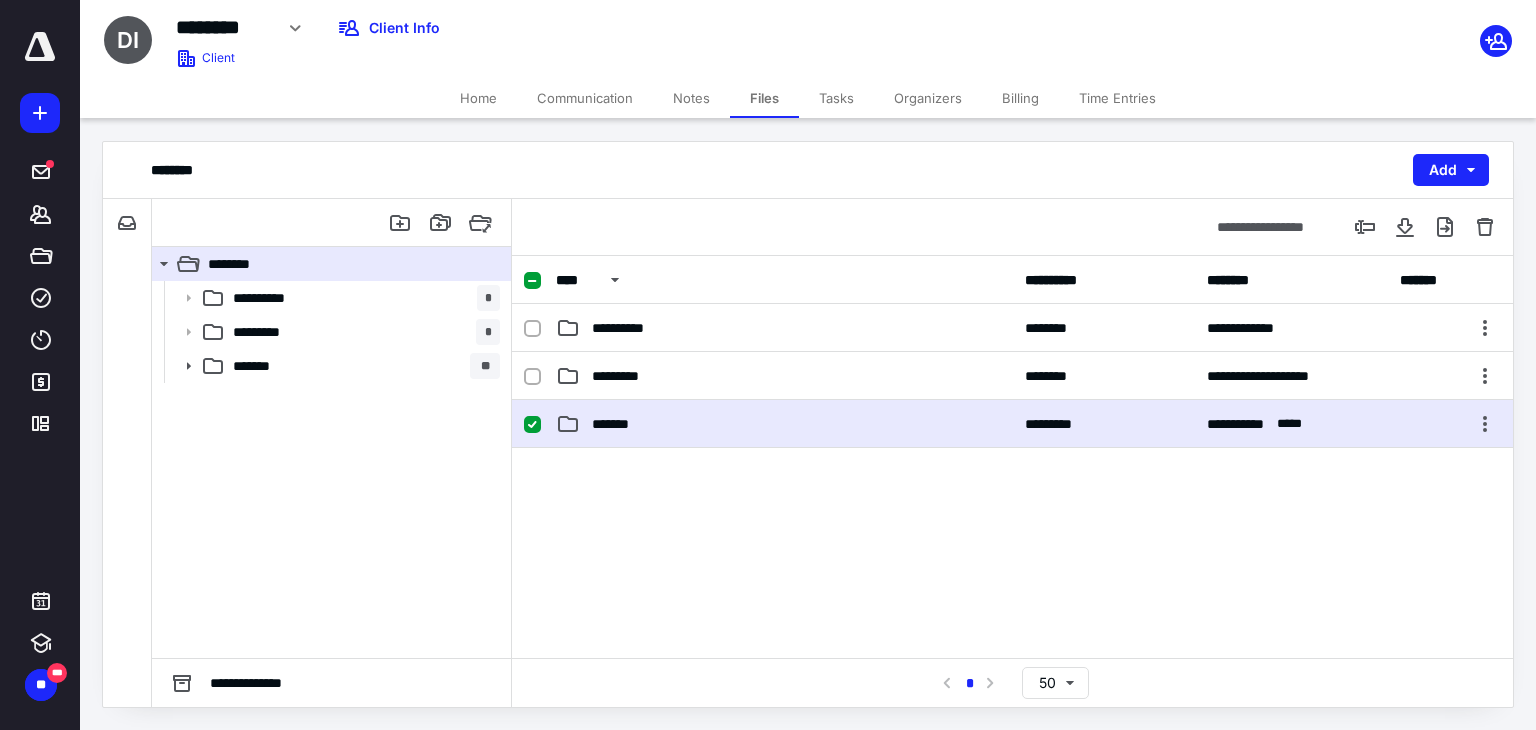 click on "*******" at bounding box center [784, 424] 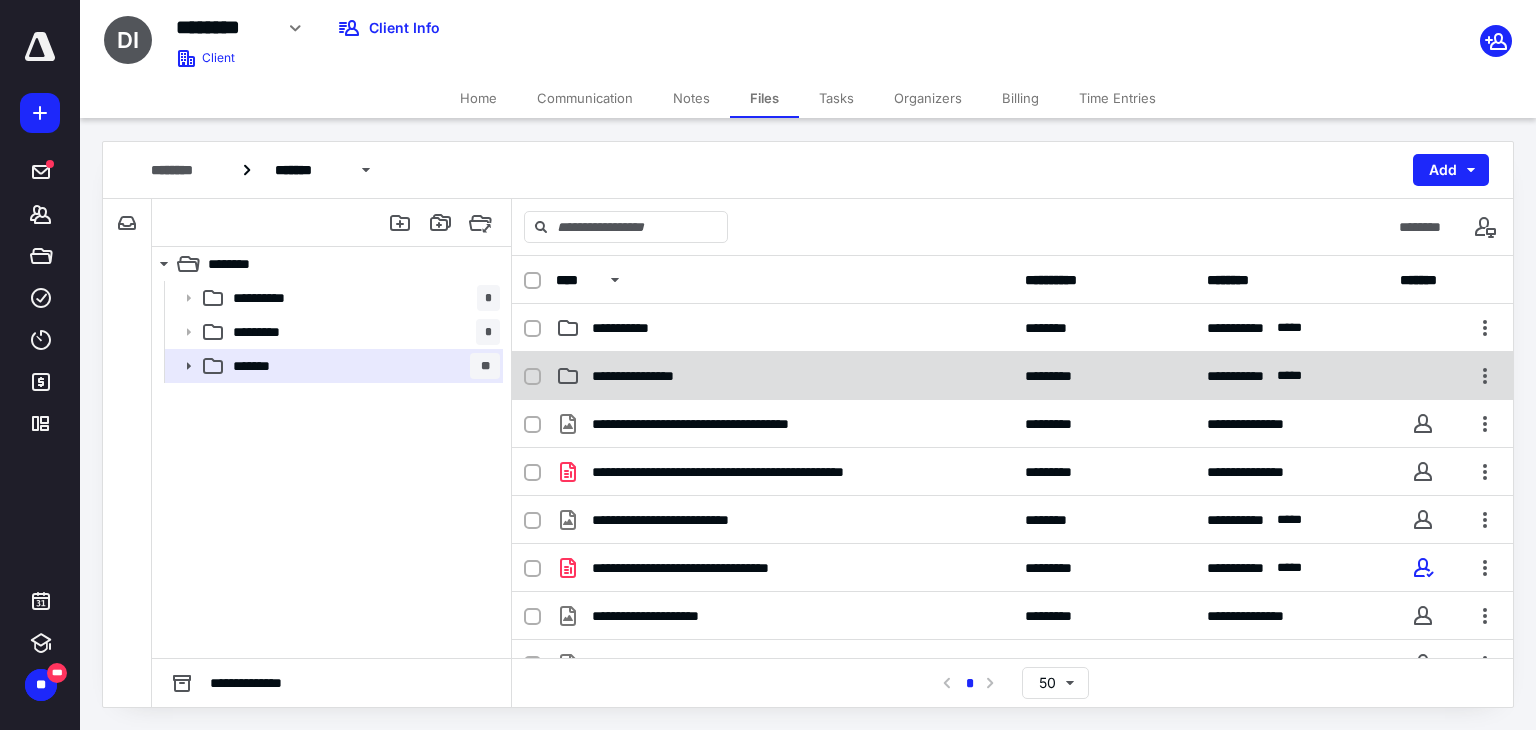 click on "**********" at bounding box center (784, 376) 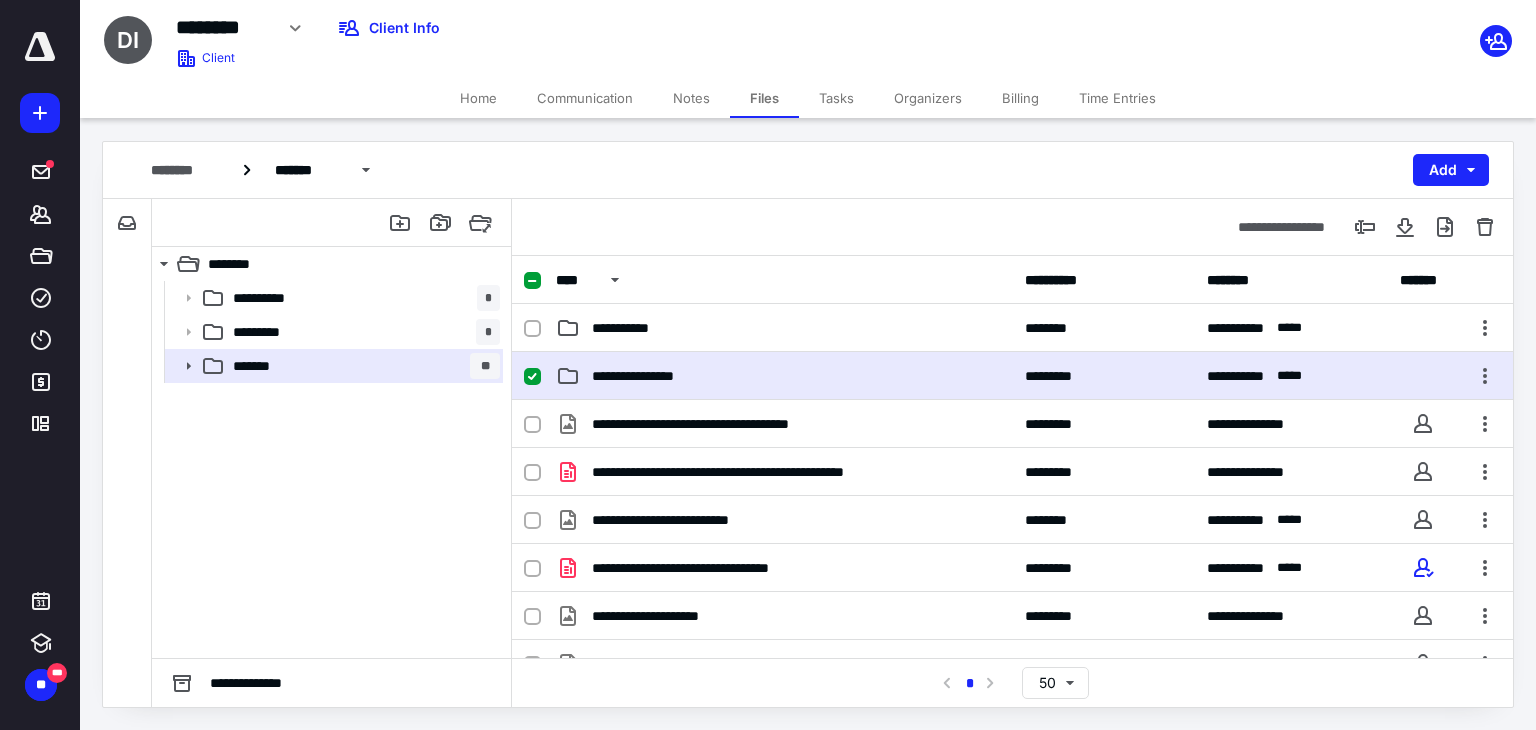 click on "**********" at bounding box center [784, 376] 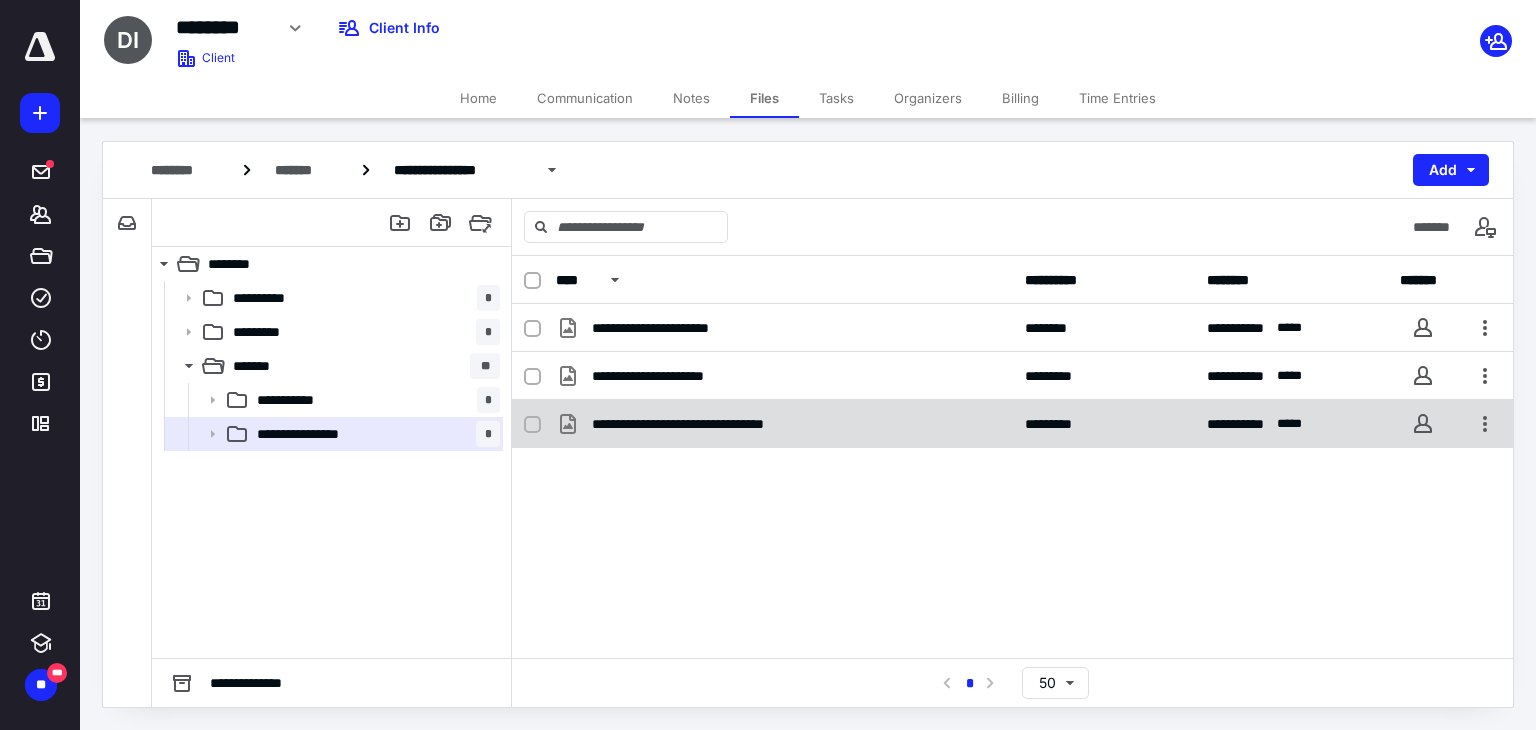 click on "**********" at bounding box center [784, 424] 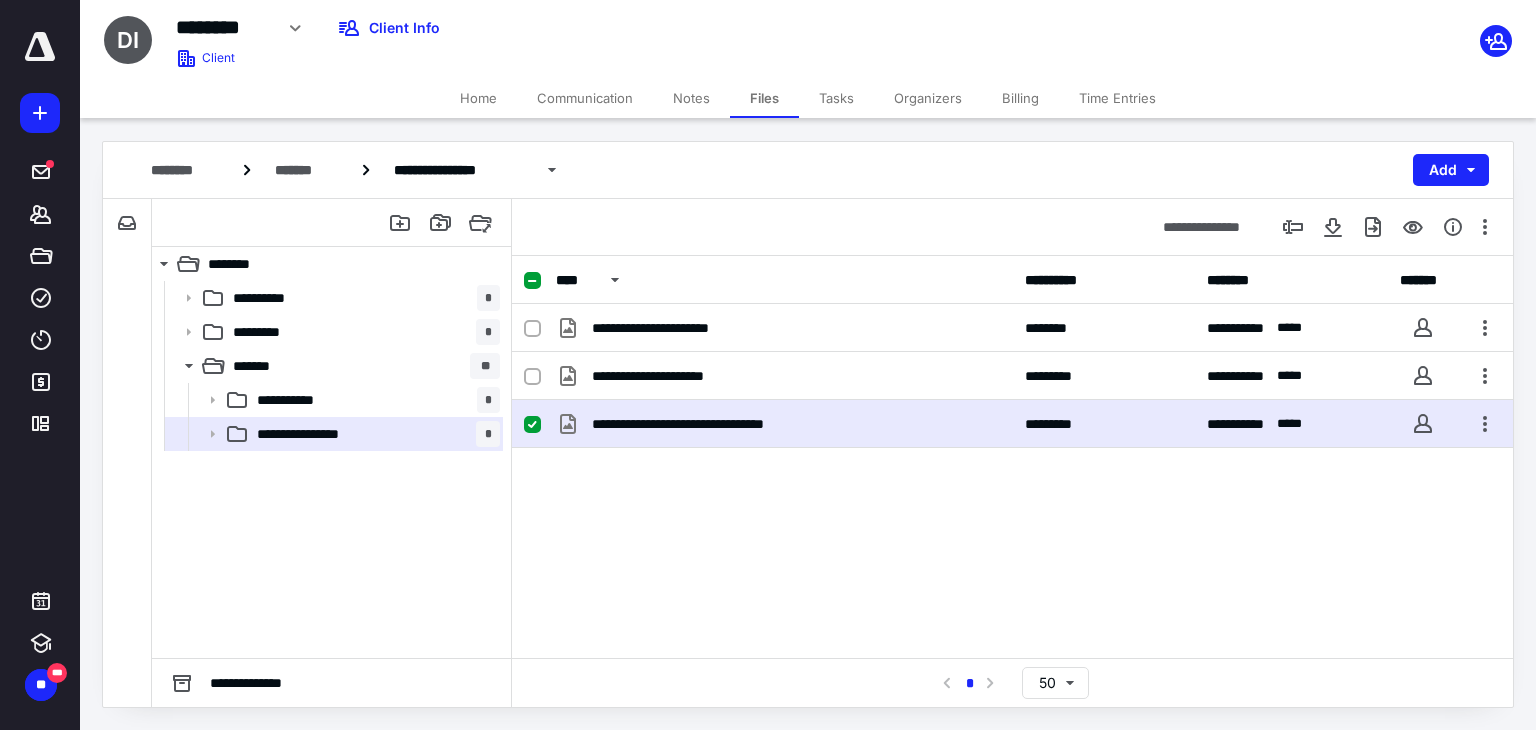 click on "**********" at bounding box center (784, 424) 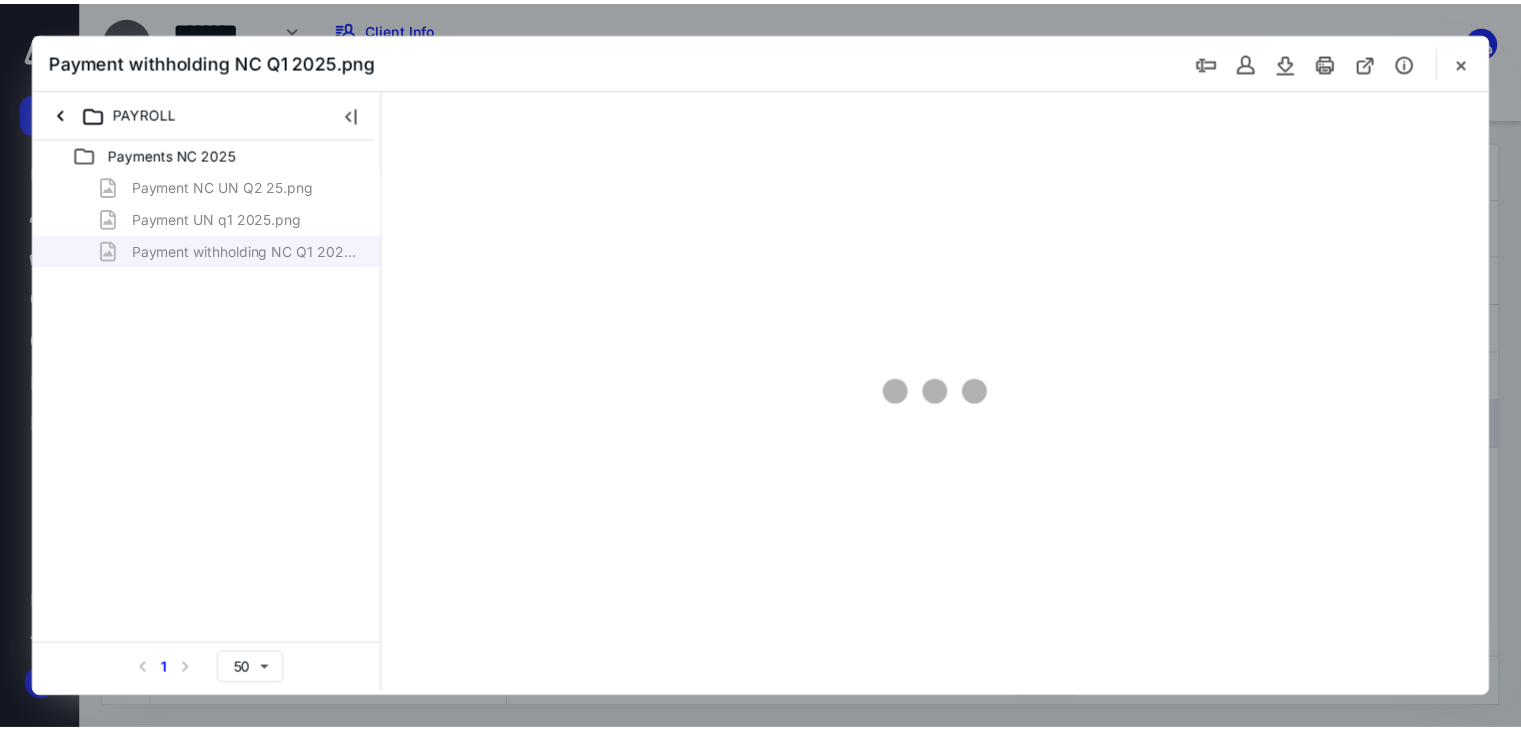 scroll, scrollTop: 0, scrollLeft: 0, axis: both 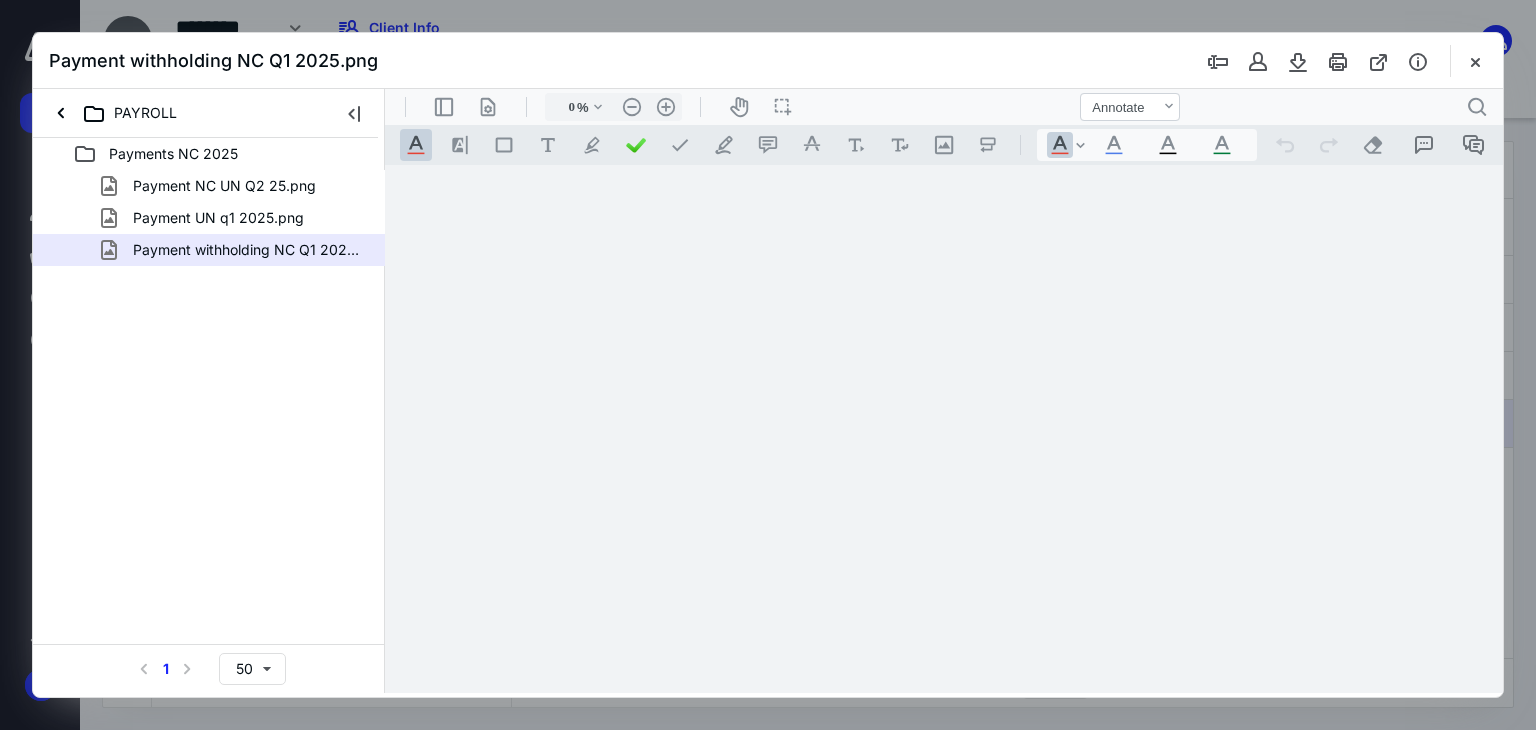 type on "128" 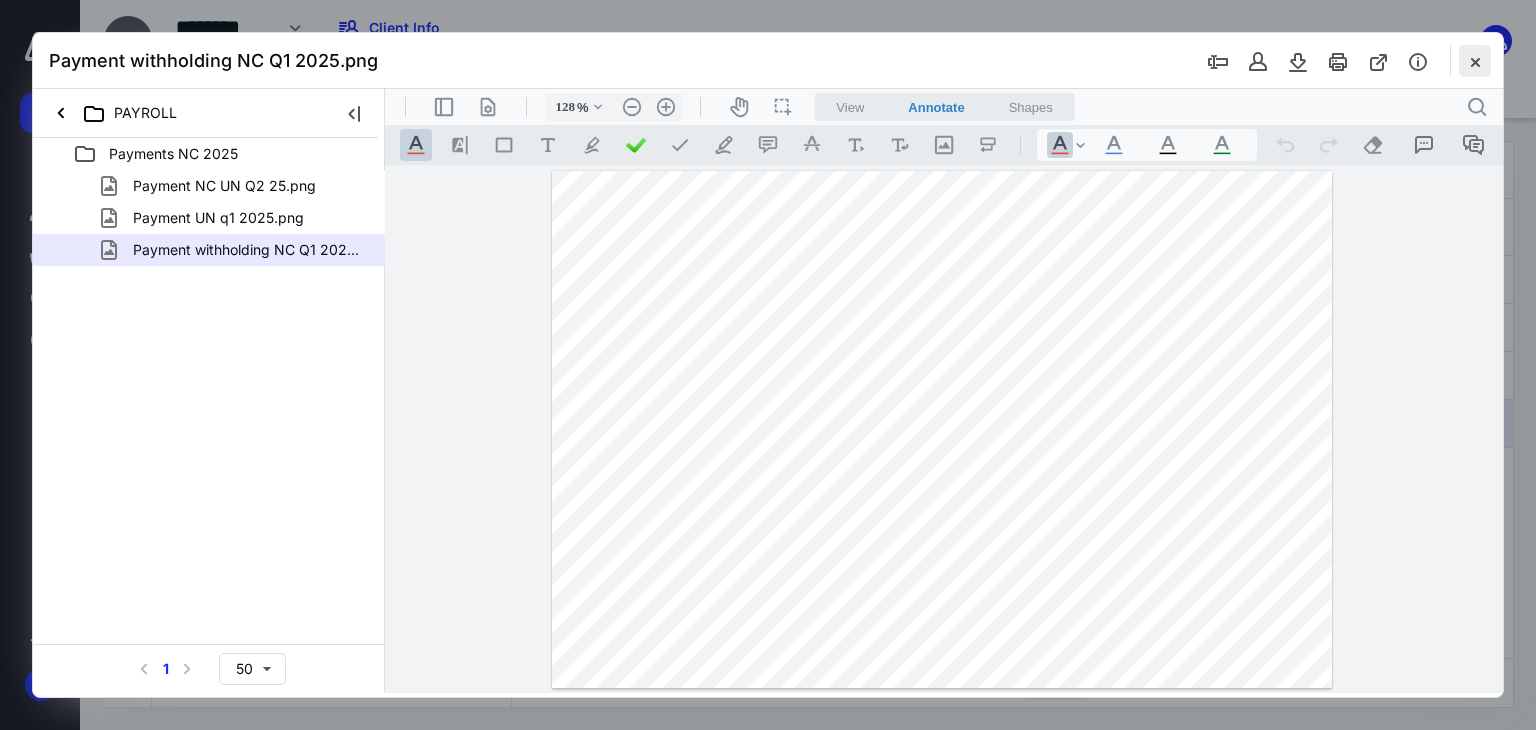 click at bounding box center (1475, 61) 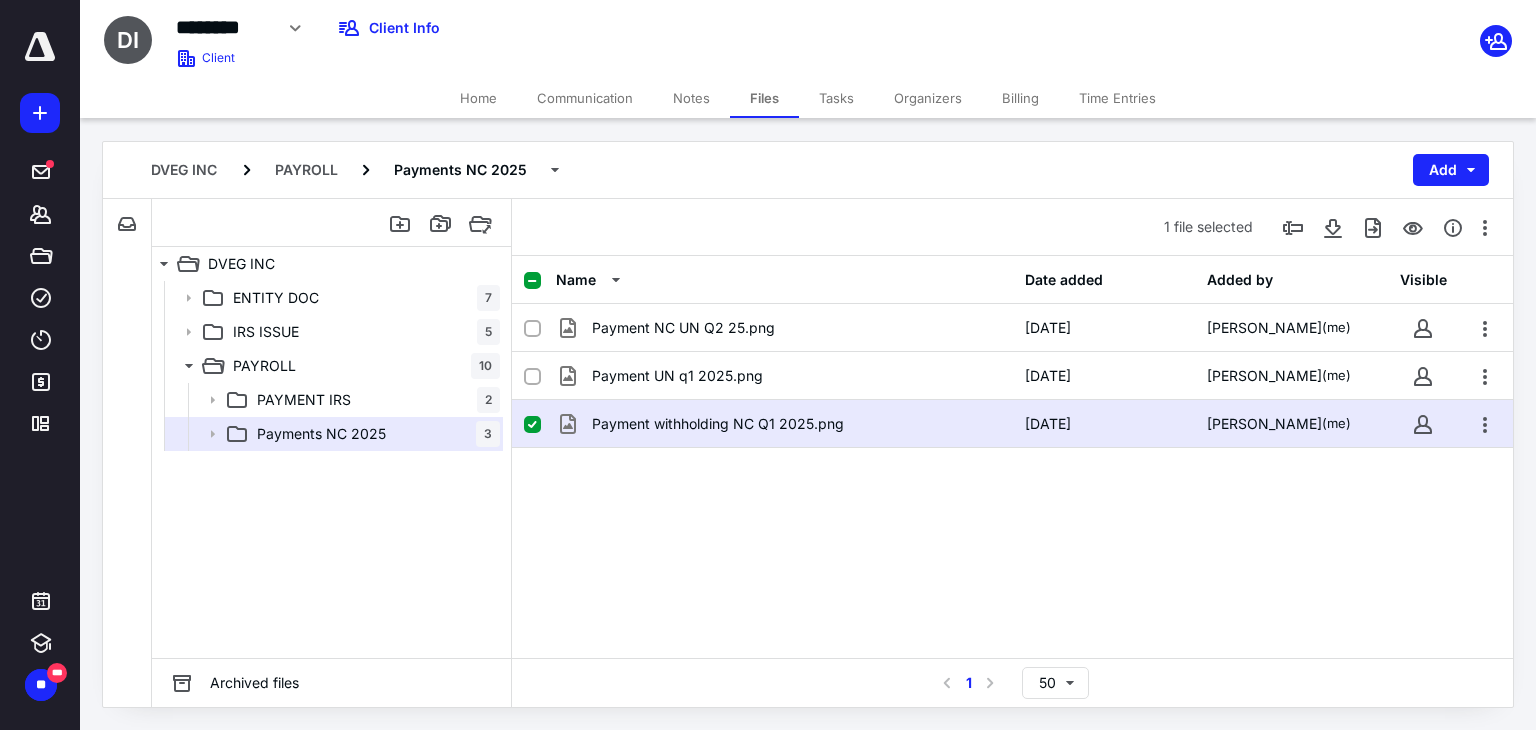 click on "Home" at bounding box center (478, 98) 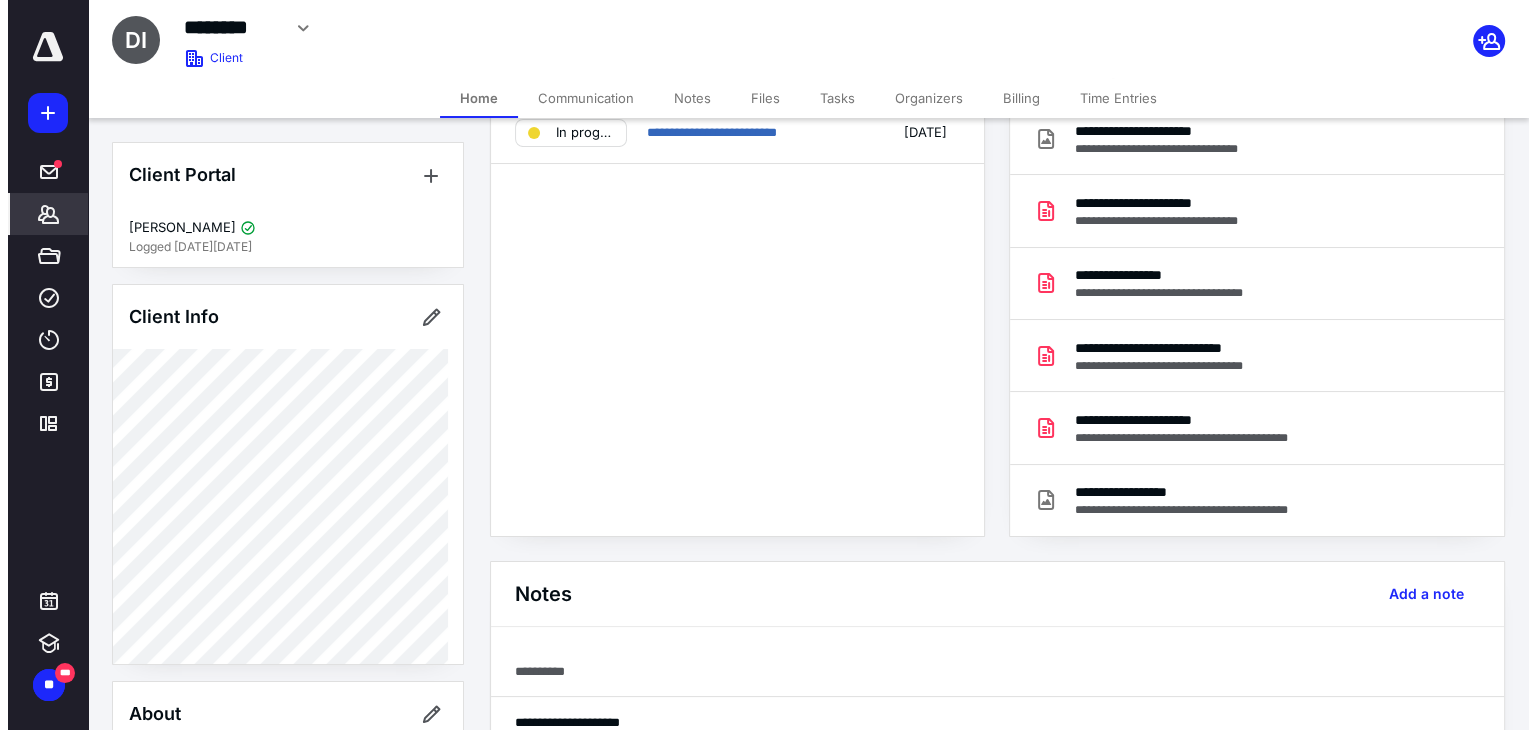 scroll, scrollTop: 400, scrollLeft: 0, axis: vertical 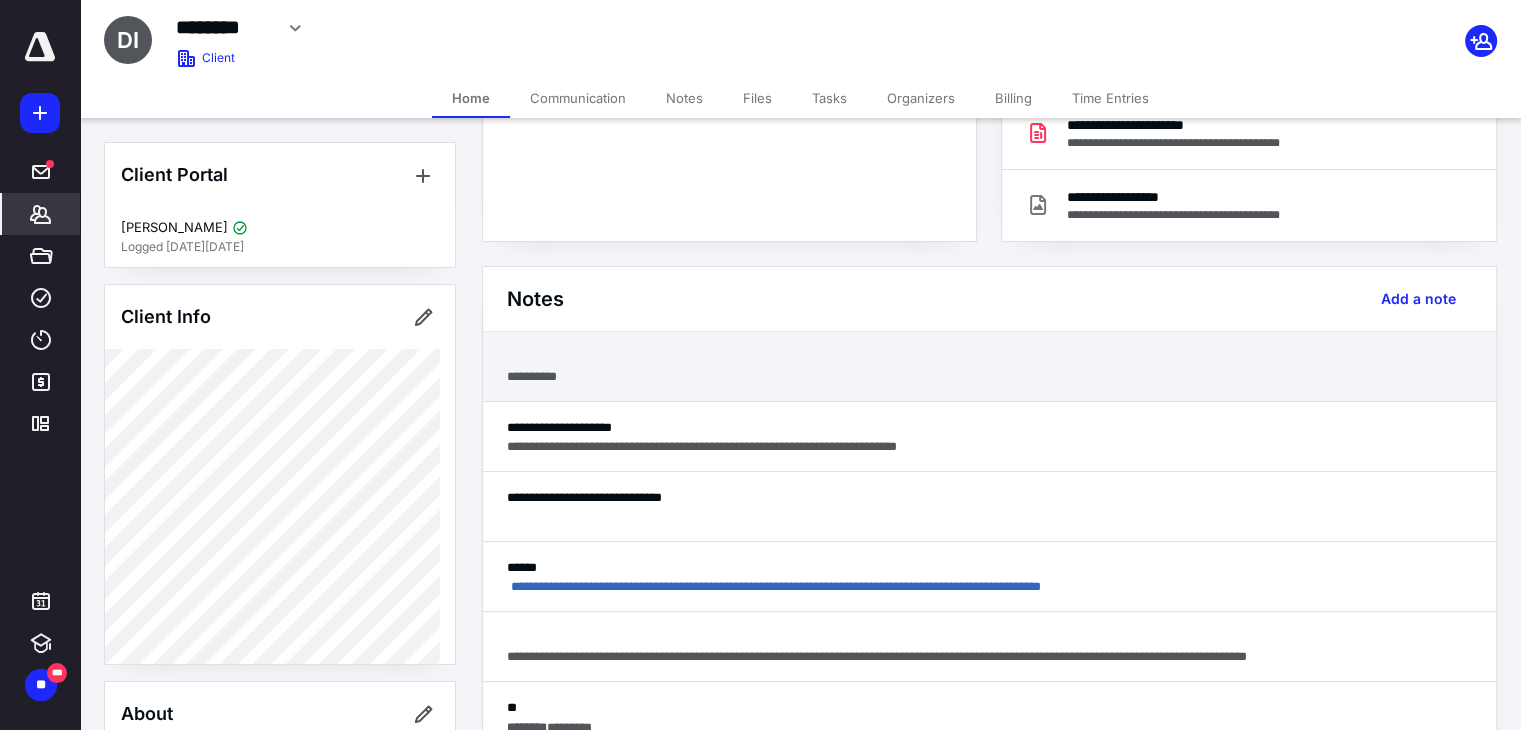click on "**********" at bounding box center [989, 376] 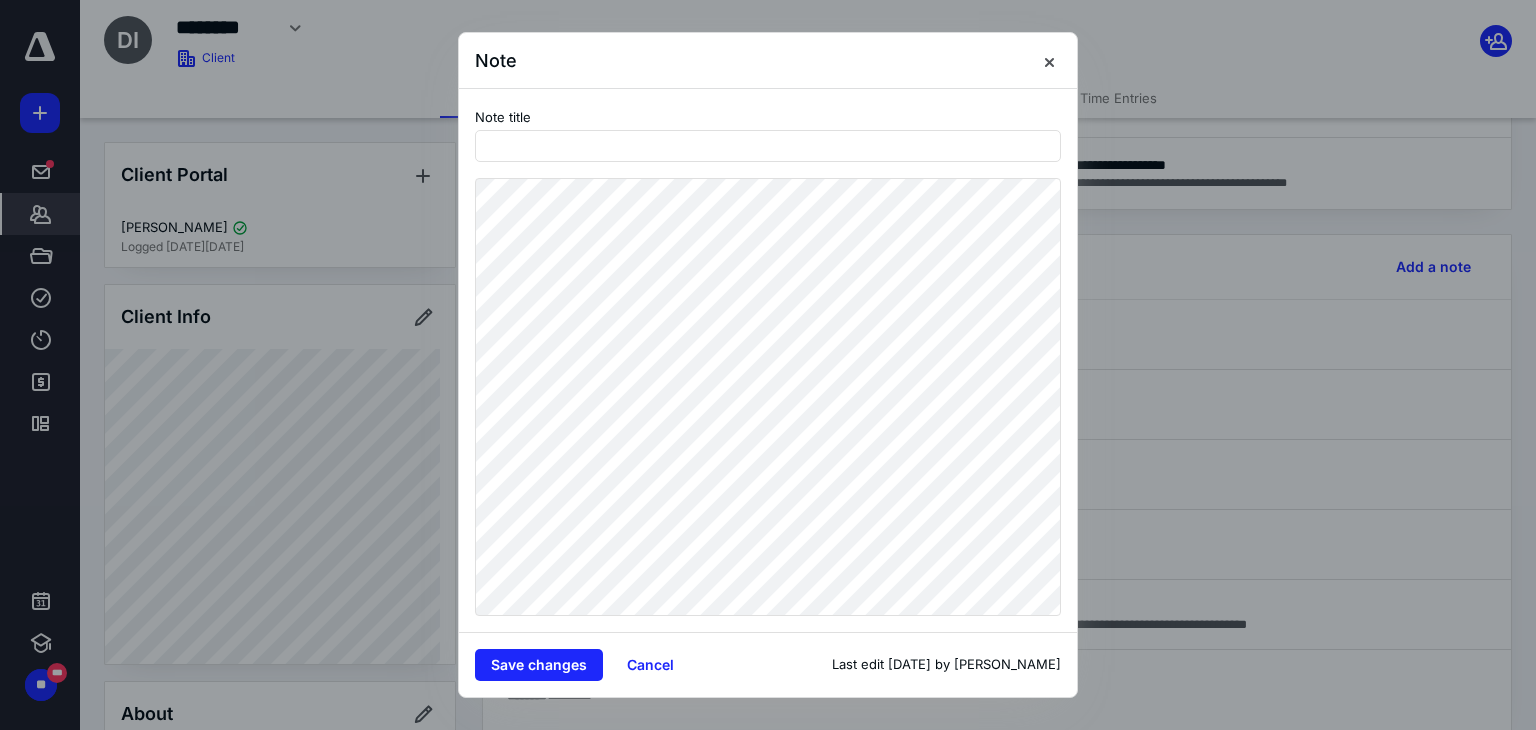scroll, scrollTop: 400, scrollLeft: 0, axis: vertical 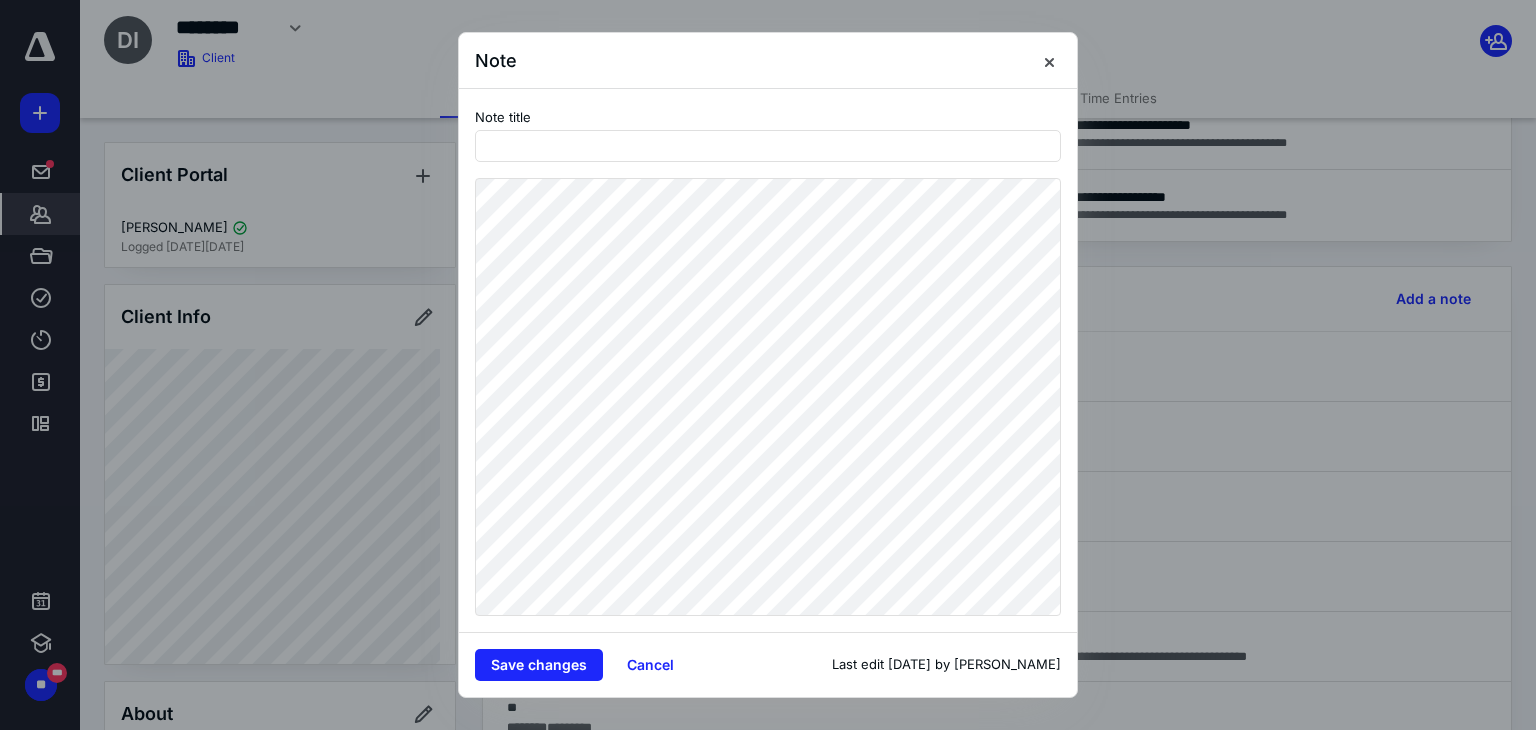 click at bounding box center (768, 365) 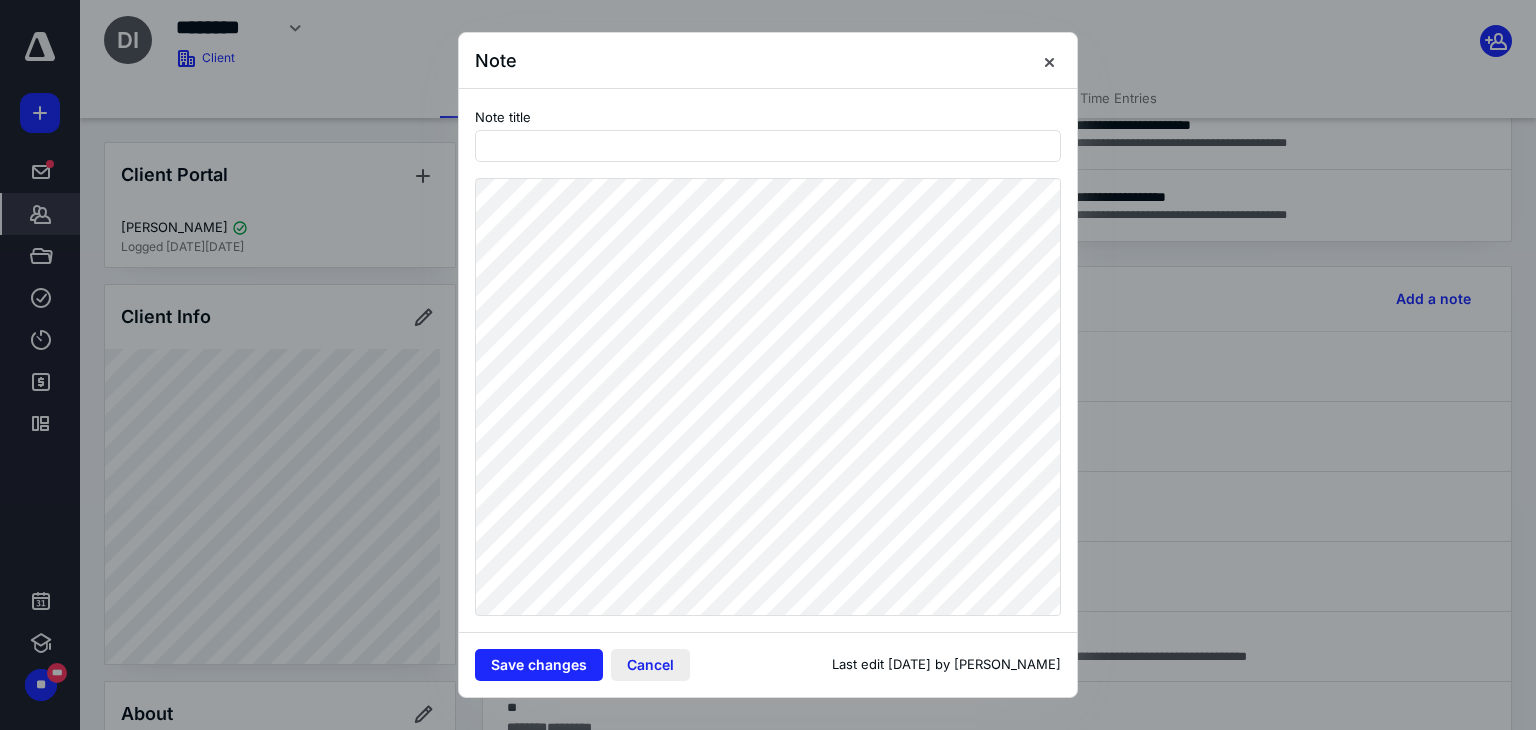 drag, startPoint x: 652, startPoint y: 669, endPoint x: 654, endPoint y: 629, distance: 40.04997 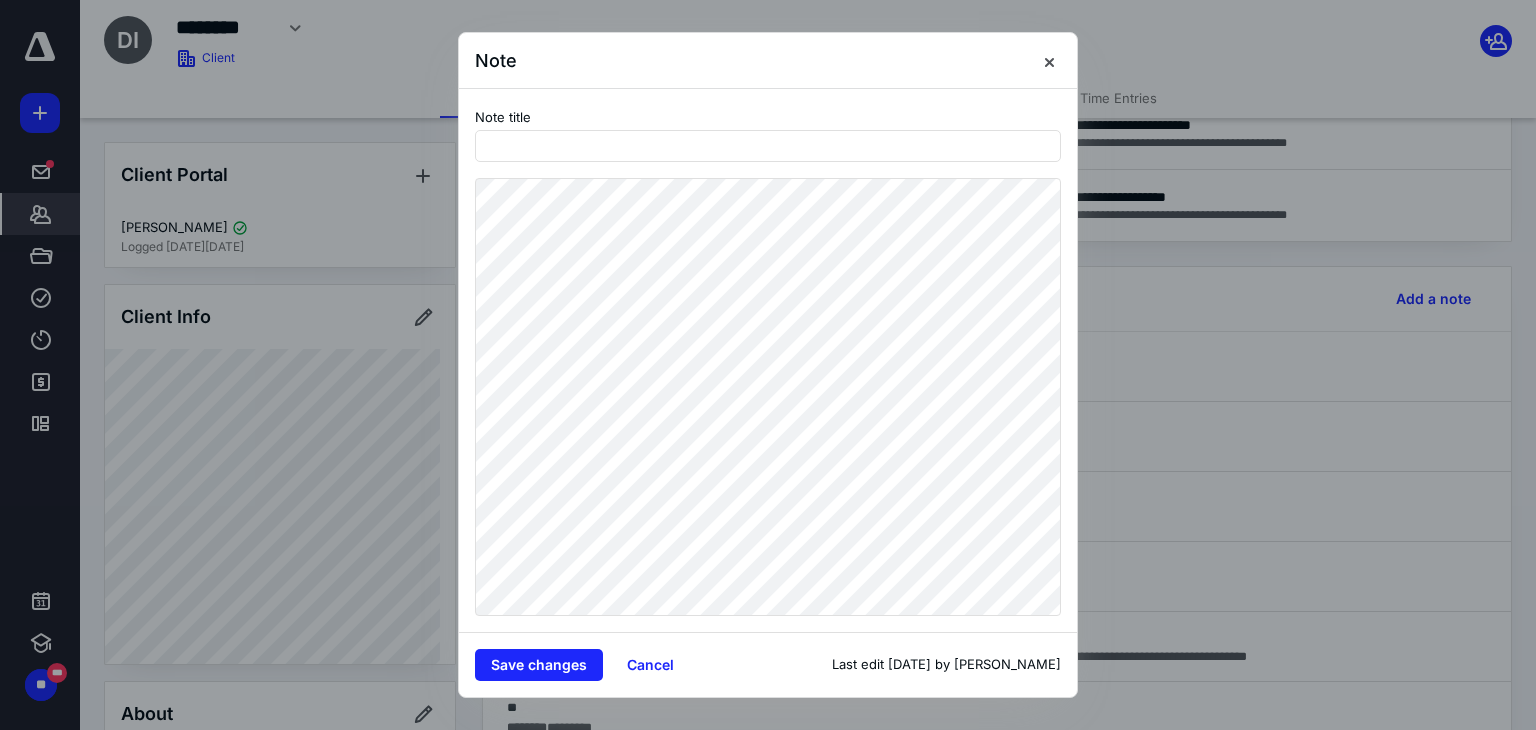 click on "Cancel" at bounding box center (650, 665) 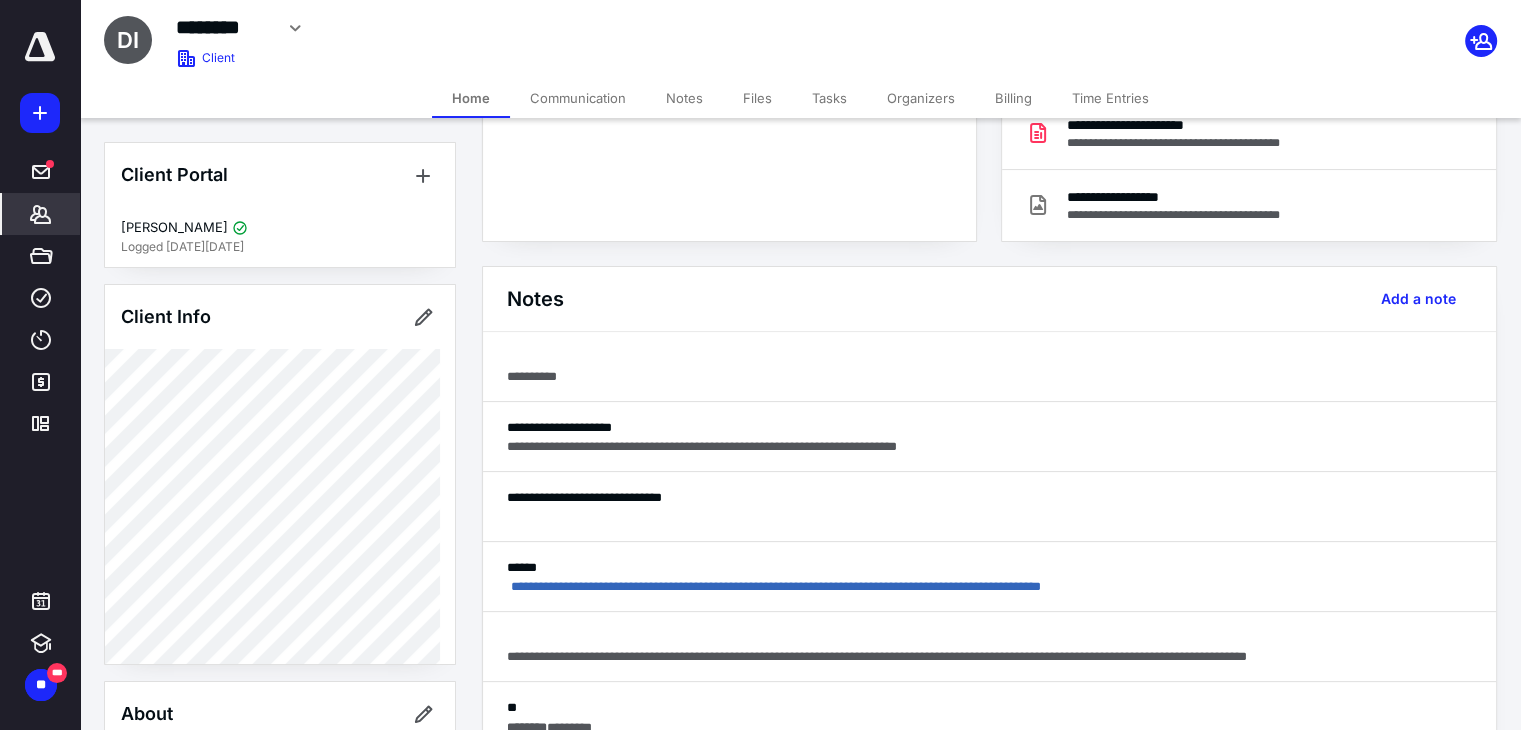 click on "Files" at bounding box center (757, 98) 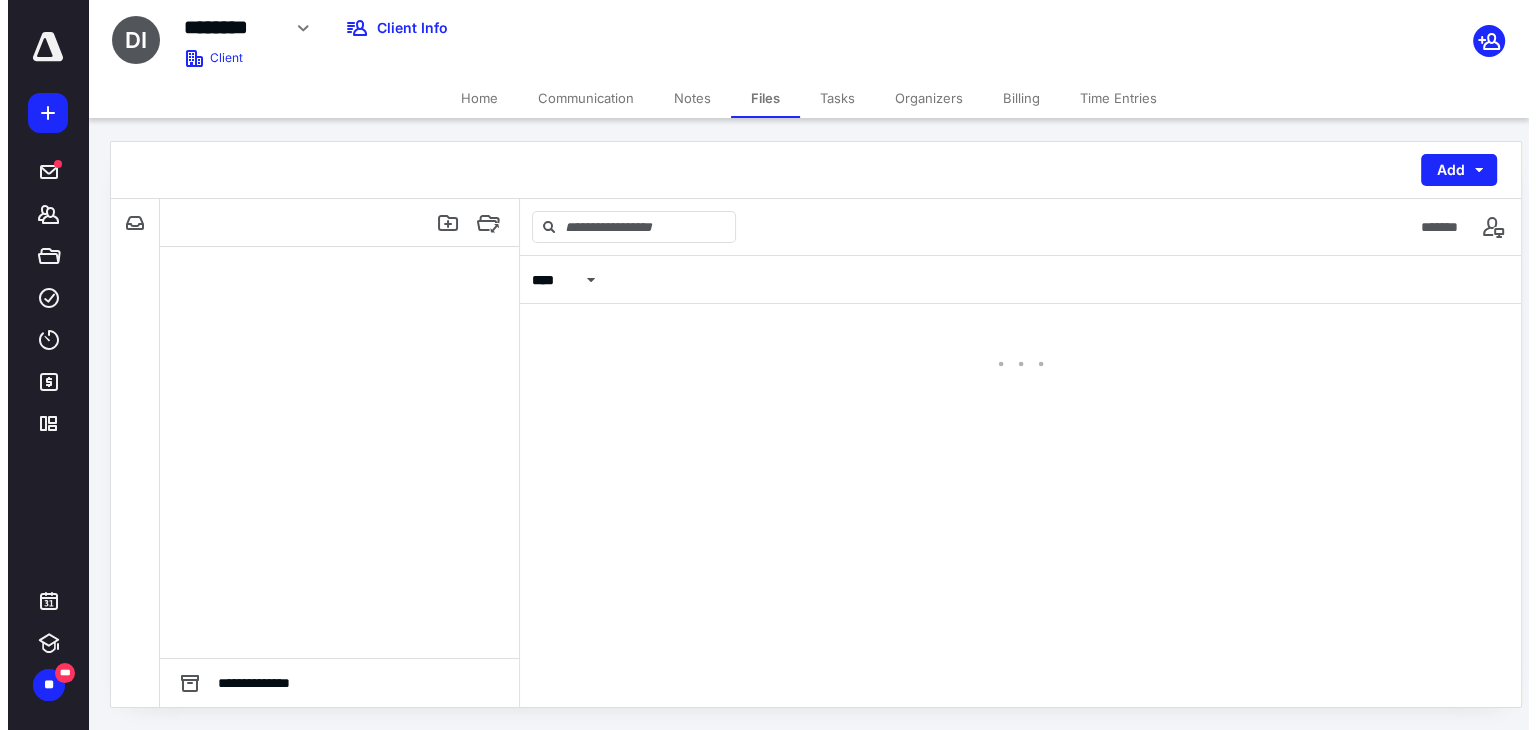 scroll, scrollTop: 0, scrollLeft: 0, axis: both 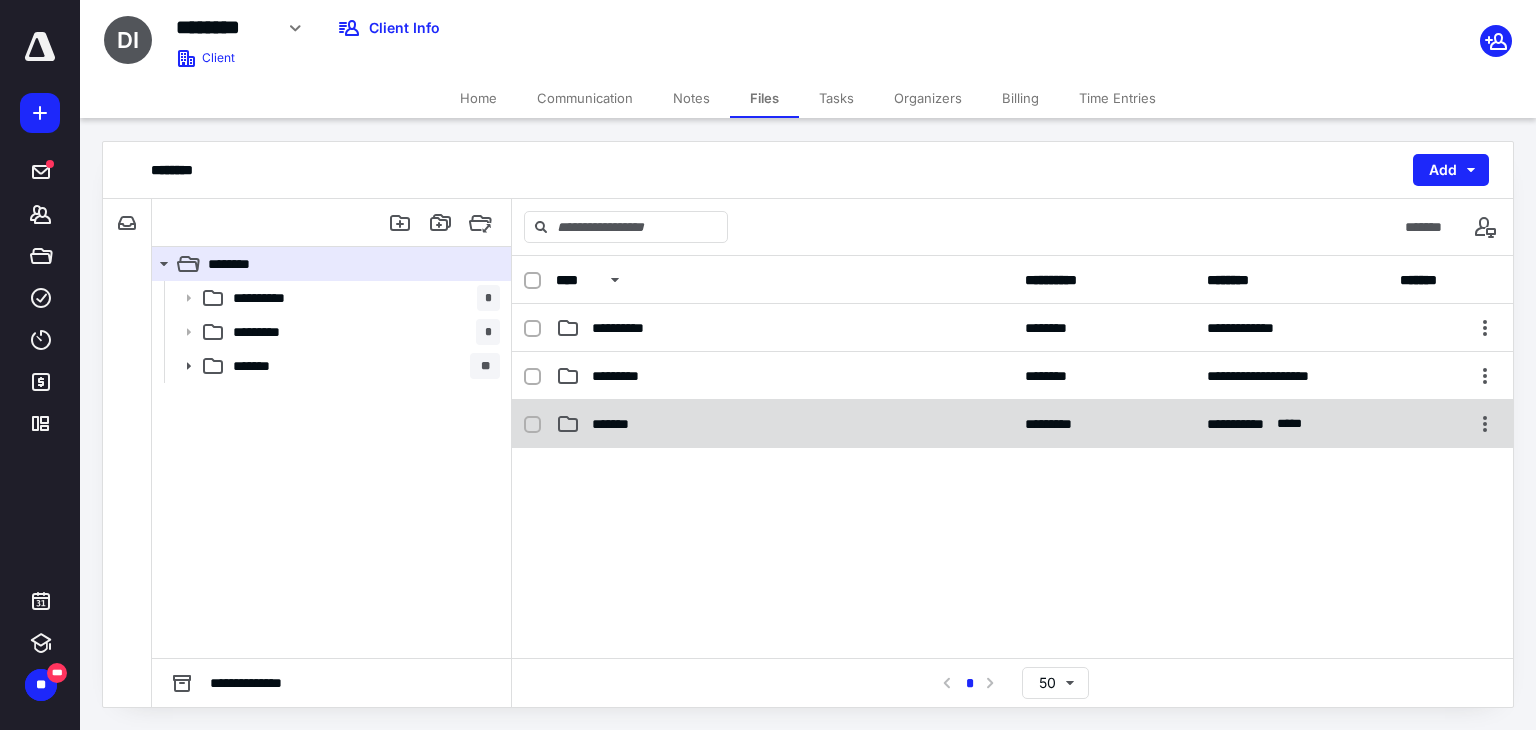 click on "*******" at bounding box center (784, 424) 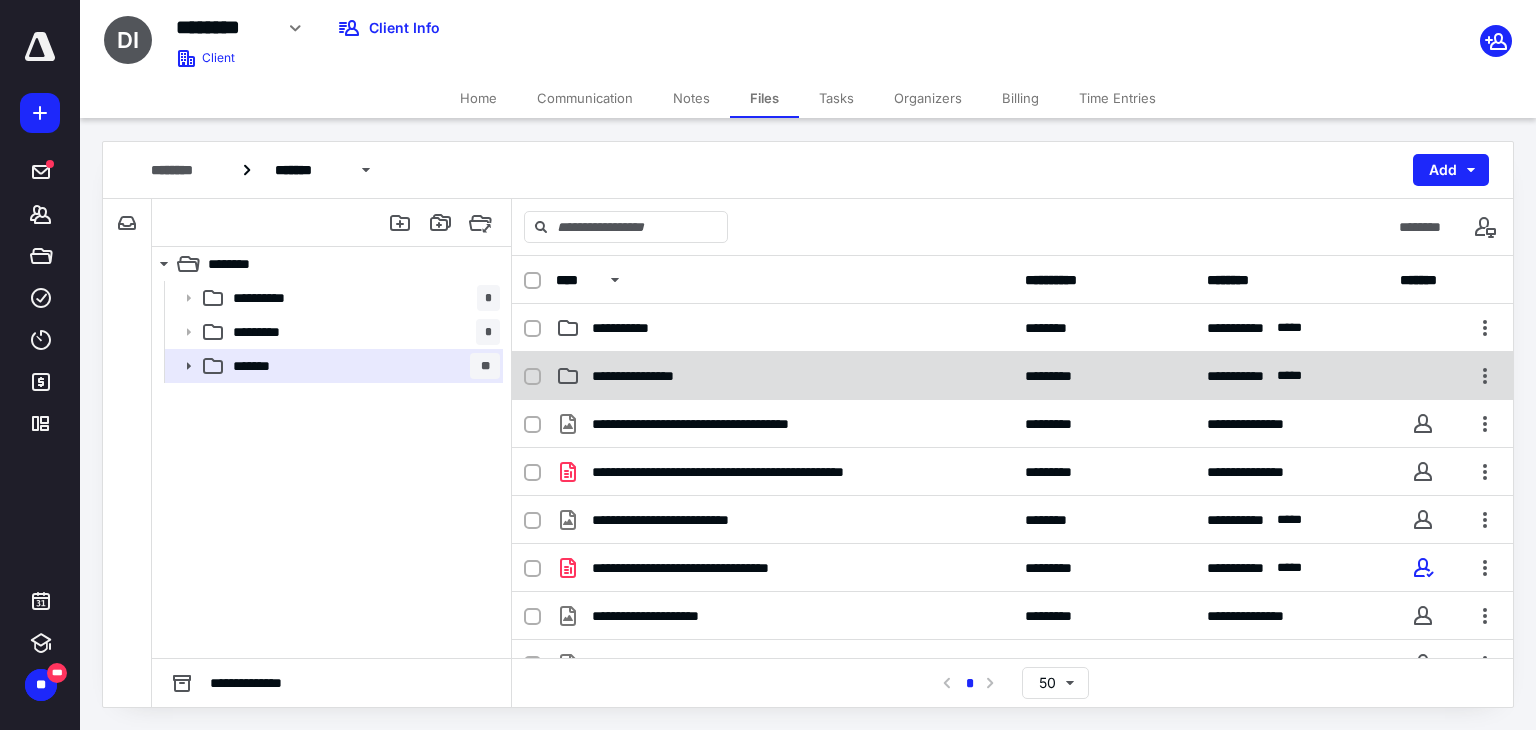 click on "**********" at bounding box center [784, 376] 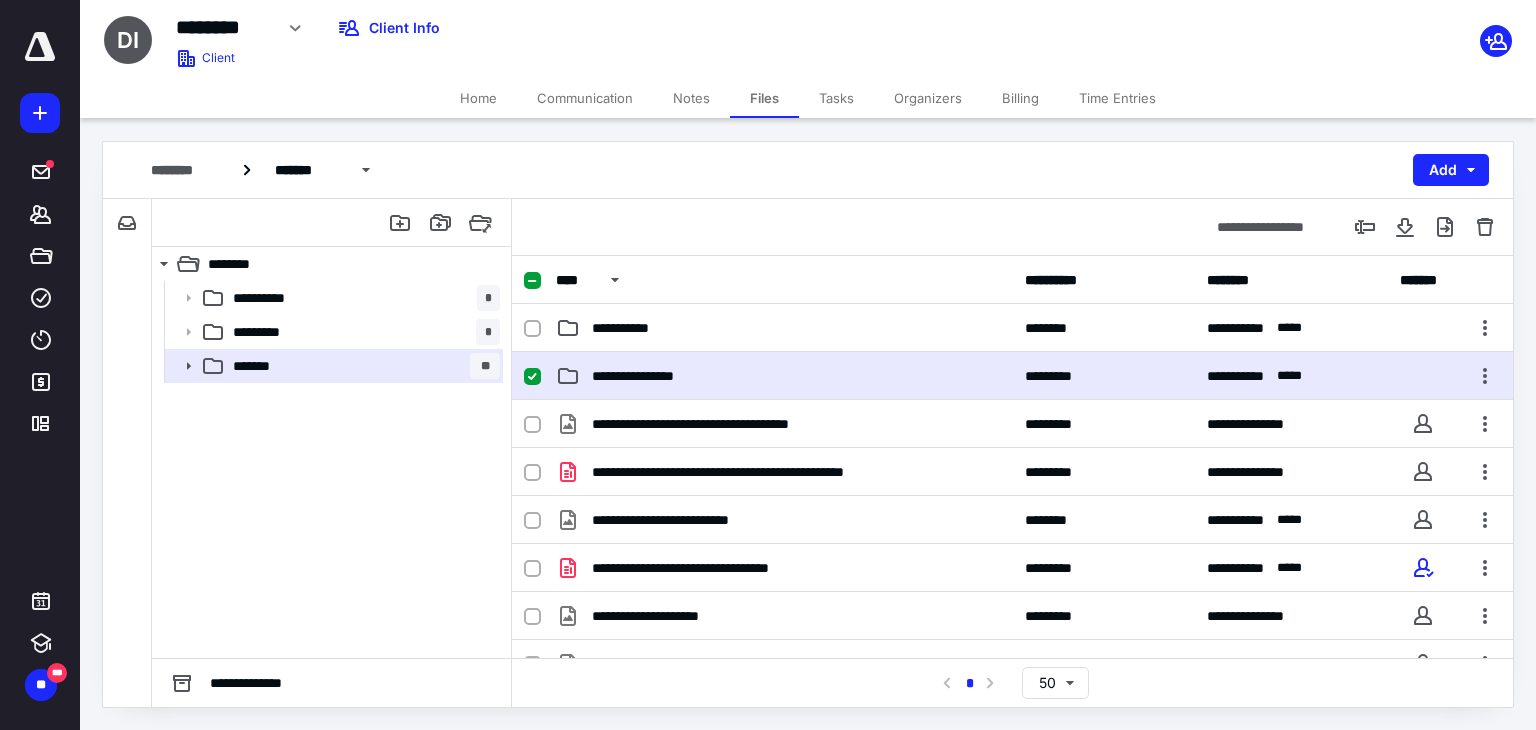click on "**********" at bounding box center [784, 376] 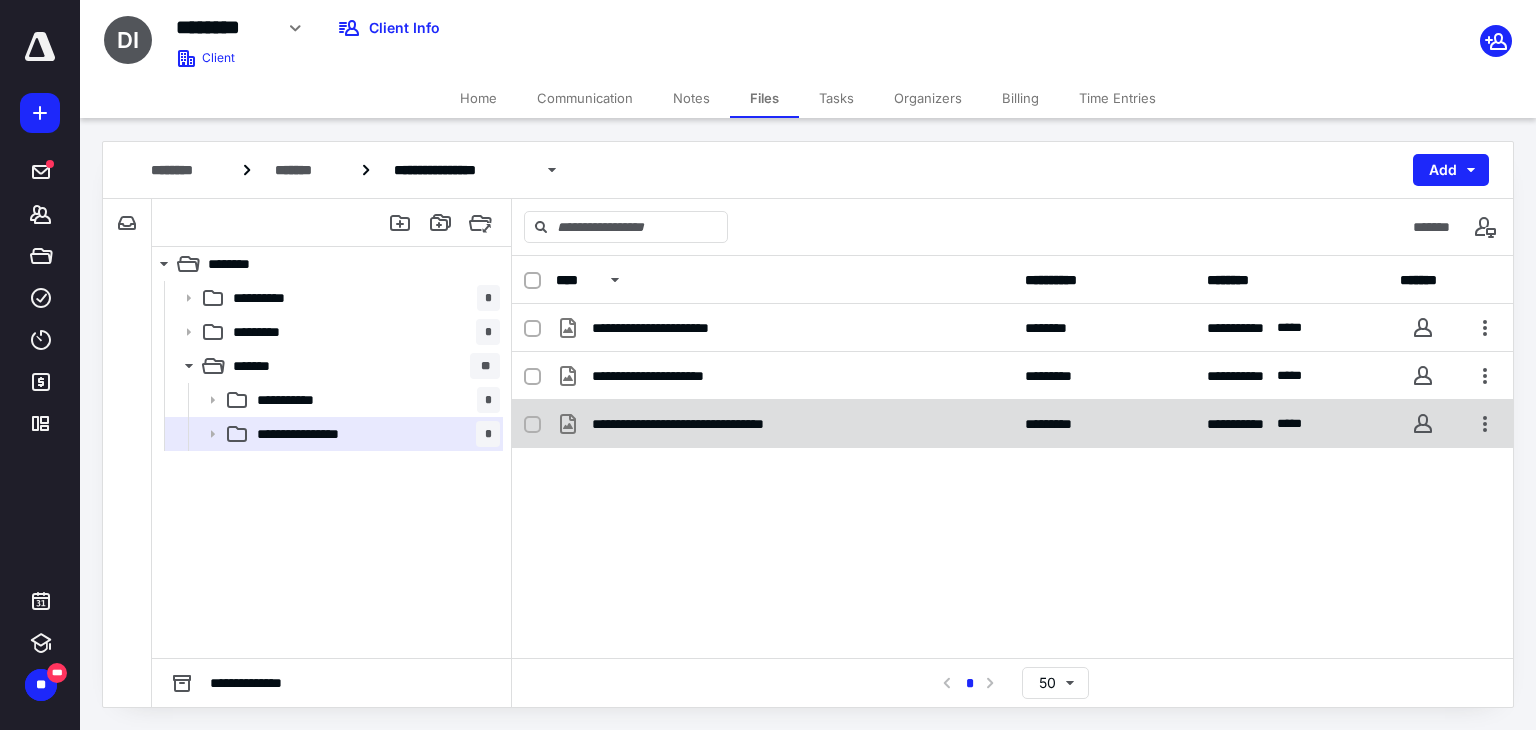 click on "**********" at bounding box center (784, 424) 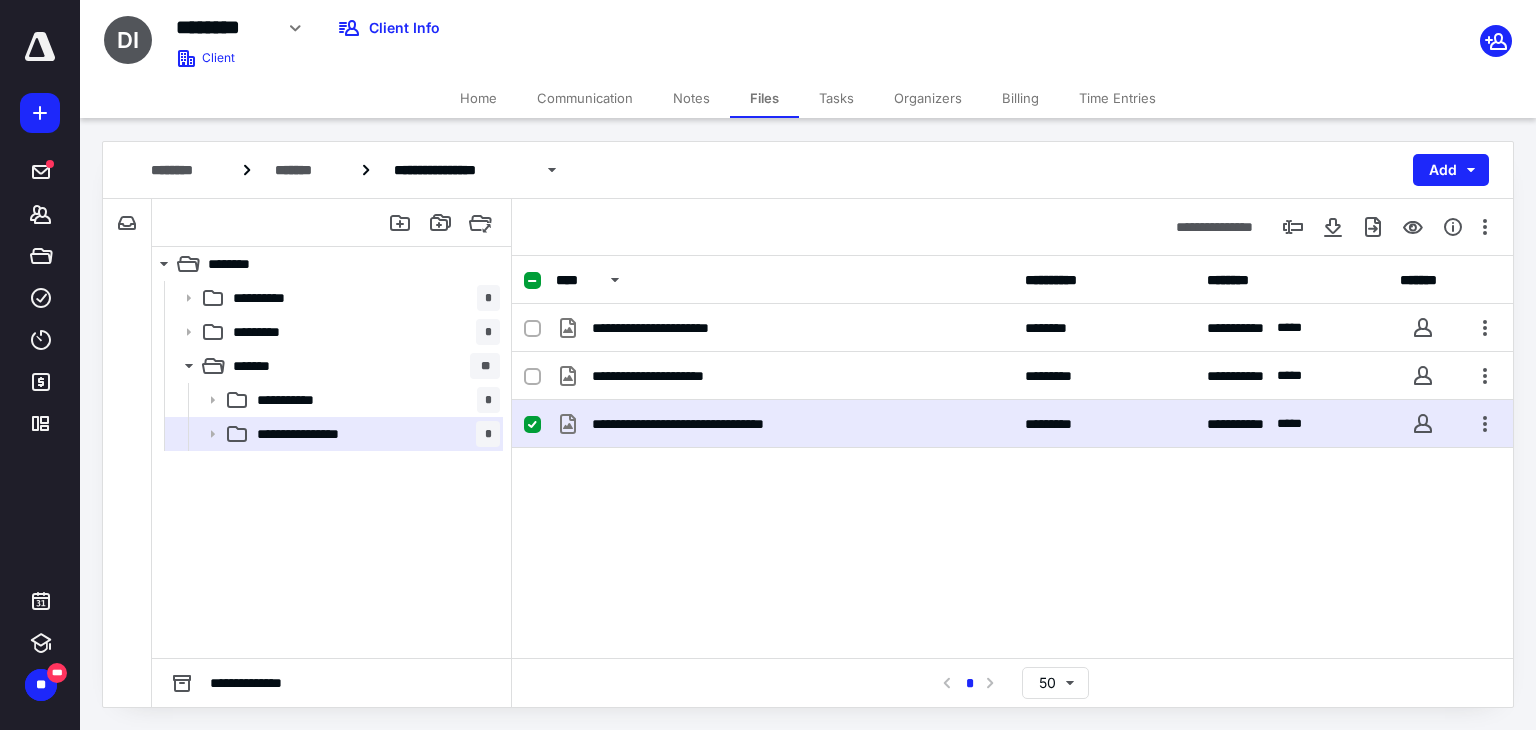 click on "**********" at bounding box center [784, 424] 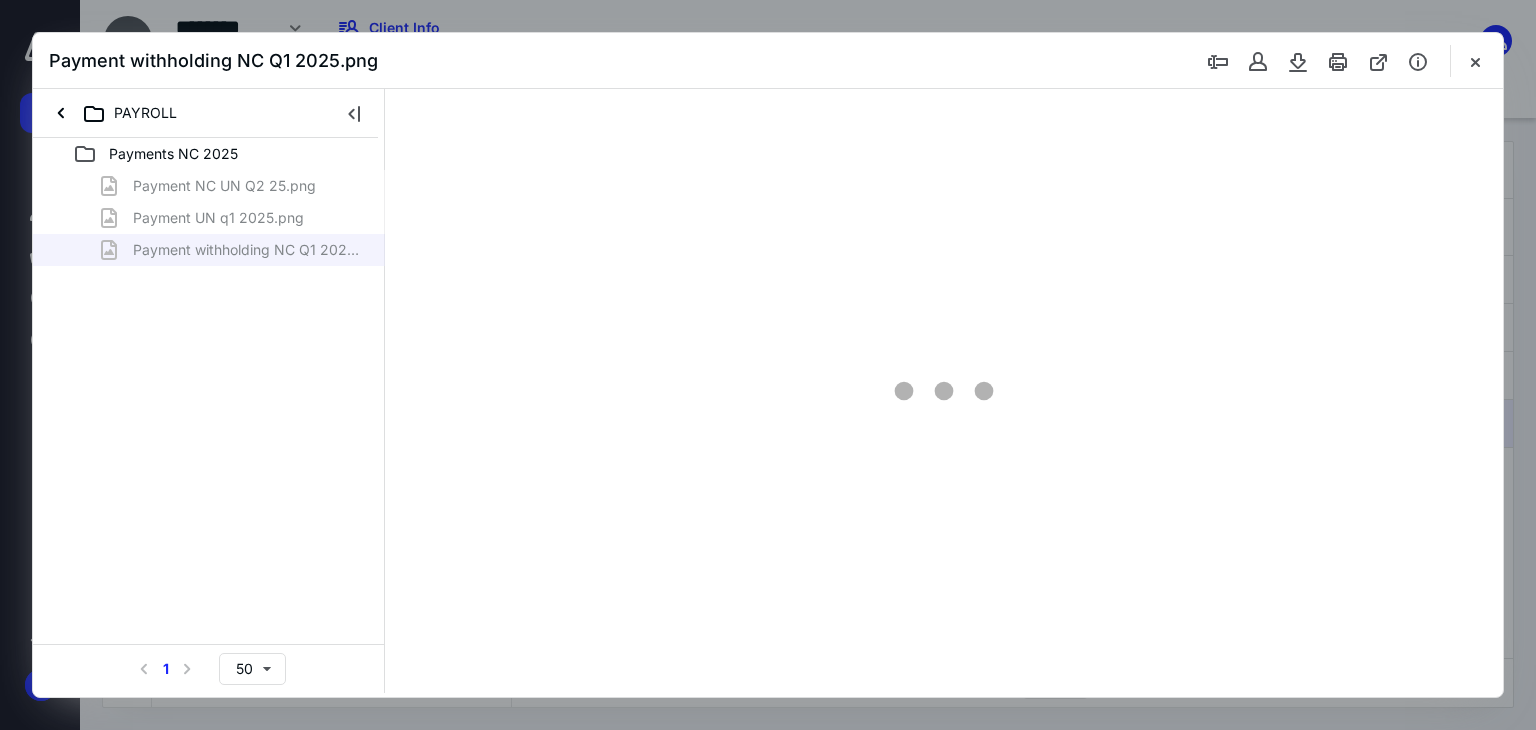 scroll, scrollTop: 0, scrollLeft: 0, axis: both 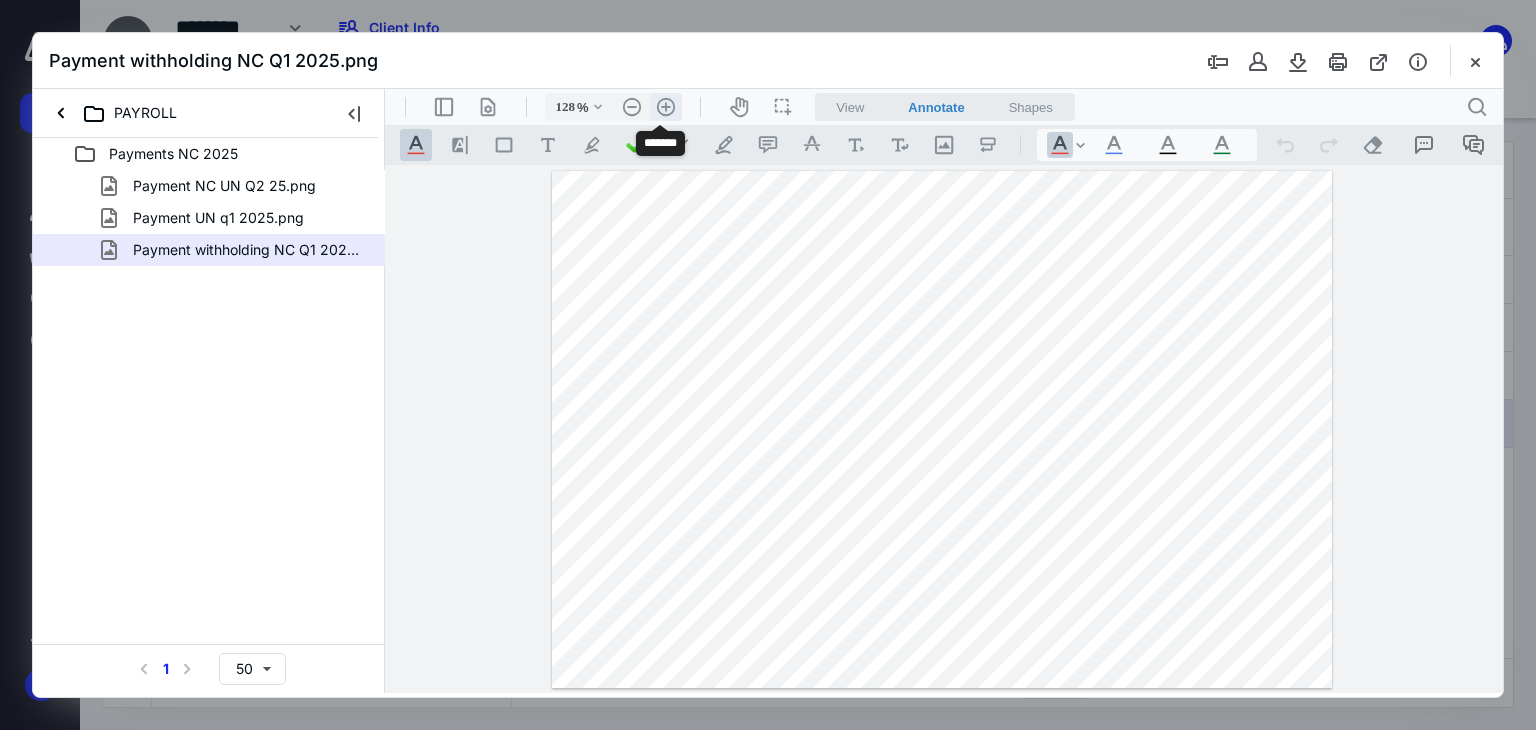 click on ".cls-1{fill:#abb0c4;} icon - header - zoom - in - line" at bounding box center (666, 107) 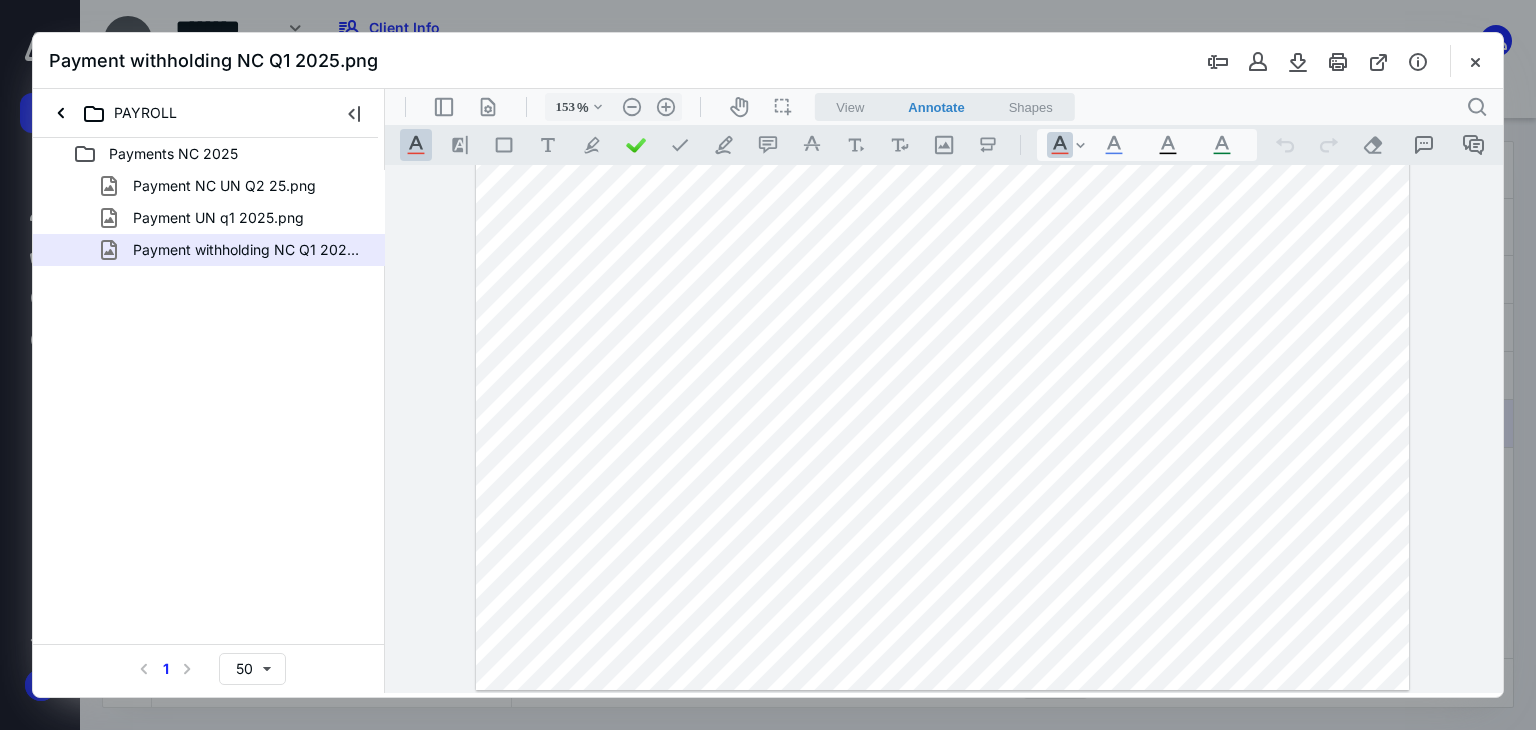scroll, scrollTop: 103, scrollLeft: 0, axis: vertical 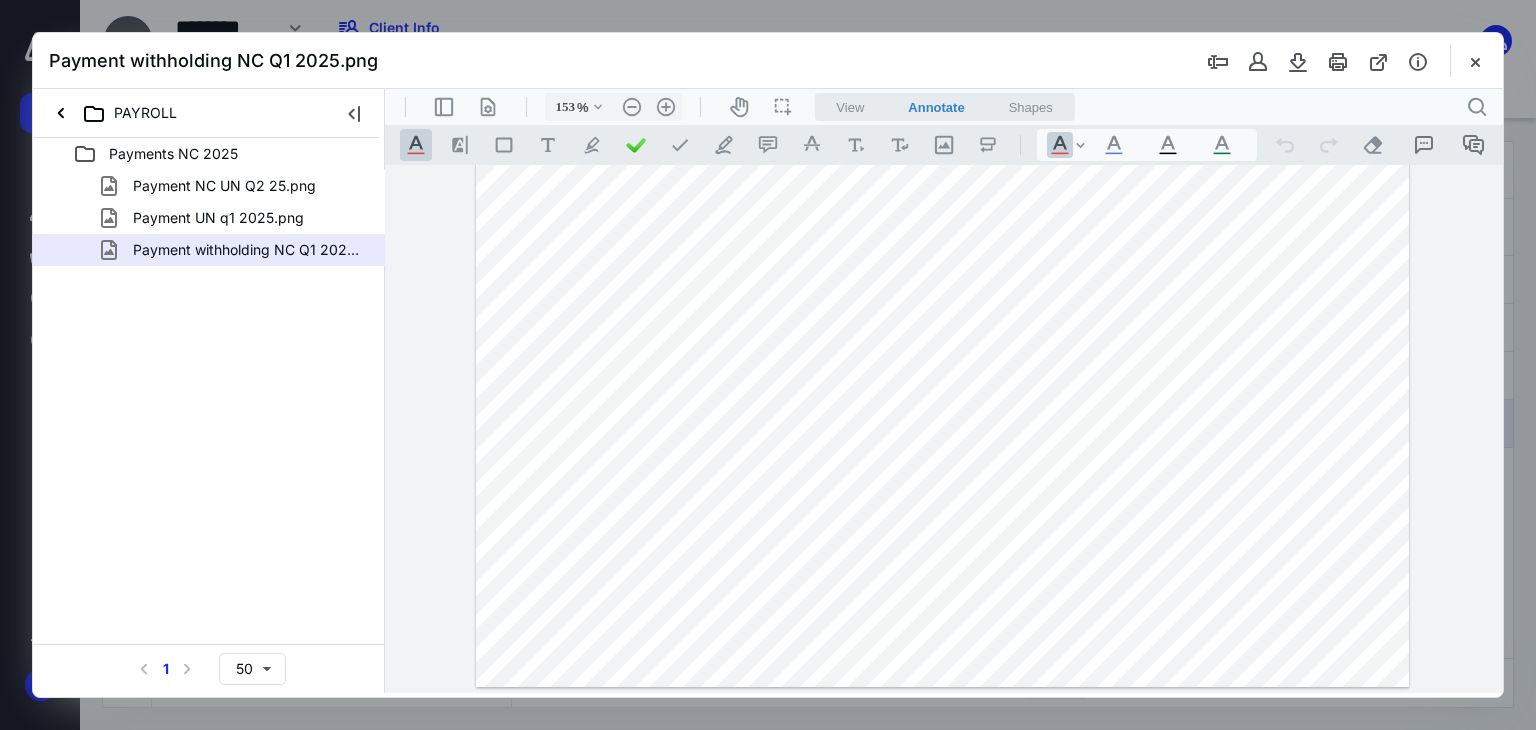 drag, startPoint x: 730, startPoint y: 600, endPoint x: 782, endPoint y: 600, distance: 52 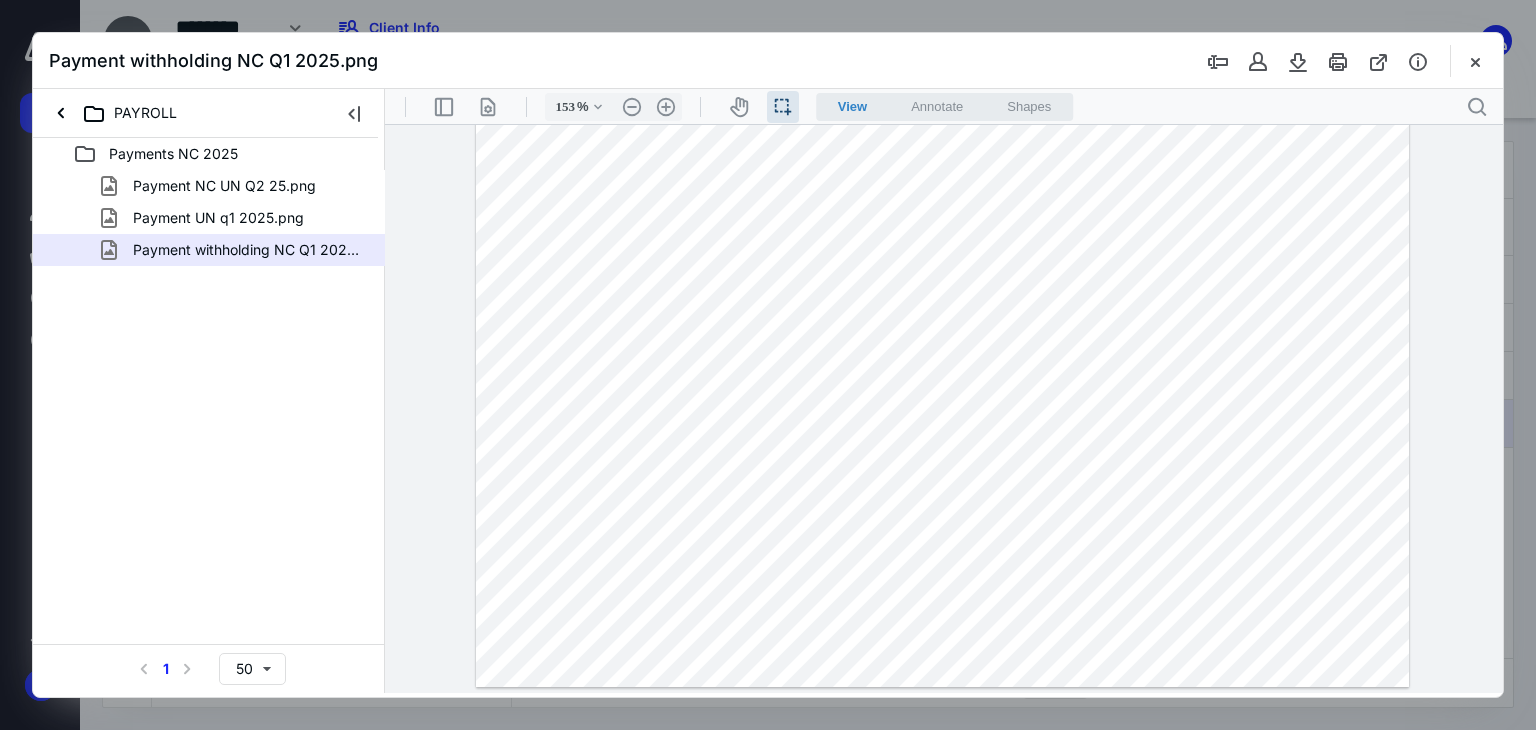 click at bounding box center (943, 377) 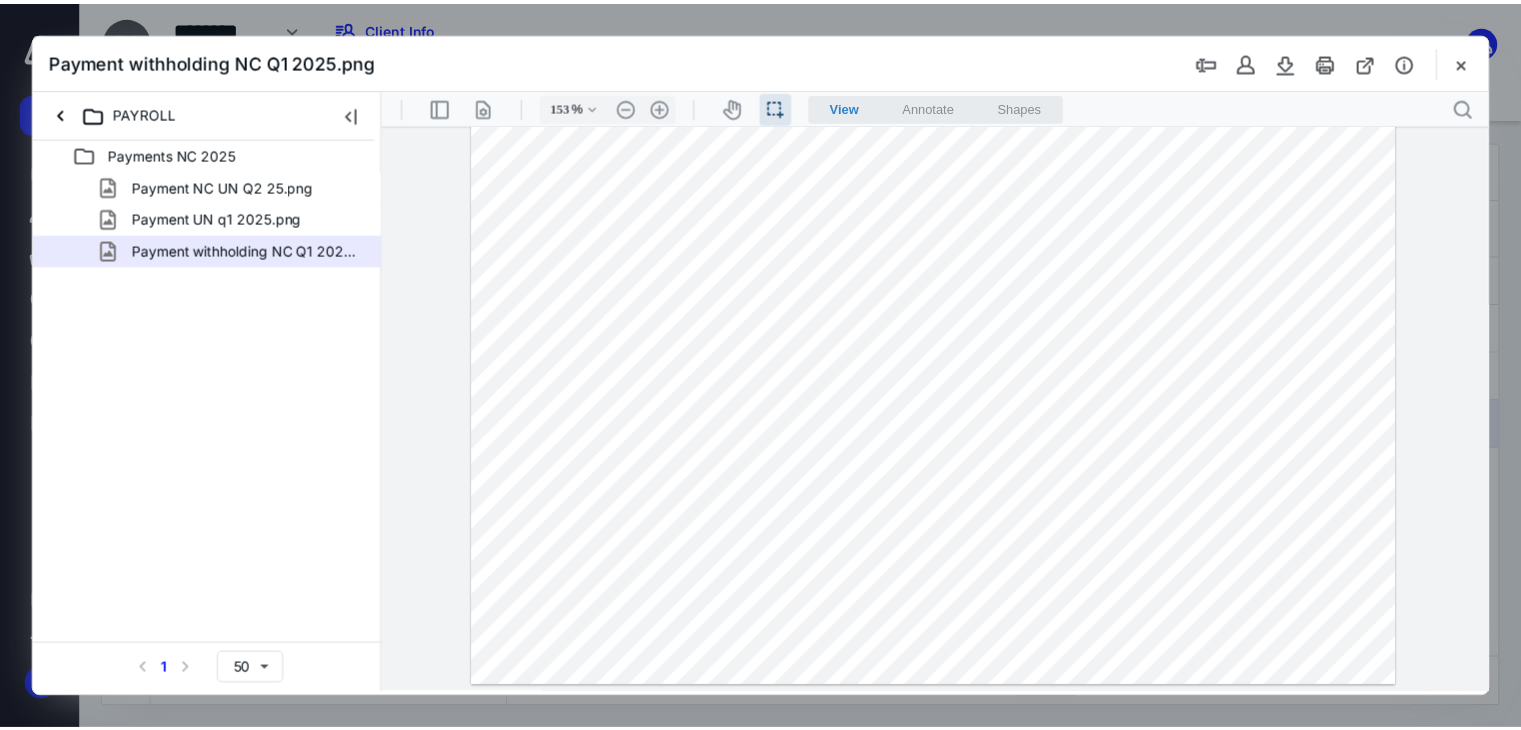 scroll, scrollTop: 0, scrollLeft: 0, axis: both 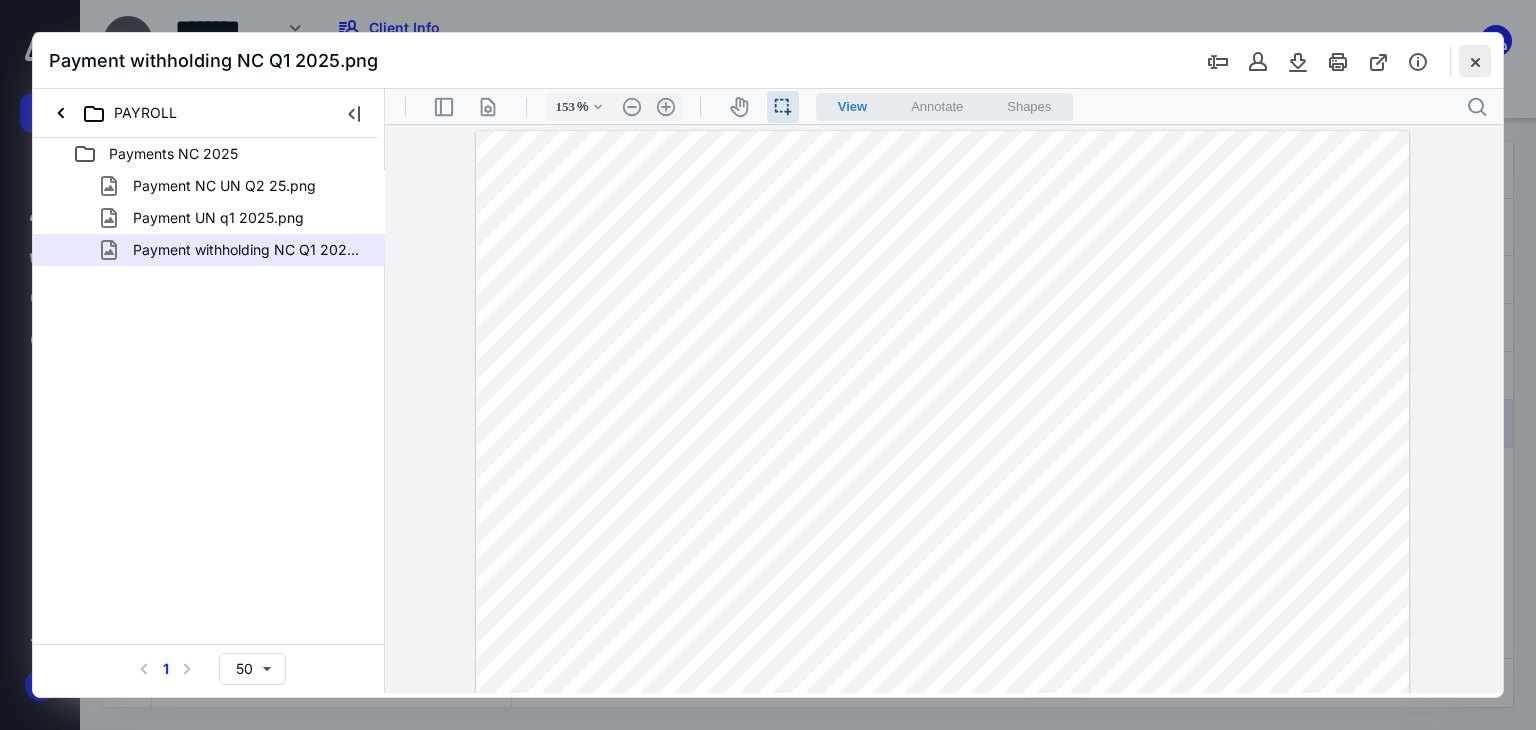 drag, startPoint x: 1468, startPoint y: 67, endPoint x: 1359, endPoint y: 114, distance: 118.70131 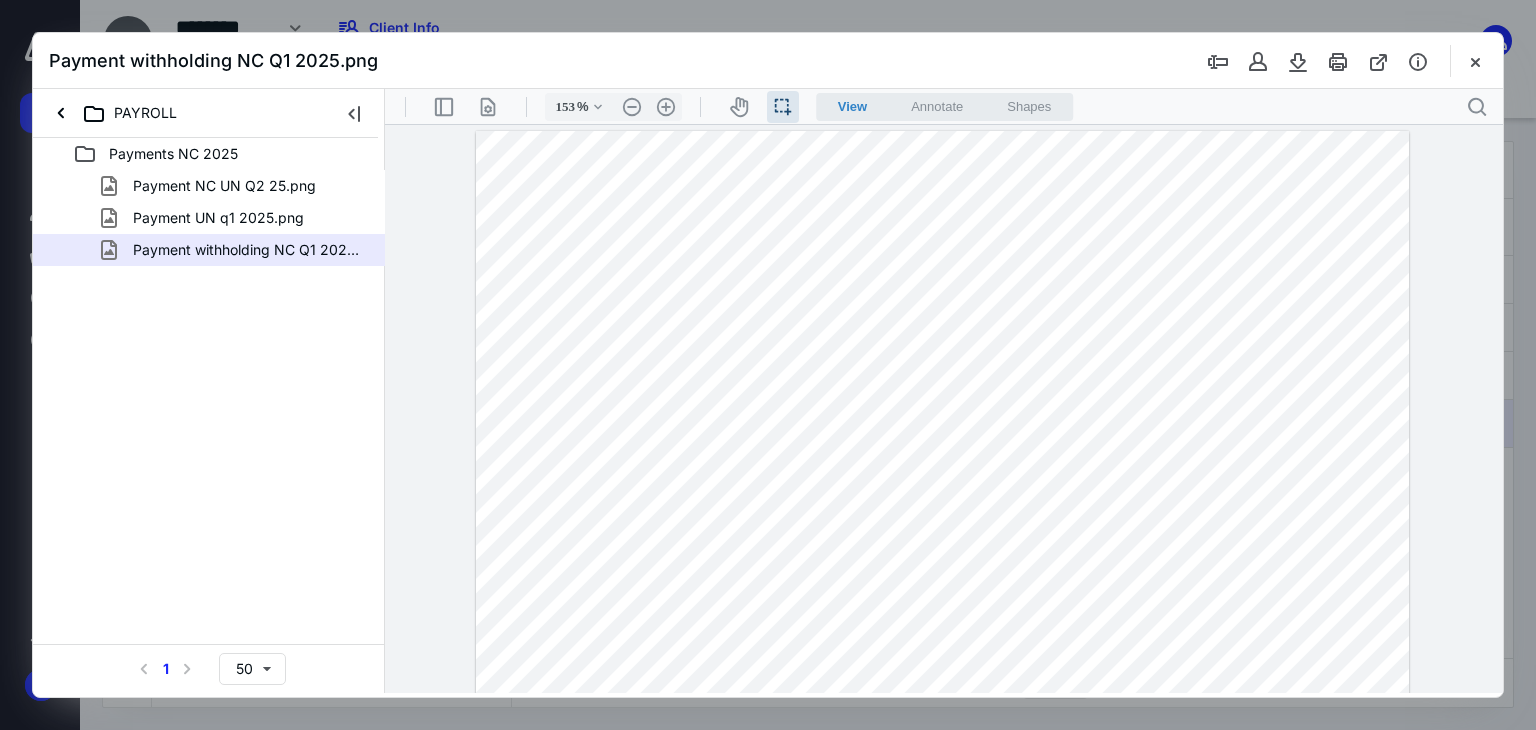click at bounding box center (1475, 61) 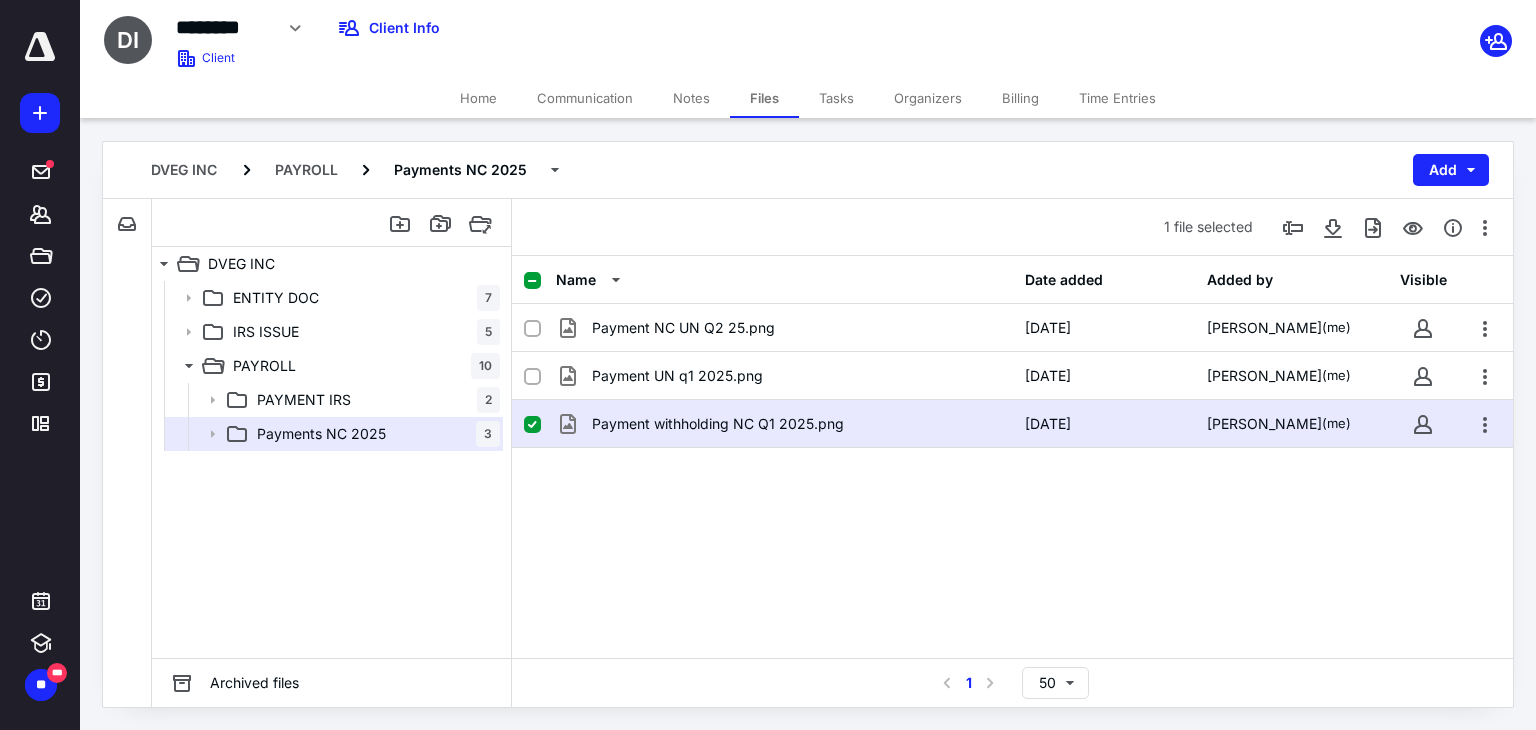 click on "Payment withholding NC Q1 2025.png" at bounding box center [784, 424] 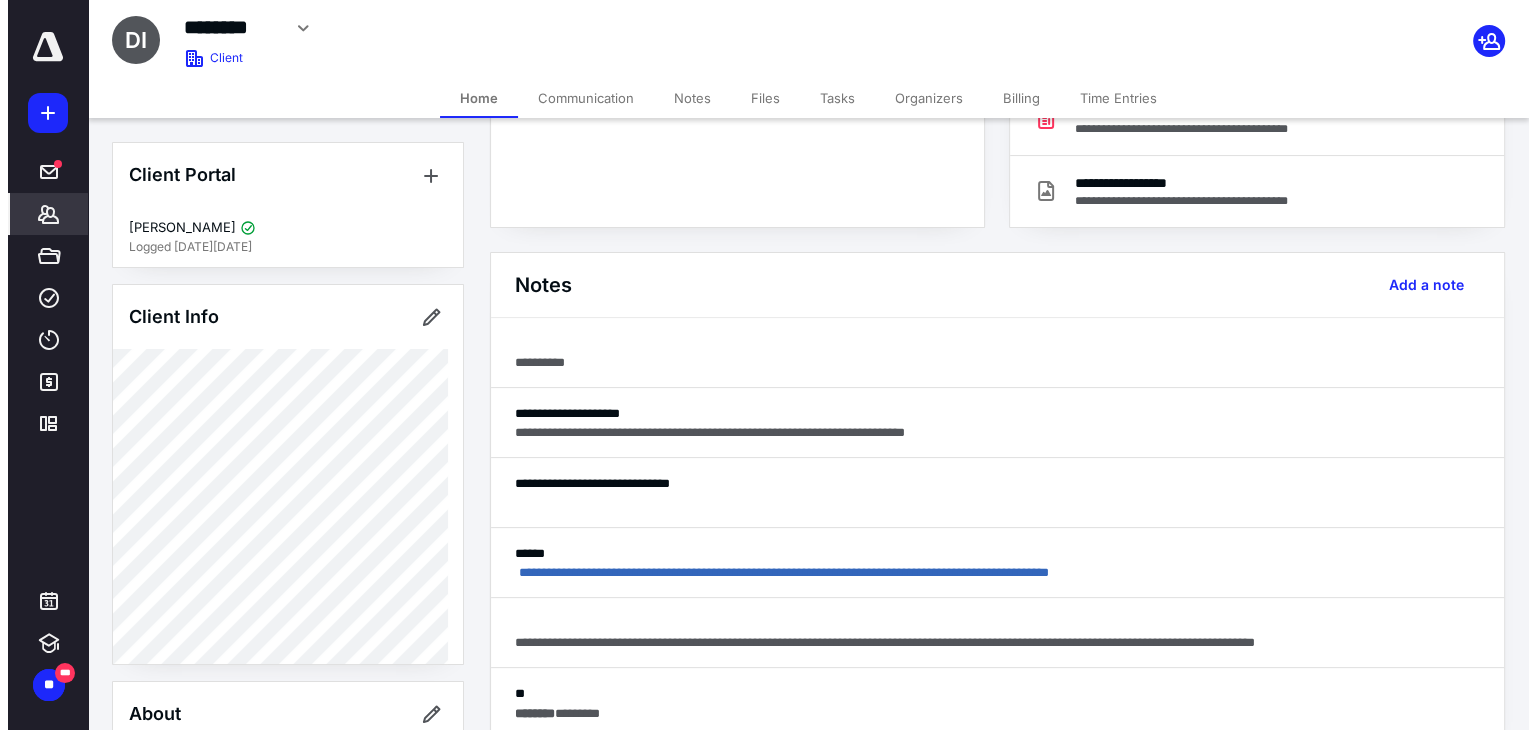 scroll, scrollTop: 400, scrollLeft: 0, axis: vertical 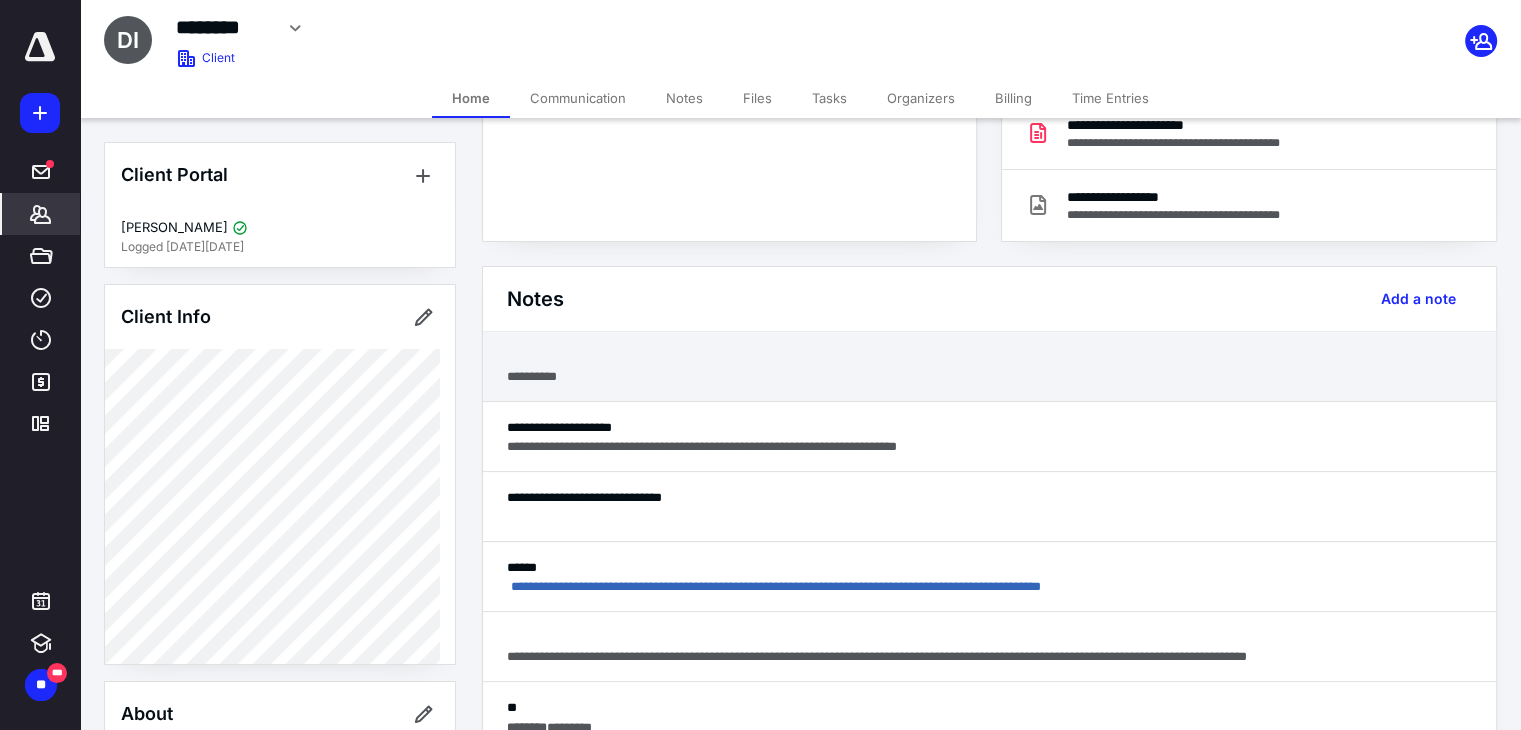 click at bounding box center (989, 357) 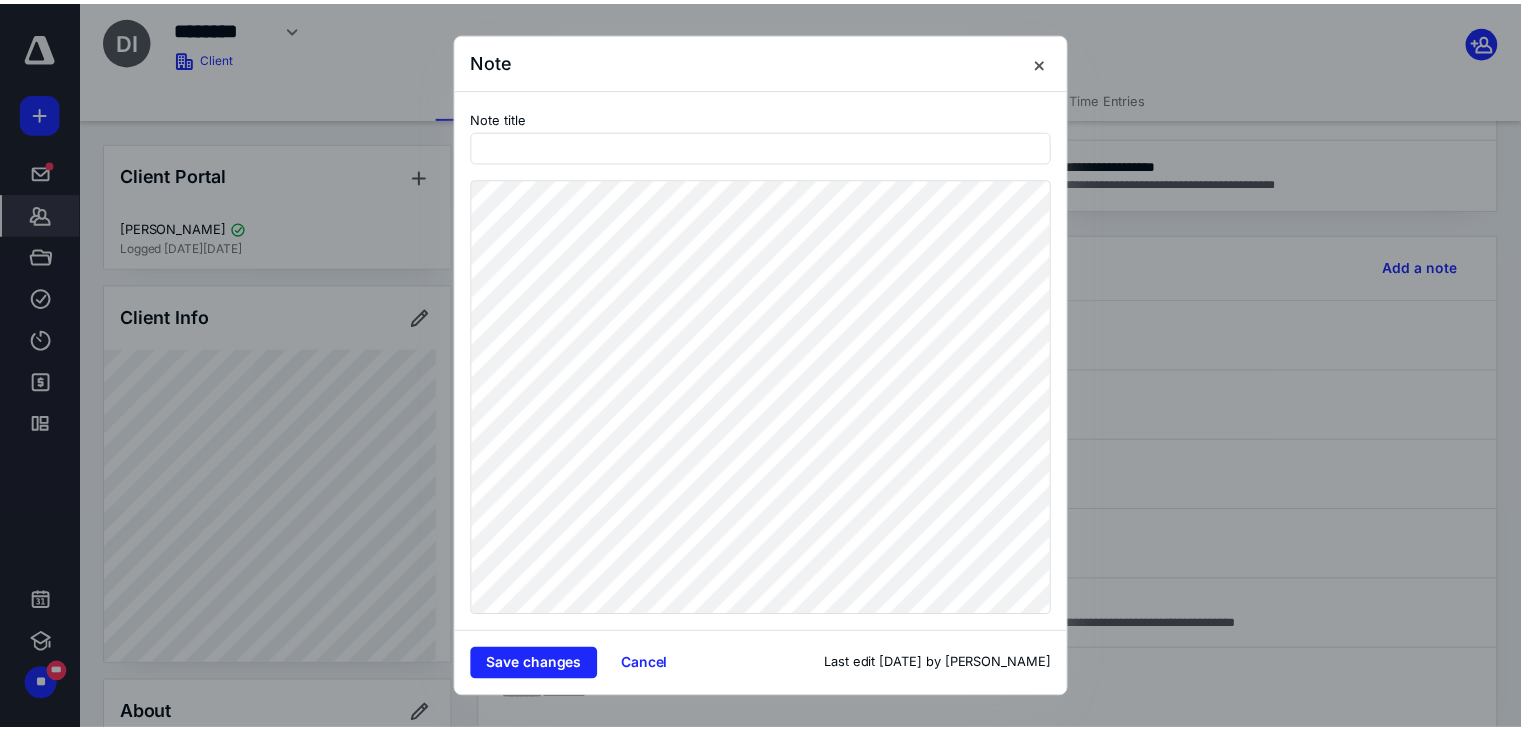 scroll, scrollTop: 400, scrollLeft: 0, axis: vertical 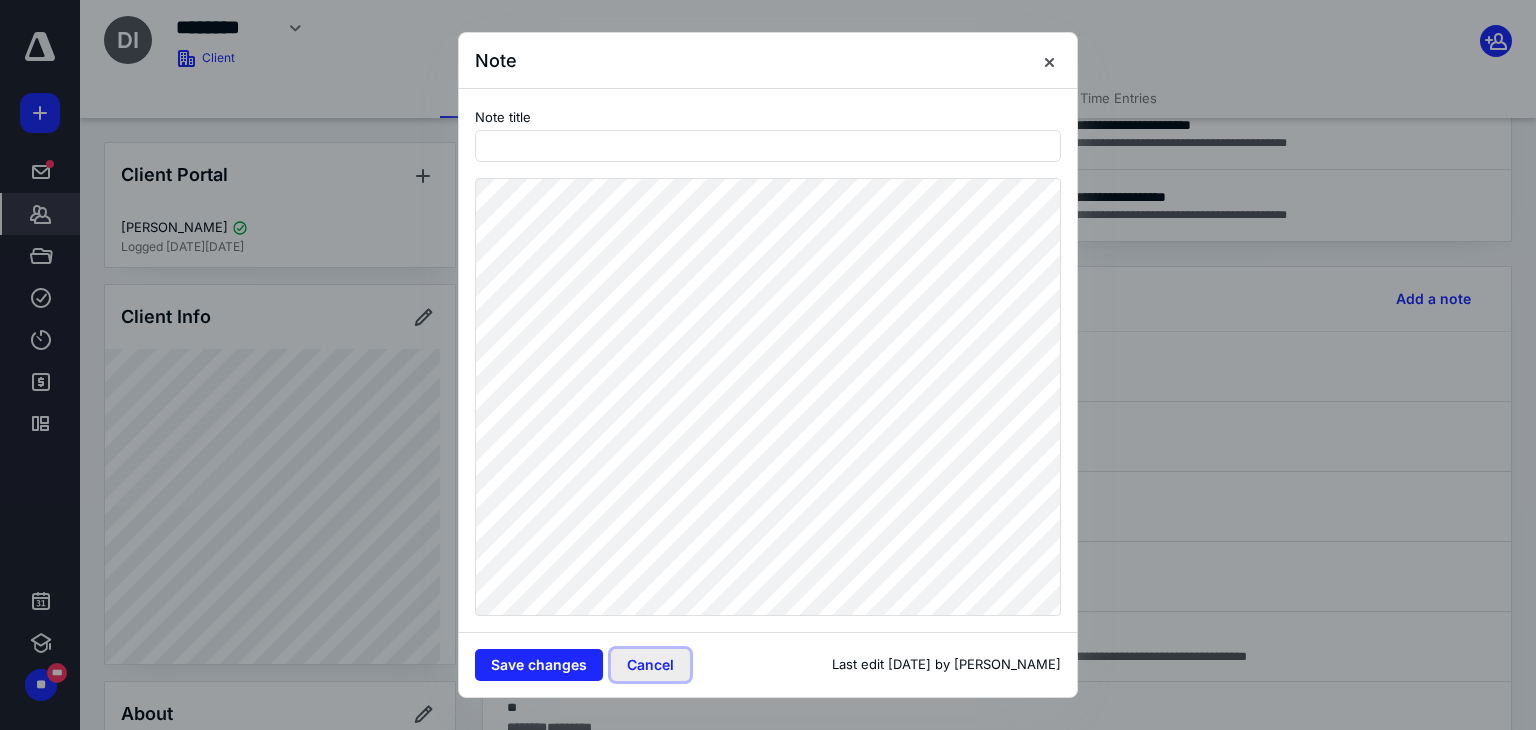 click on "Cancel" at bounding box center (650, 665) 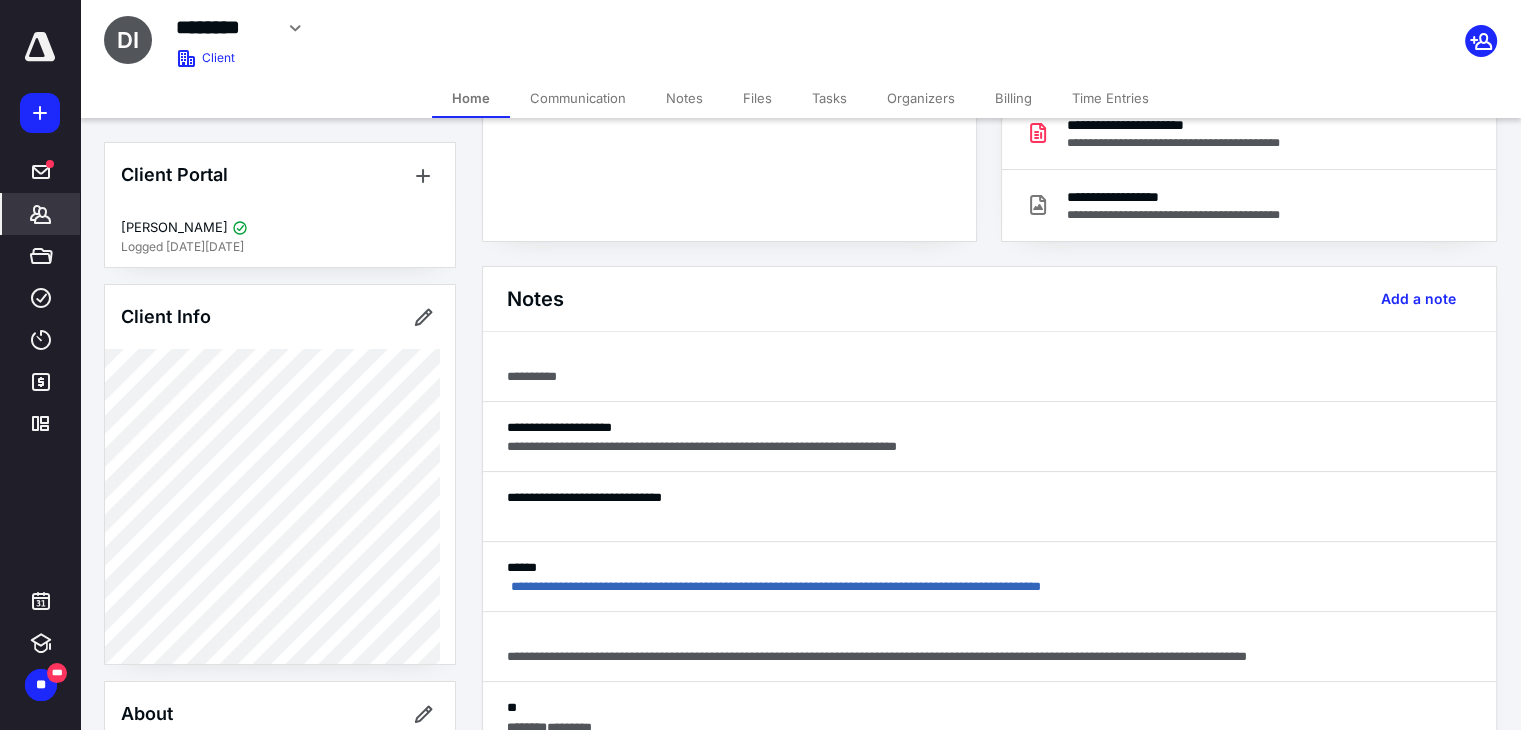 click on "Files" at bounding box center (757, 98) 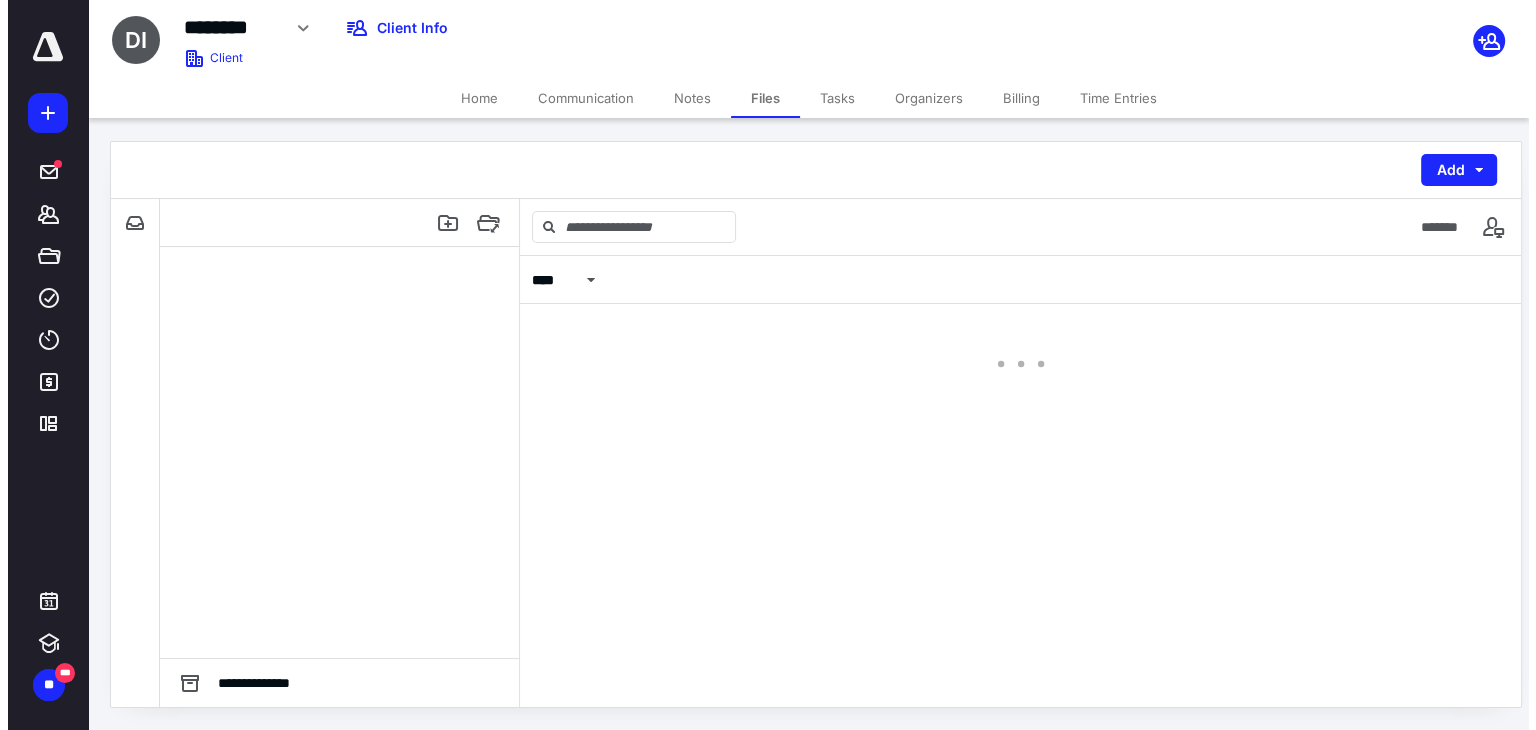 scroll, scrollTop: 0, scrollLeft: 0, axis: both 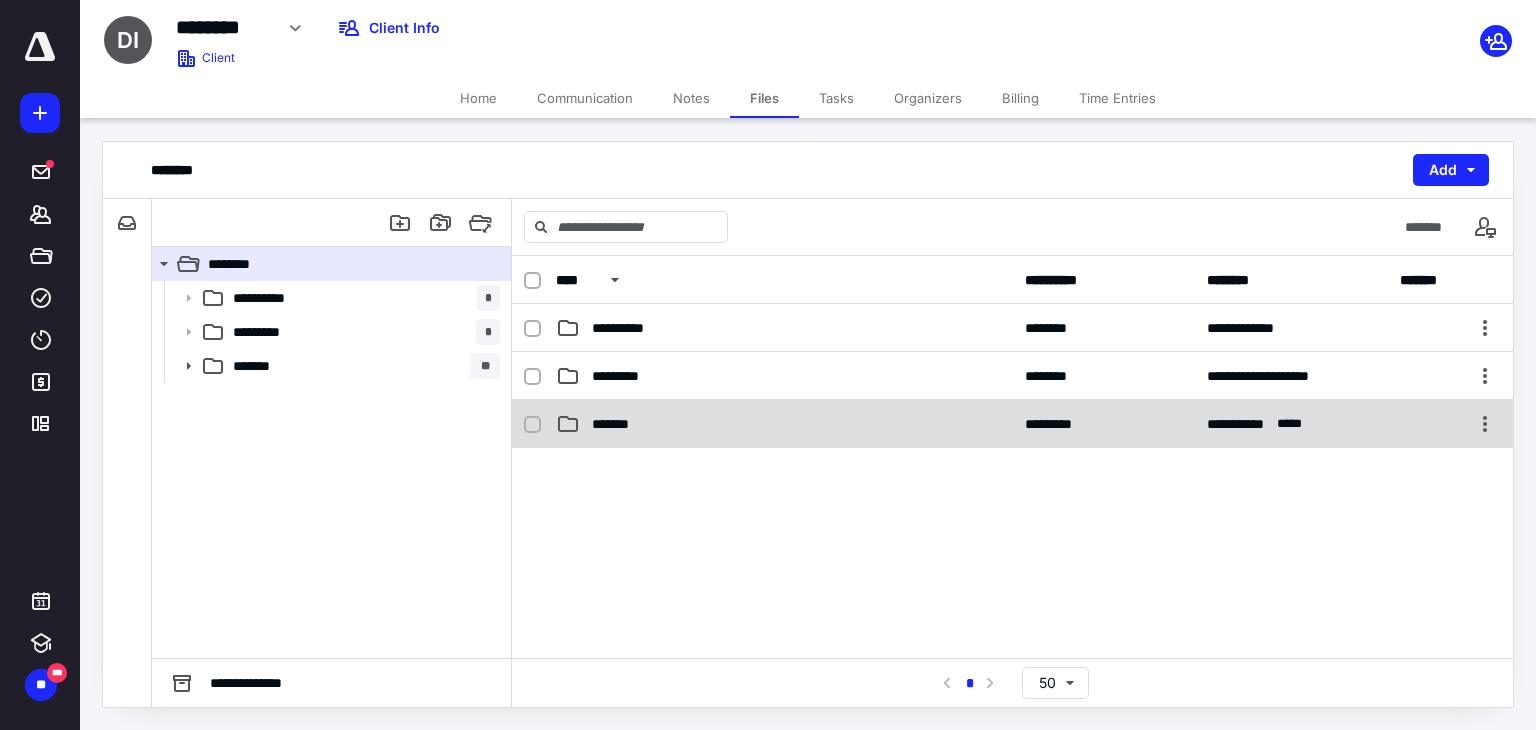 click on "*******" at bounding box center (784, 424) 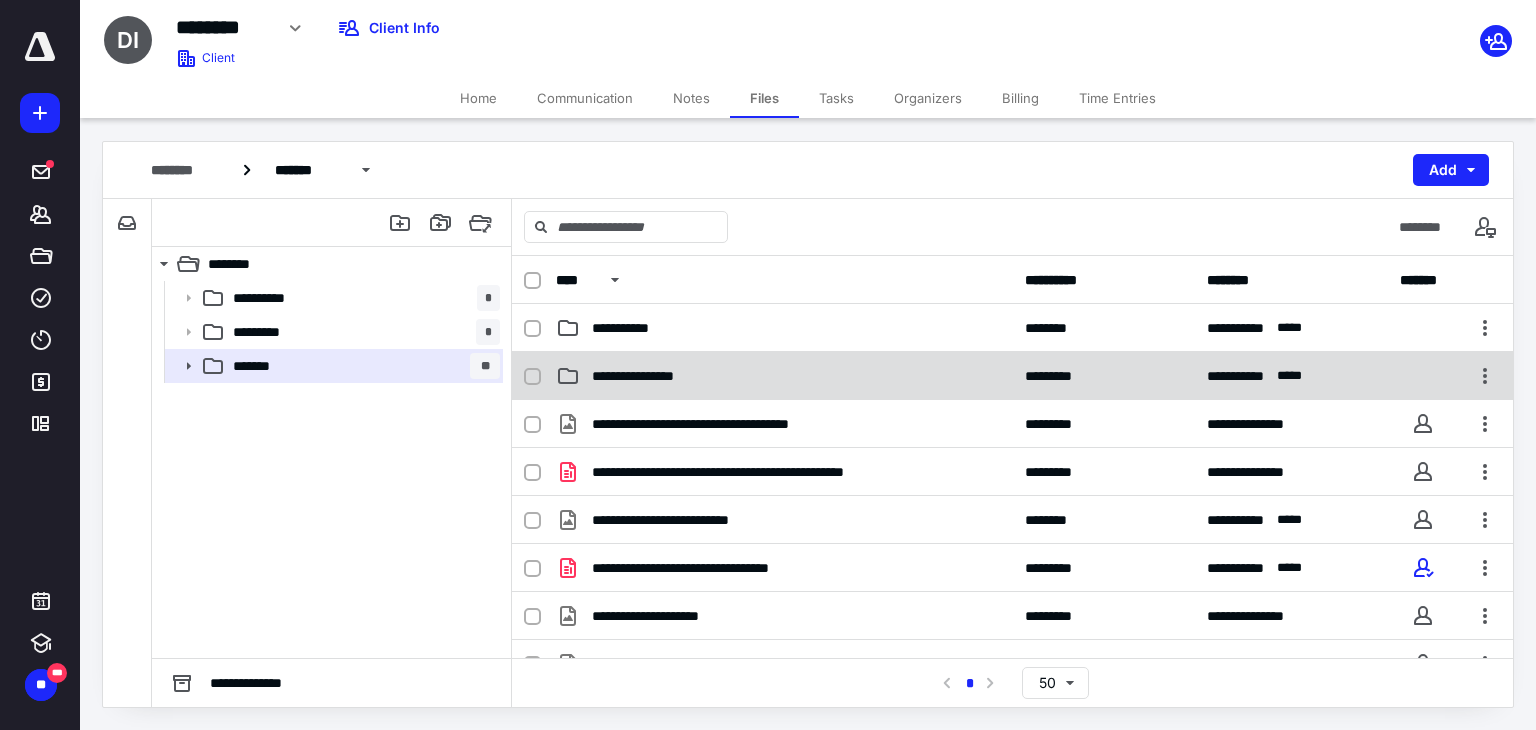 click on "**********" at bounding box center [784, 376] 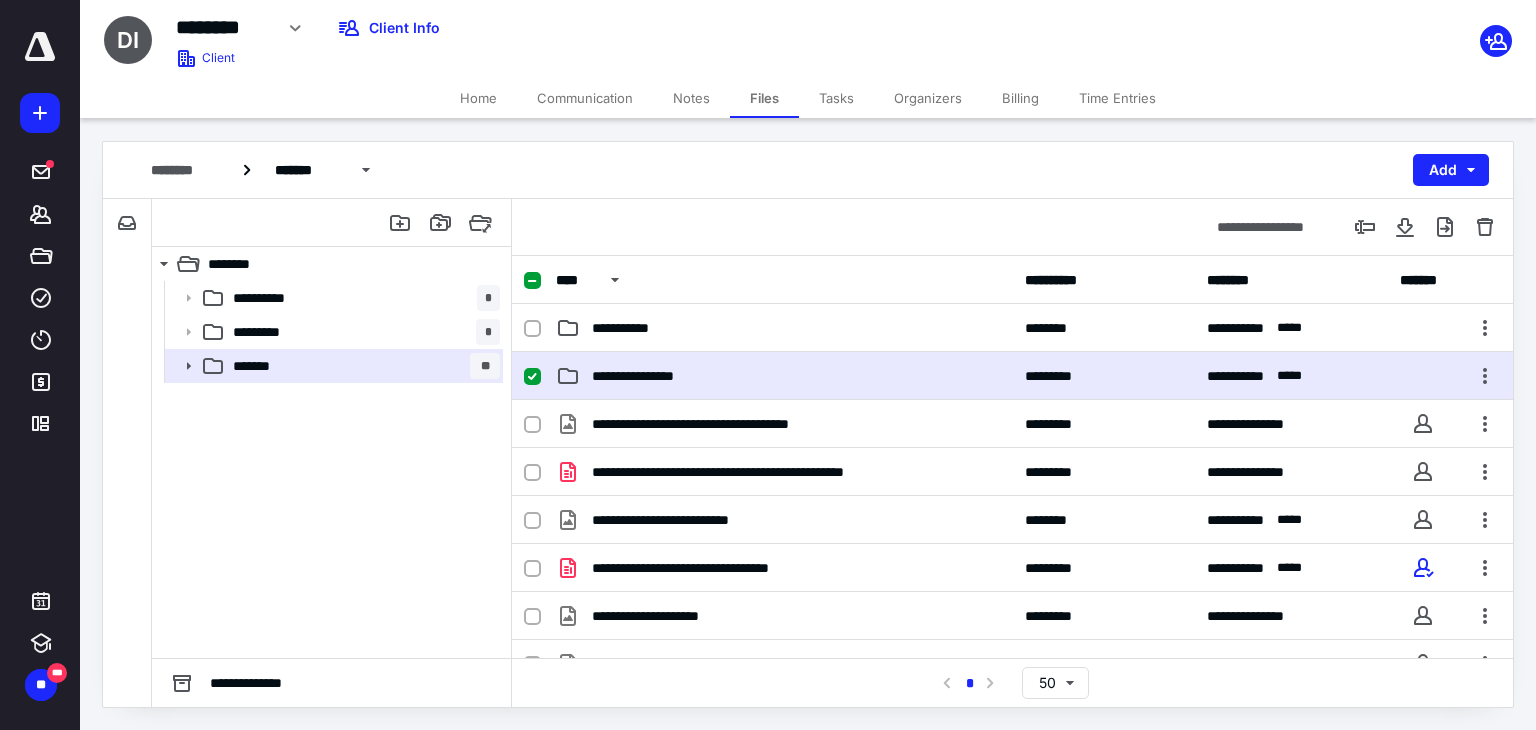 click on "**********" at bounding box center (784, 376) 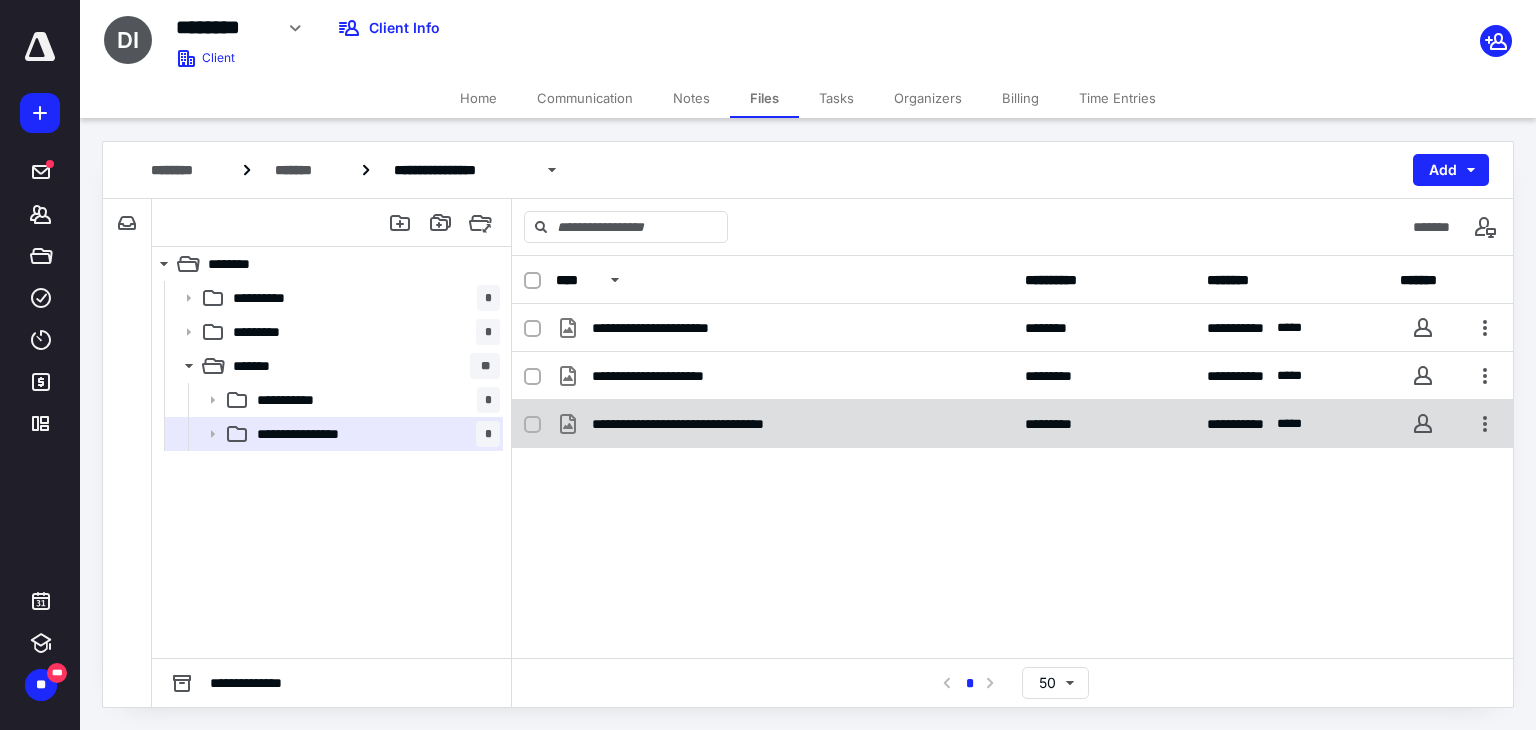 click on "**********" at bounding box center (784, 424) 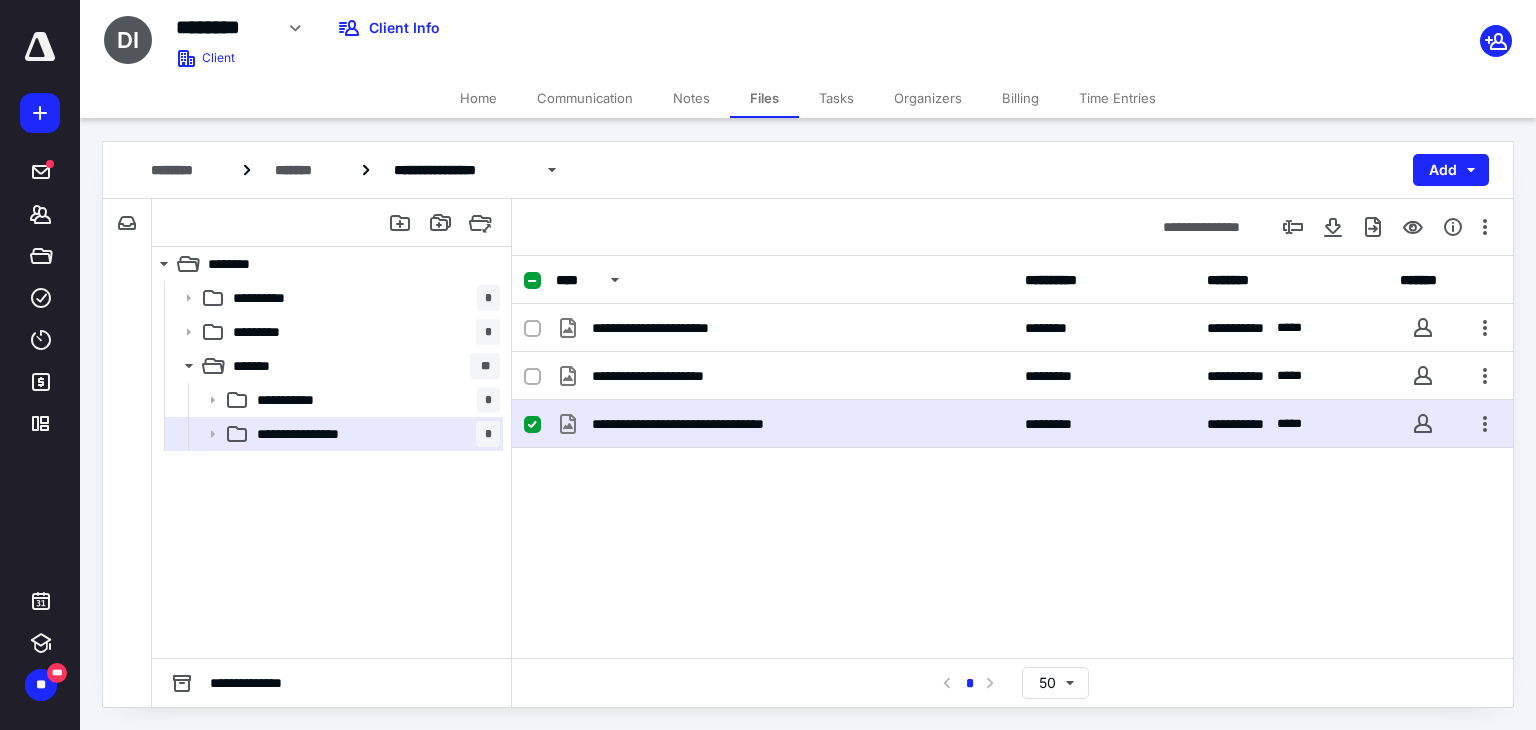 click on "**********" at bounding box center [784, 424] 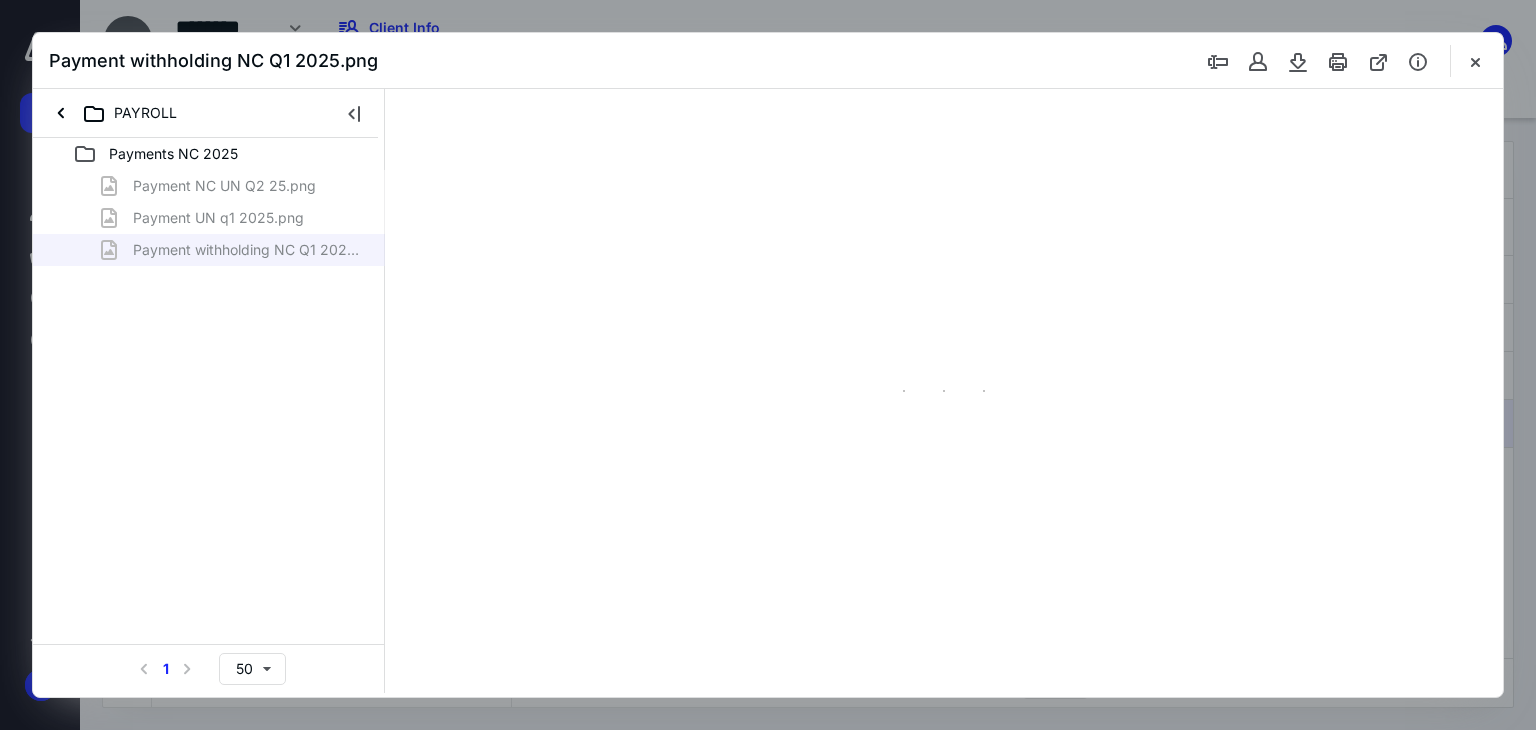 scroll, scrollTop: 0, scrollLeft: 0, axis: both 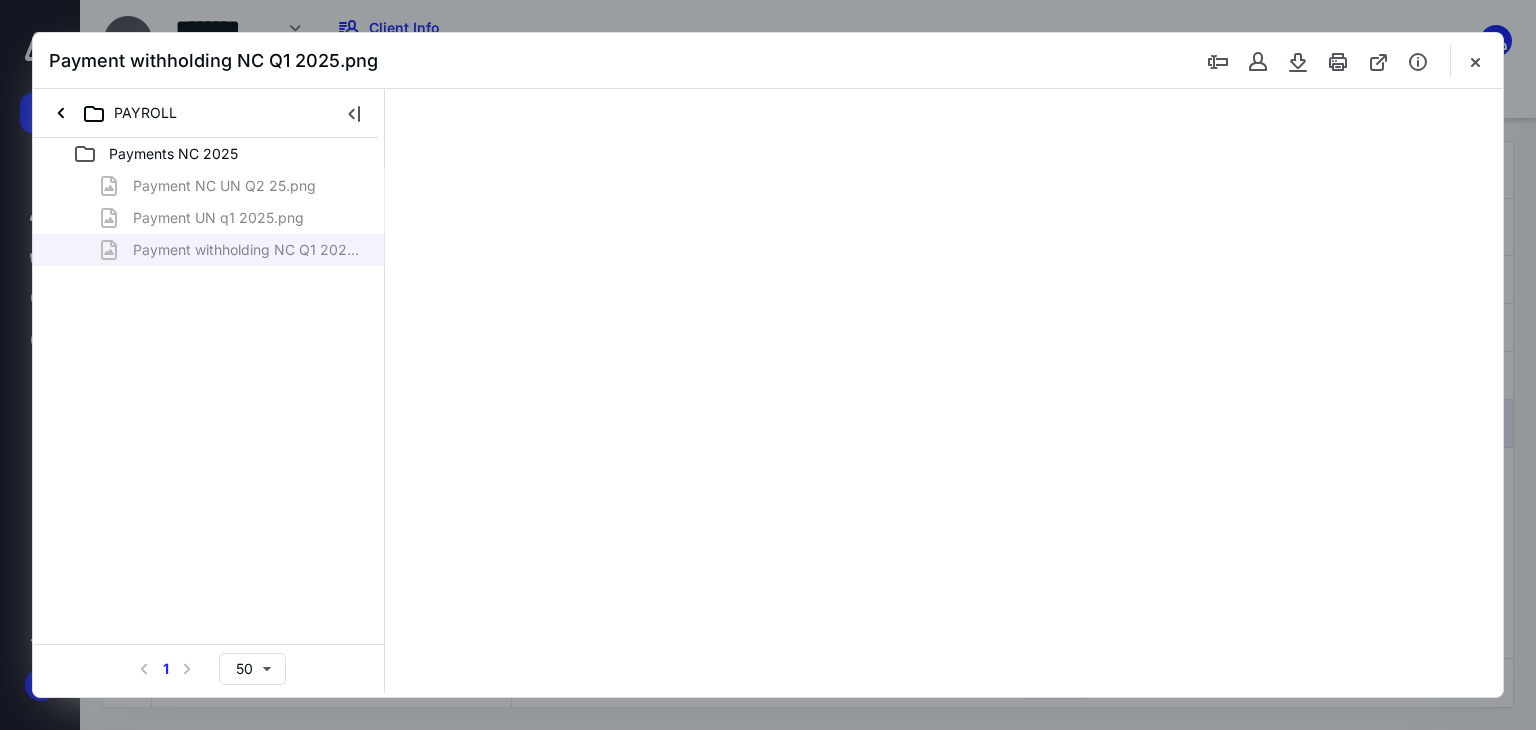 type on "128" 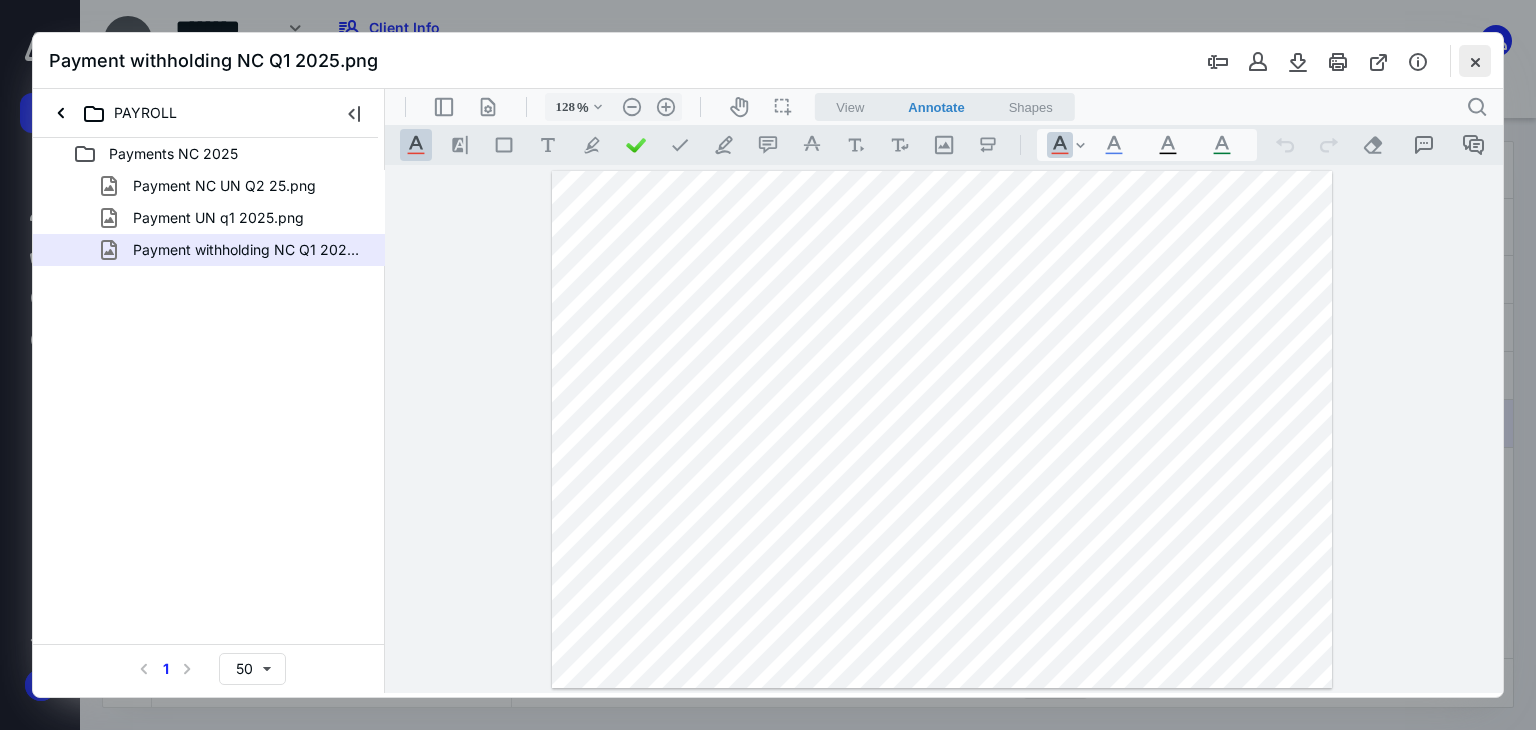 click at bounding box center (1475, 61) 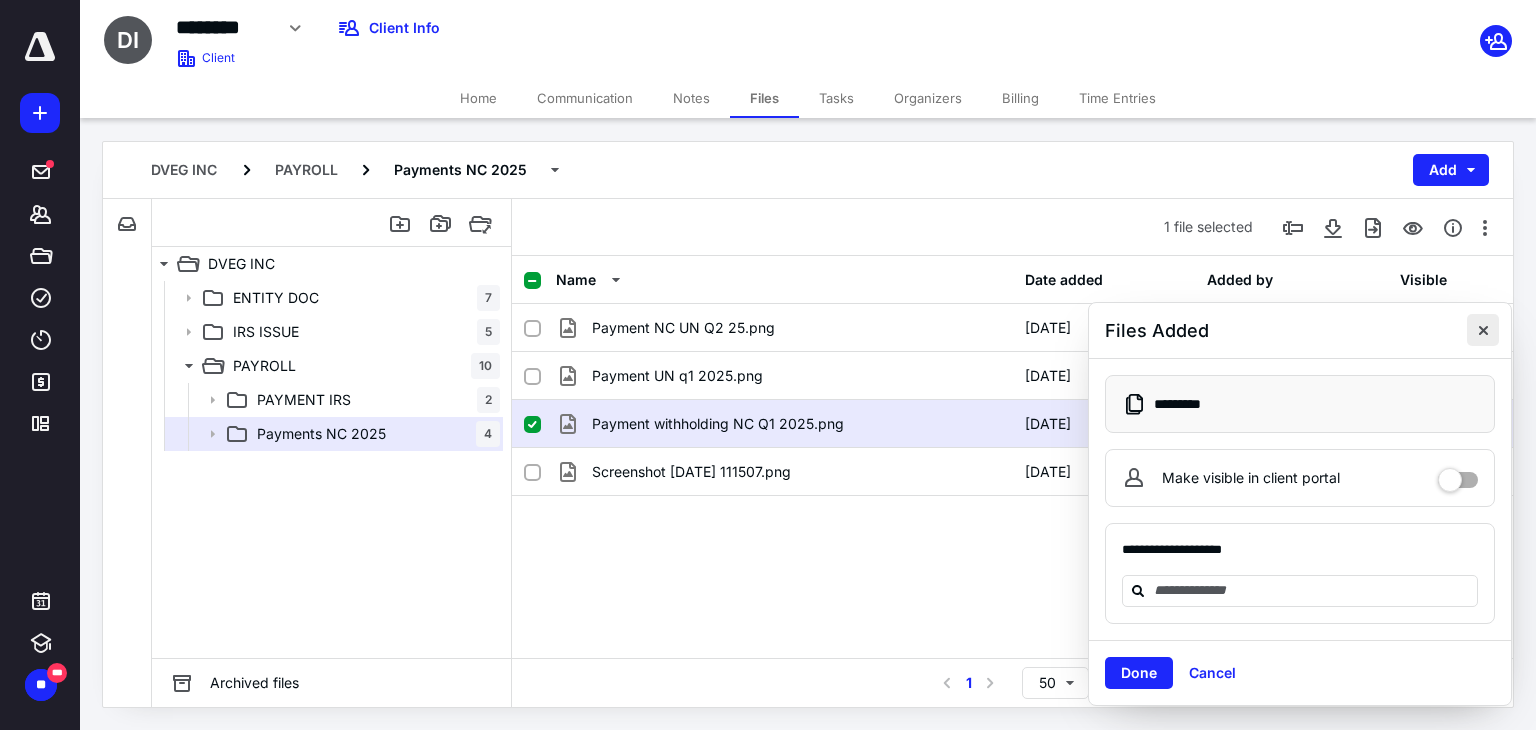 click at bounding box center [1483, 330] 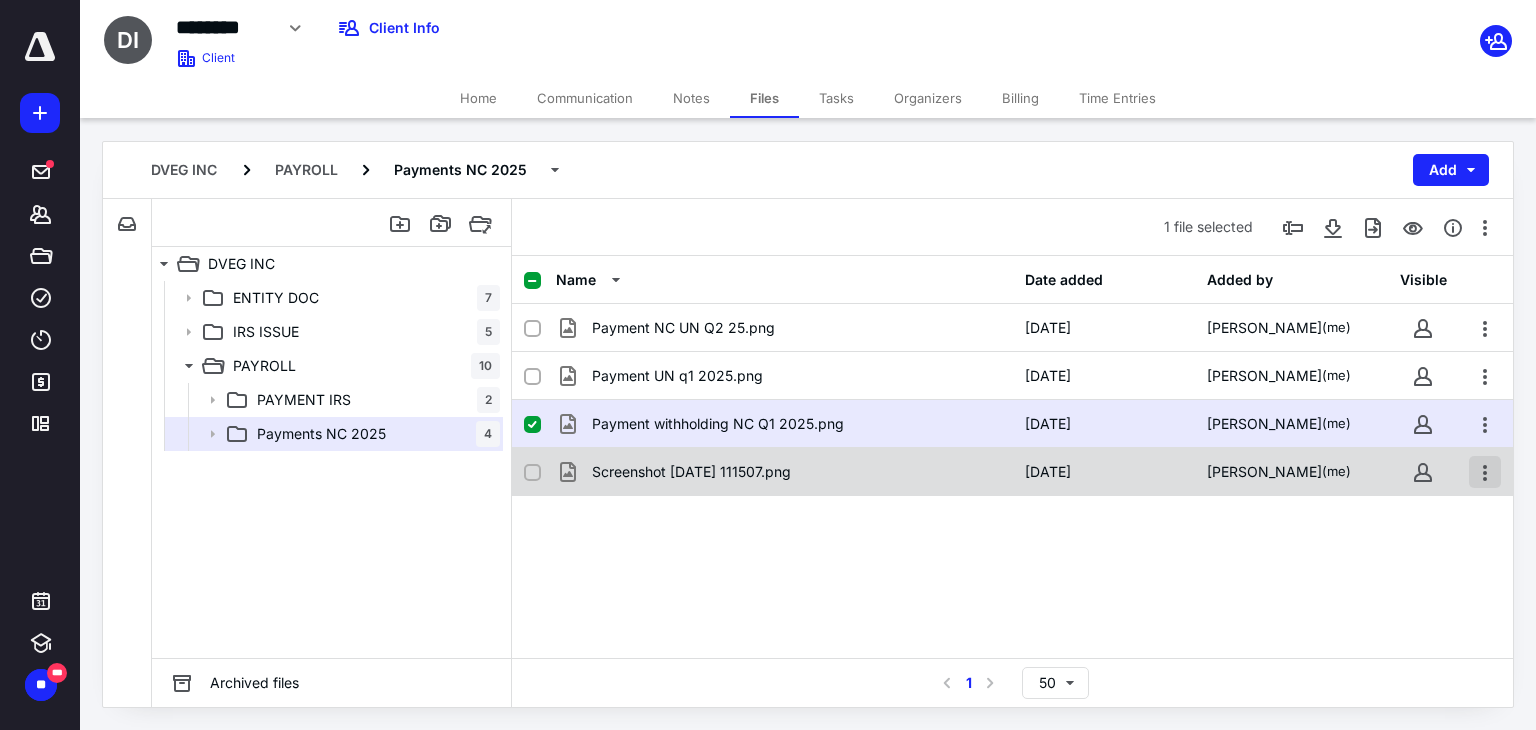 click at bounding box center (1485, 472) 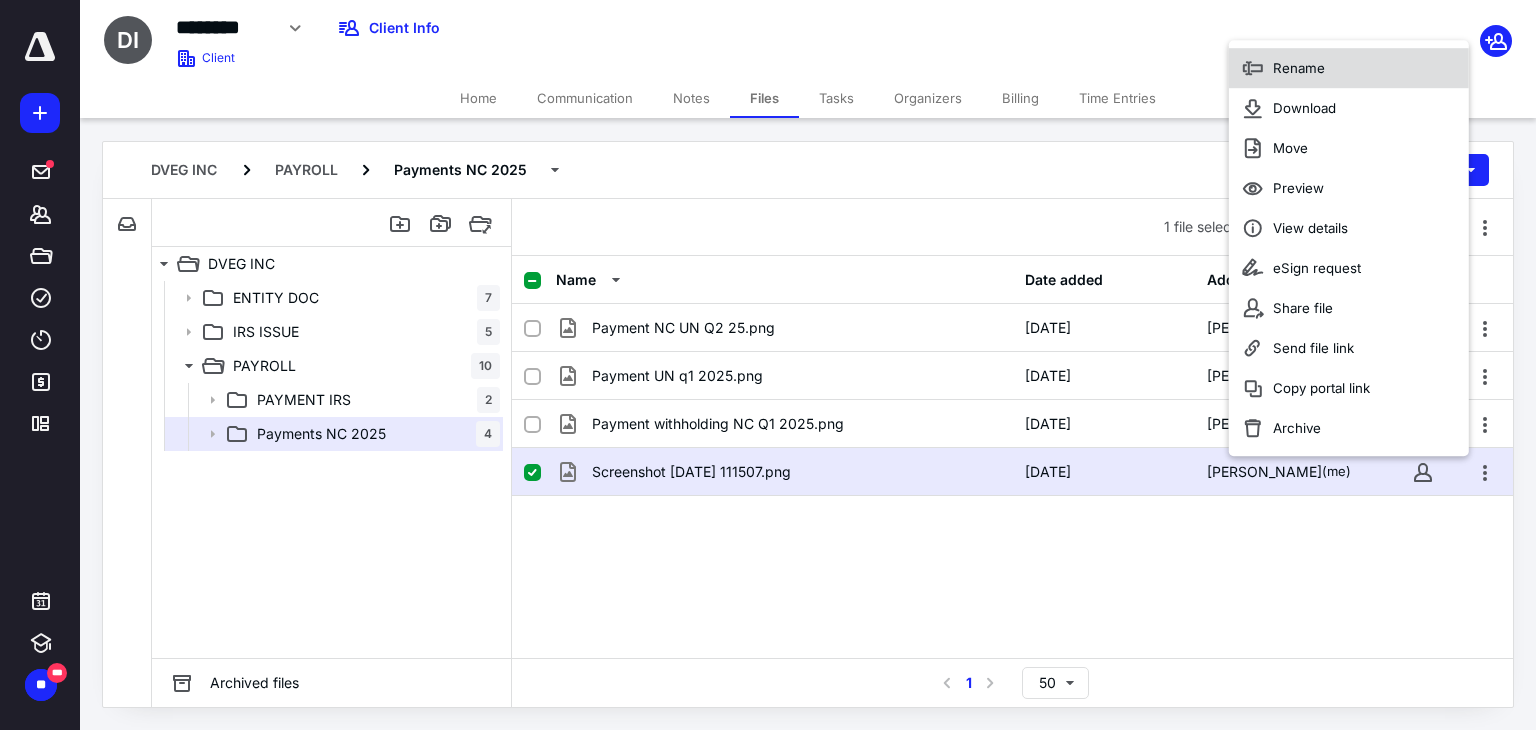 click on "Rename" at bounding box center [1299, 68] 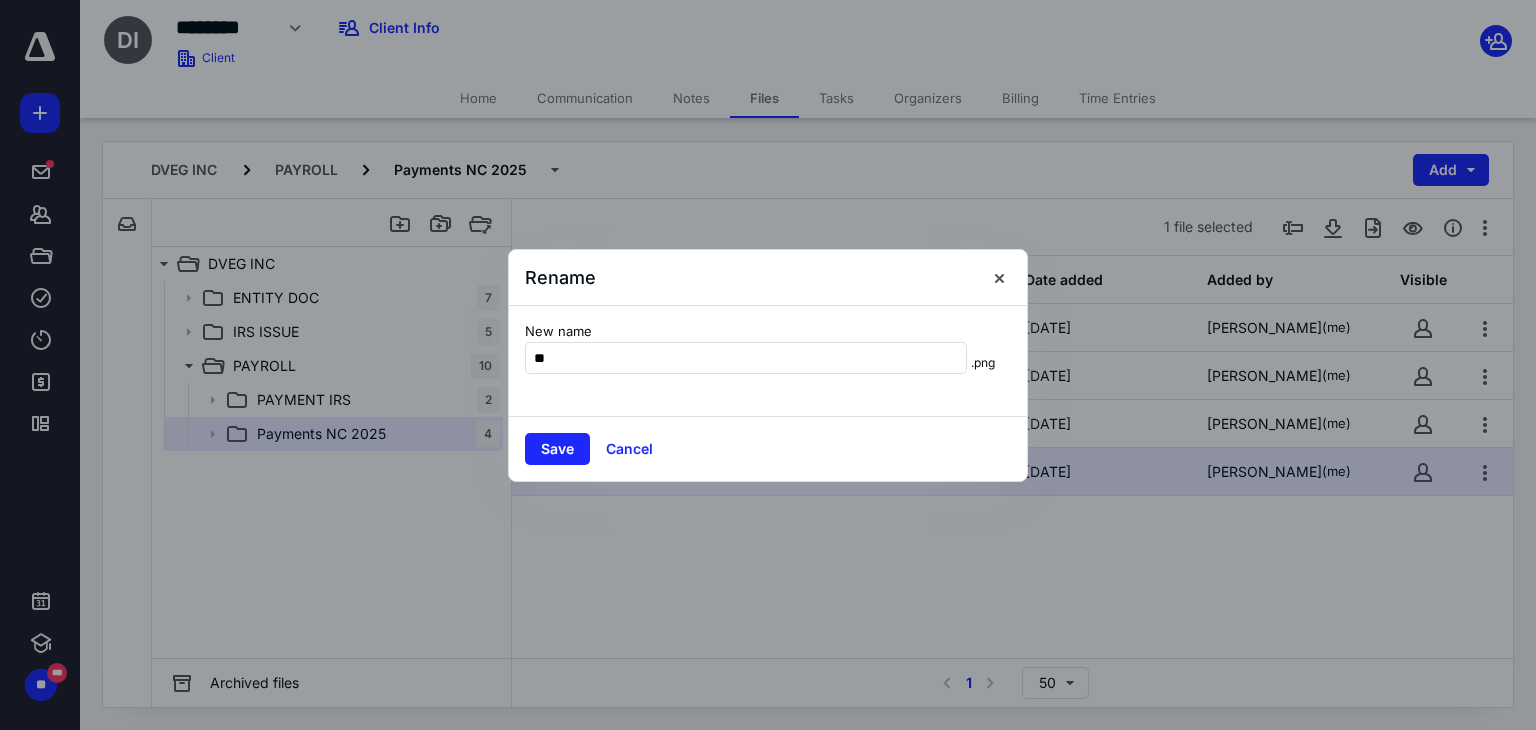 type on "*" 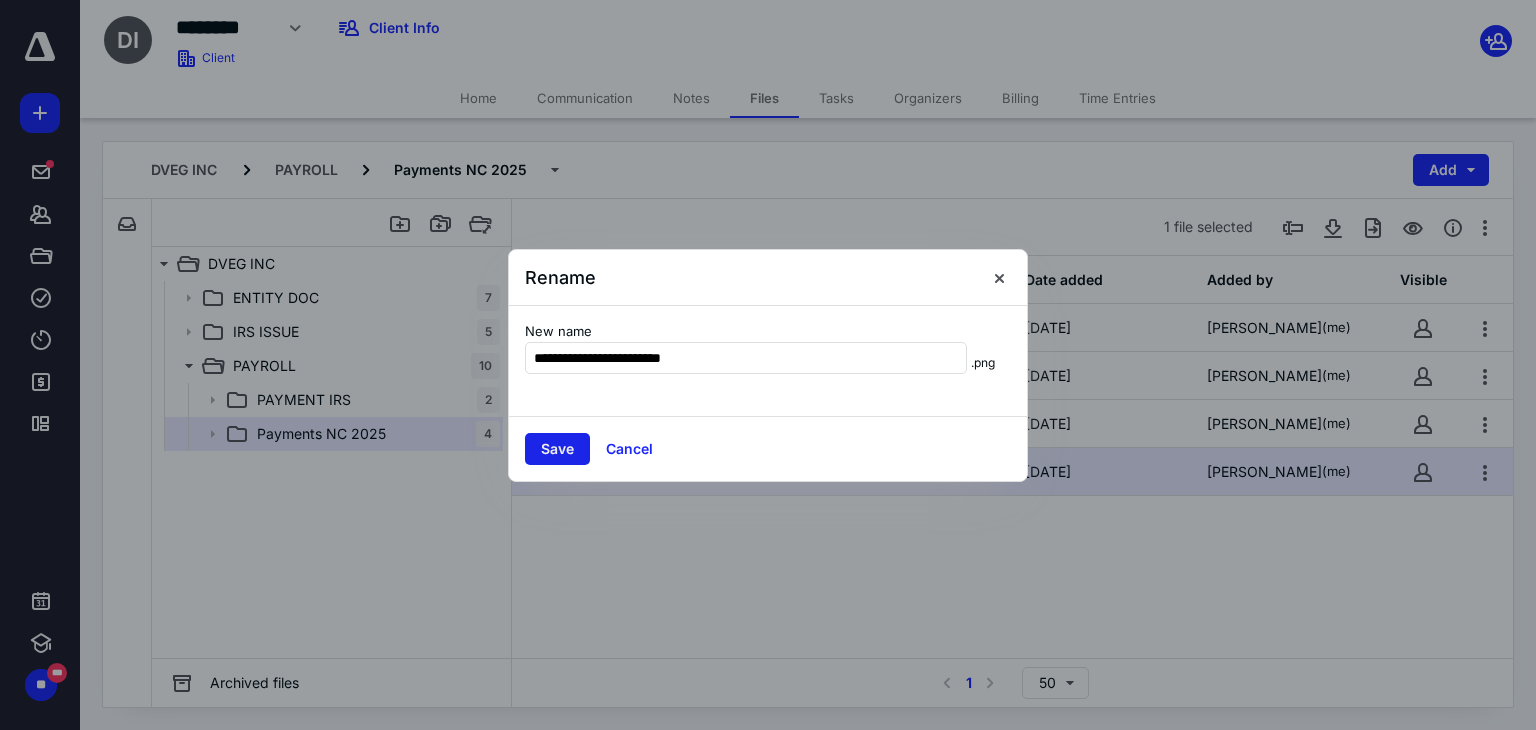 type on "**********" 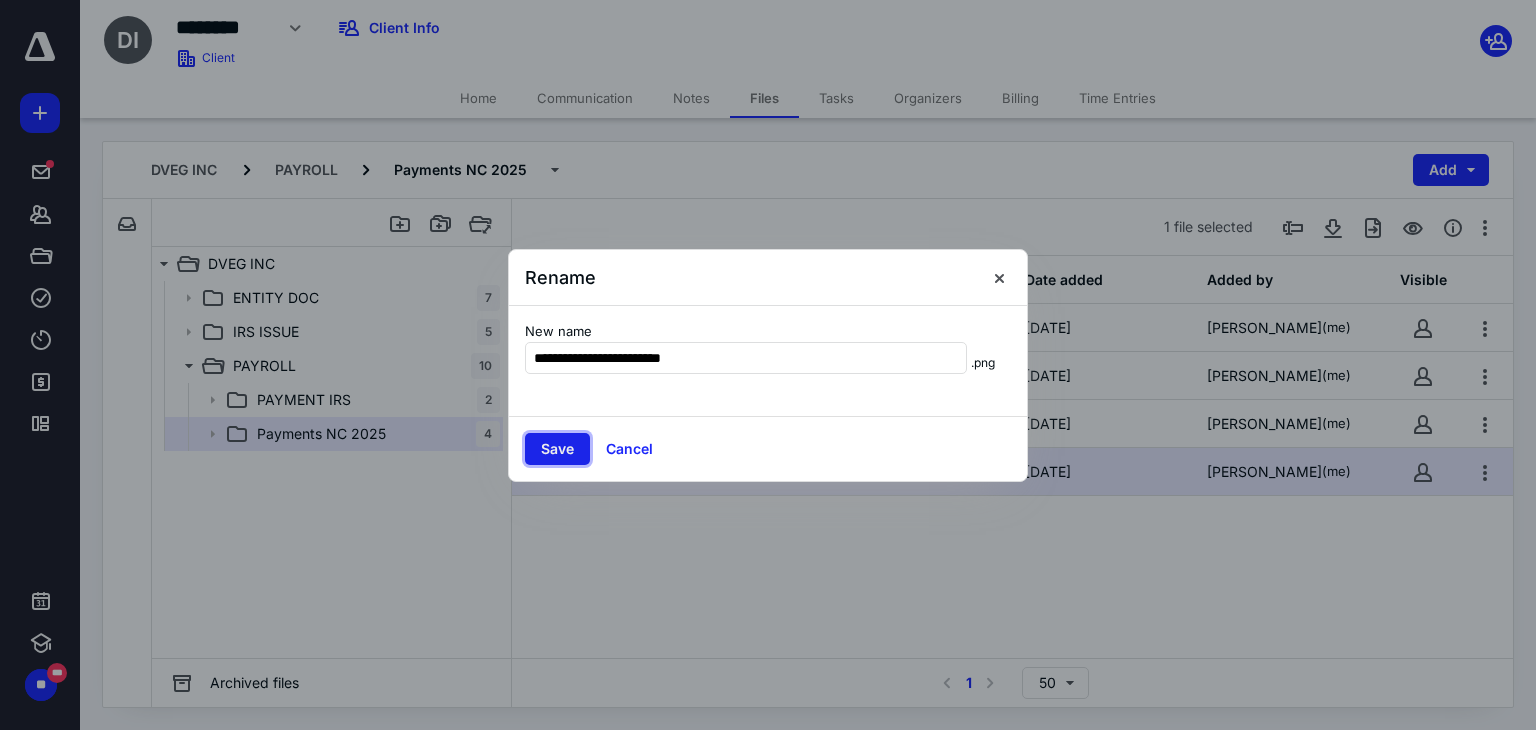 click on "Save" at bounding box center (557, 449) 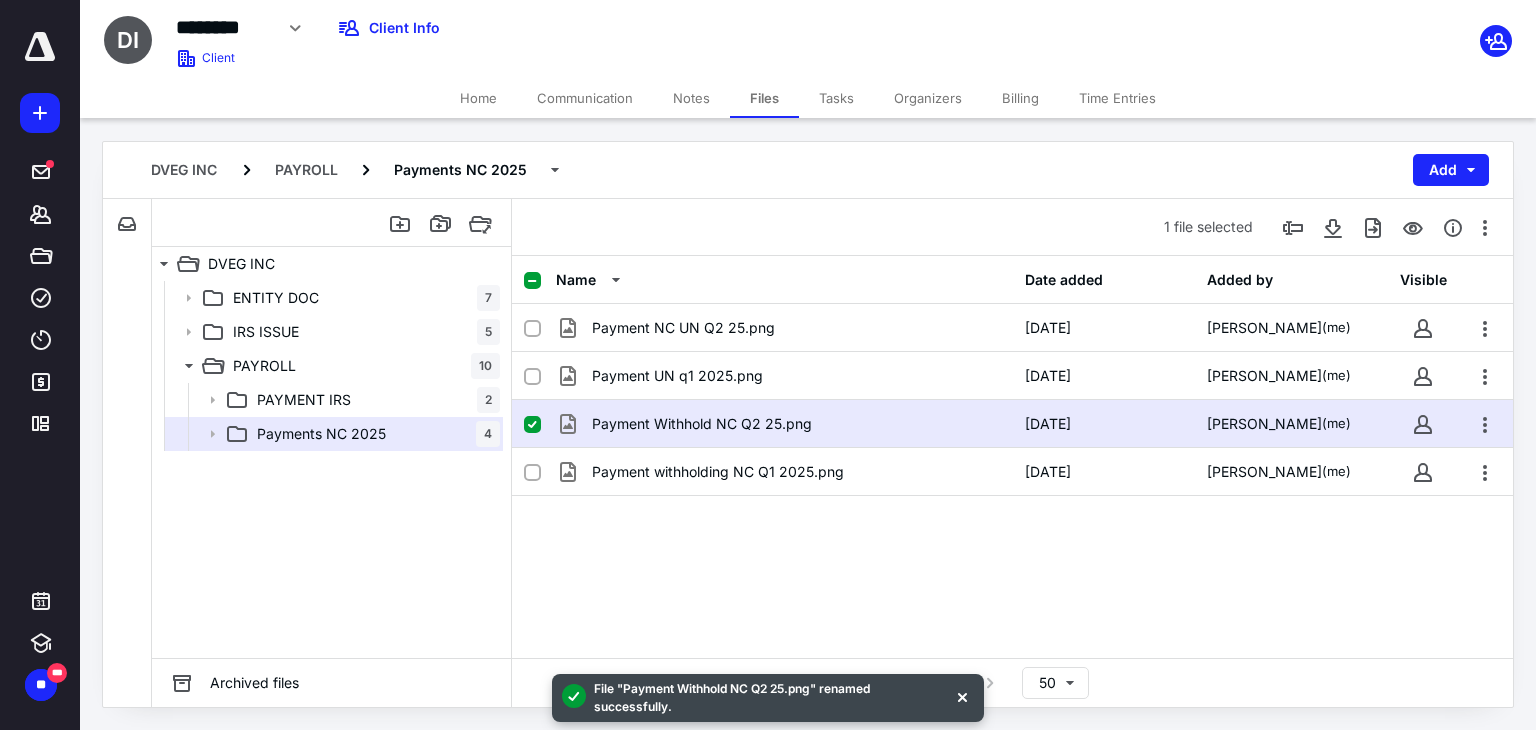 click on "Home" at bounding box center (478, 98) 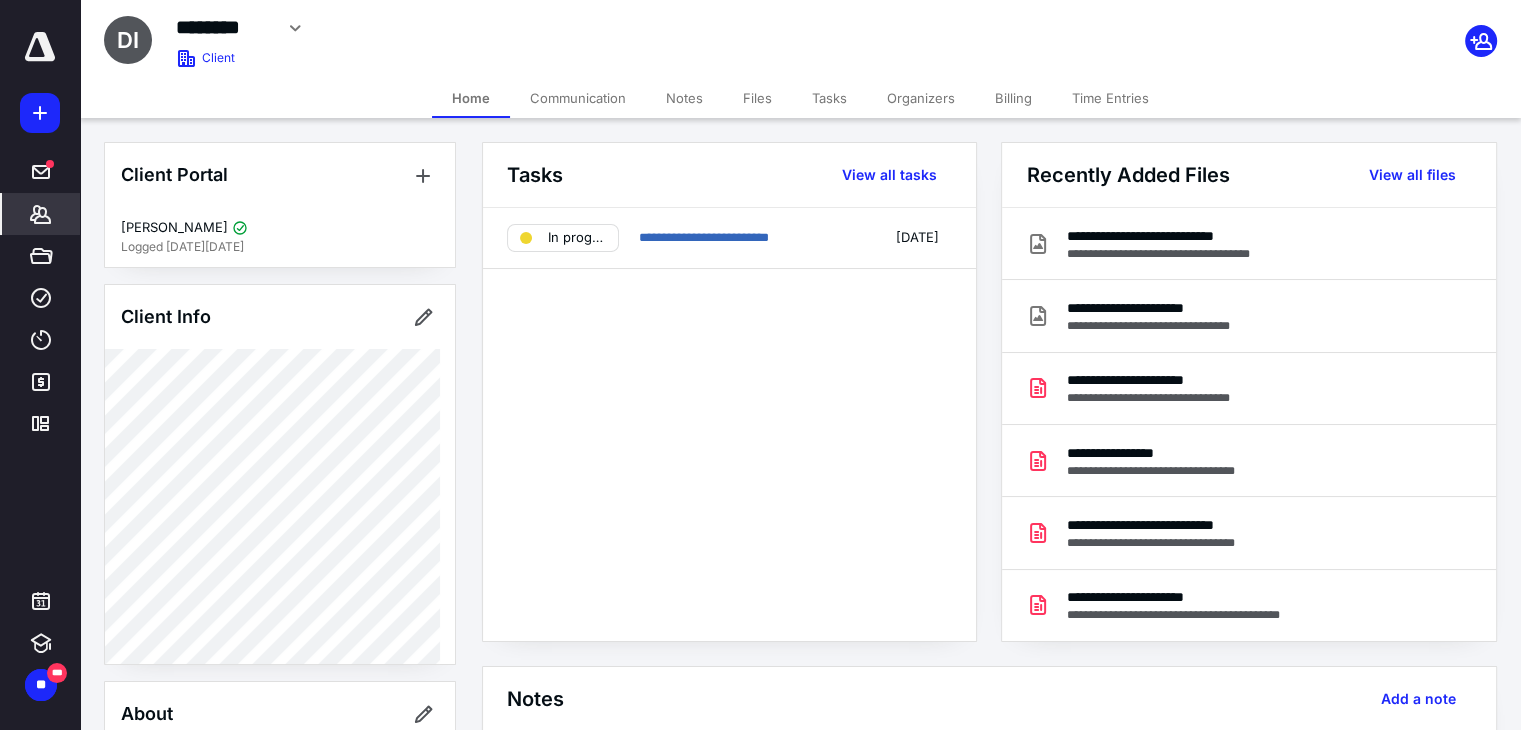 click on "Files" at bounding box center [757, 98] 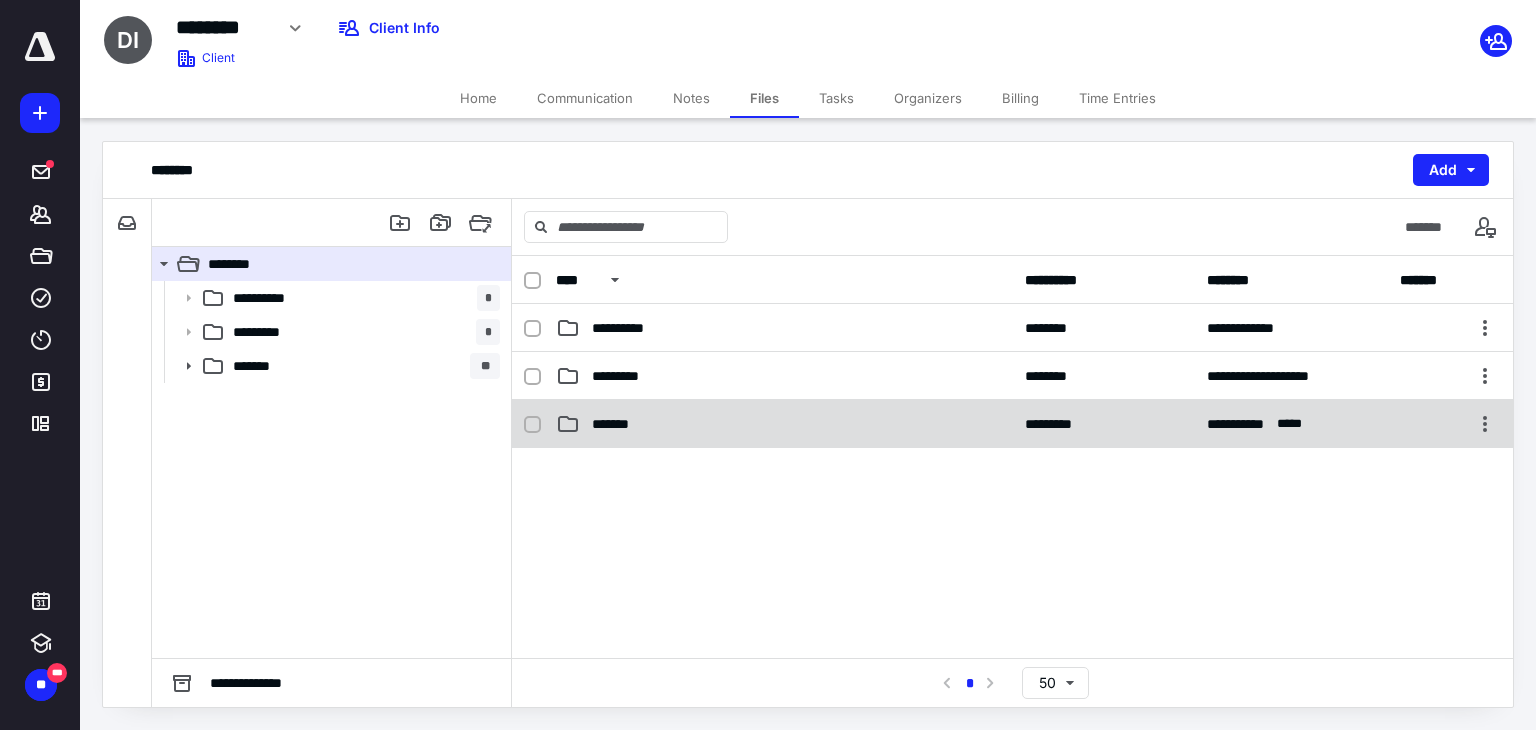 click on "*******" at bounding box center (784, 424) 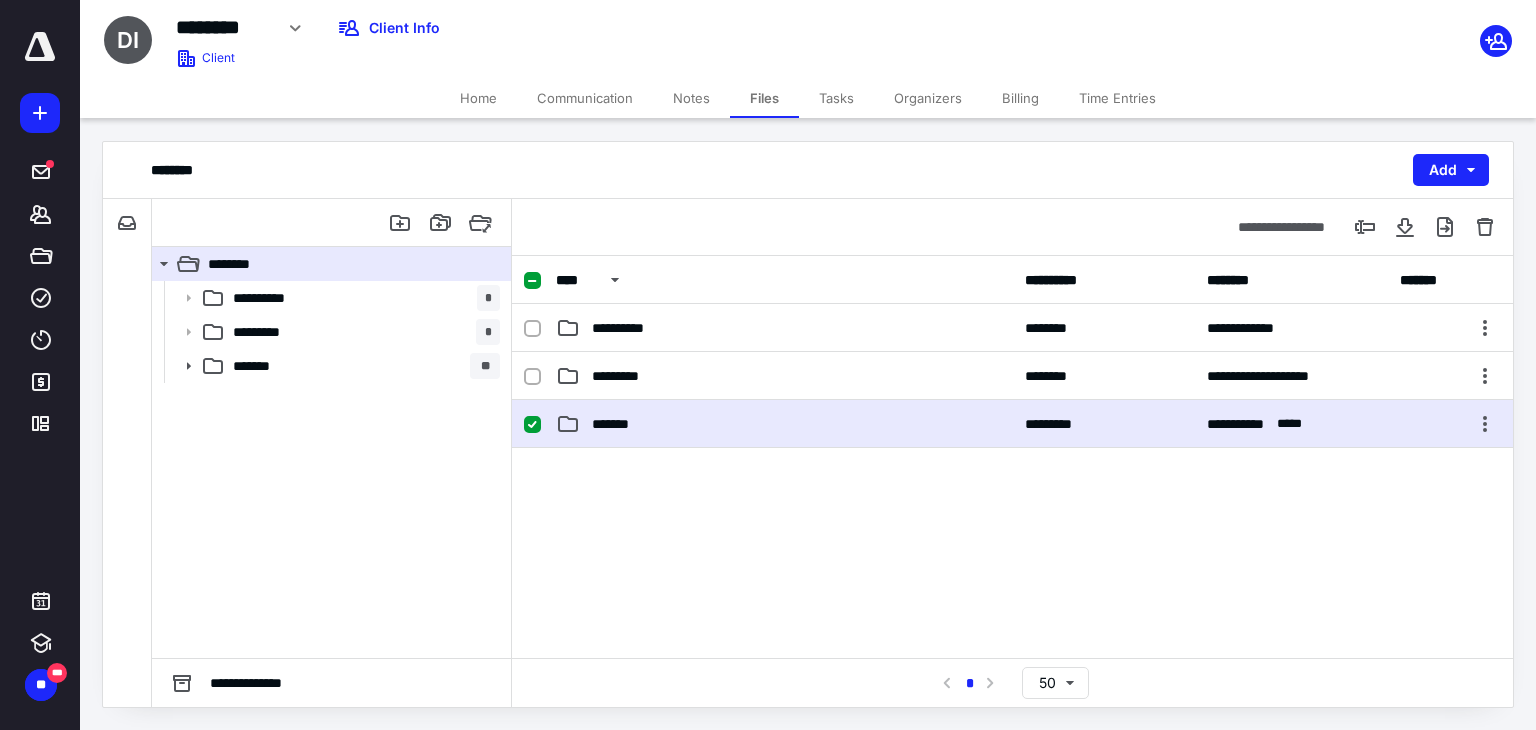 click on "*******" at bounding box center [784, 424] 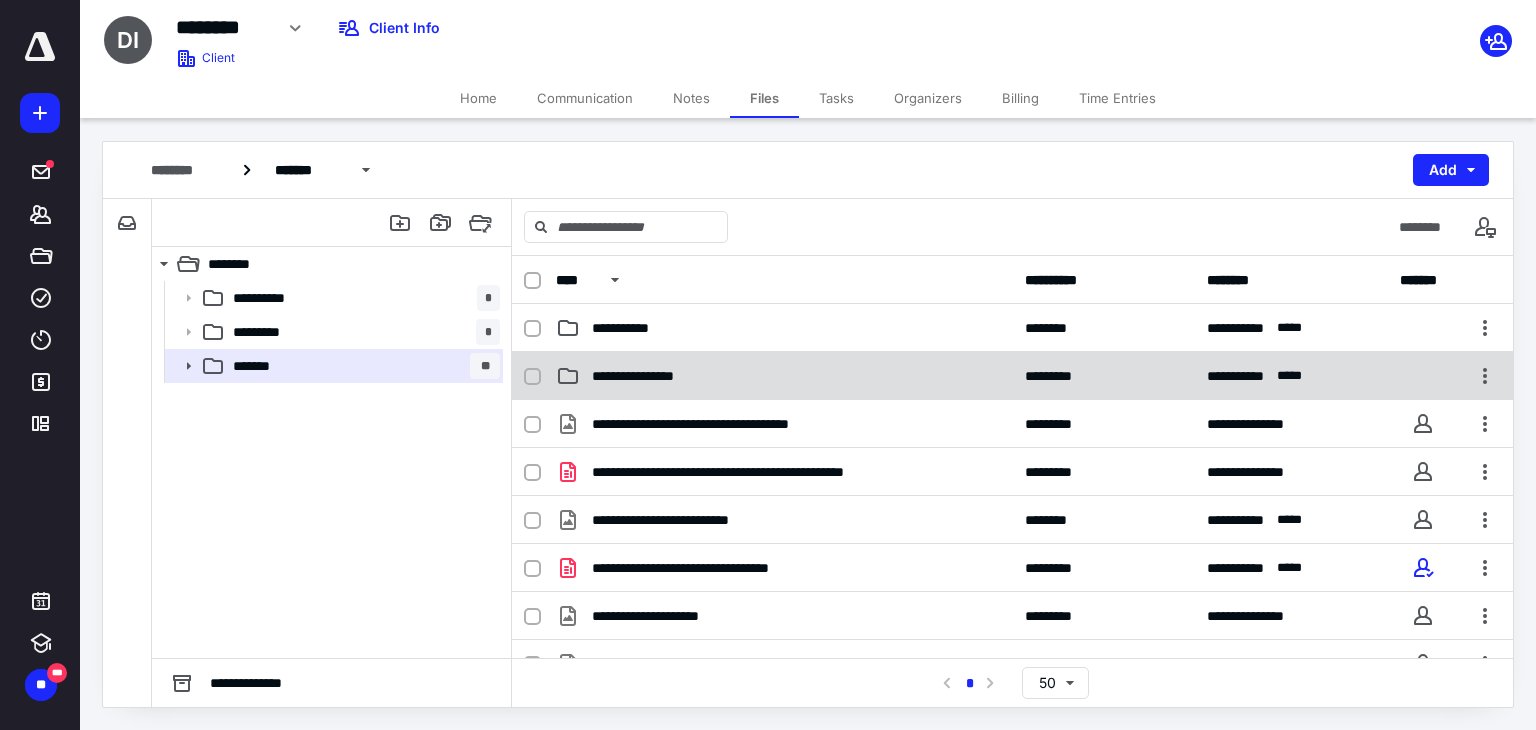 click on "**********" at bounding box center (784, 376) 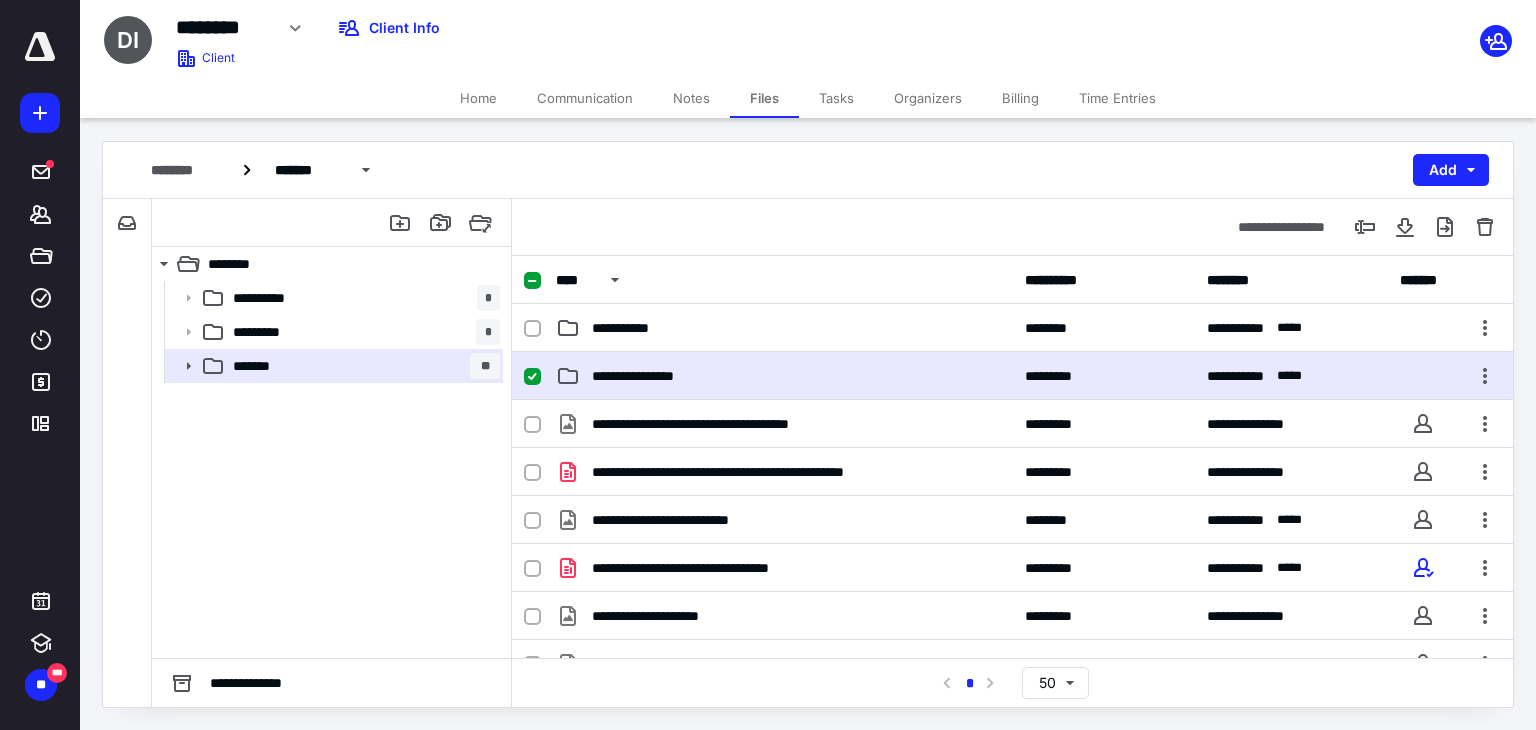 checkbox on "true" 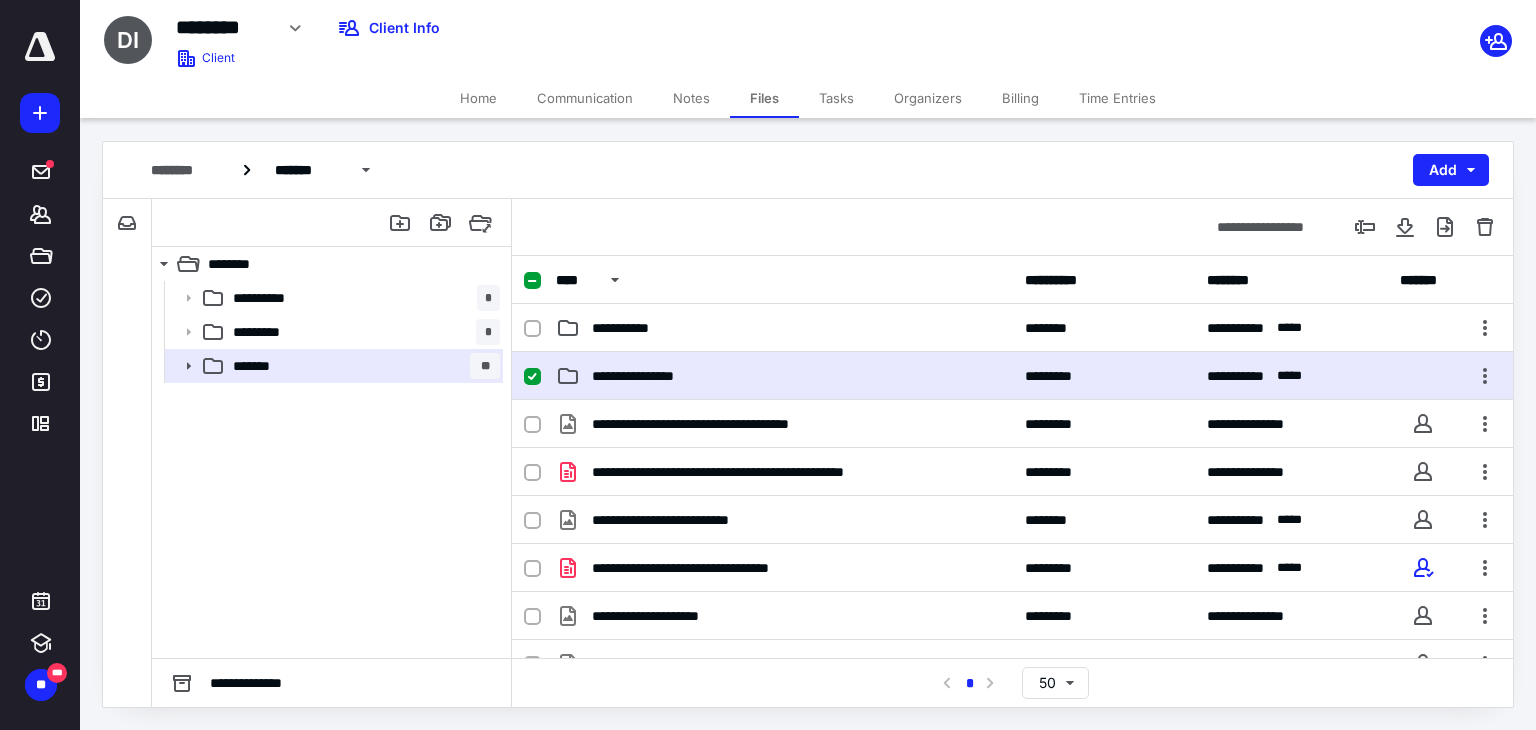 click on "**********" at bounding box center (784, 376) 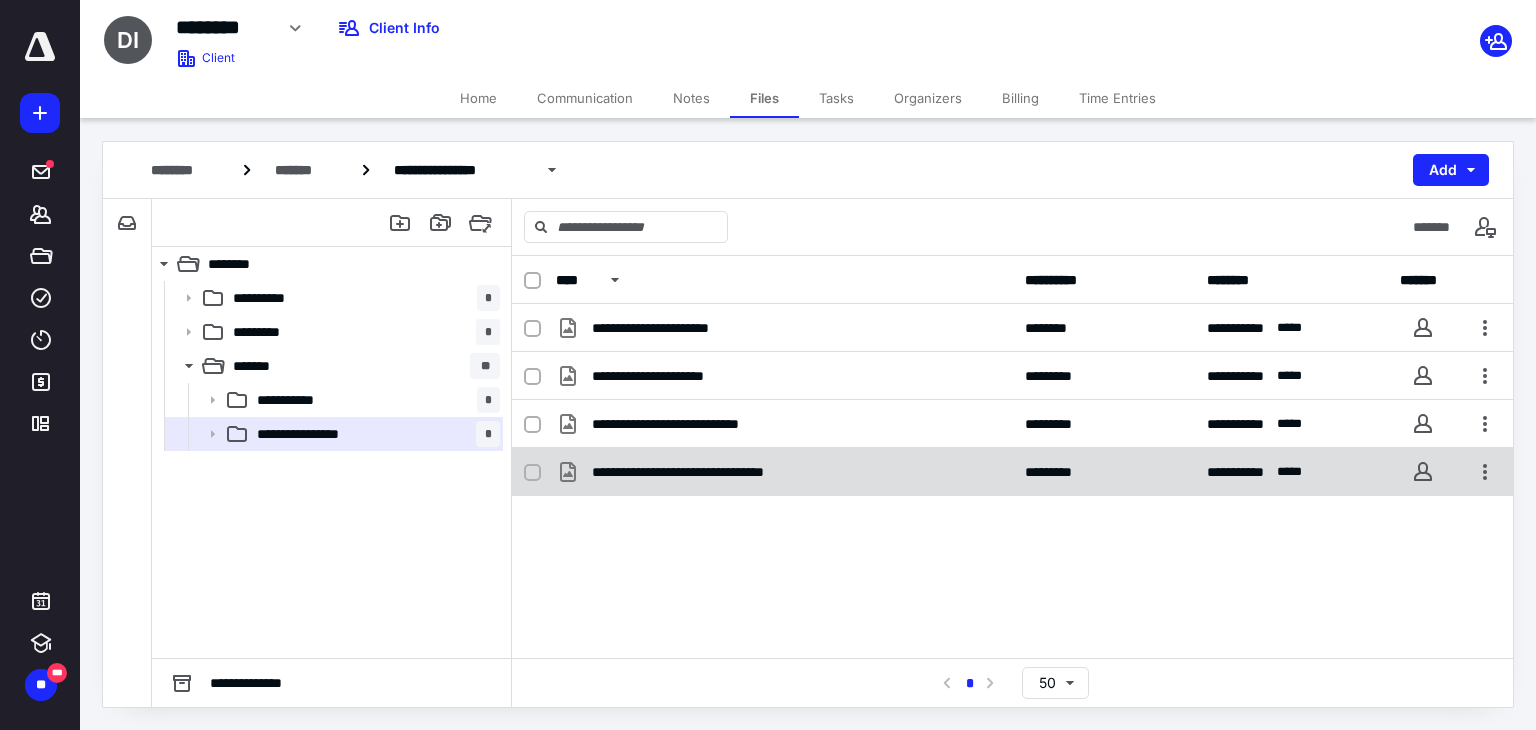 click on "**********" at bounding box center [784, 472] 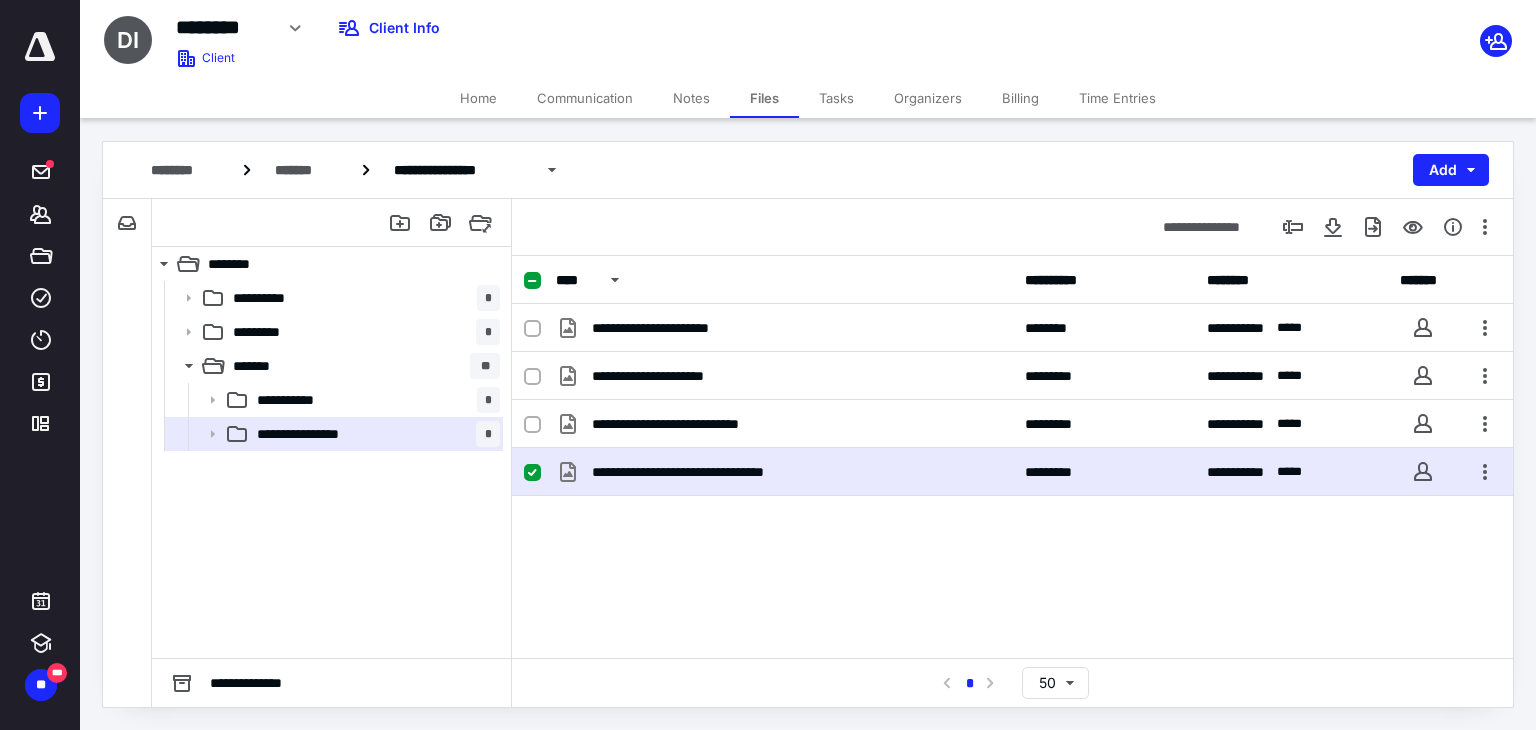 click on "**********" at bounding box center [784, 472] 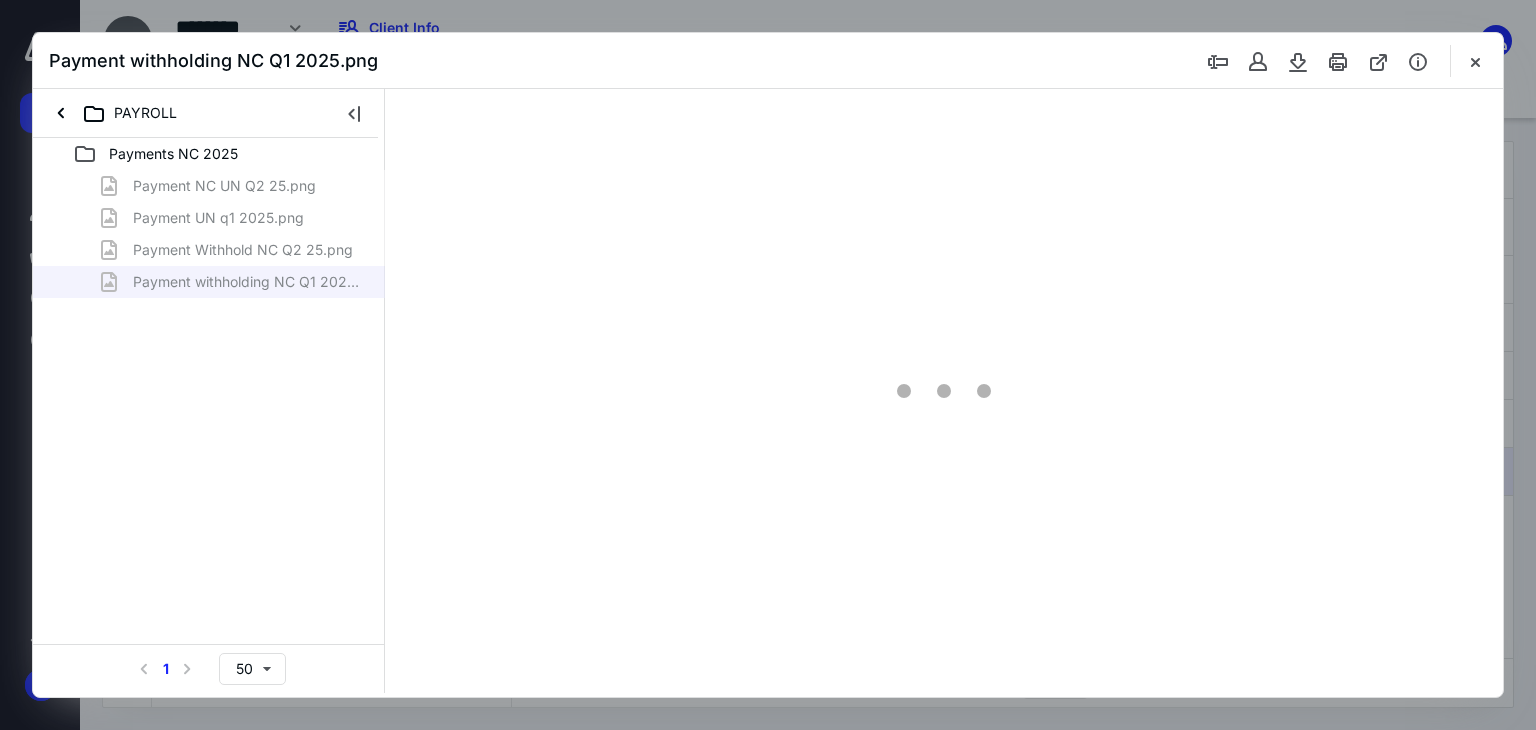 scroll, scrollTop: 0, scrollLeft: 0, axis: both 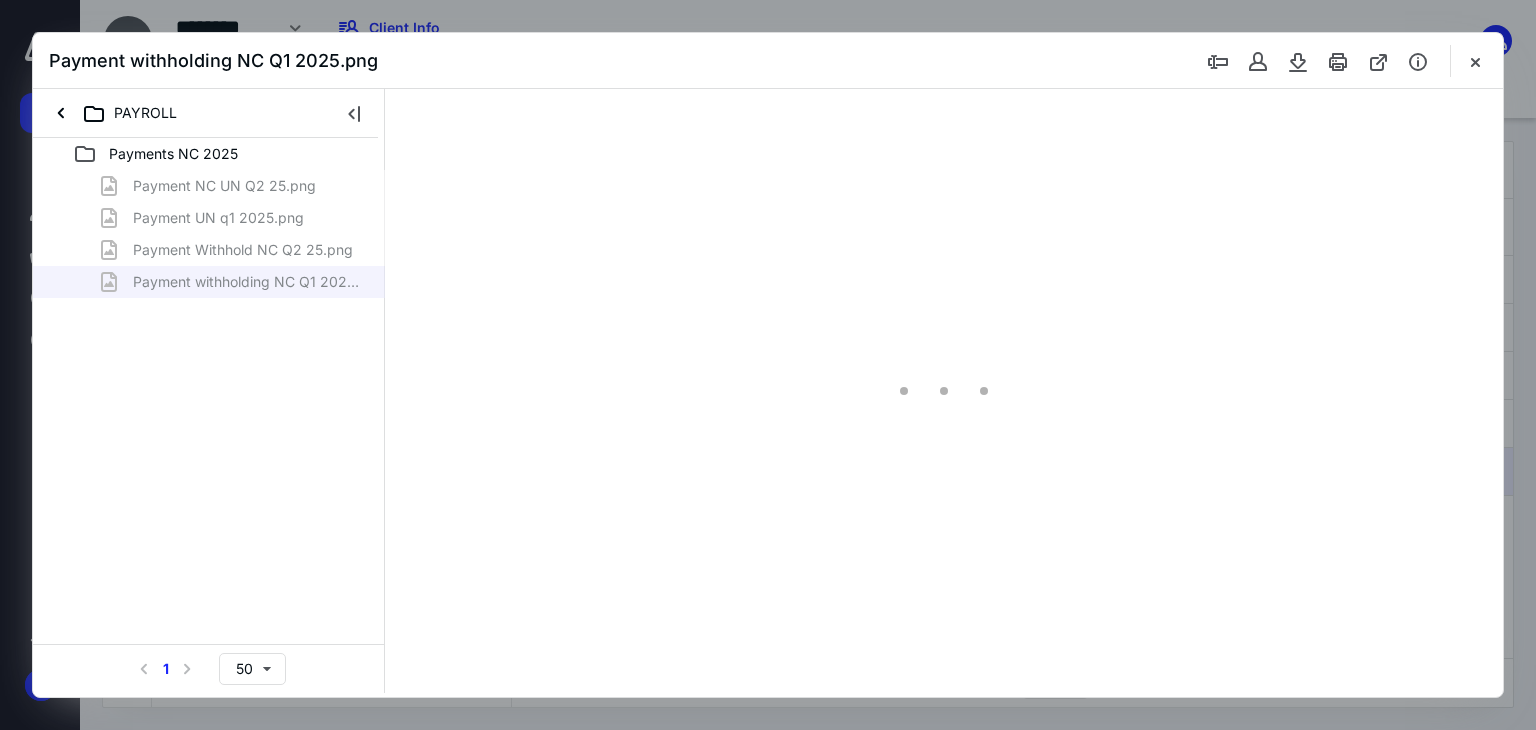 type on "128" 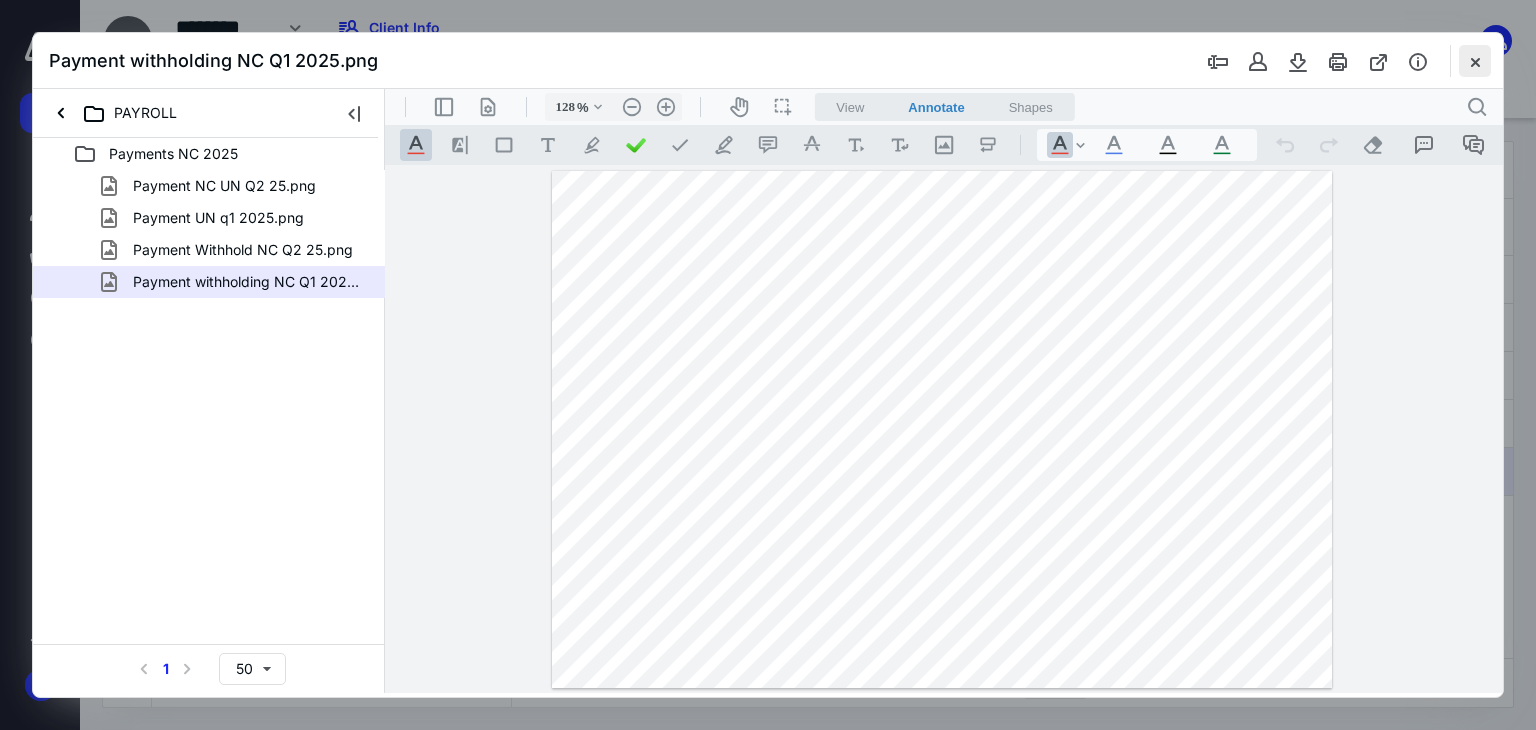 click at bounding box center [1475, 61] 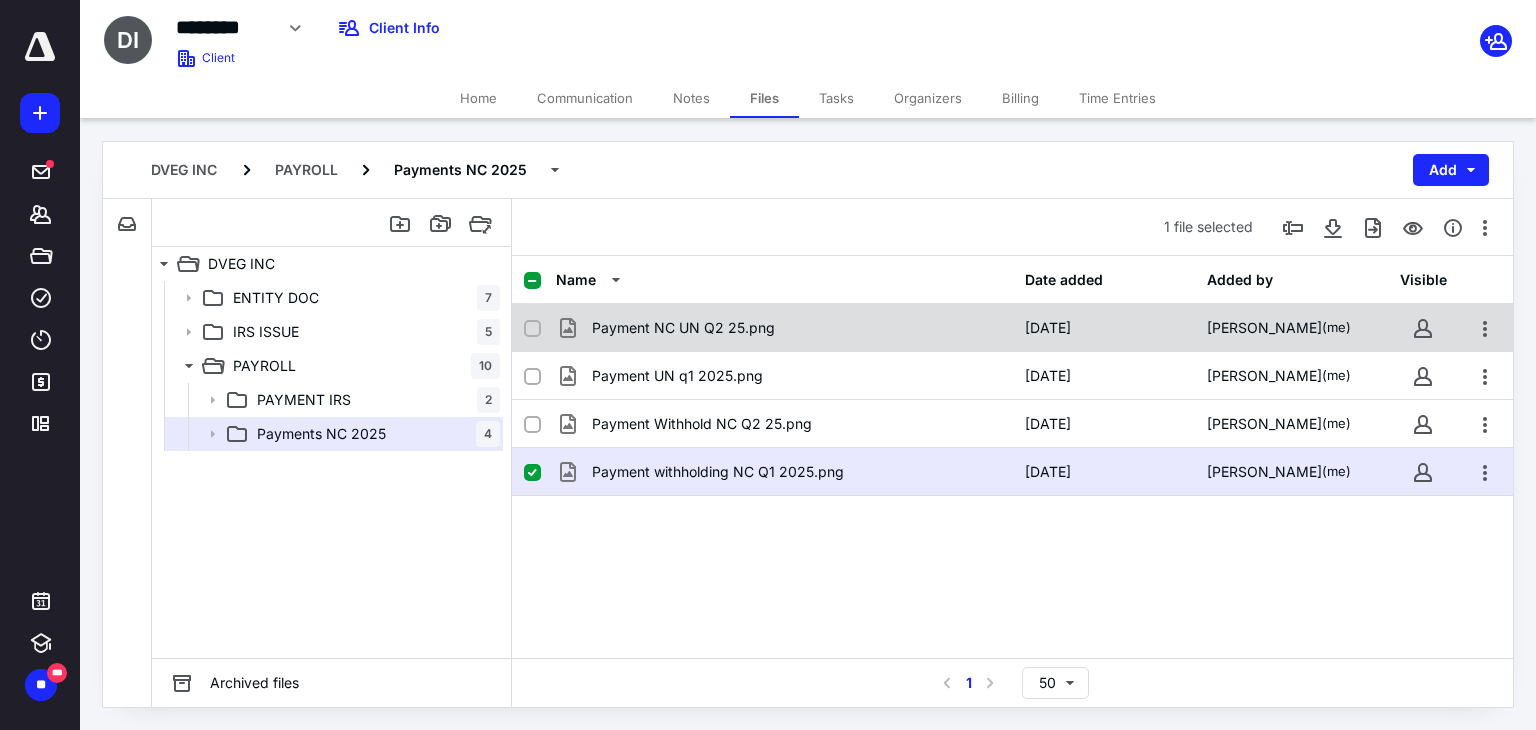 click on "Payment NC UN Q2 25.png" at bounding box center [784, 328] 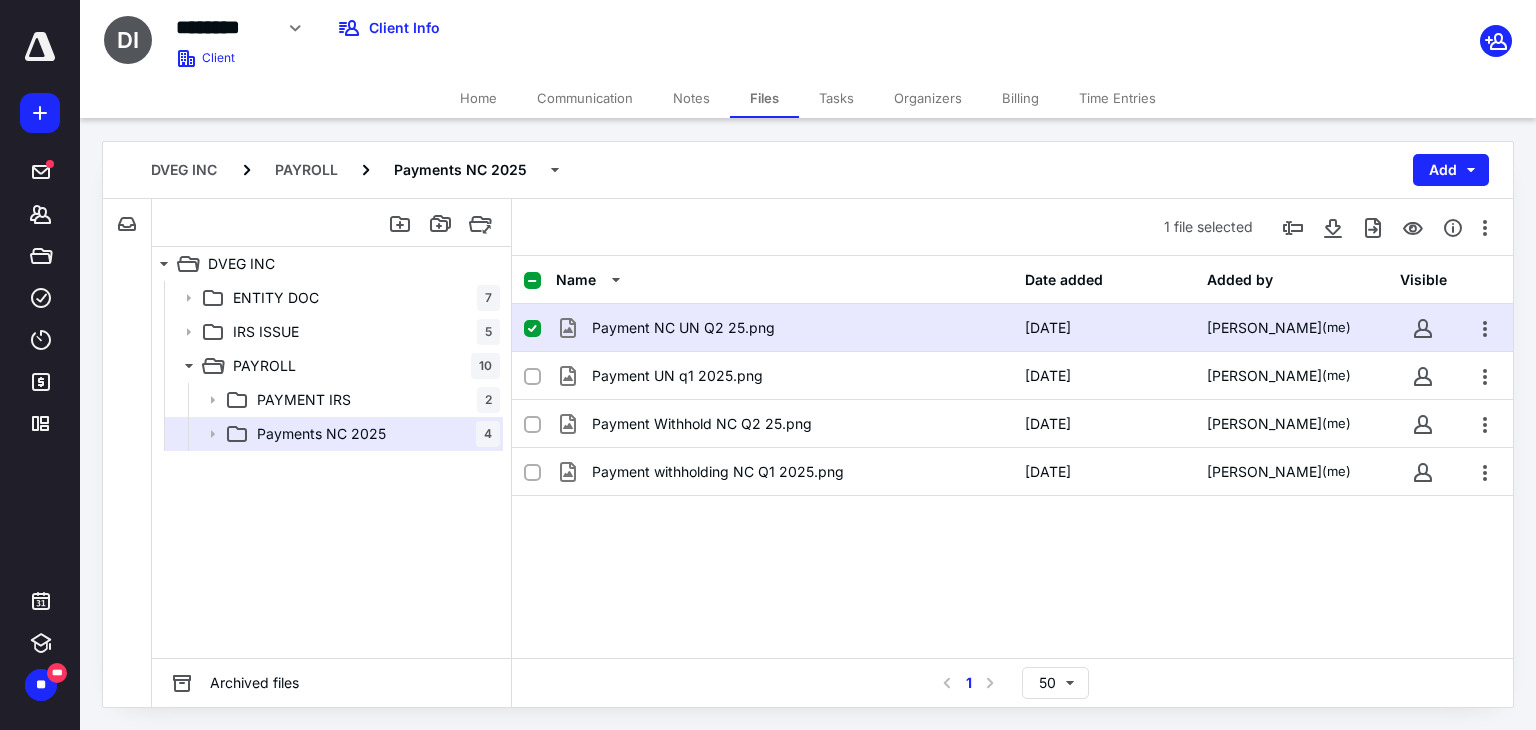 click on "Payment NC UN Q2 25.png" at bounding box center [784, 328] 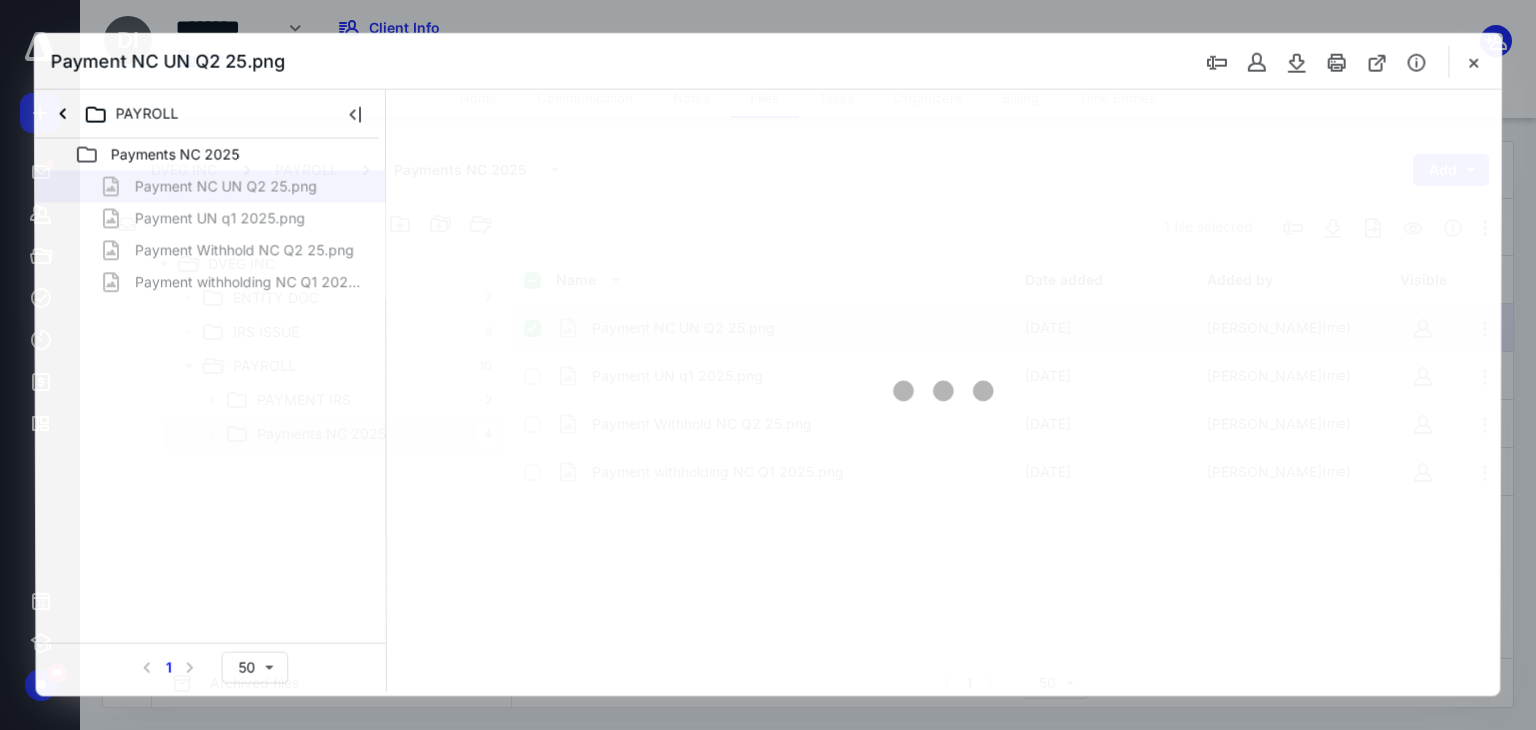 scroll, scrollTop: 0, scrollLeft: 0, axis: both 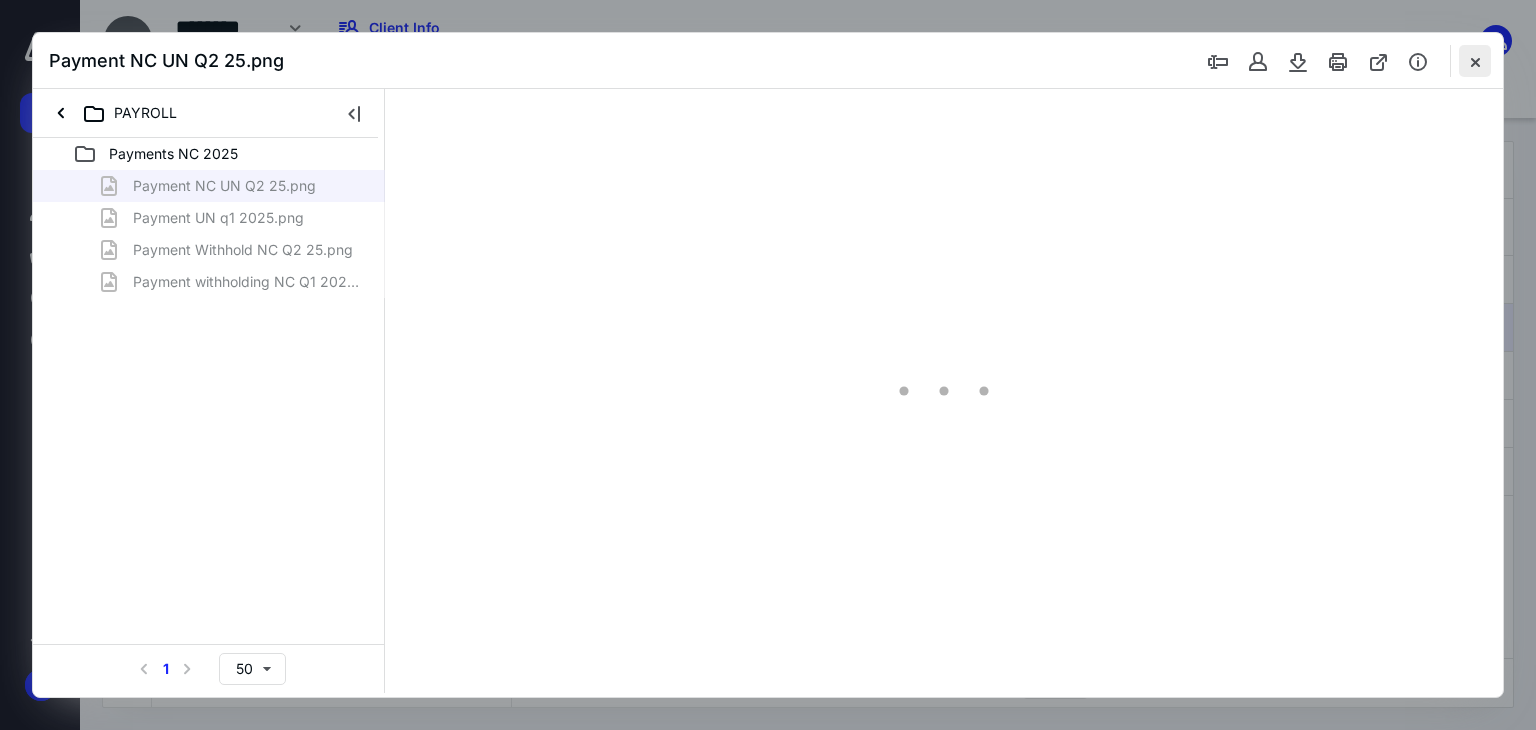 click at bounding box center (1475, 61) 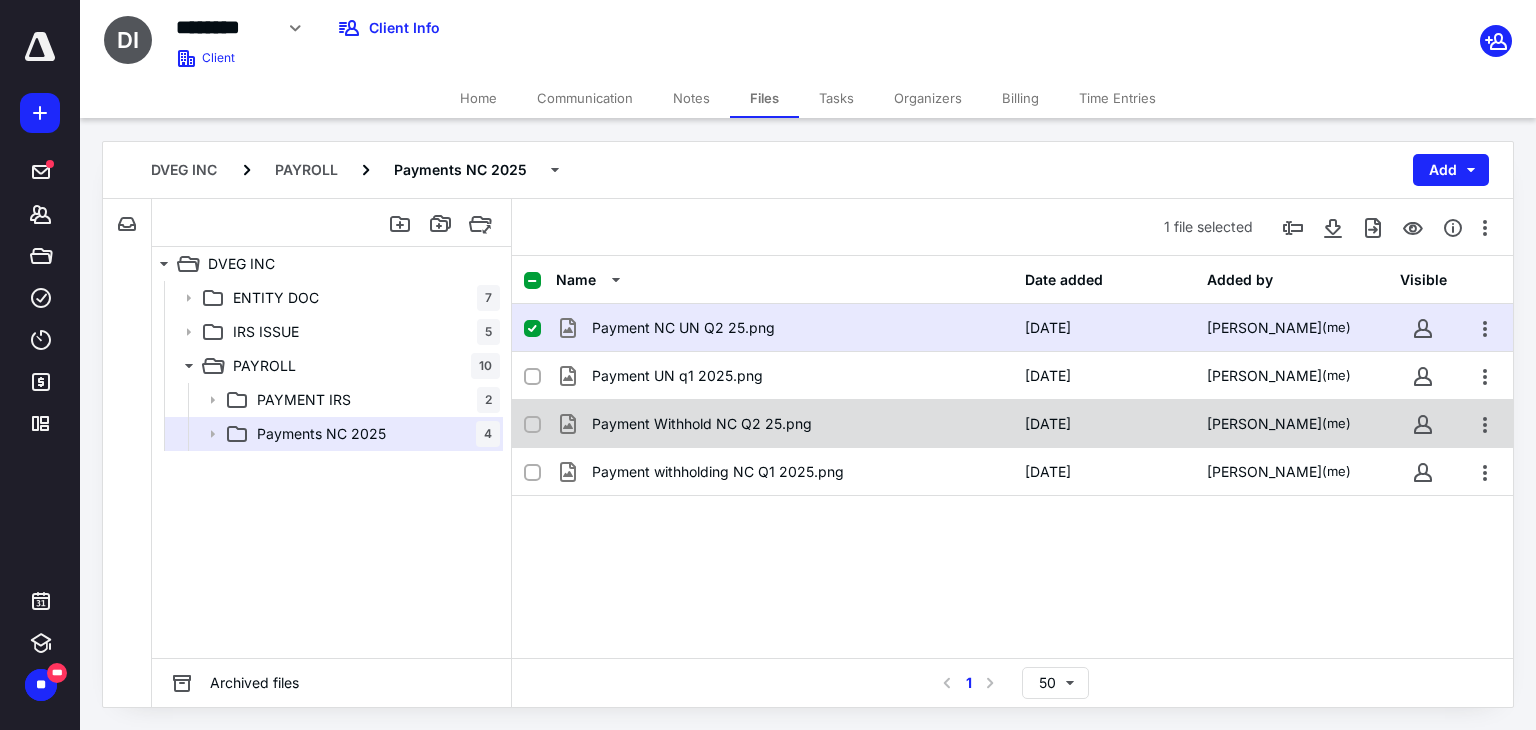 click on "Payment Withhold NC Q2 25.png [DATE] [PERSON_NAME]  (me)" at bounding box center (1012, 424) 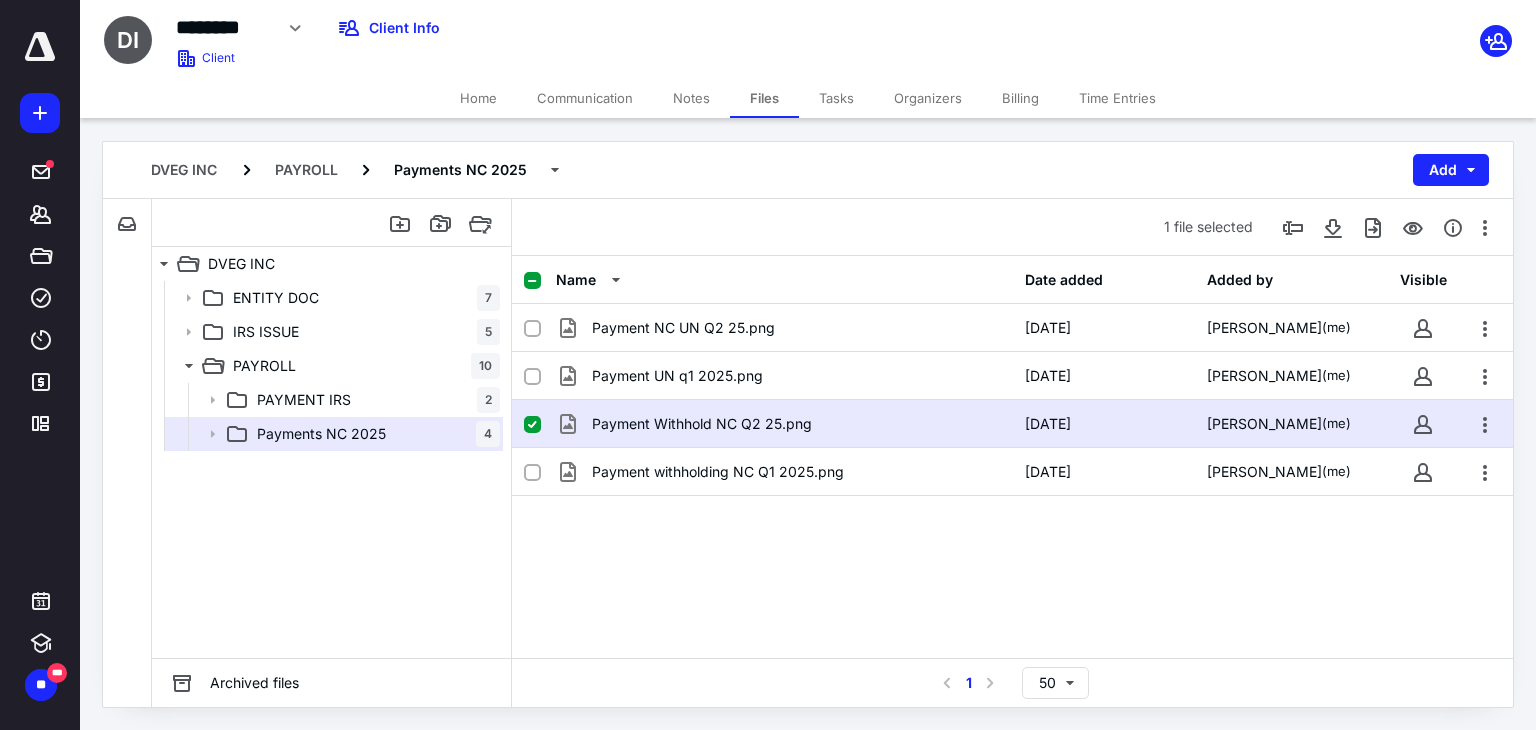 click on "Payment Withhold NC Q2 25.png [DATE] [PERSON_NAME]  (me)" at bounding box center (1012, 424) 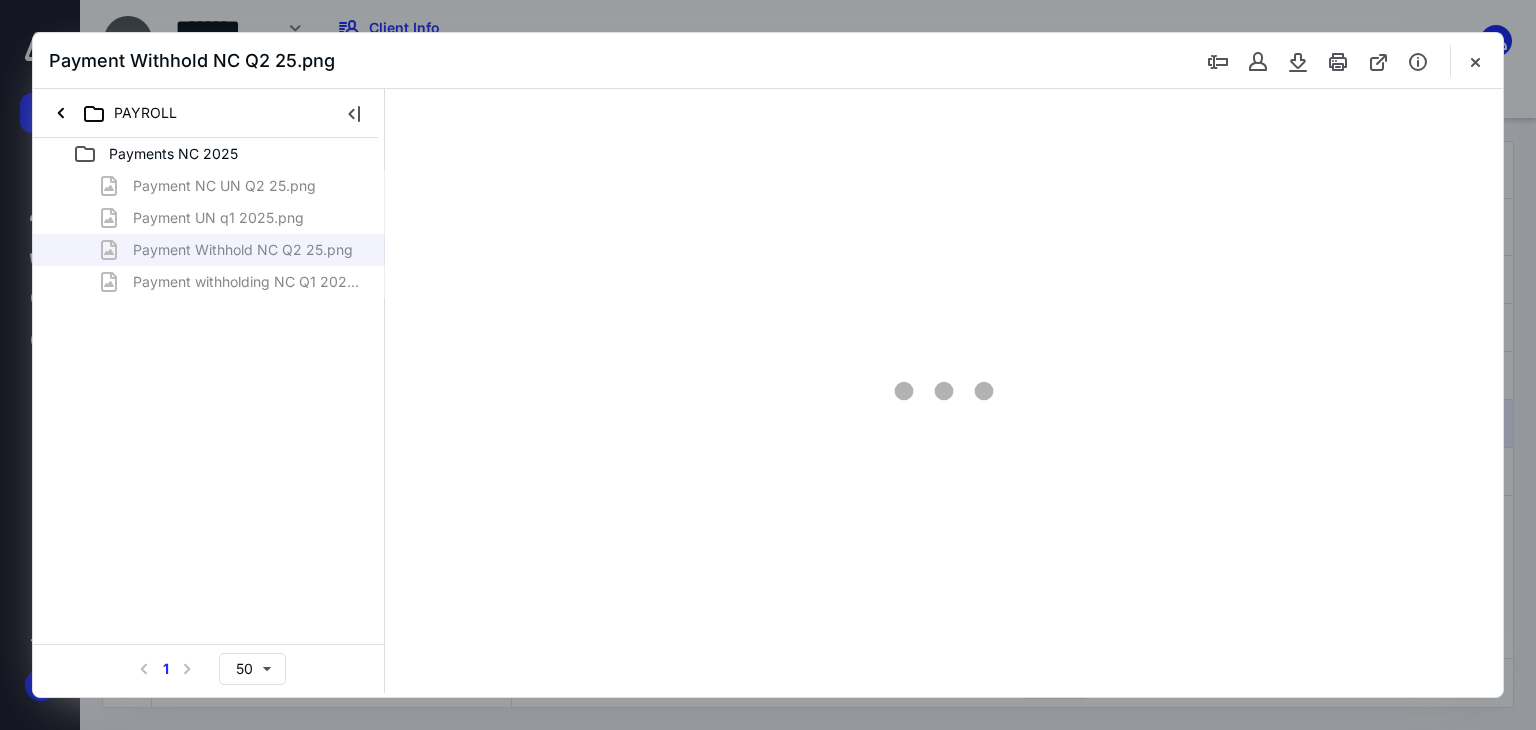 scroll, scrollTop: 0, scrollLeft: 0, axis: both 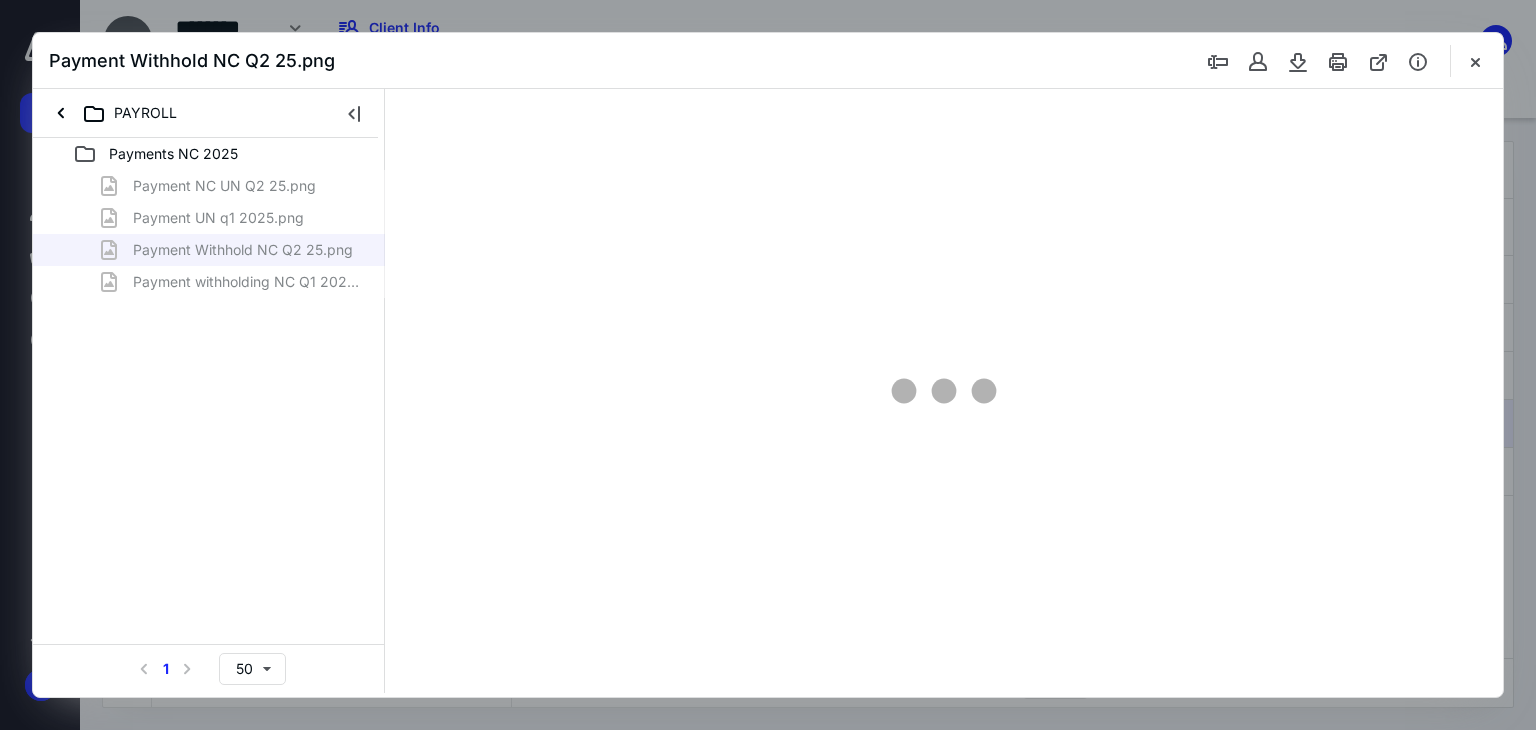 type on "100" 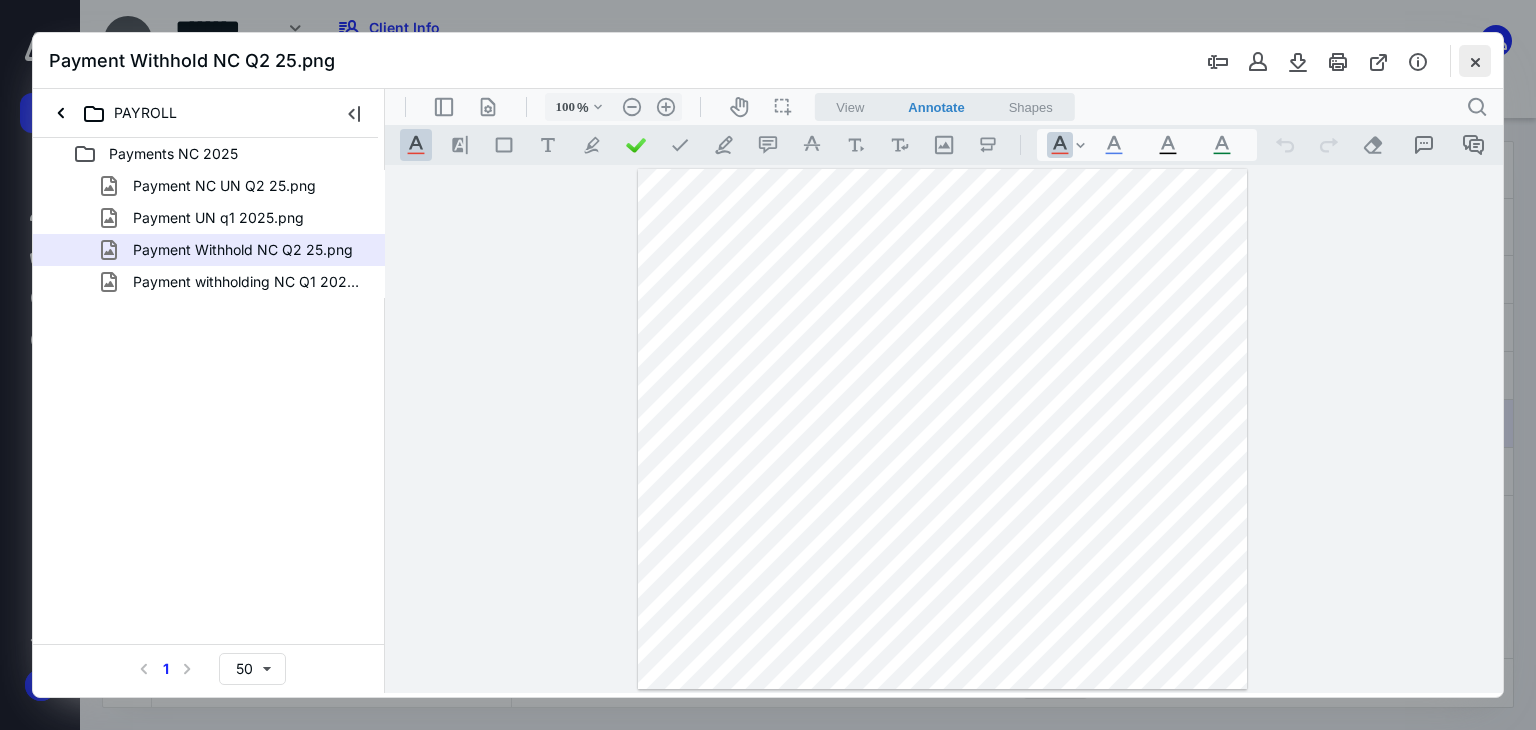 drag, startPoint x: 1481, startPoint y: 61, endPoint x: 1371, endPoint y: 107, distance: 119.230865 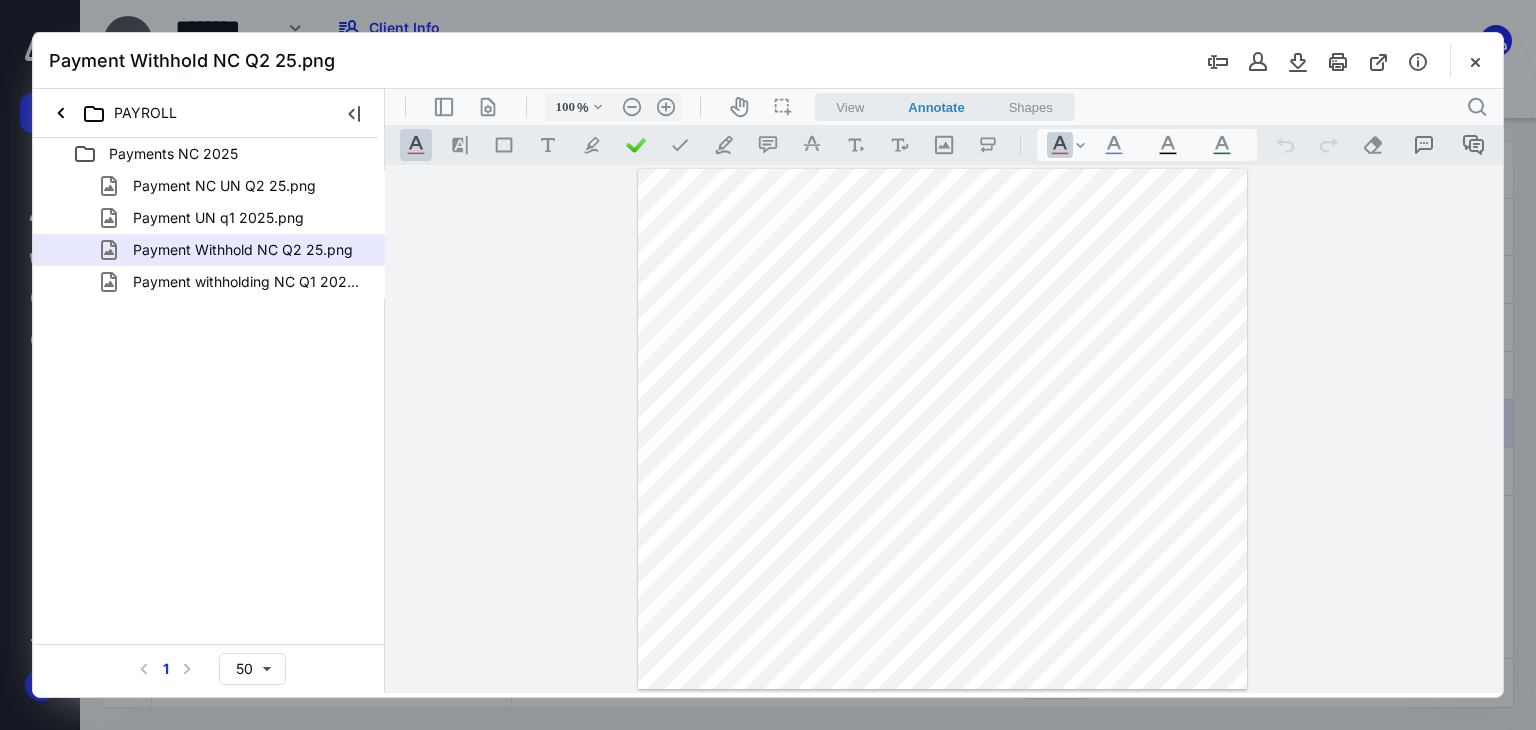 click at bounding box center (1475, 61) 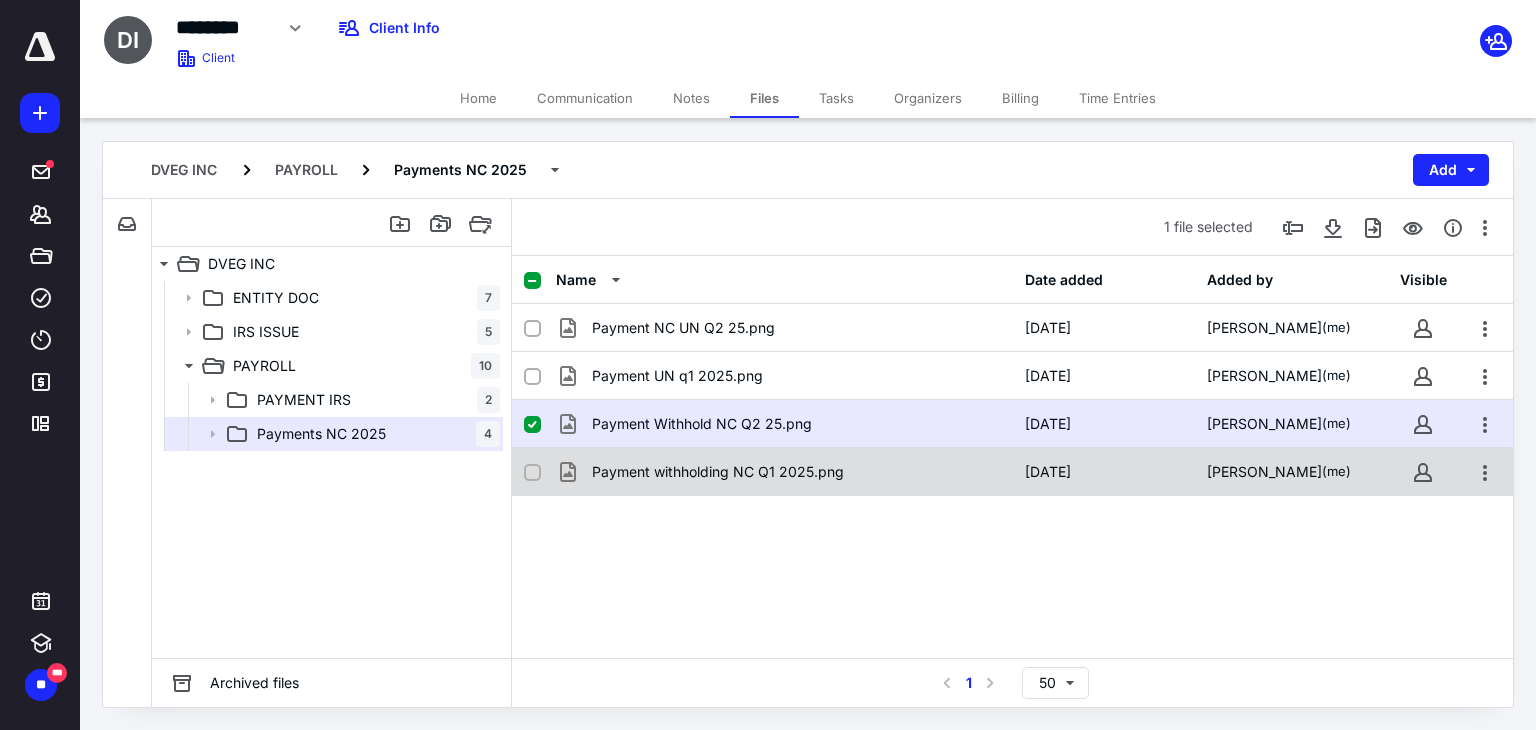 click on "Payment withholding NC Q1 2025.png" at bounding box center (784, 472) 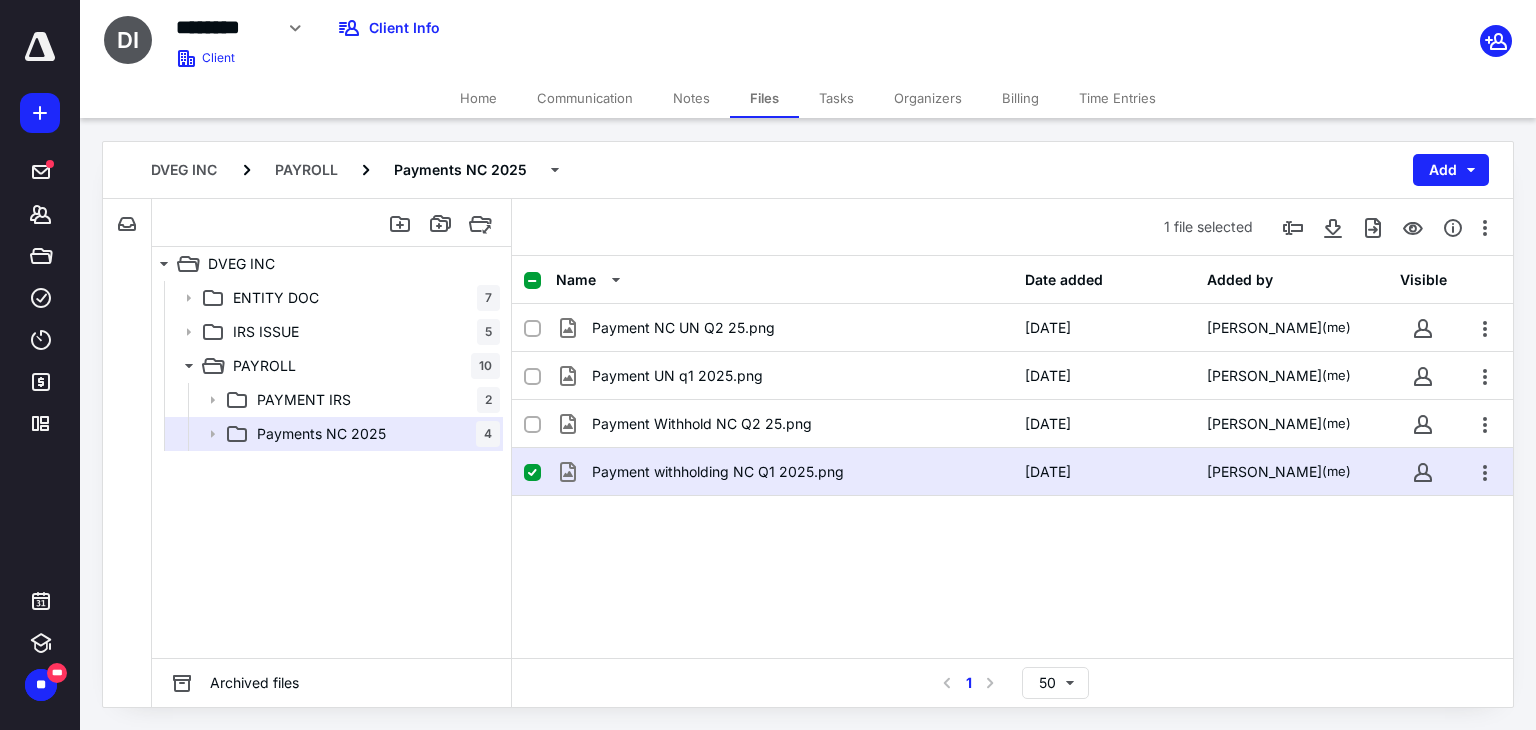 click on "Payment withholding NC Q1 2025.png" at bounding box center [784, 472] 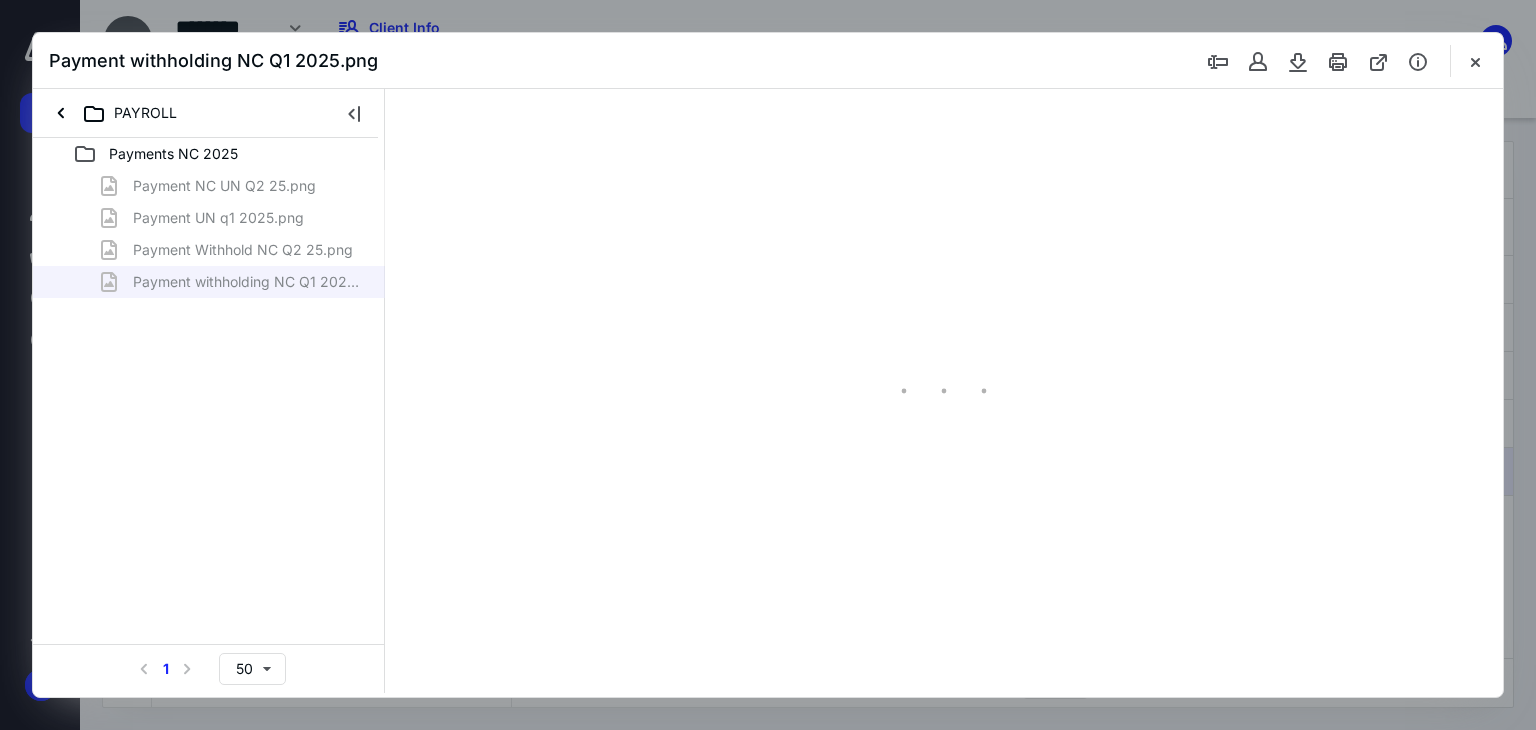 scroll, scrollTop: 0, scrollLeft: 0, axis: both 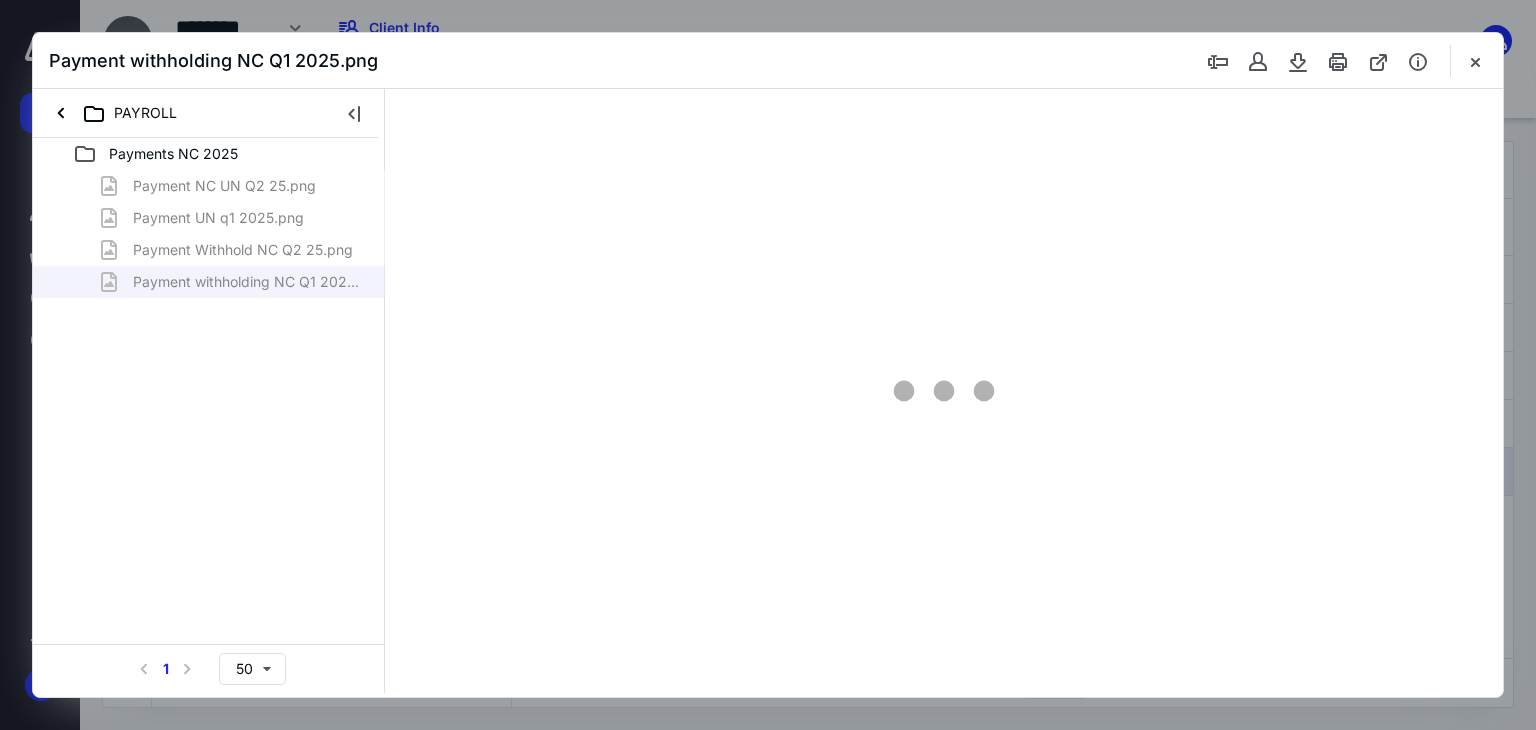 type on "128" 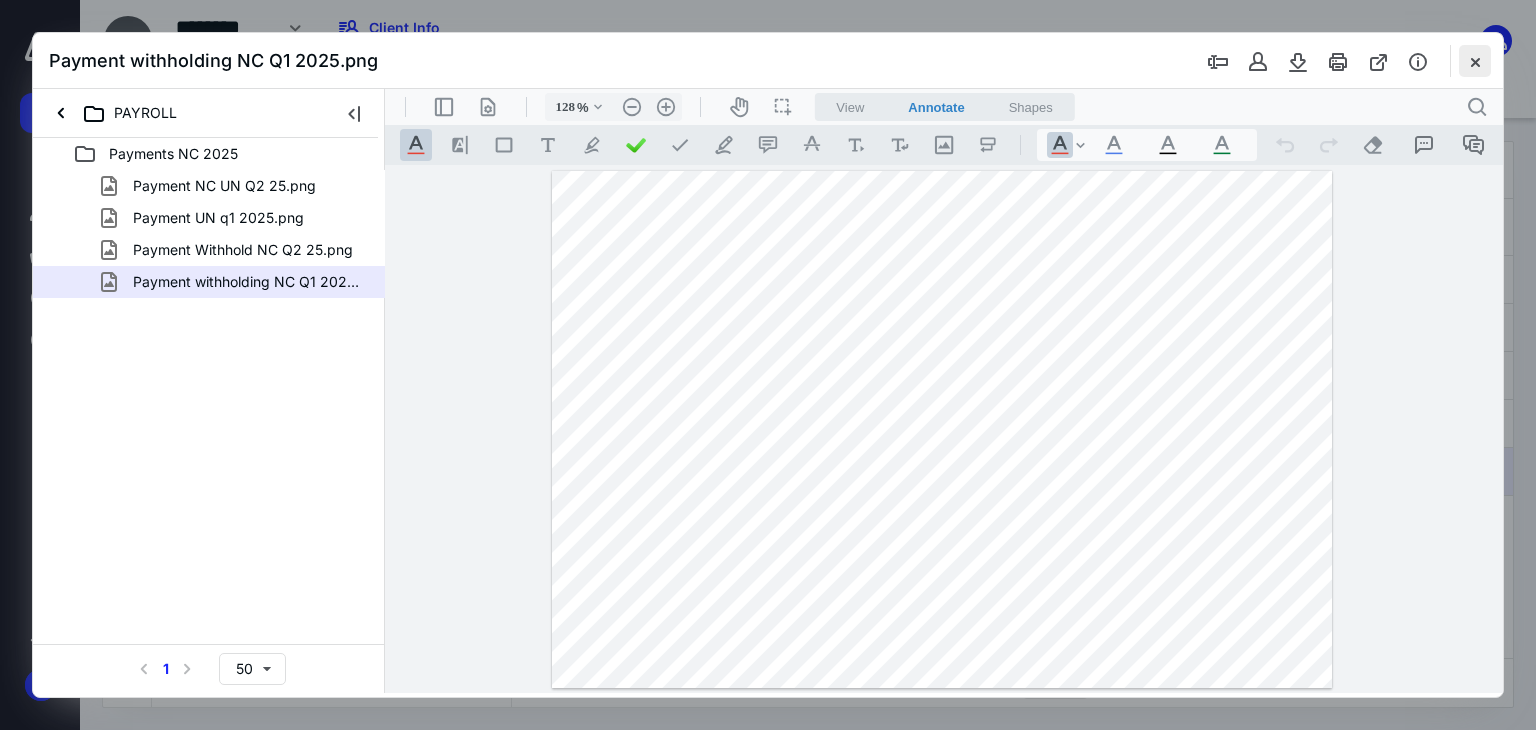 click at bounding box center (1475, 61) 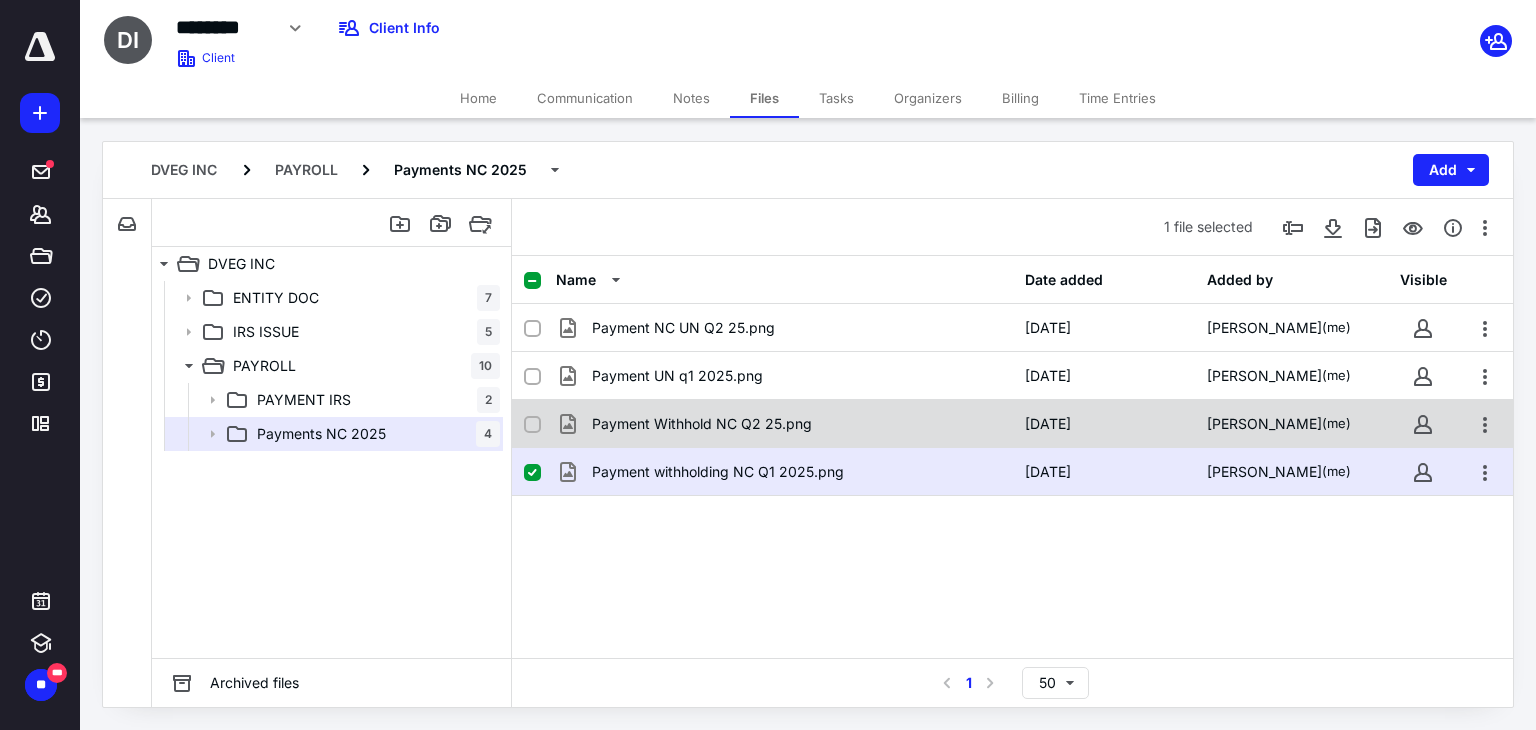 click on "Payment Withhold NC Q2 25.png" at bounding box center (784, 424) 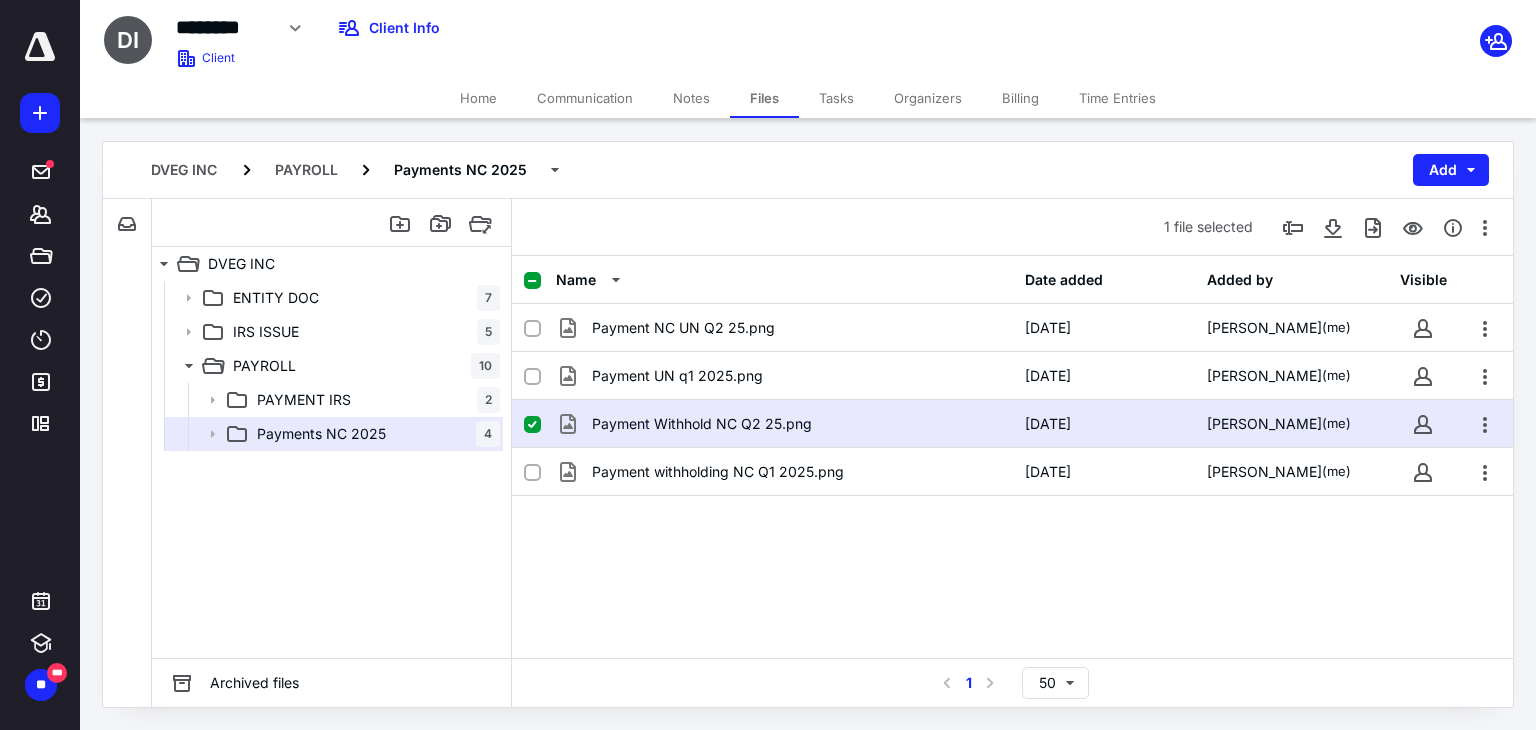 click on "Payment Withhold NC Q2 25.png" at bounding box center [784, 424] 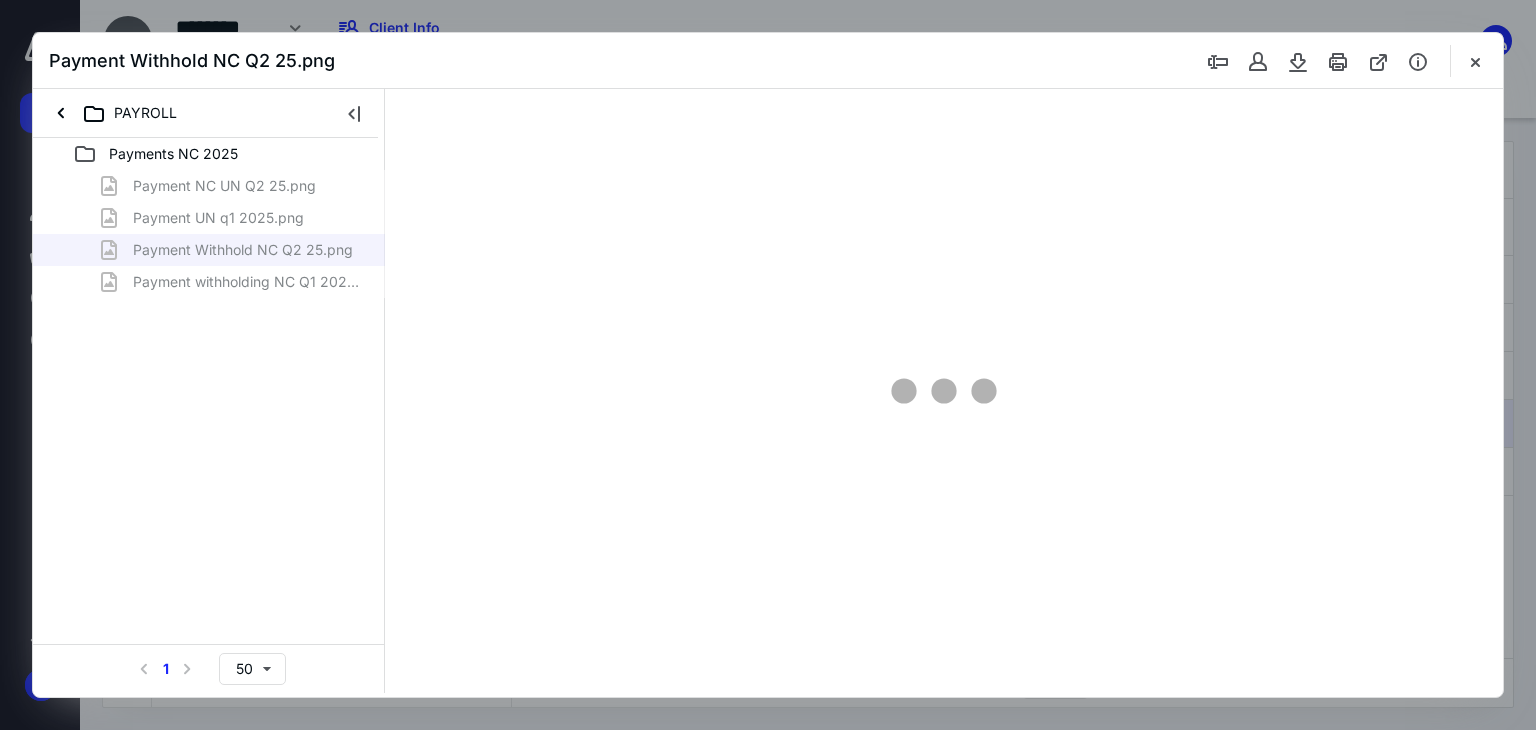 scroll, scrollTop: 0, scrollLeft: 0, axis: both 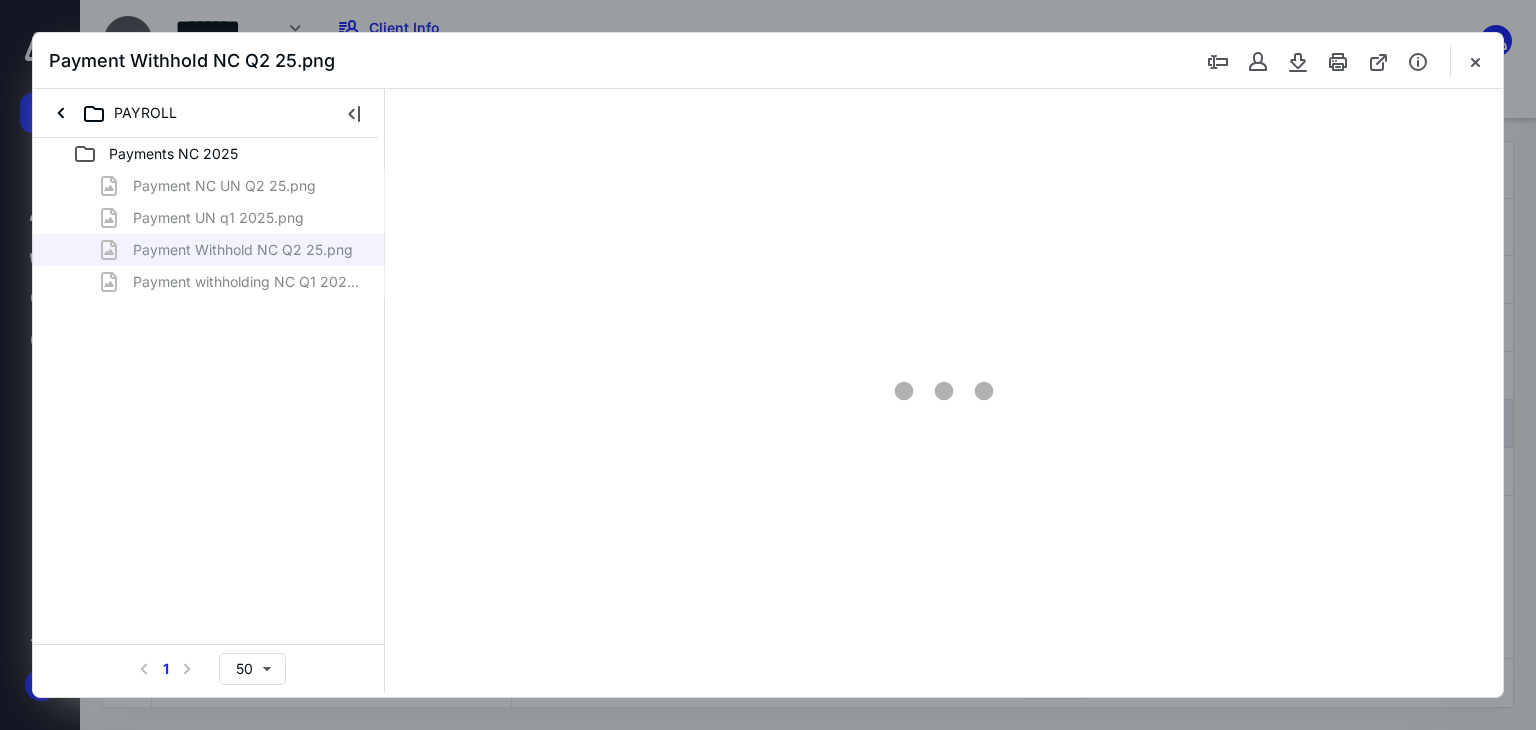 type on "100" 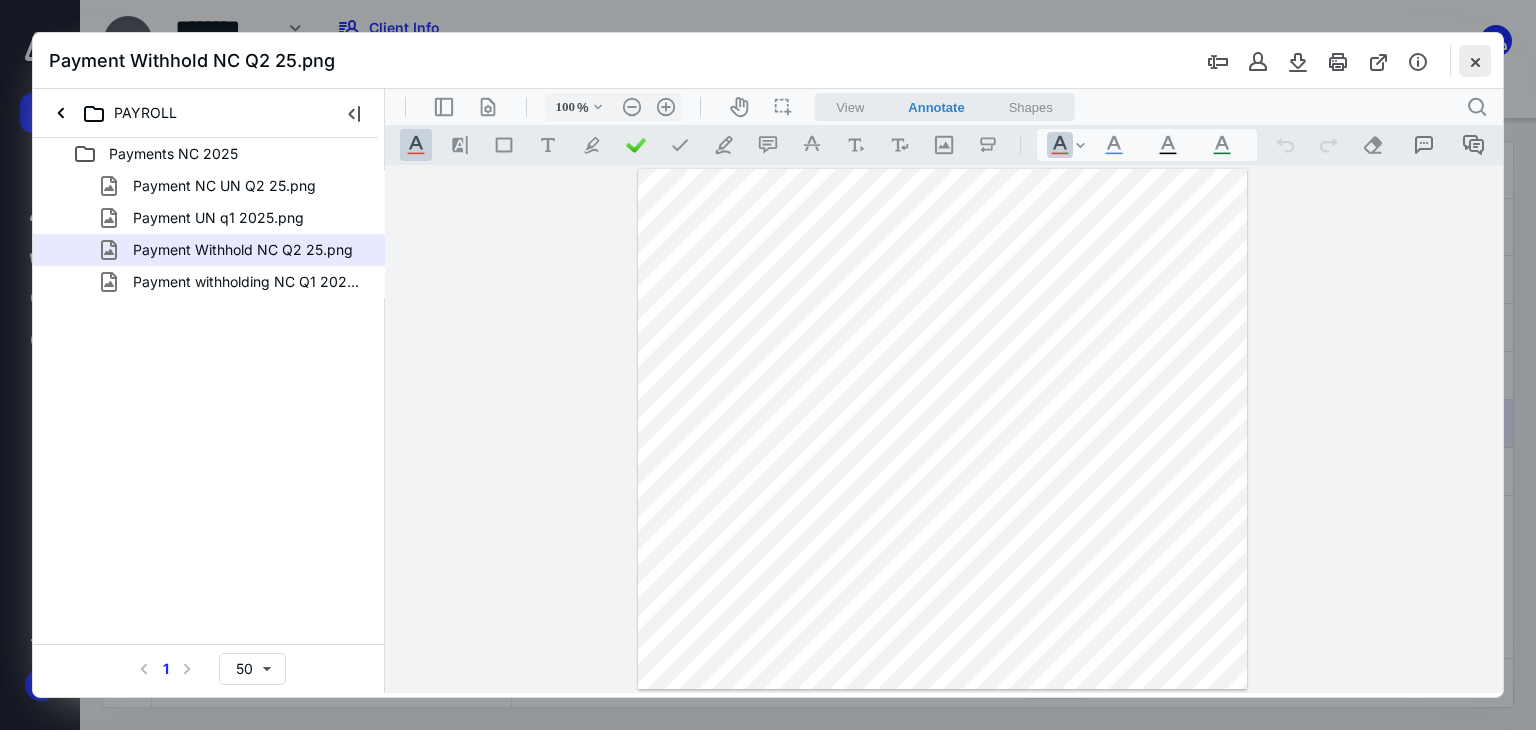 click at bounding box center [1475, 61] 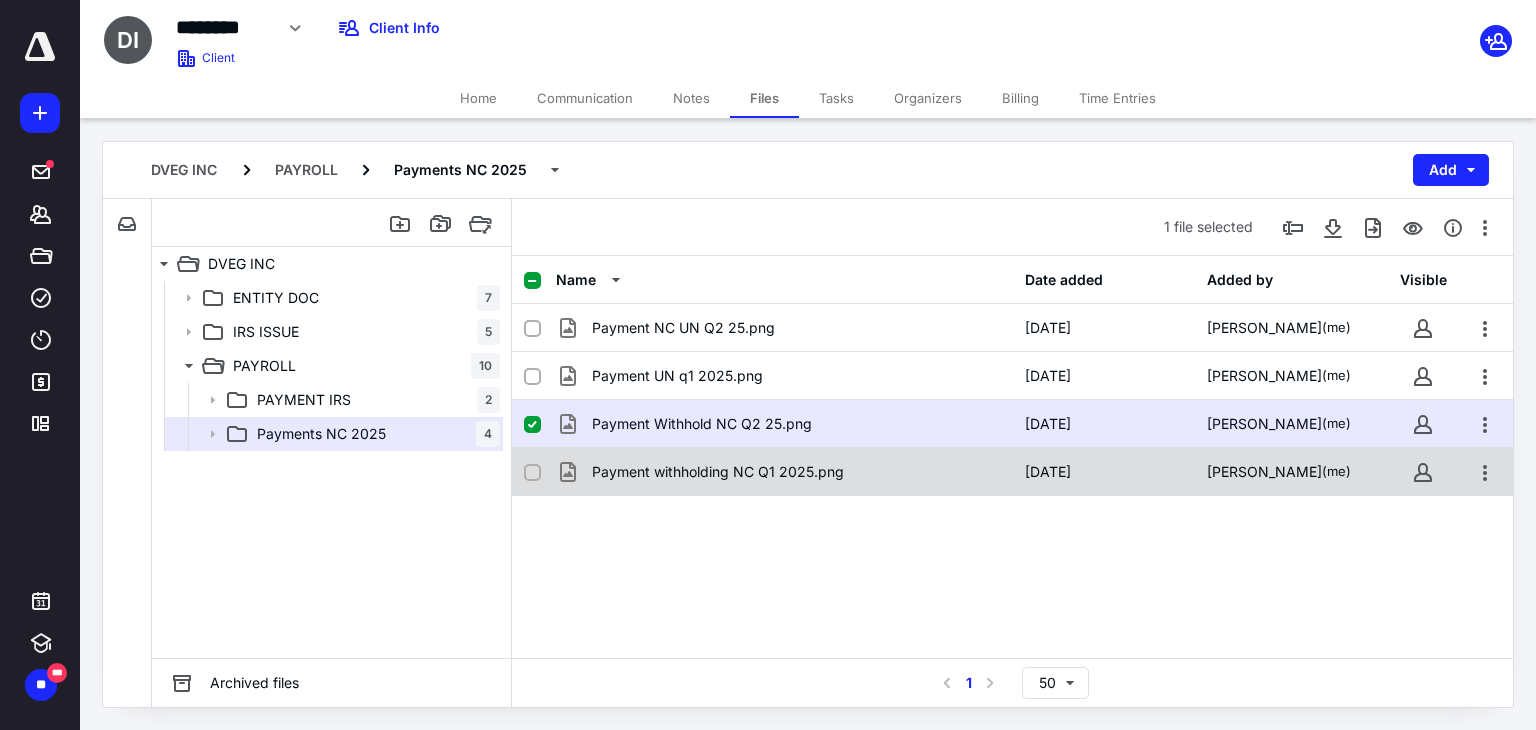 click on "Payment withholding NC Q1 2025.png" at bounding box center (784, 472) 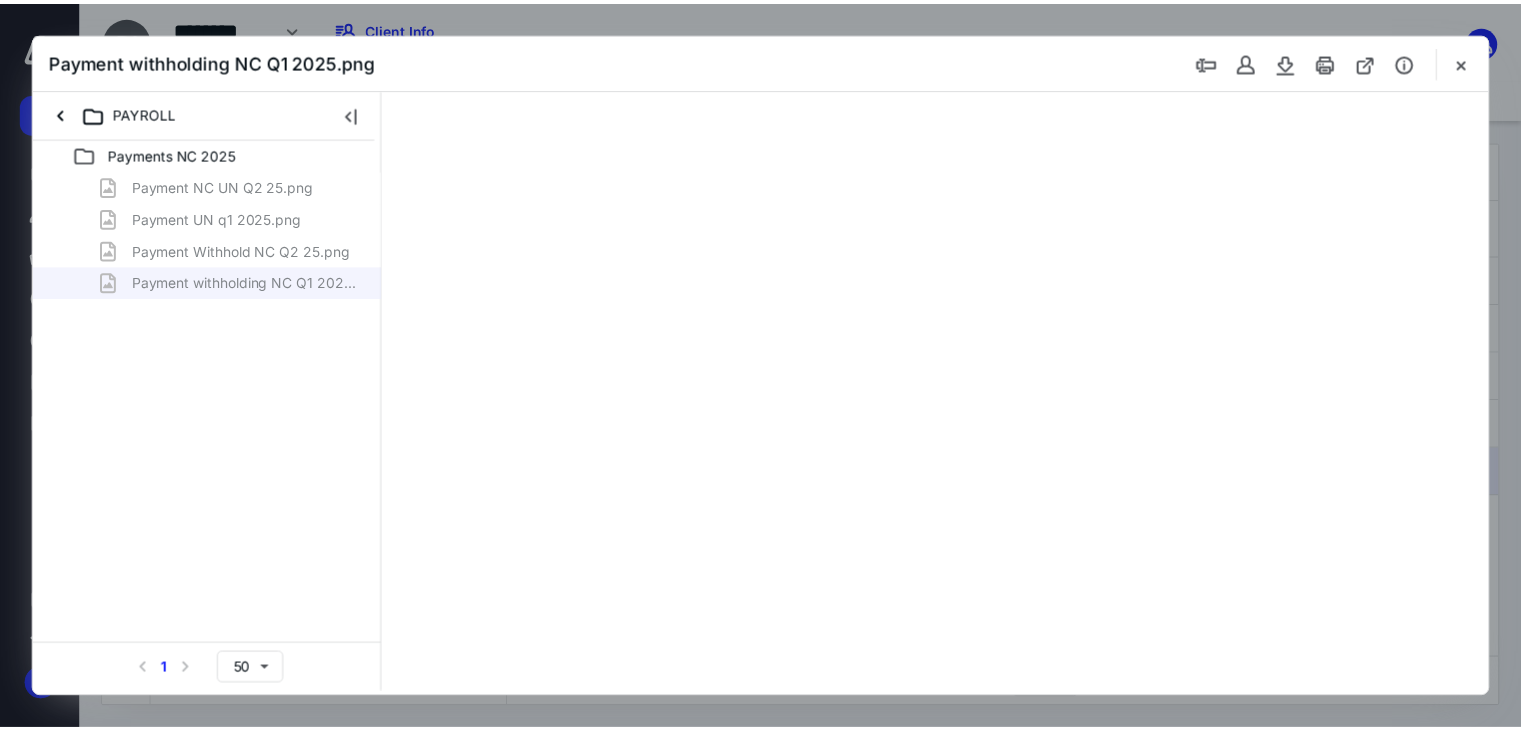 scroll, scrollTop: 0, scrollLeft: 0, axis: both 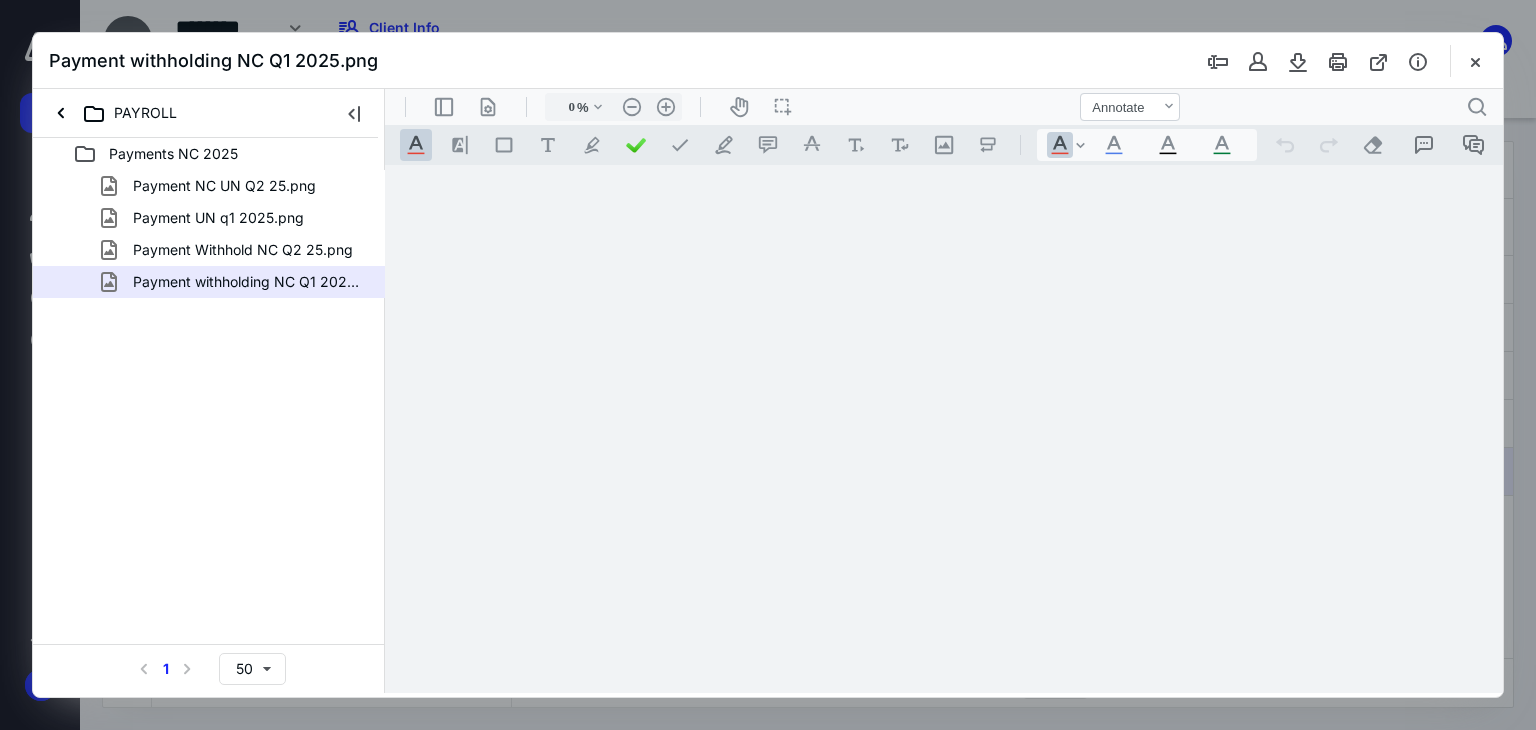 type on "128" 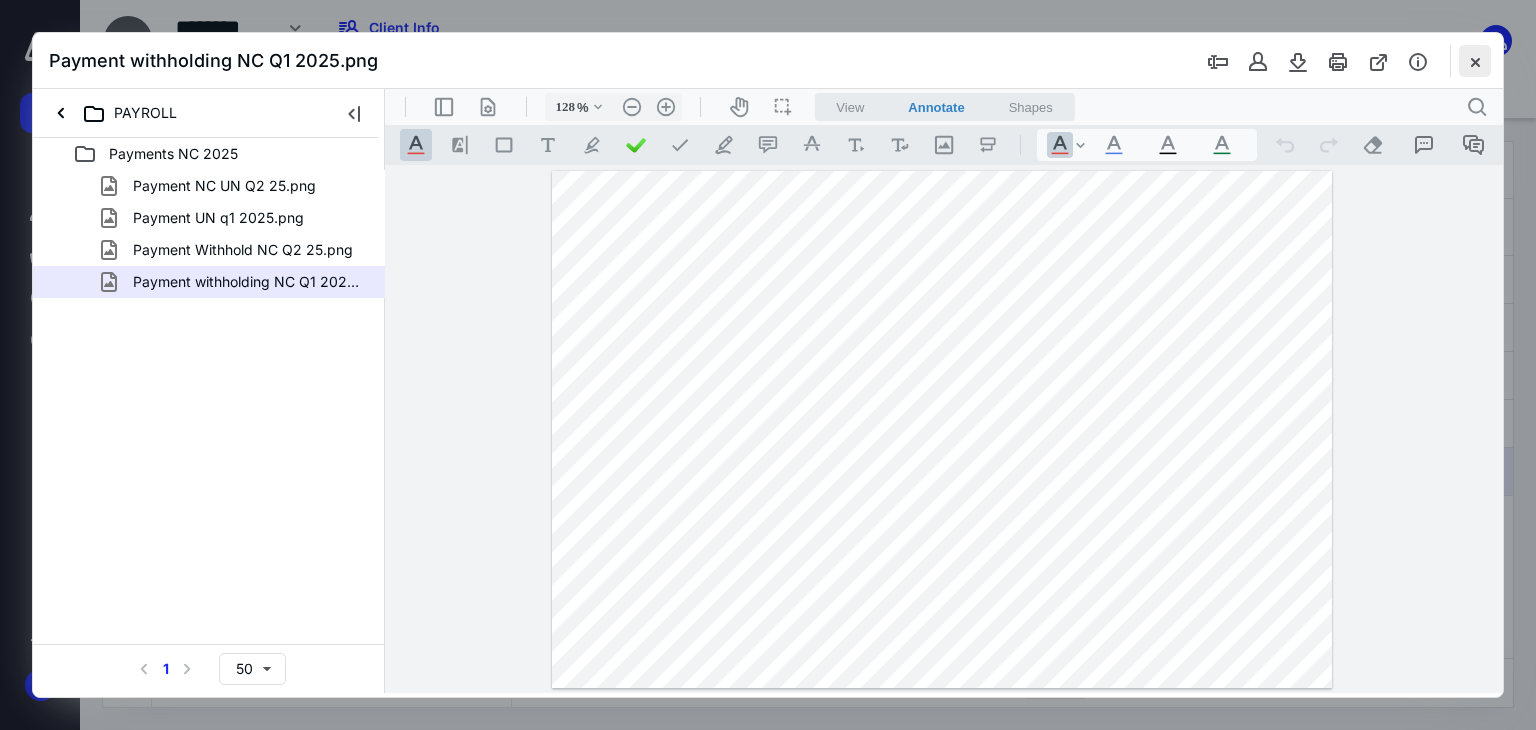 click at bounding box center [1475, 61] 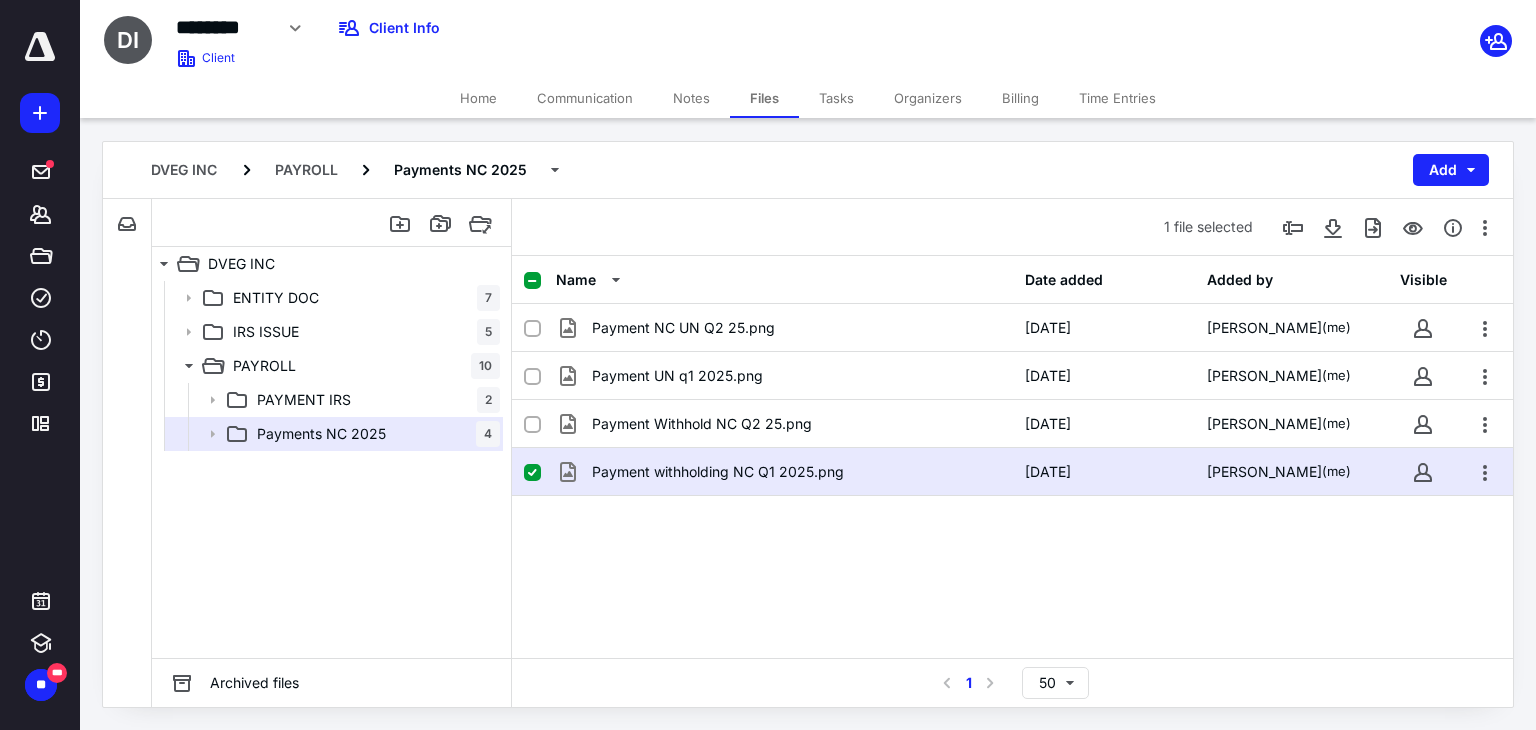 click on "Home" at bounding box center [478, 98] 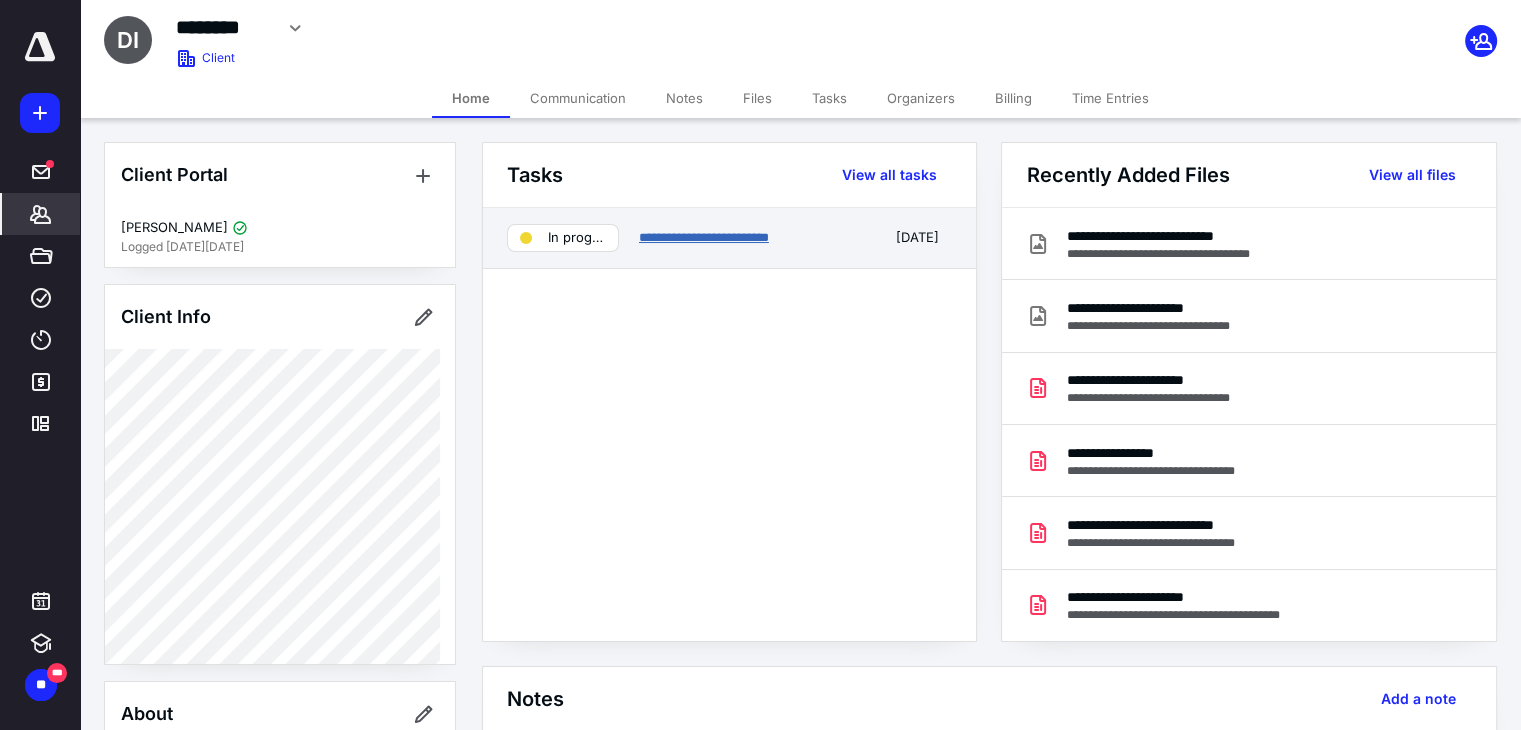 click on "**********" at bounding box center (704, 237) 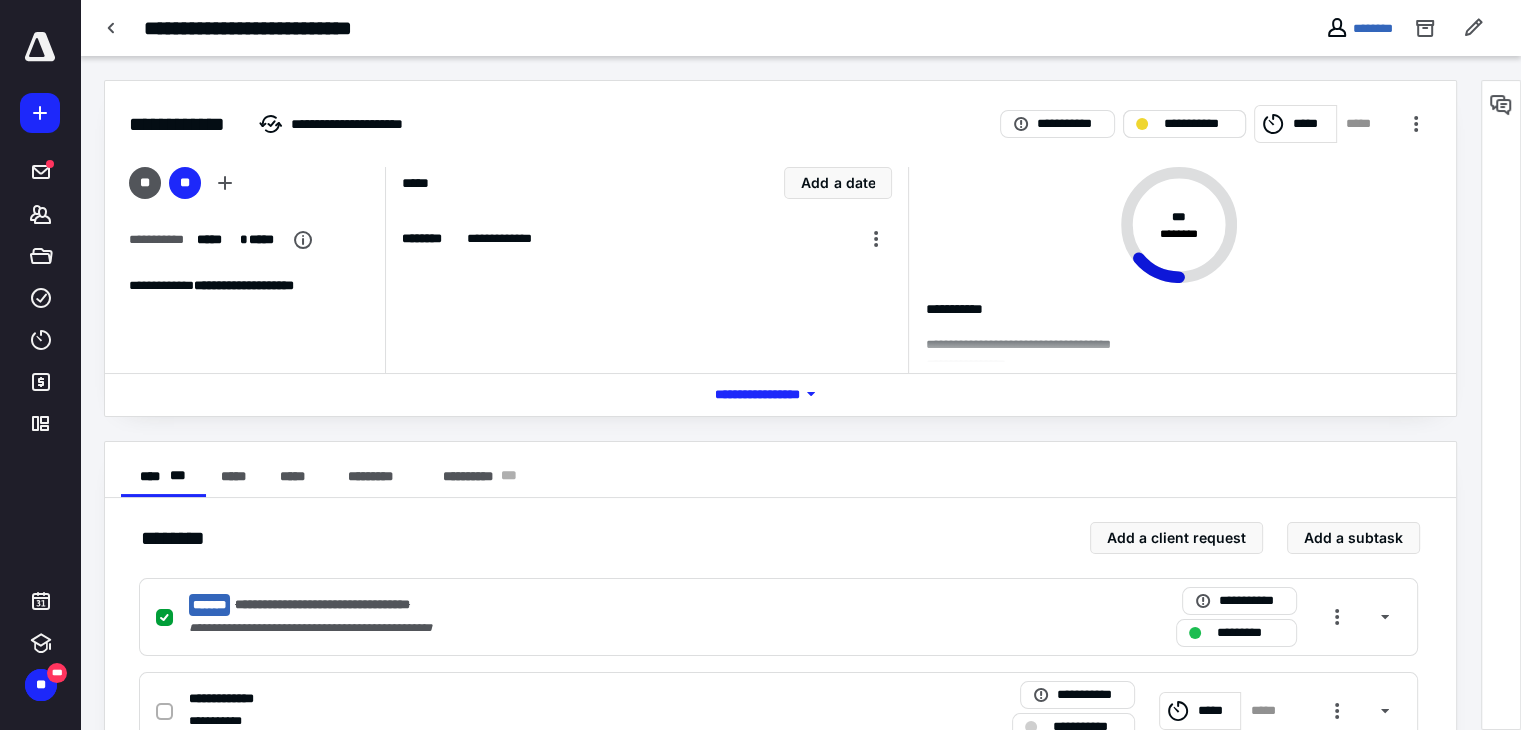 click on "**********" at bounding box center (1198, 124) 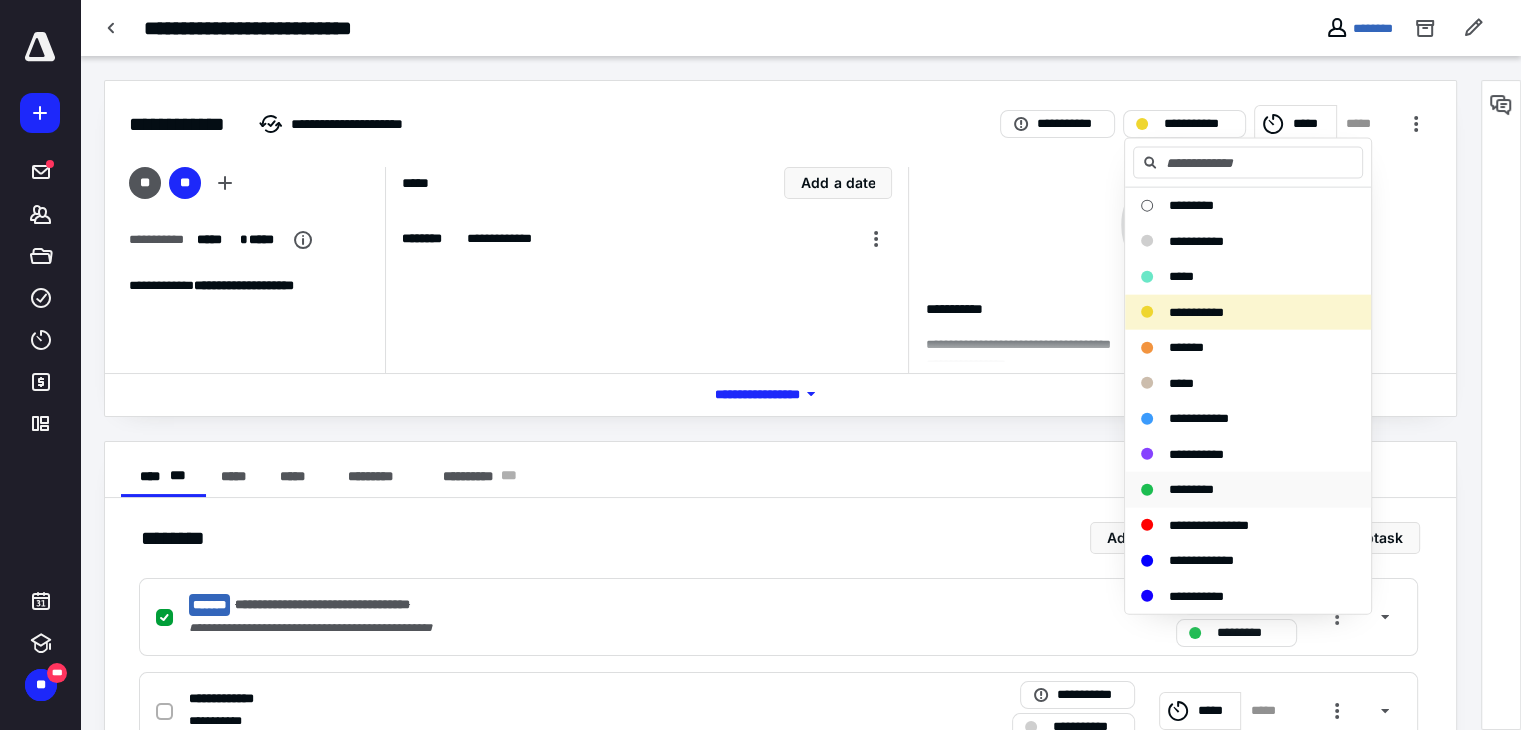 click on "*********" at bounding box center (1191, 489) 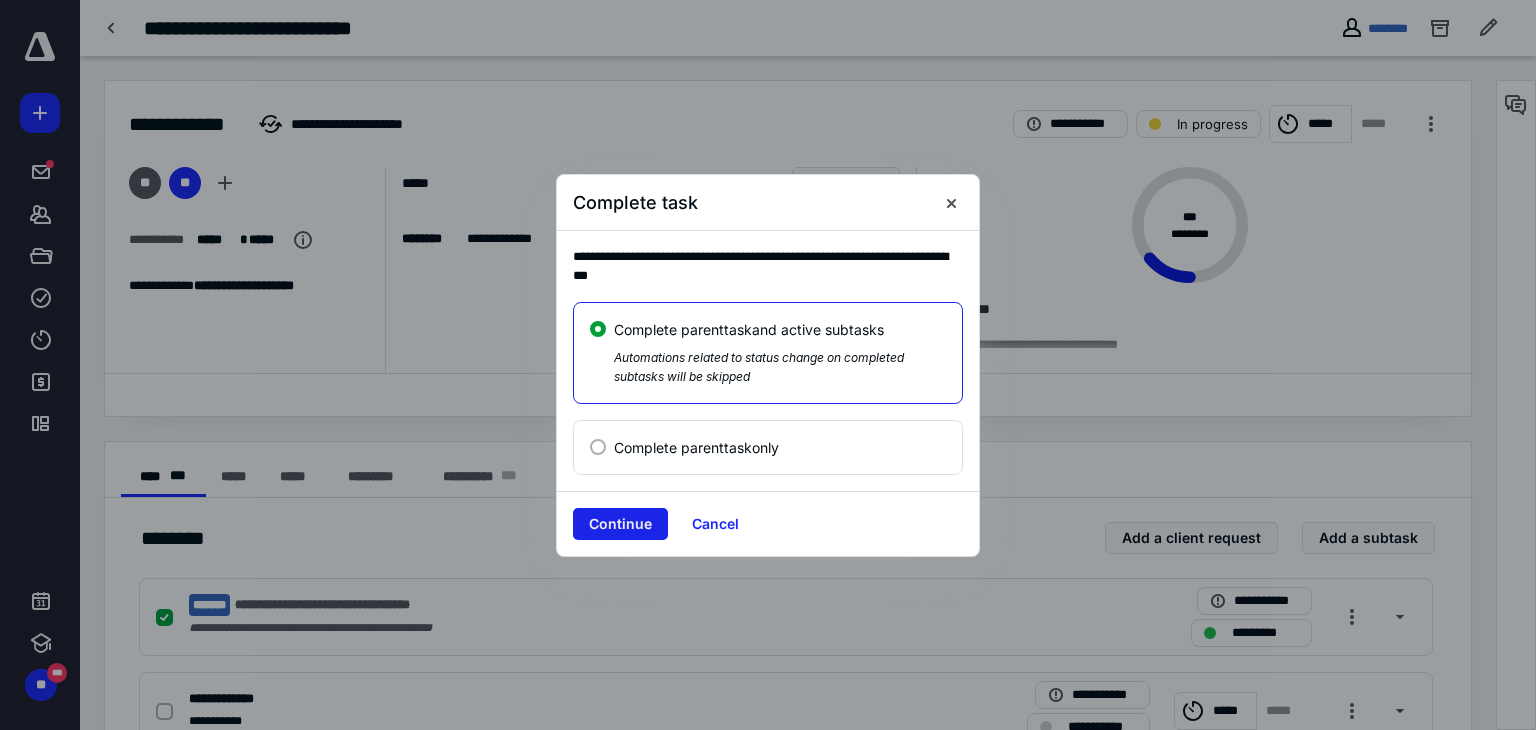 click on "Continue" at bounding box center [620, 524] 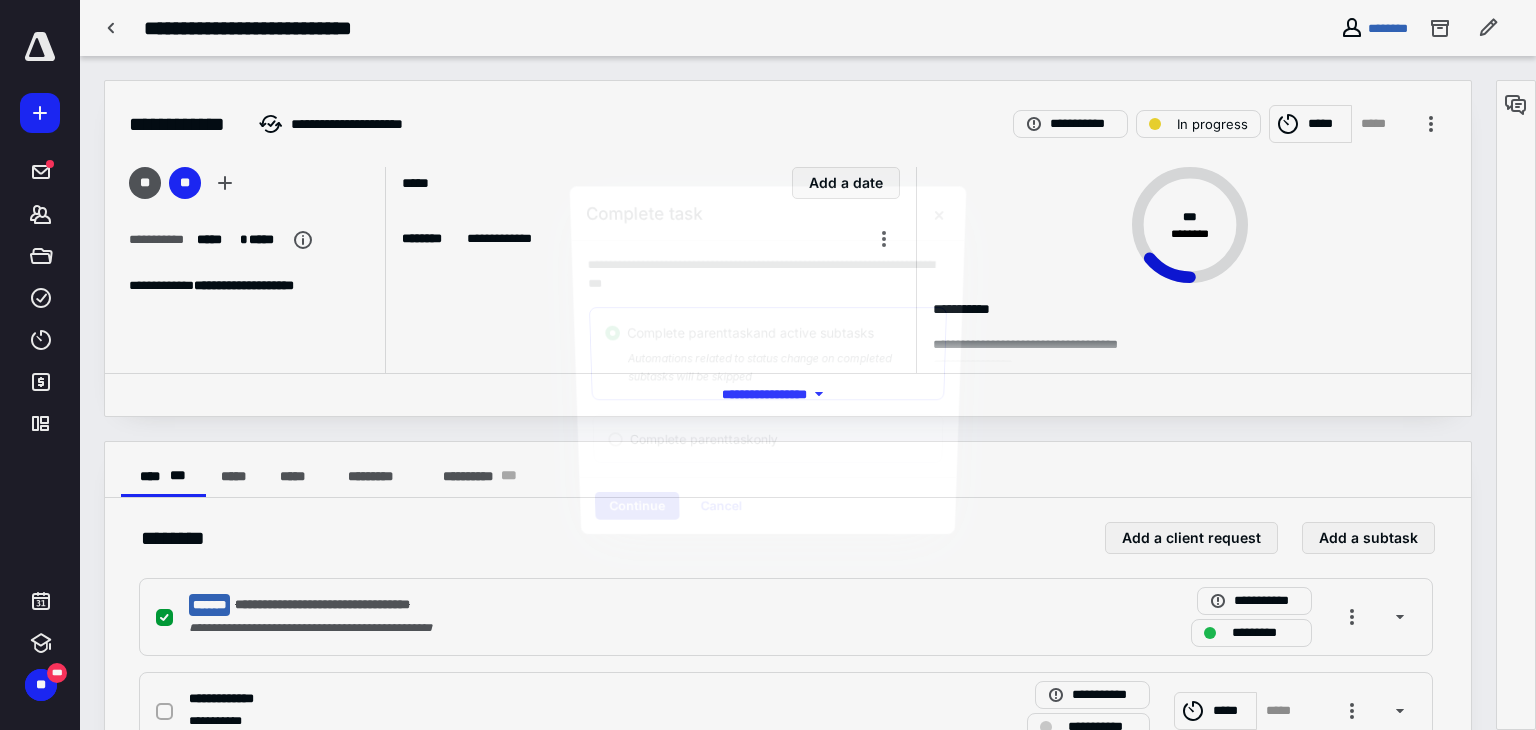 checkbox on "true" 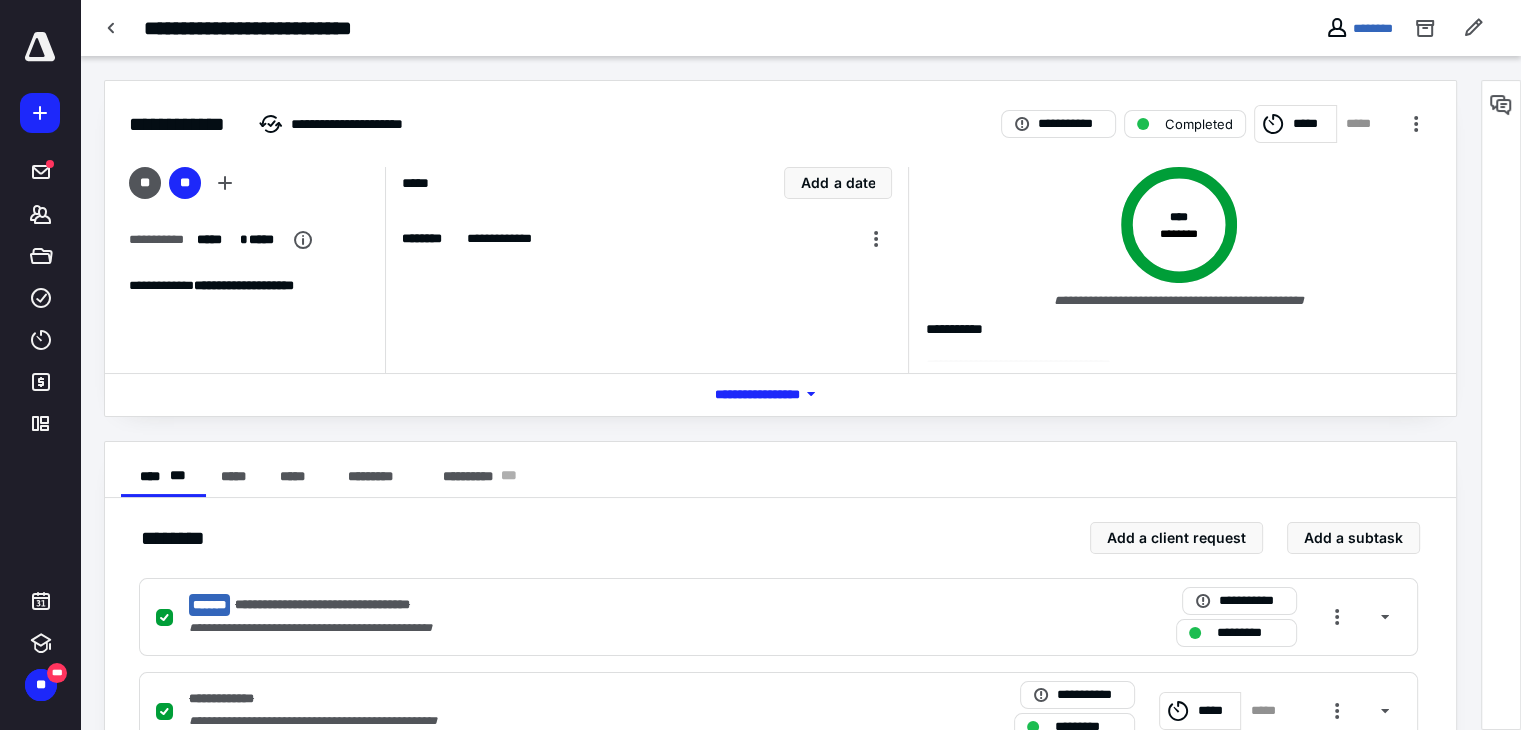 click on "**********" at bounding box center [646, 270] 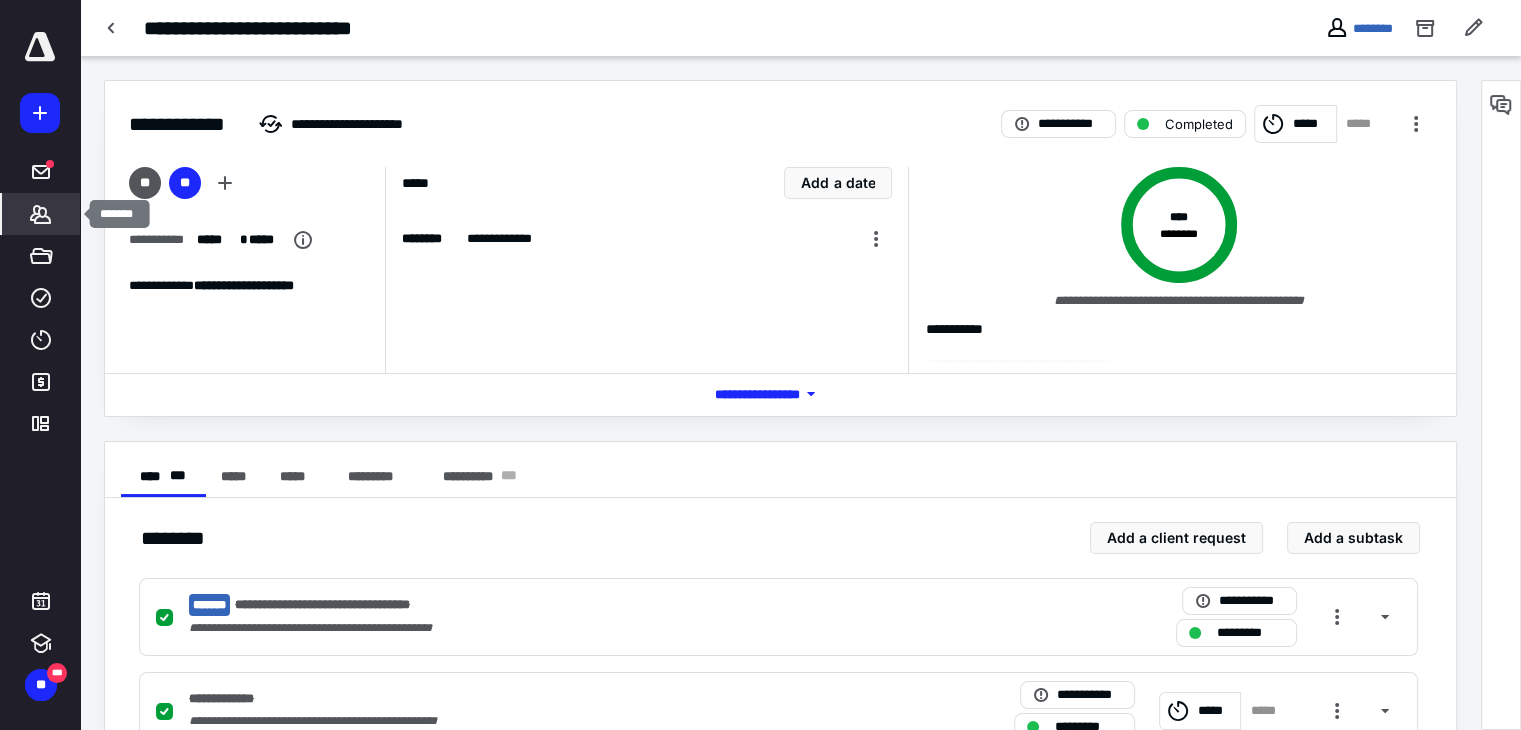 click 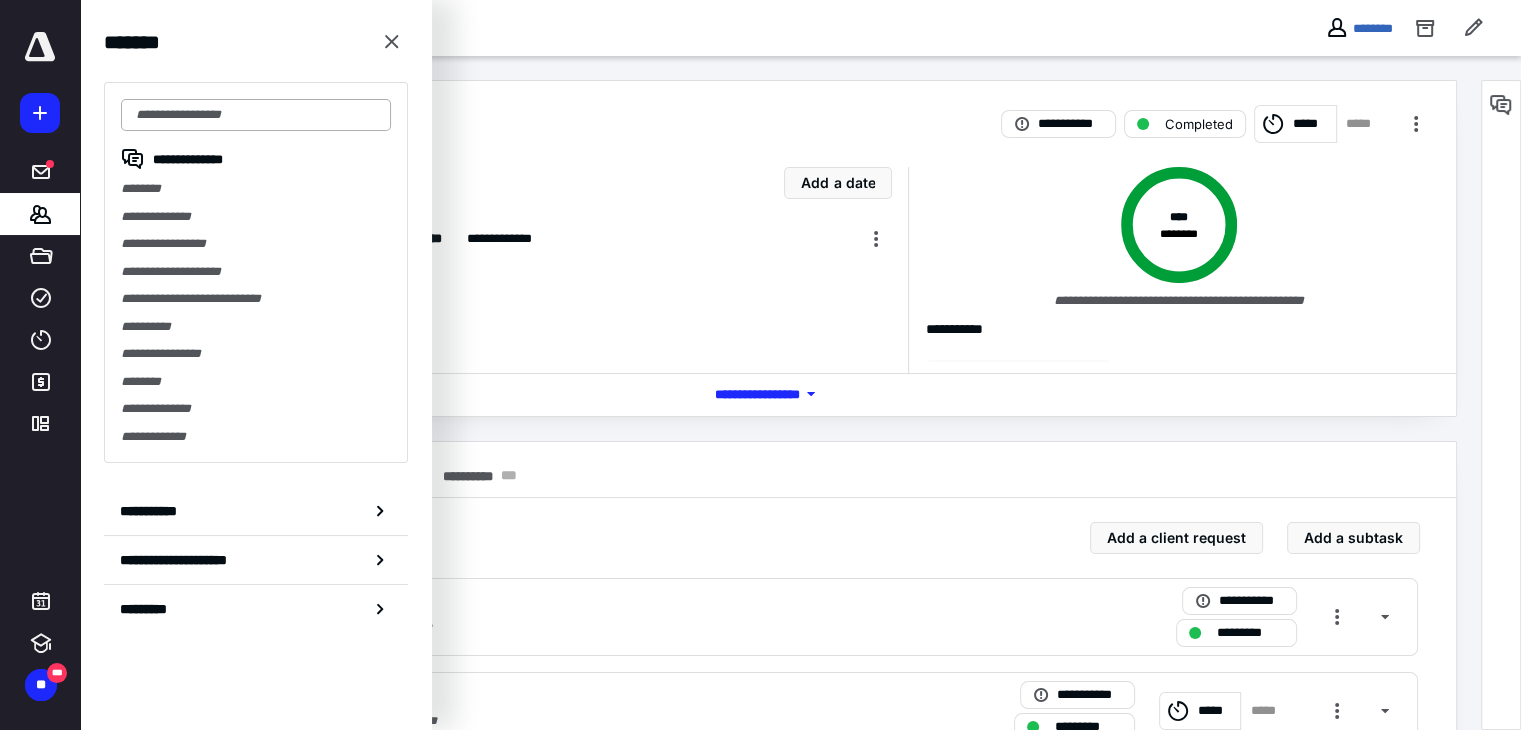click at bounding box center [256, 115] 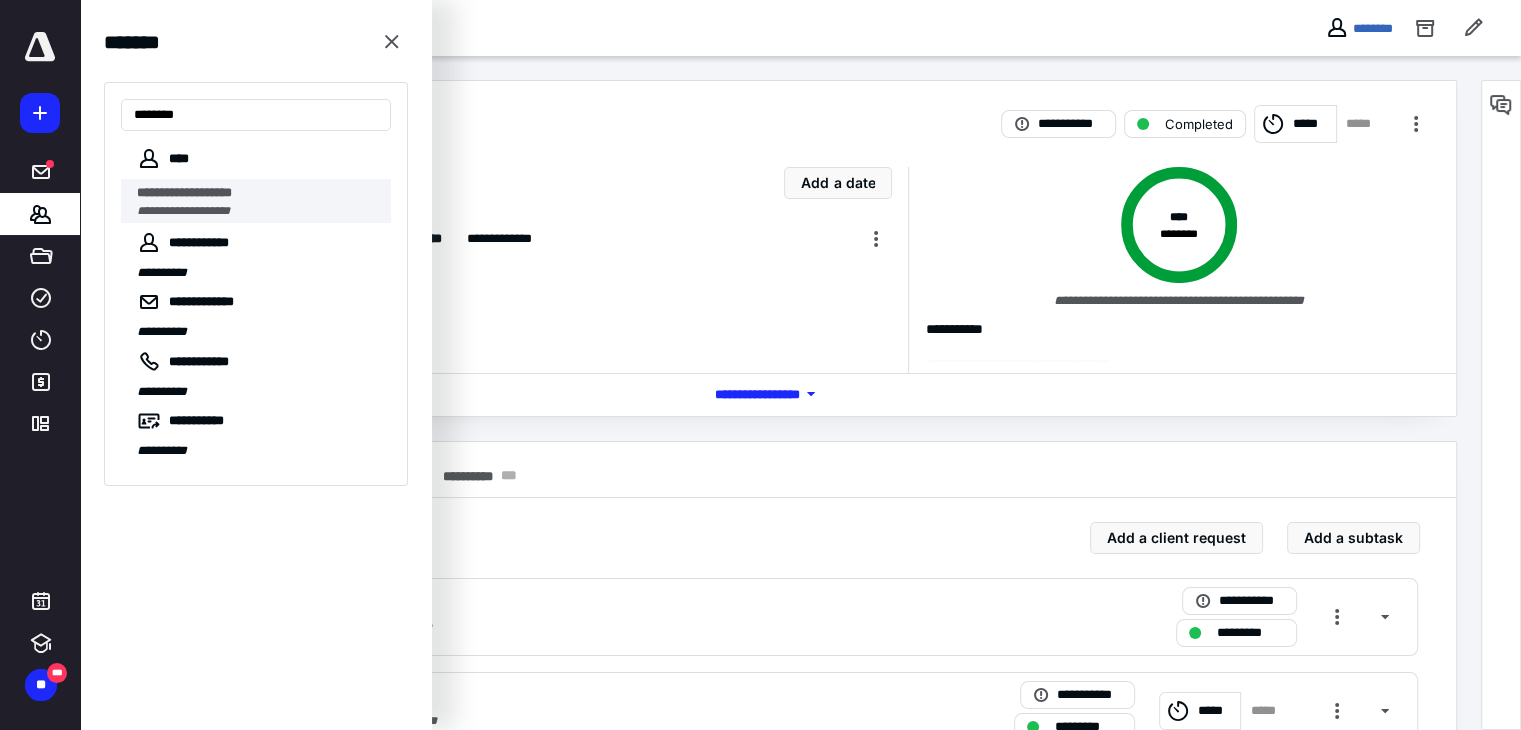 type on "*******" 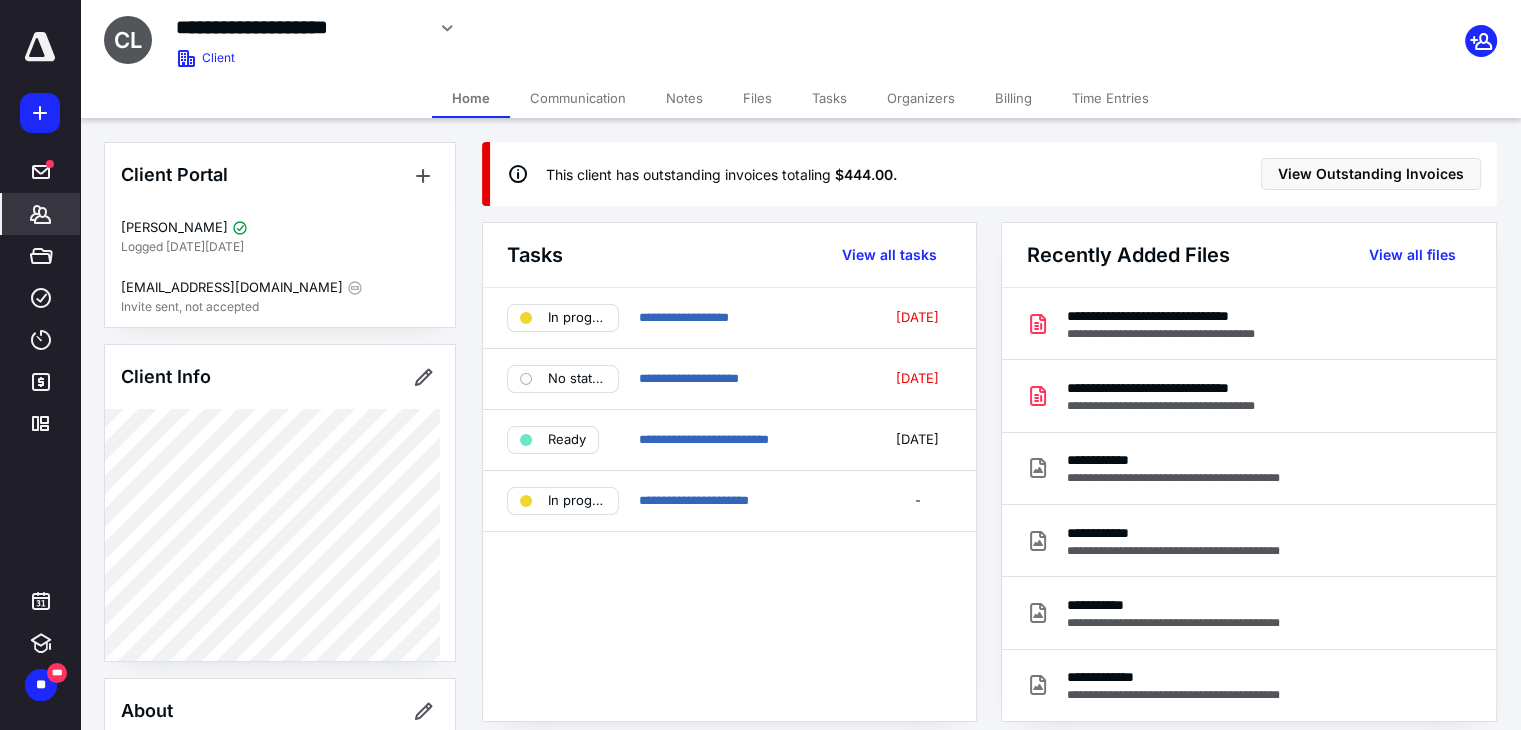 click on "Billing" at bounding box center (1013, 98) 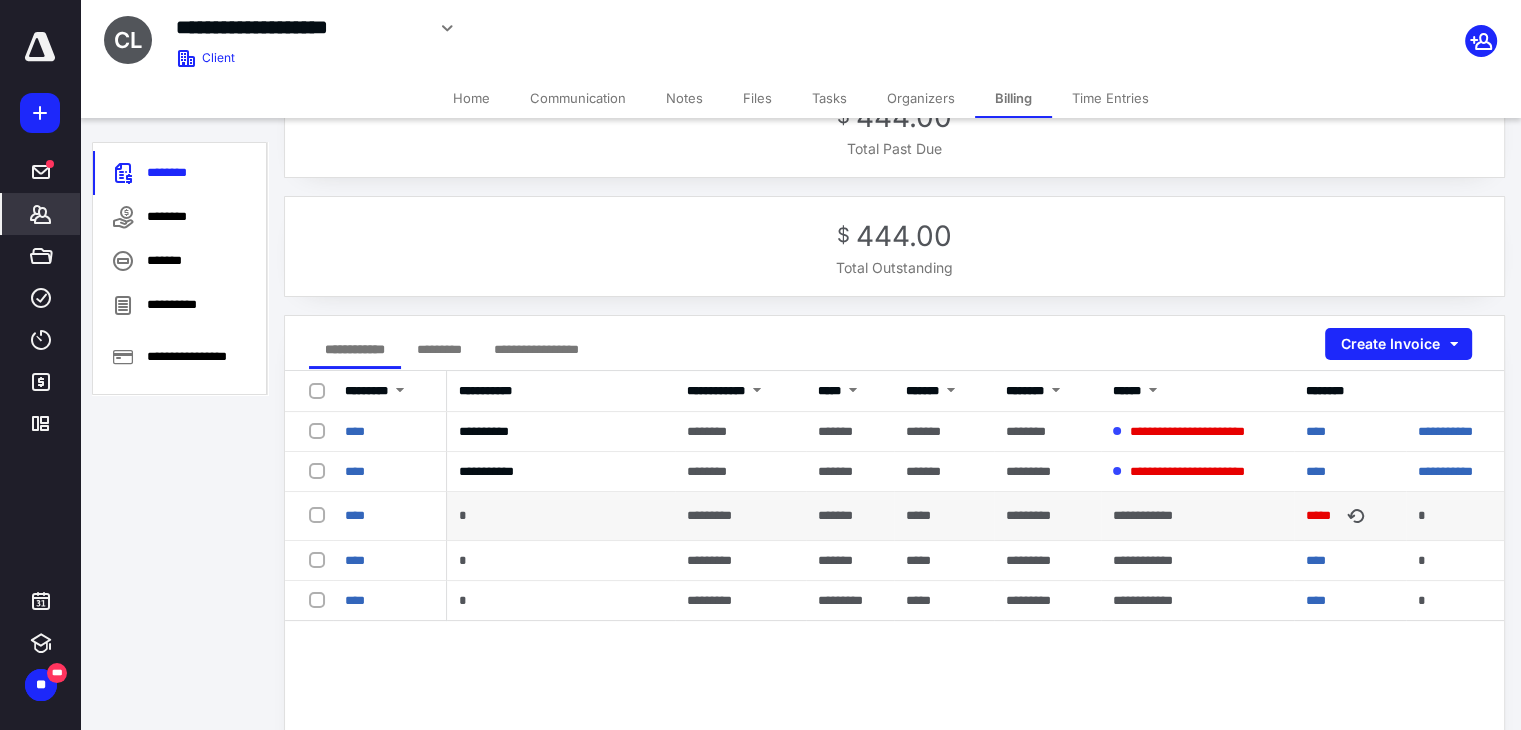 scroll, scrollTop: 100, scrollLeft: 0, axis: vertical 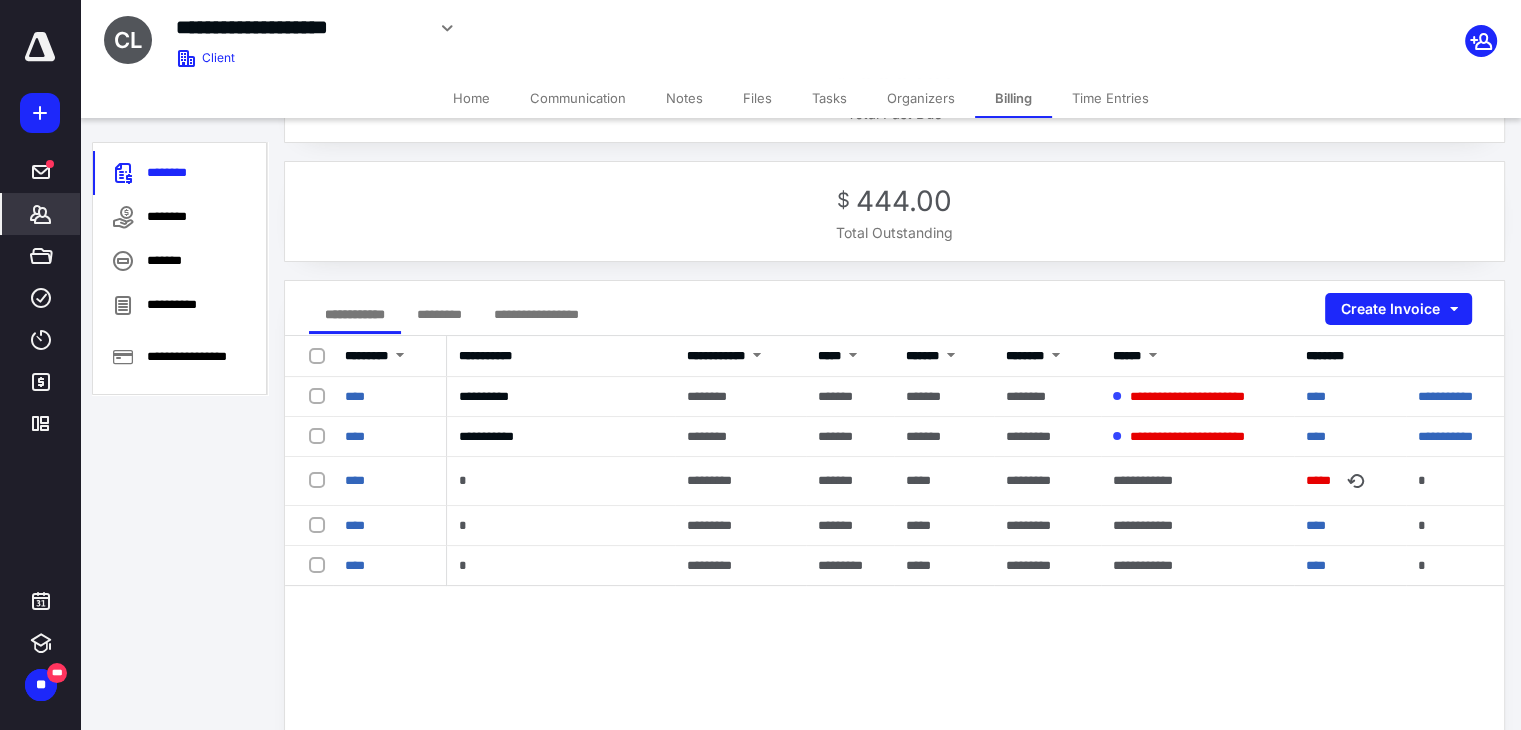 click on "Home" at bounding box center (471, 98) 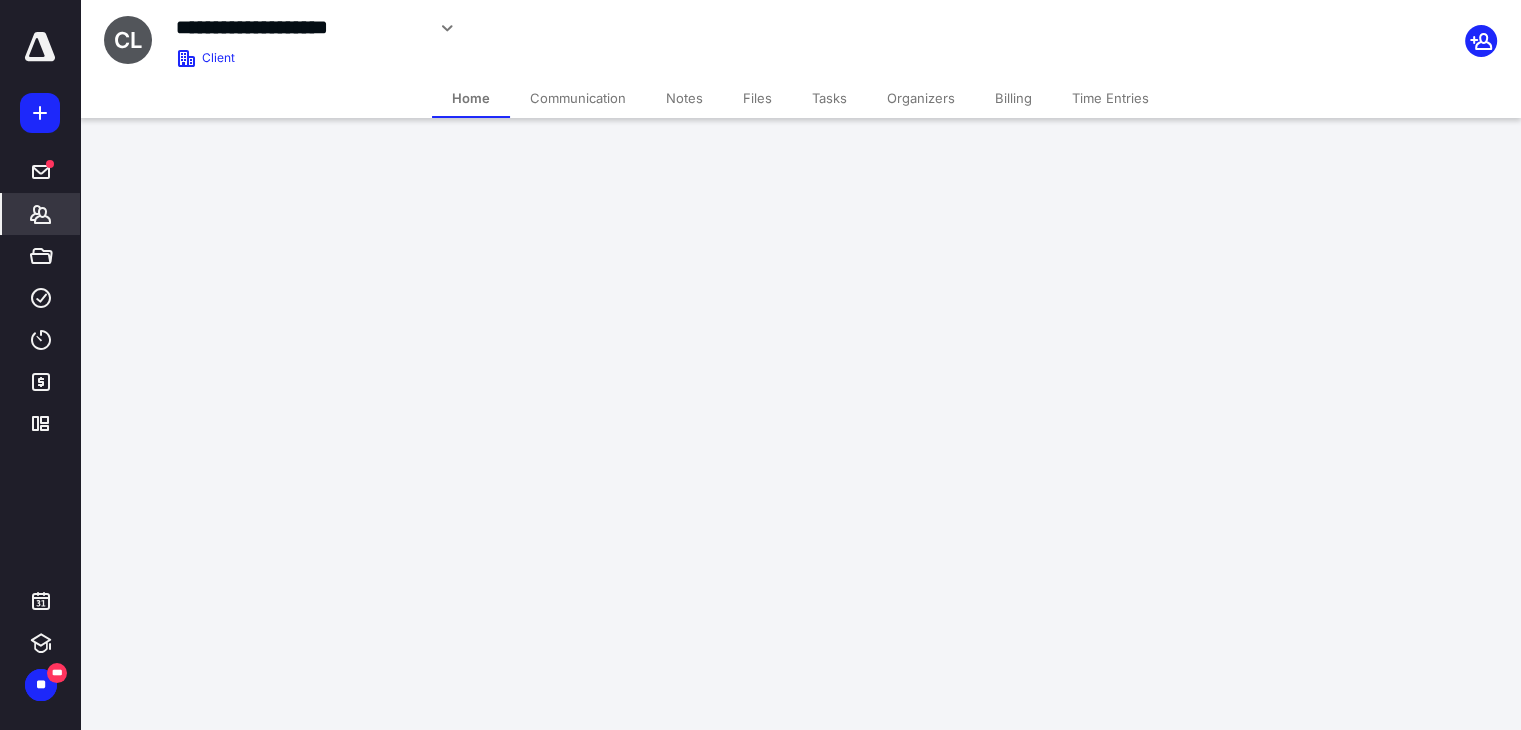 scroll, scrollTop: 0, scrollLeft: 0, axis: both 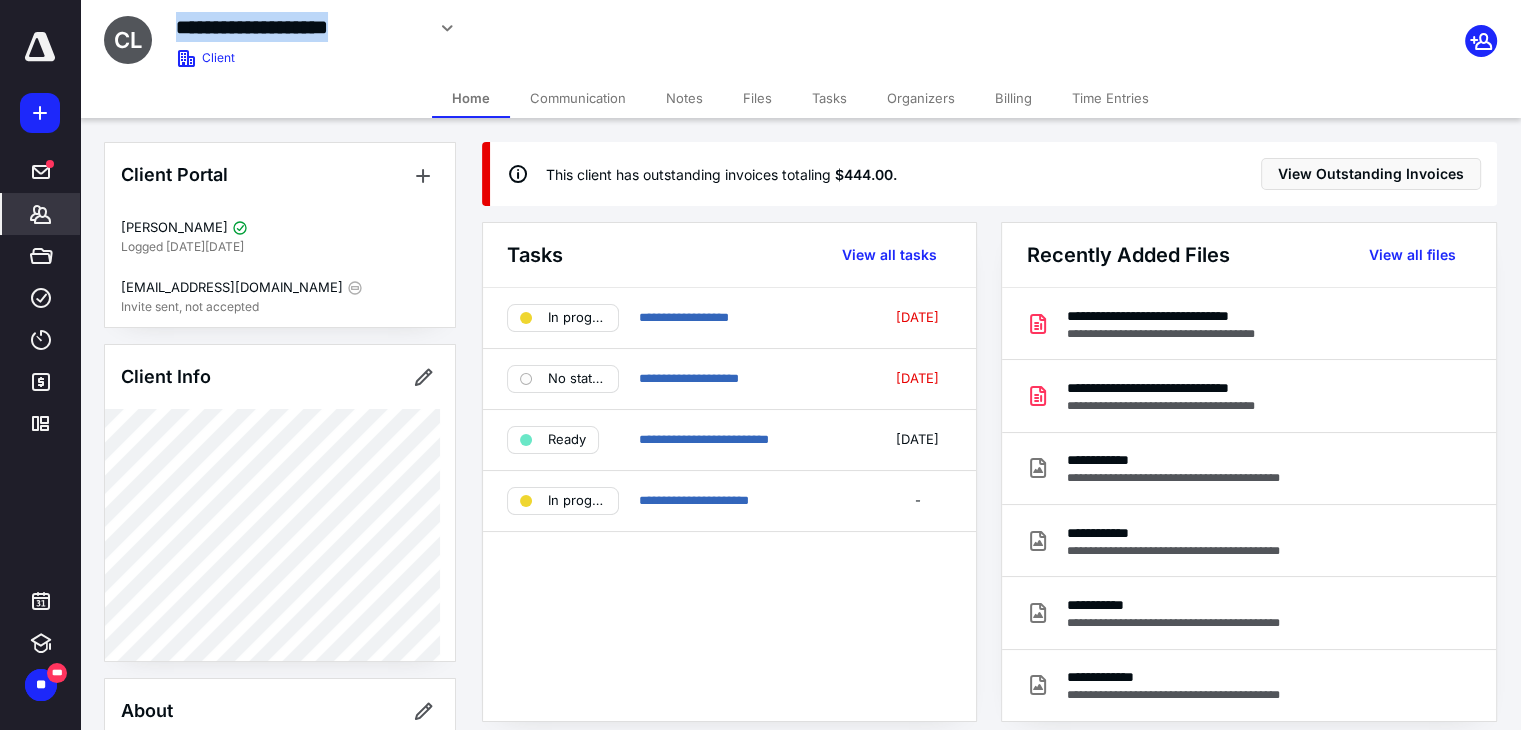 drag, startPoint x: 180, startPoint y: 27, endPoint x: 419, endPoint y: 29, distance: 239.00836 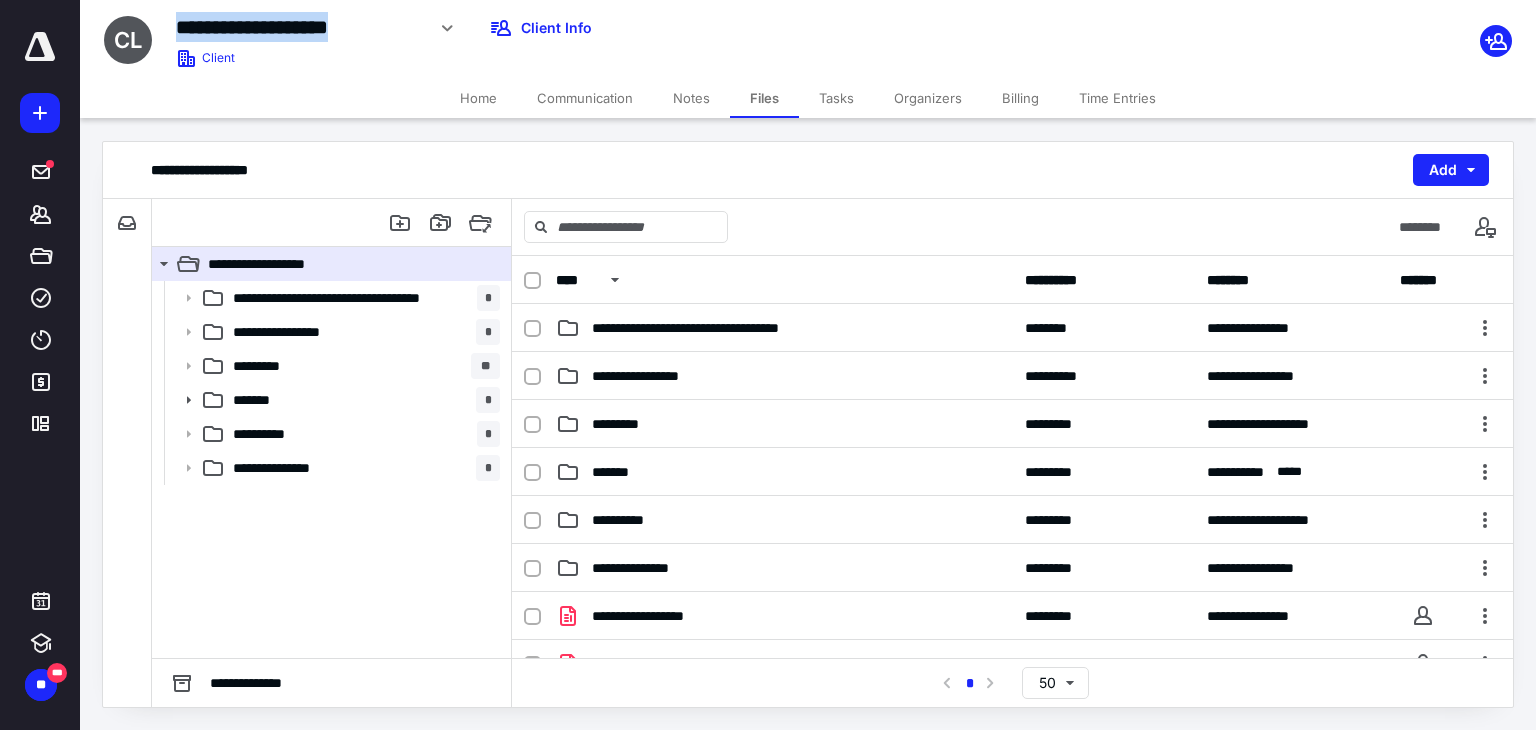 click on "Home" at bounding box center [478, 98] 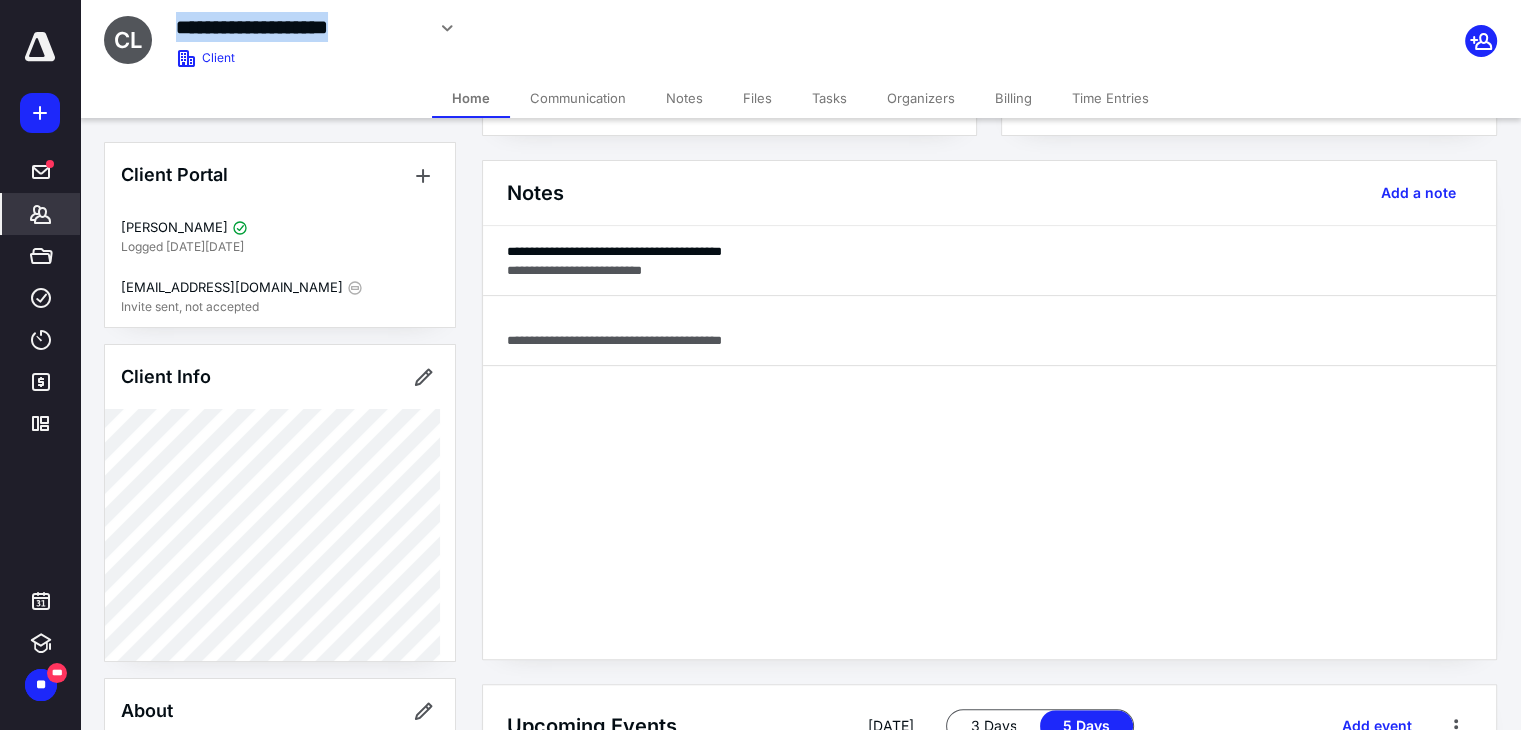 scroll, scrollTop: 600, scrollLeft: 0, axis: vertical 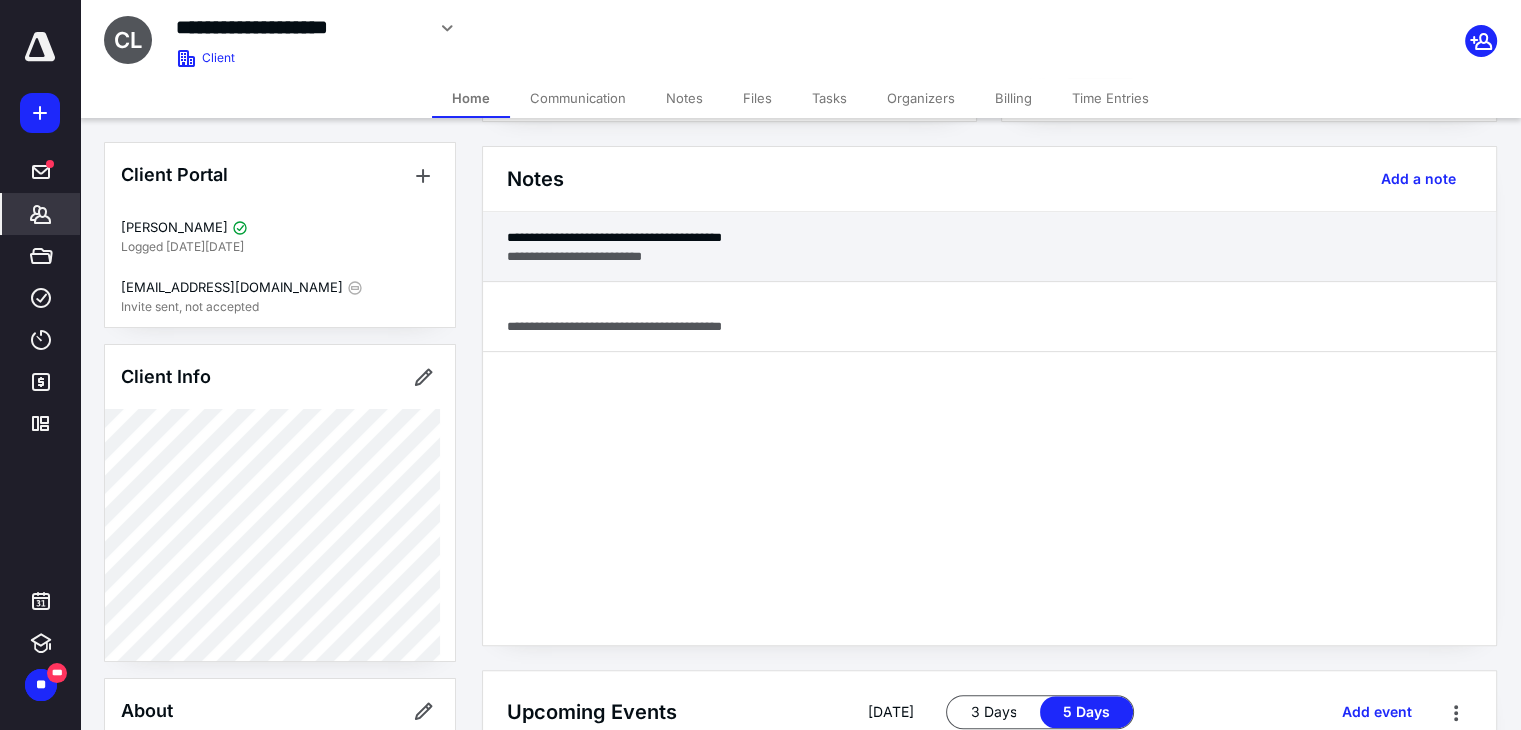 click on "**********" at bounding box center (989, 247) 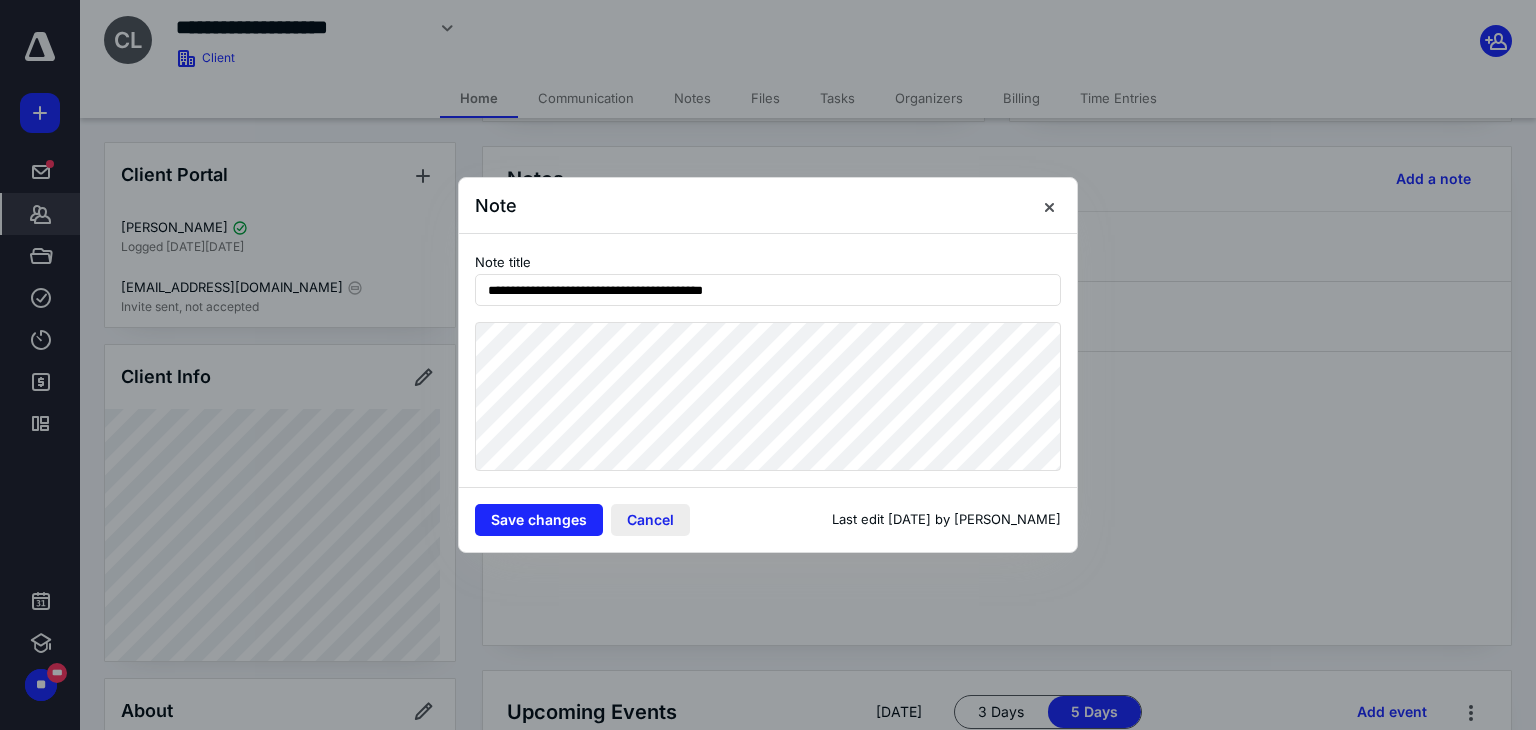 drag, startPoint x: 645, startPoint y: 510, endPoint x: 645, endPoint y: 484, distance: 26 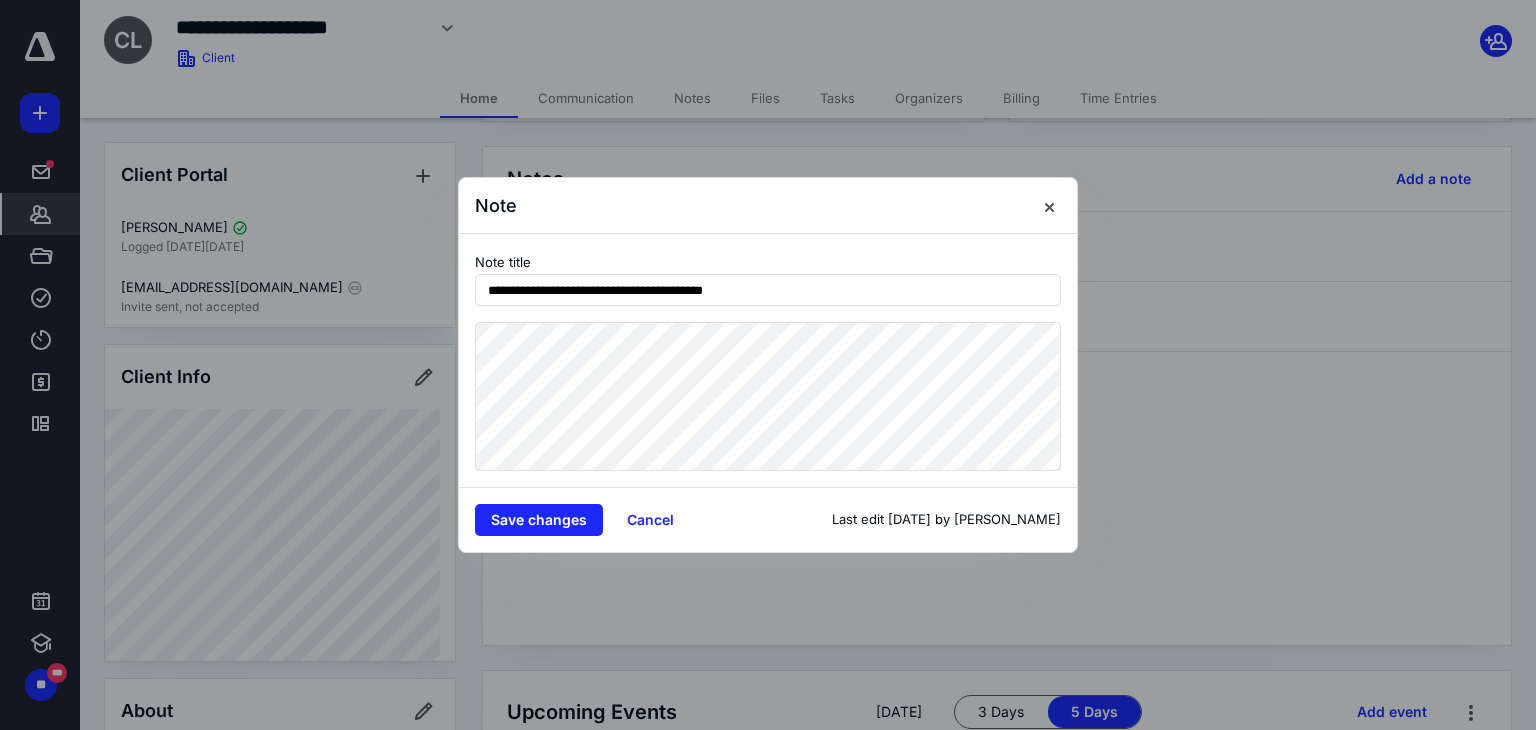 click on "Cancel" at bounding box center [650, 520] 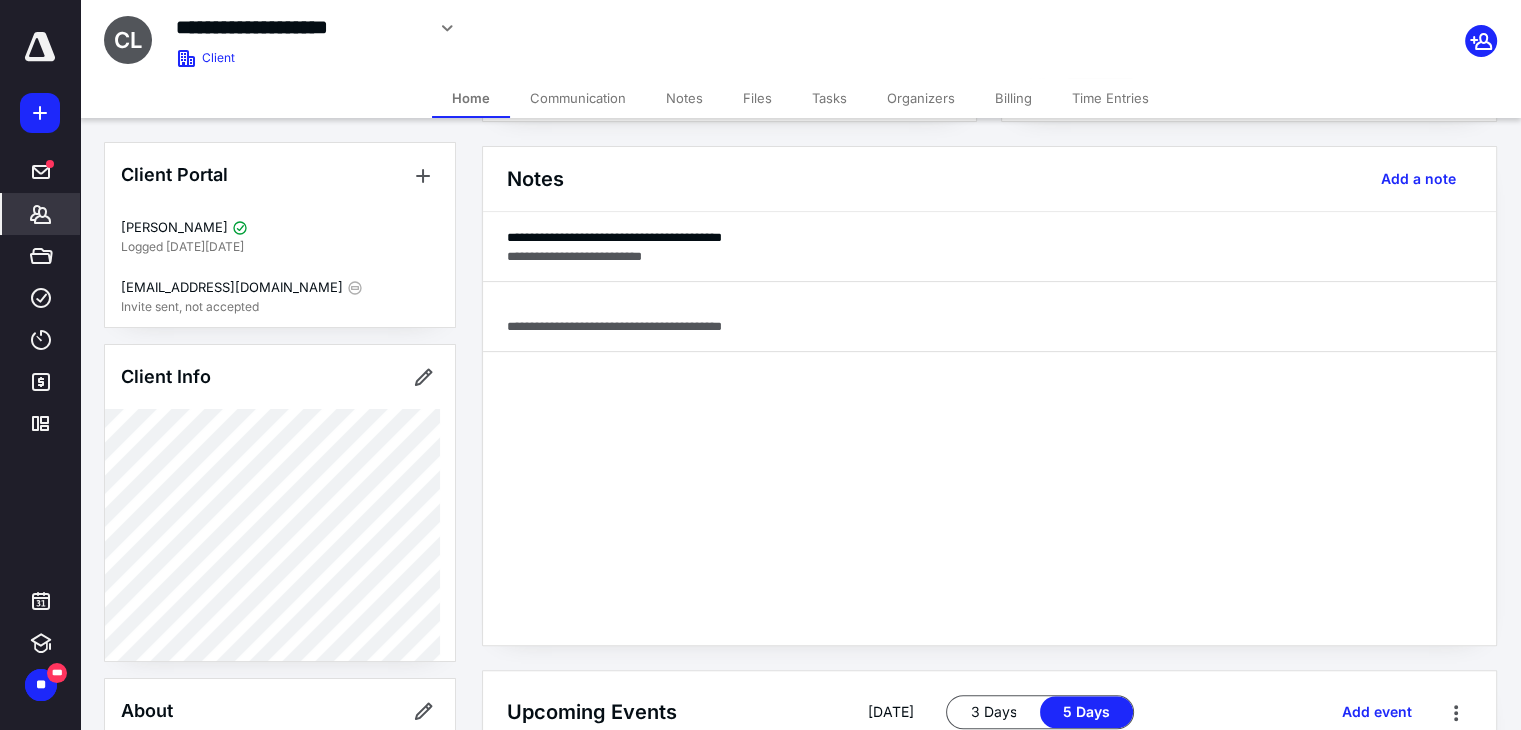 click on "Home" at bounding box center [471, 98] 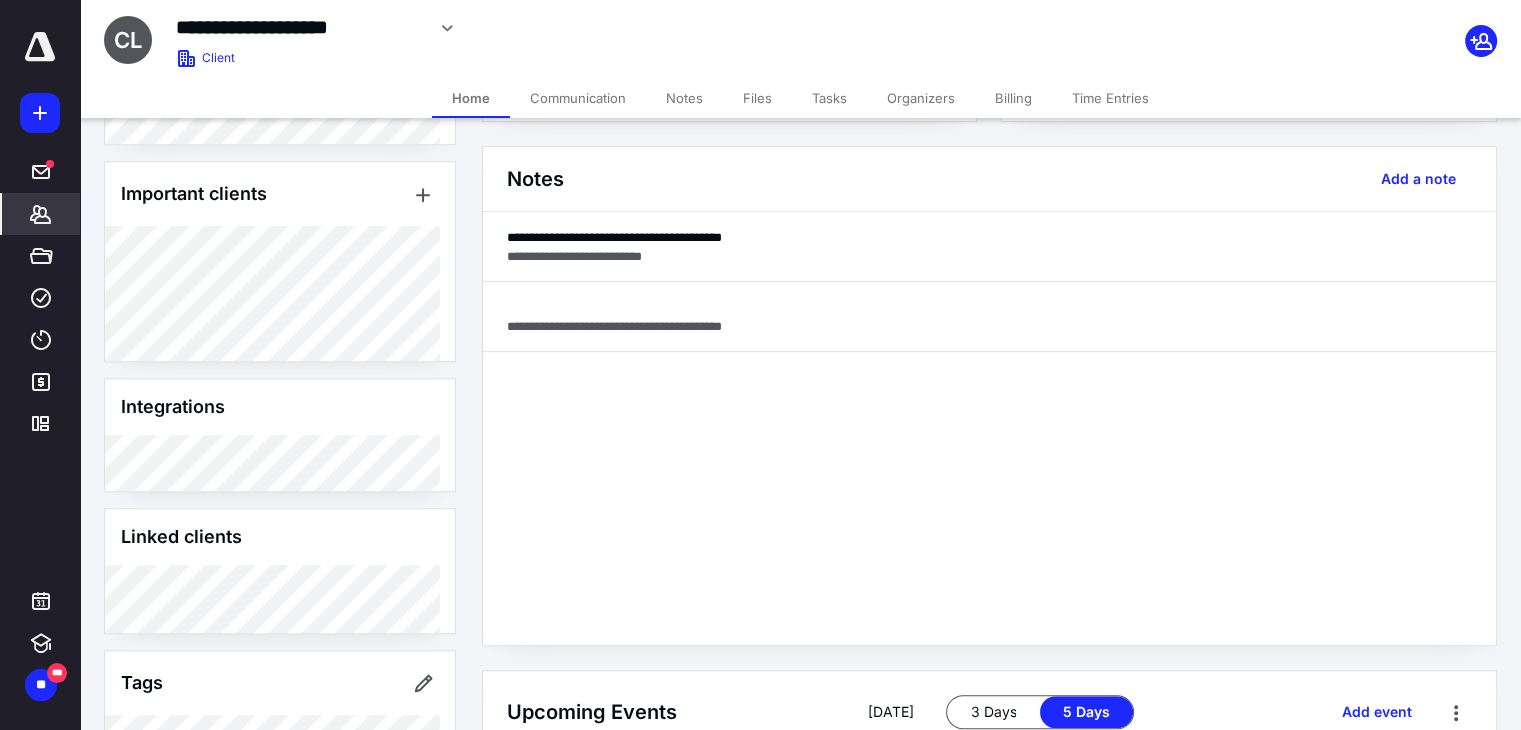 scroll, scrollTop: 1000, scrollLeft: 0, axis: vertical 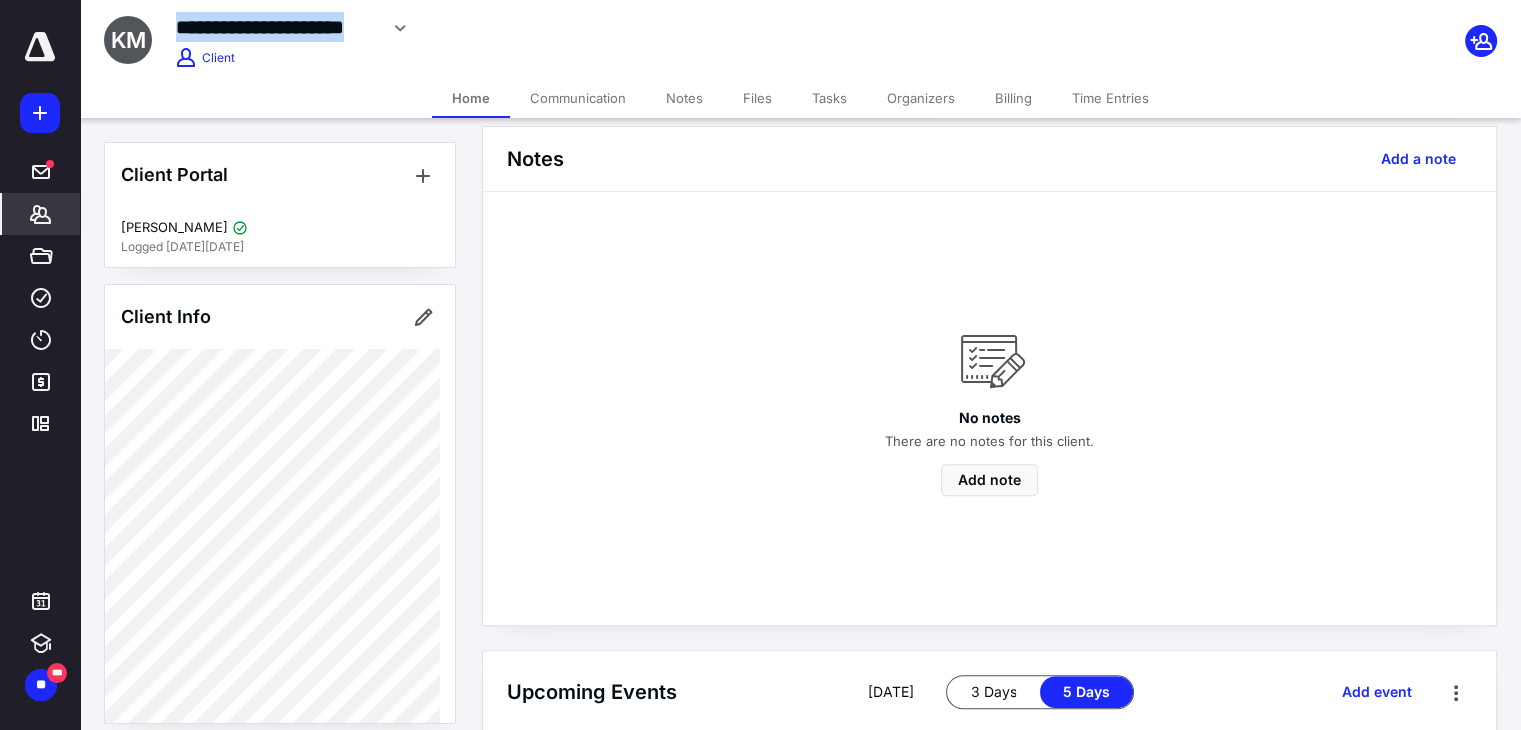 drag, startPoint x: 176, startPoint y: 25, endPoint x: 383, endPoint y: 53, distance: 208.88513 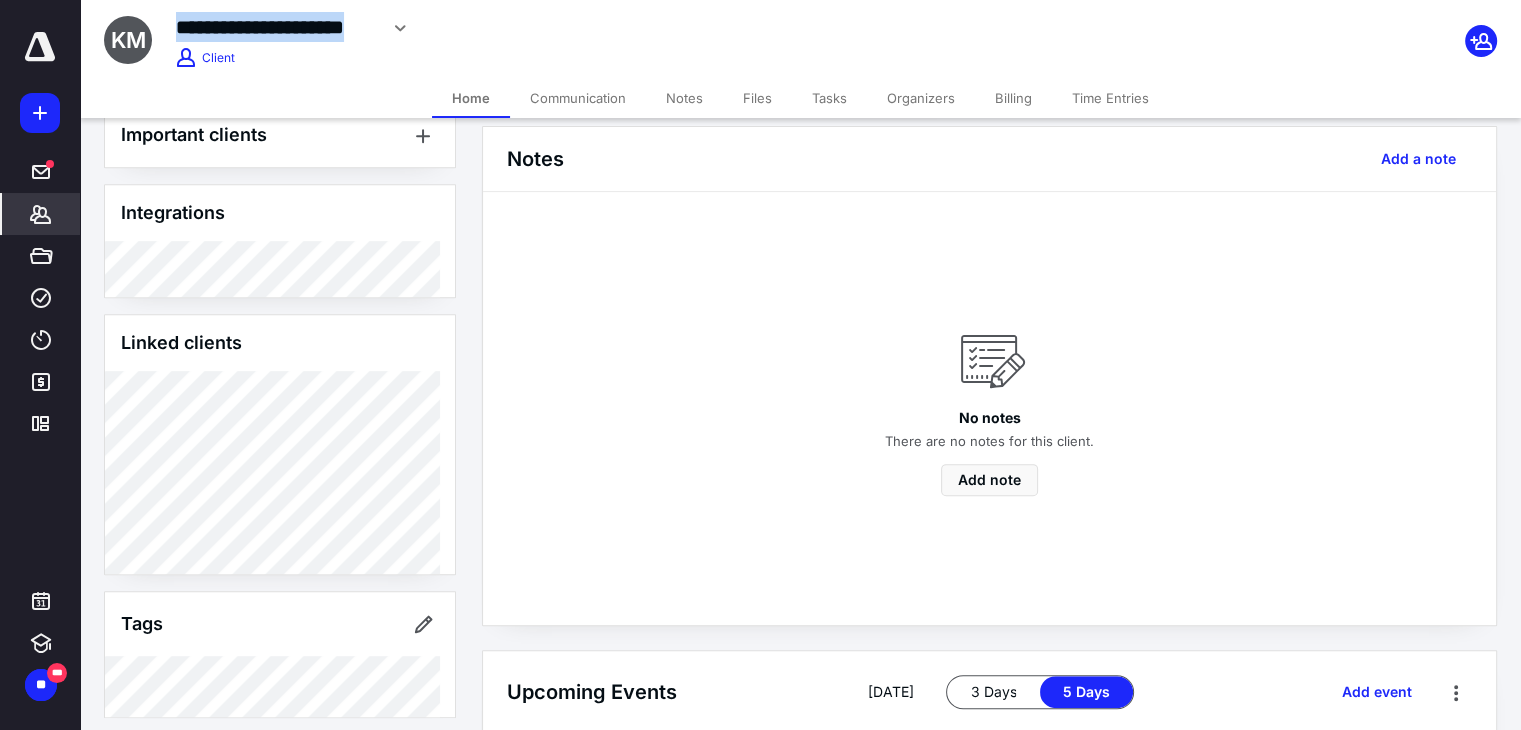 scroll, scrollTop: 1100, scrollLeft: 0, axis: vertical 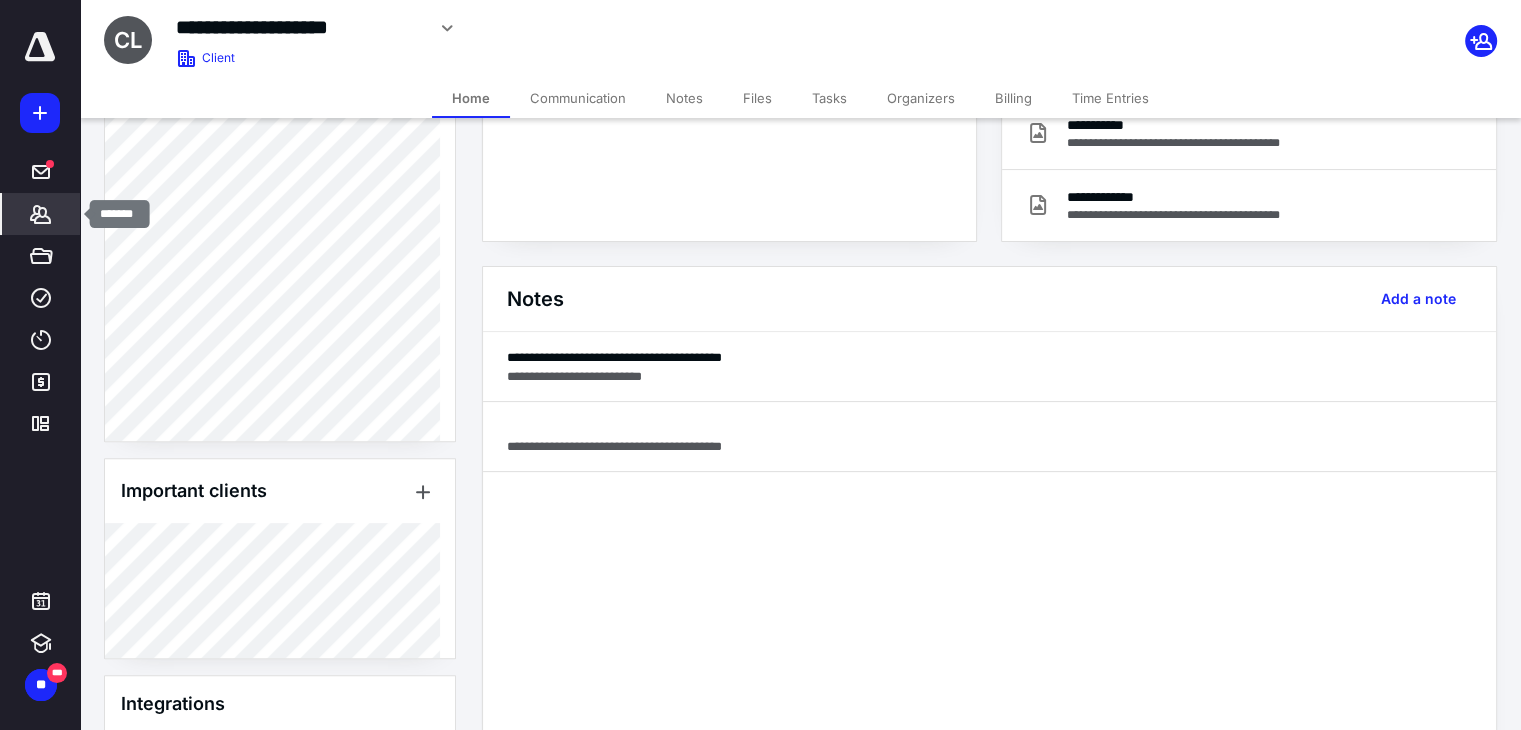 drag, startPoint x: 44, startPoint y: 213, endPoint x: 92, endPoint y: 203, distance: 49.0306 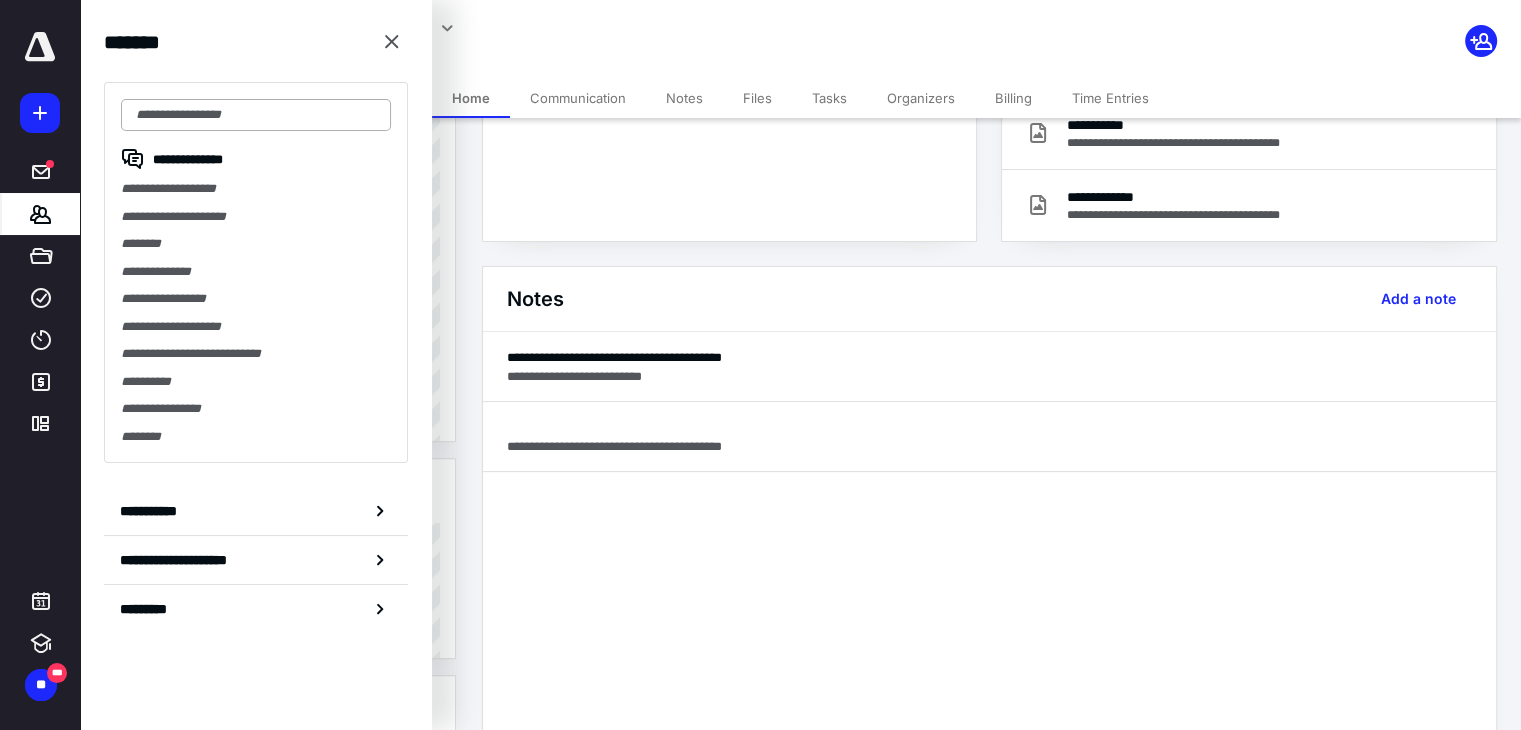 drag, startPoint x: 204, startPoint y: 113, endPoint x: 192, endPoint y: 110, distance: 12.369317 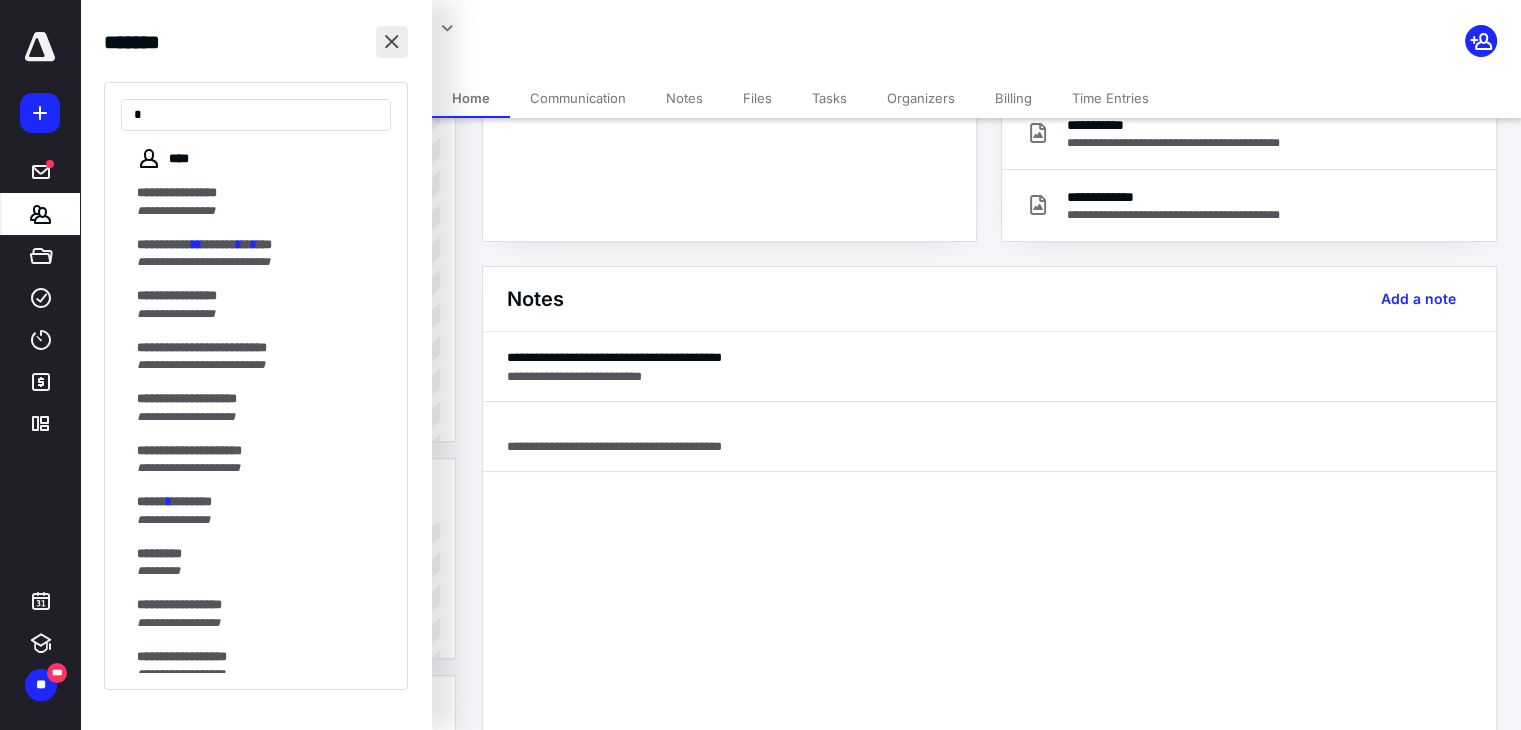 type on "*" 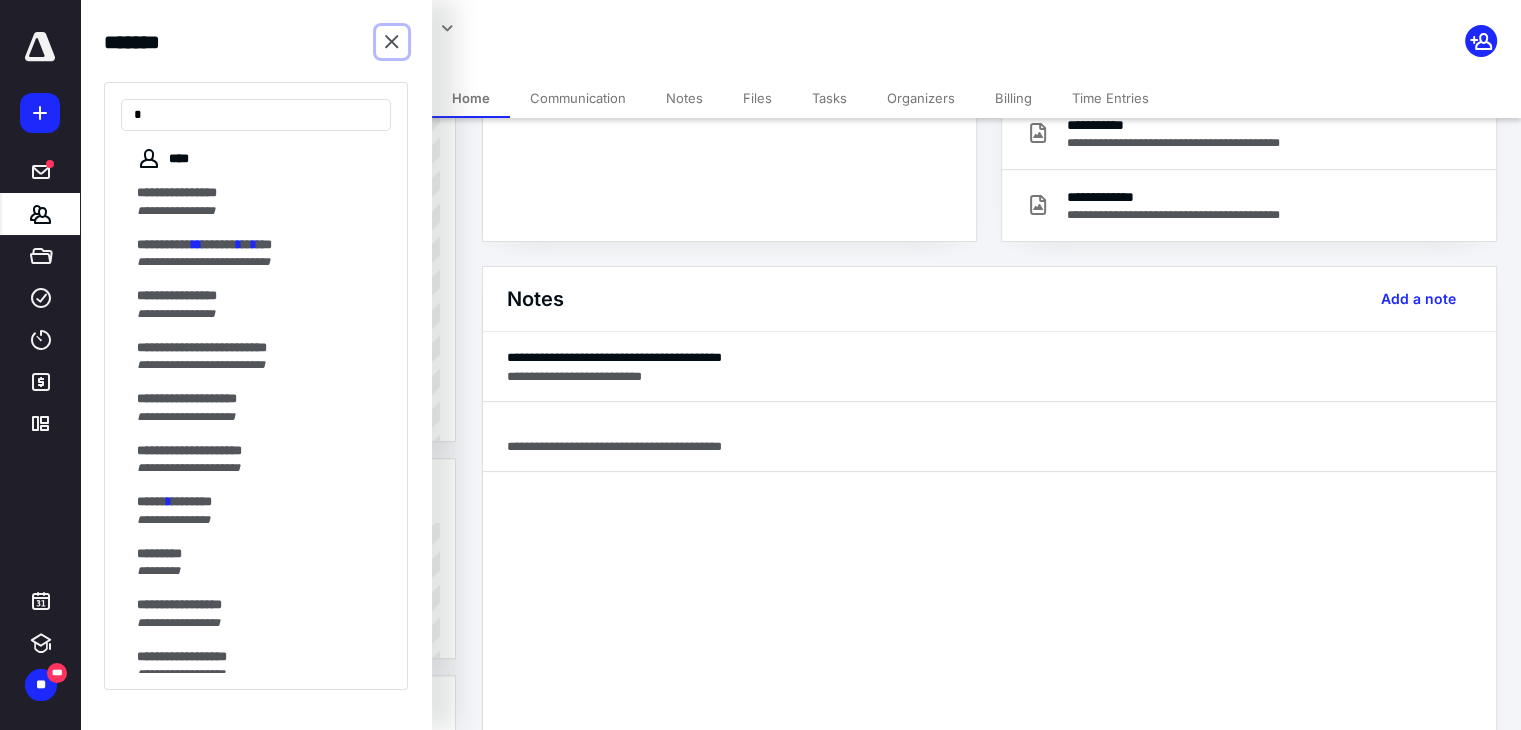 click at bounding box center [392, 42] 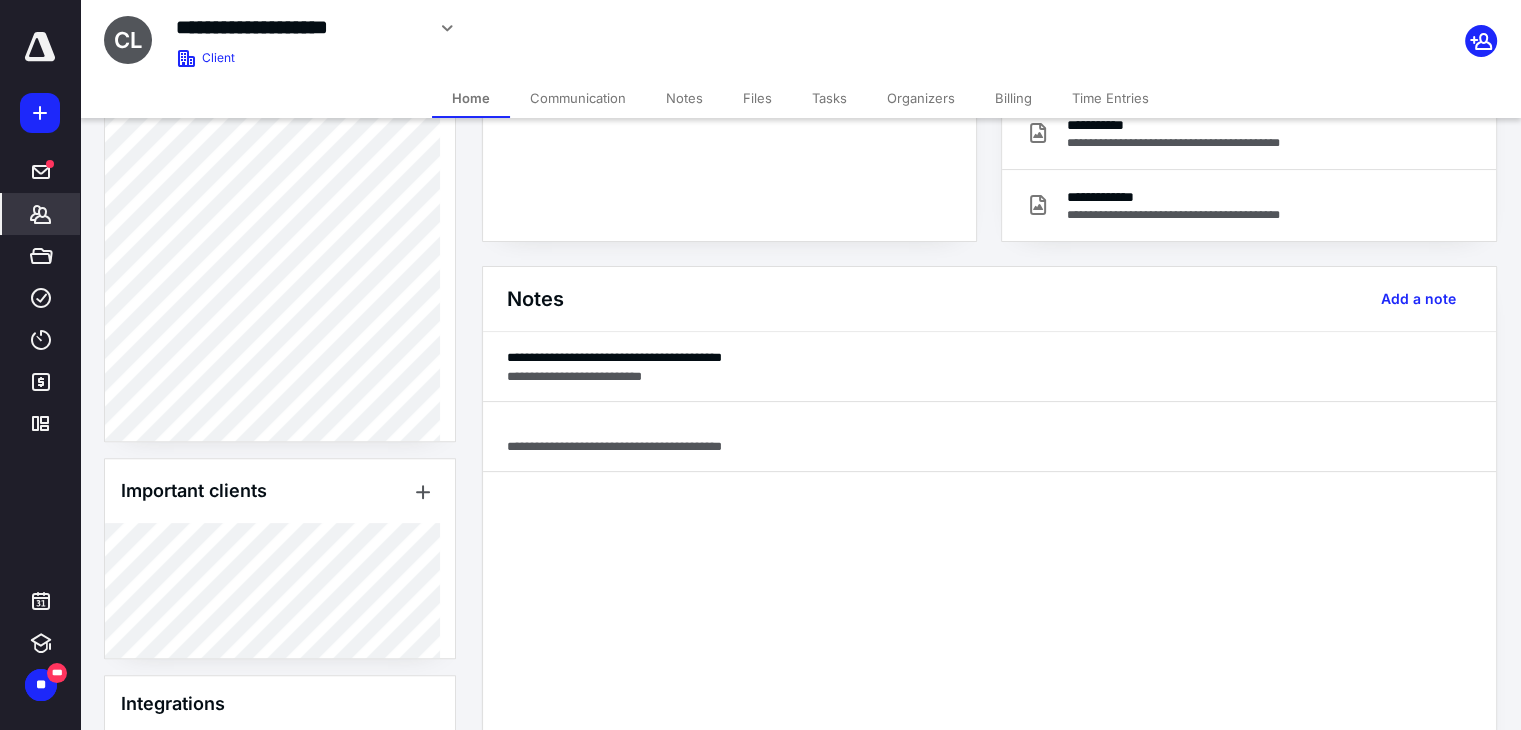 click on "Files" at bounding box center [757, 98] 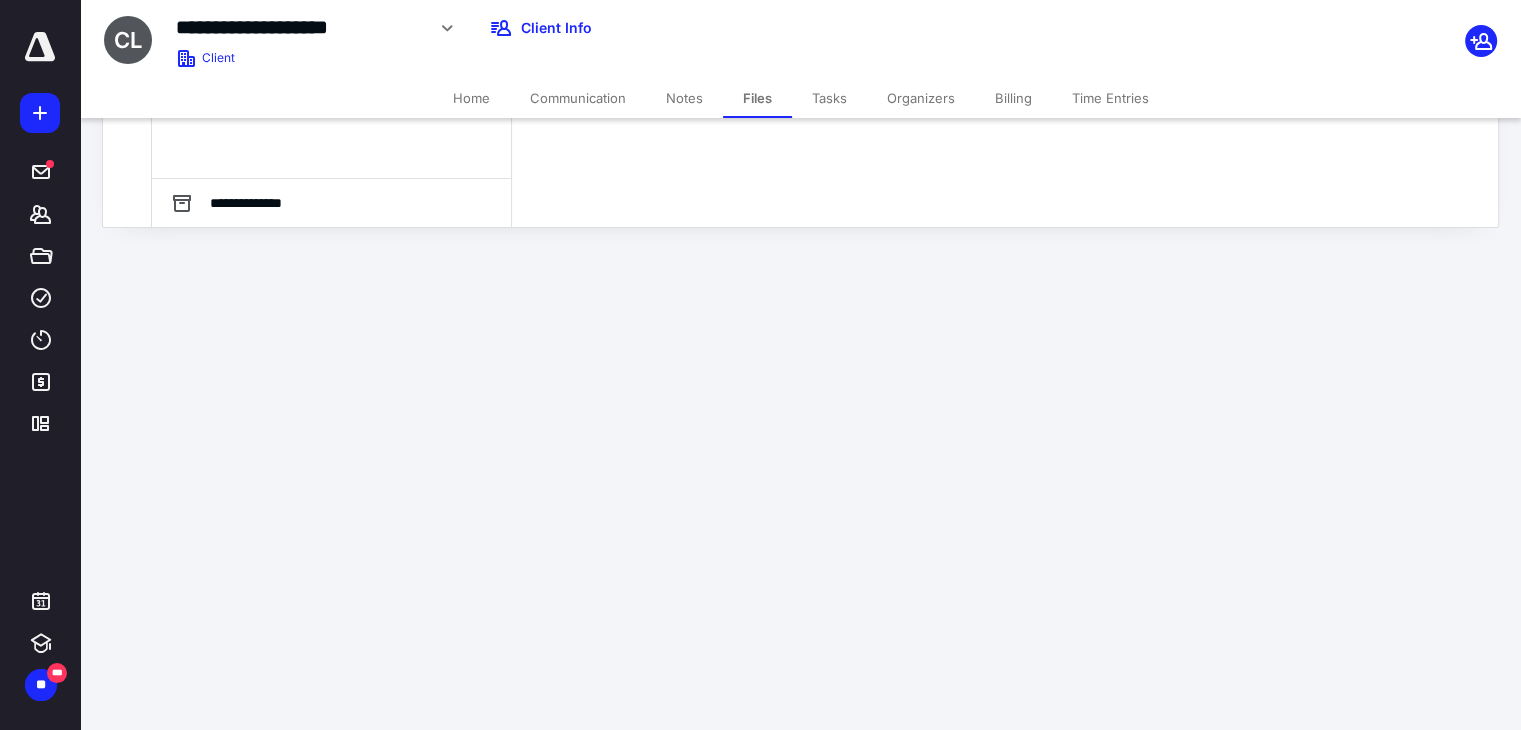 scroll, scrollTop: 0, scrollLeft: 0, axis: both 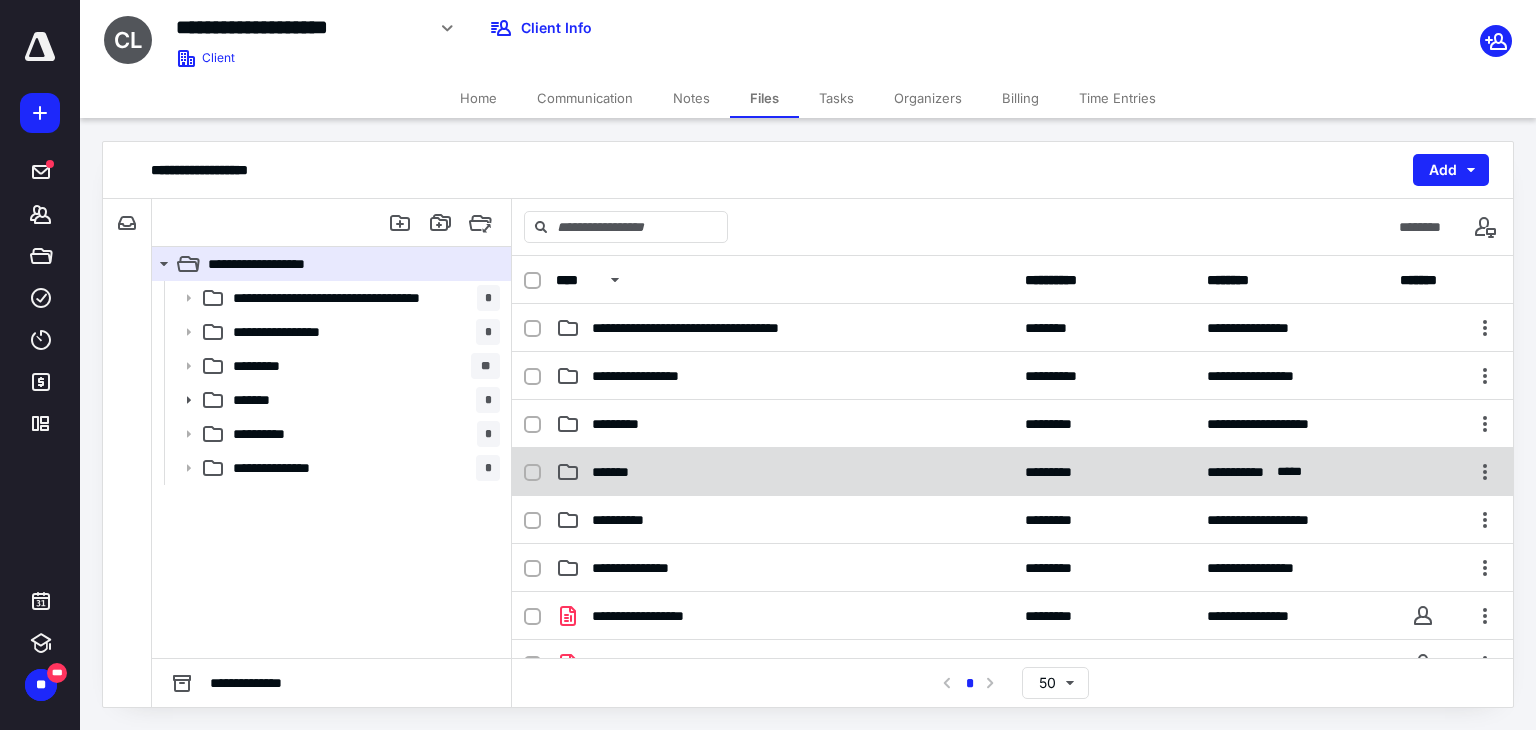 click on "*******" at bounding box center (784, 472) 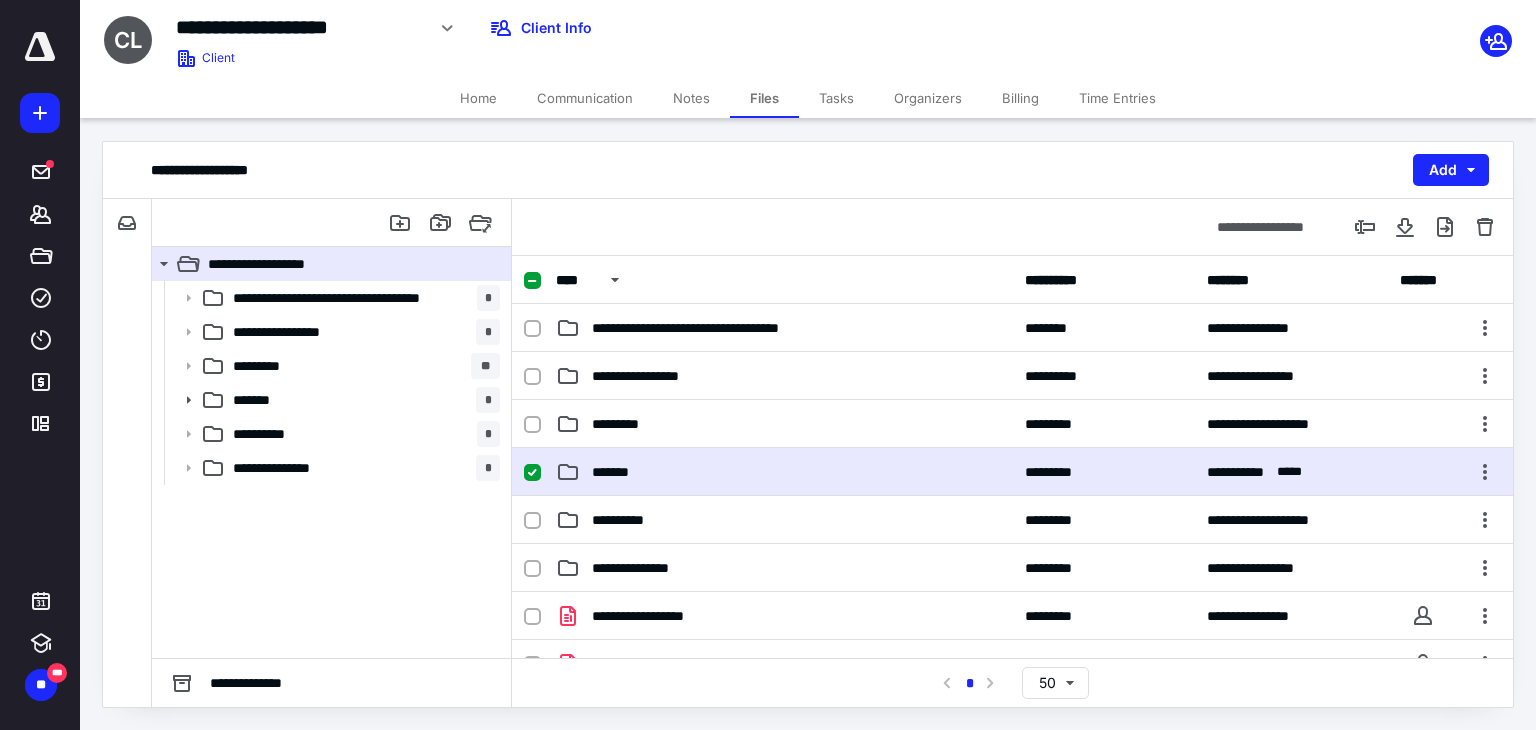 click on "*******" at bounding box center [784, 472] 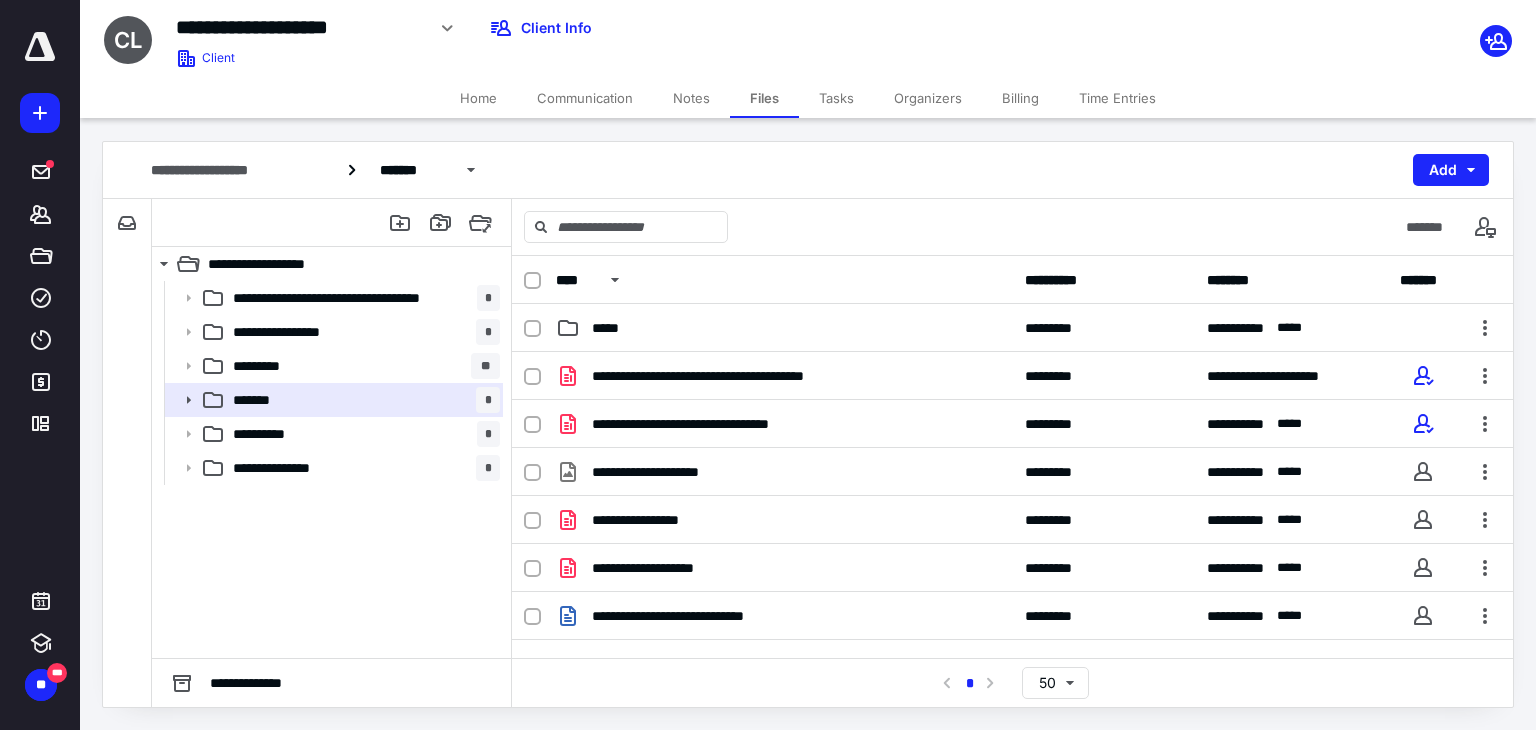 click on "Home" at bounding box center [478, 98] 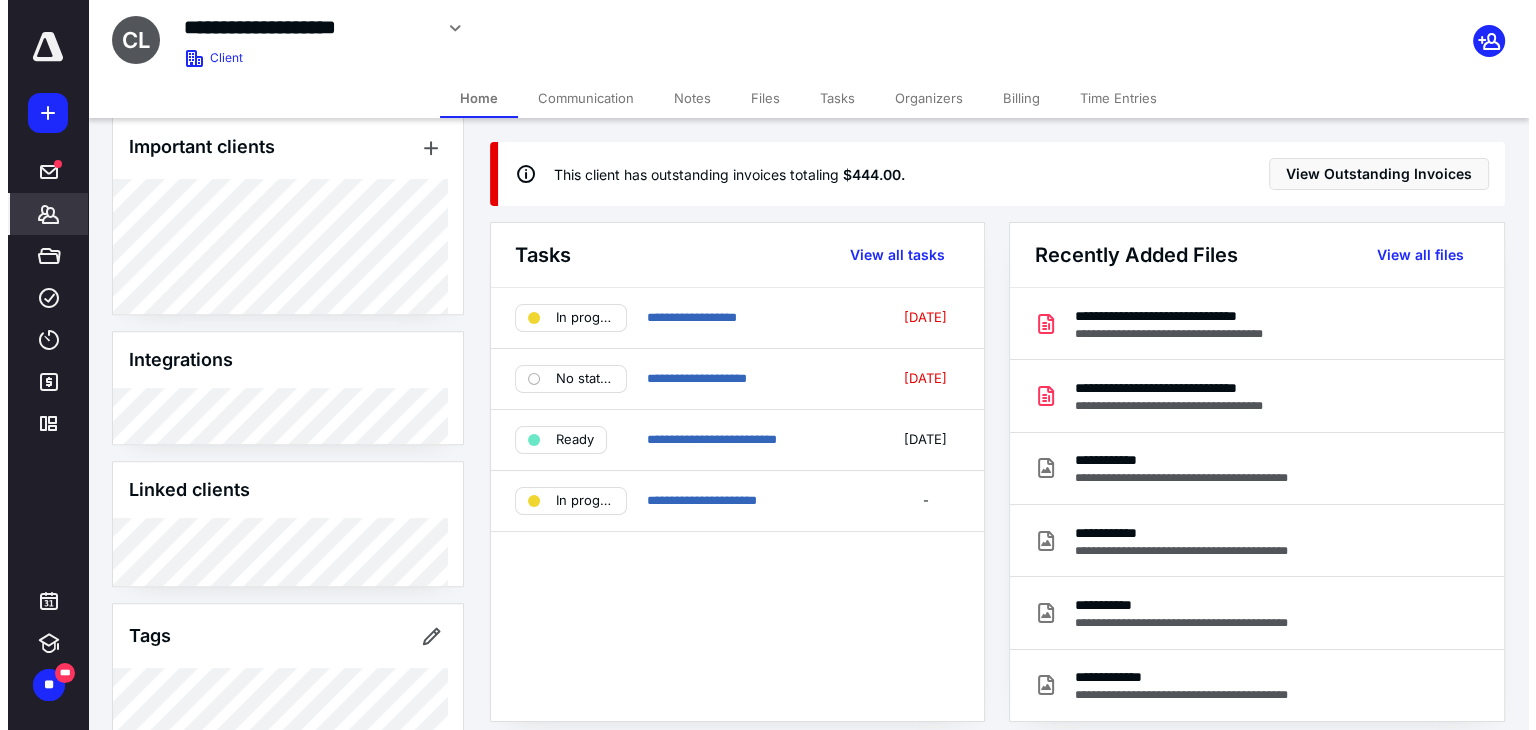 scroll, scrollTop: 1009, scrollLeft: 0, axis: vertical 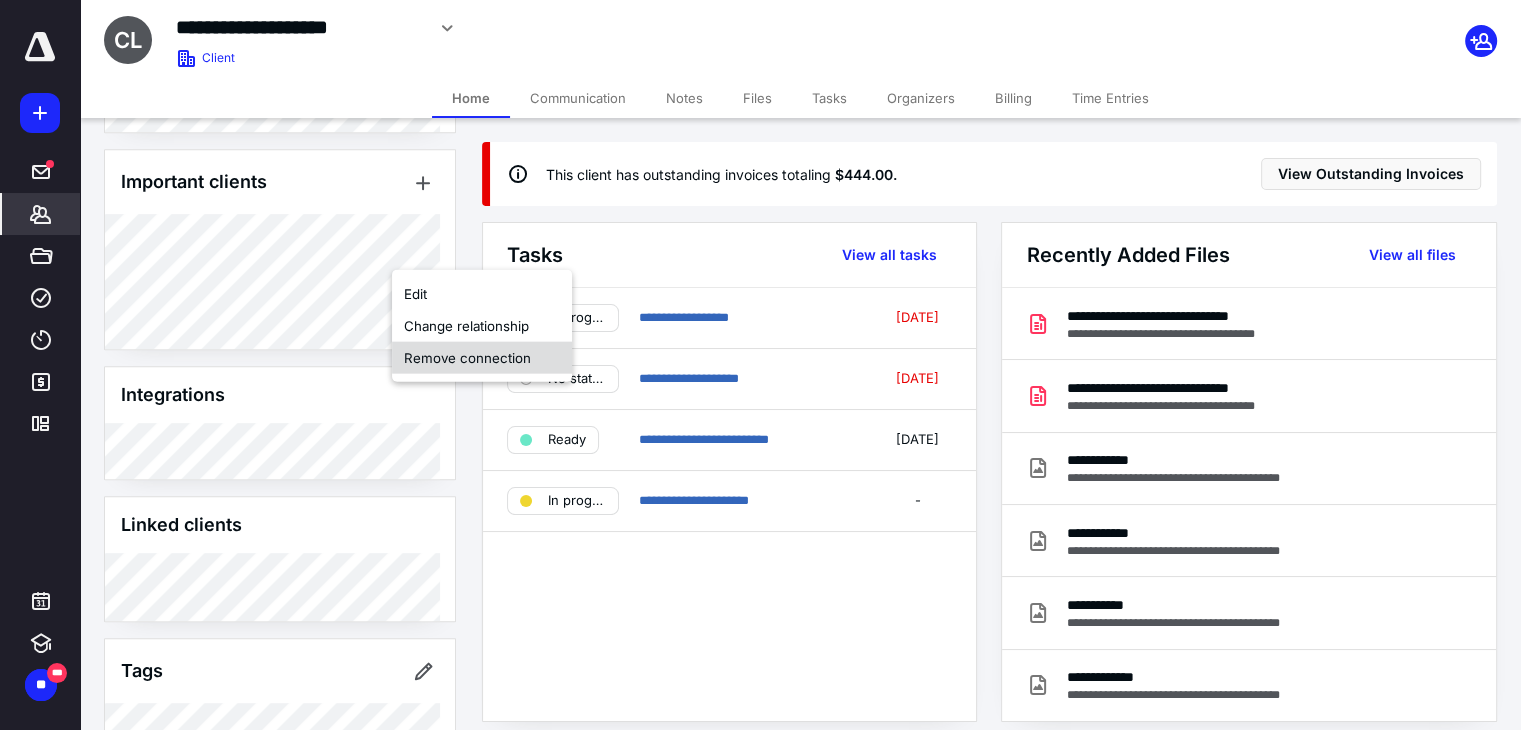 click on "Remove connection" at bounding box center (482, 358) 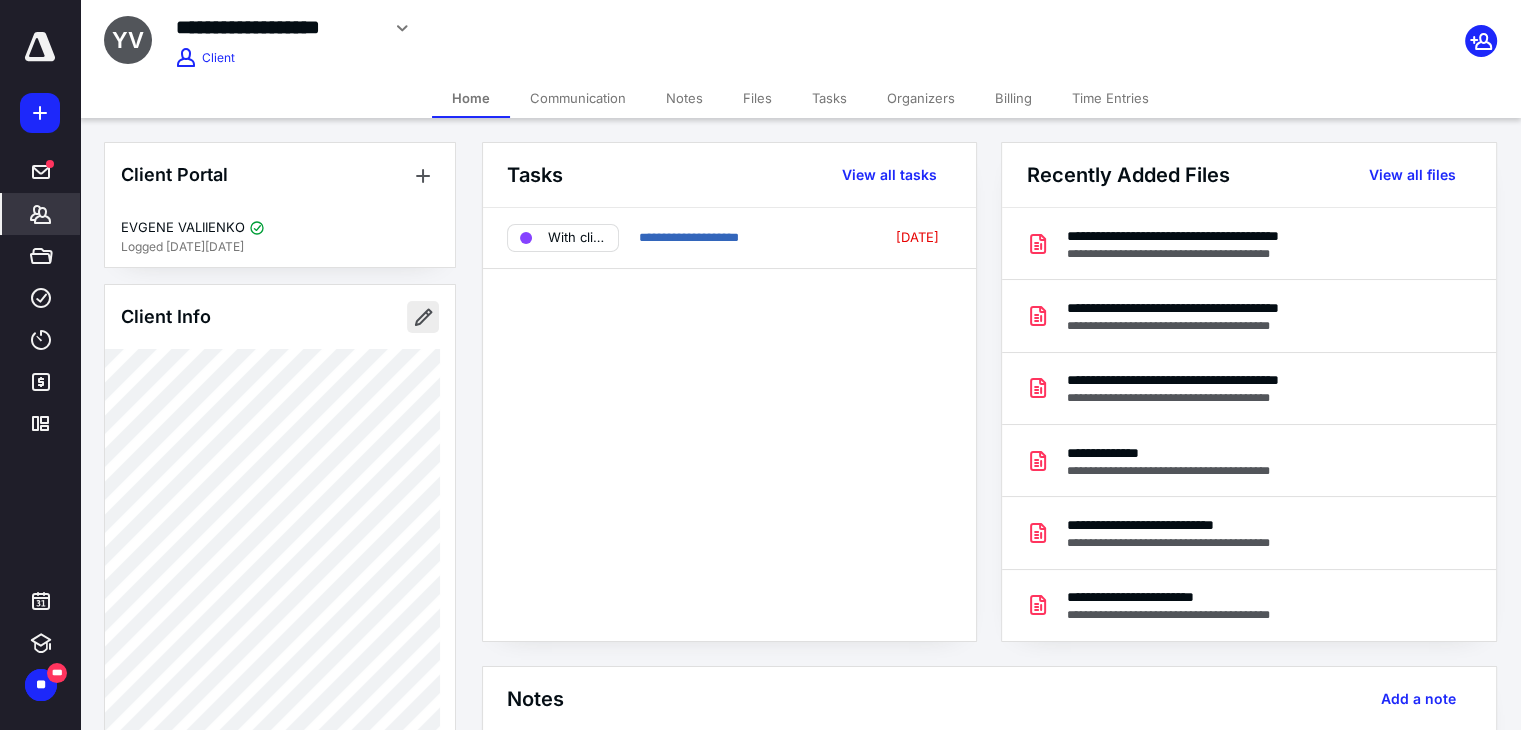 click at bounding box center (423, 317) 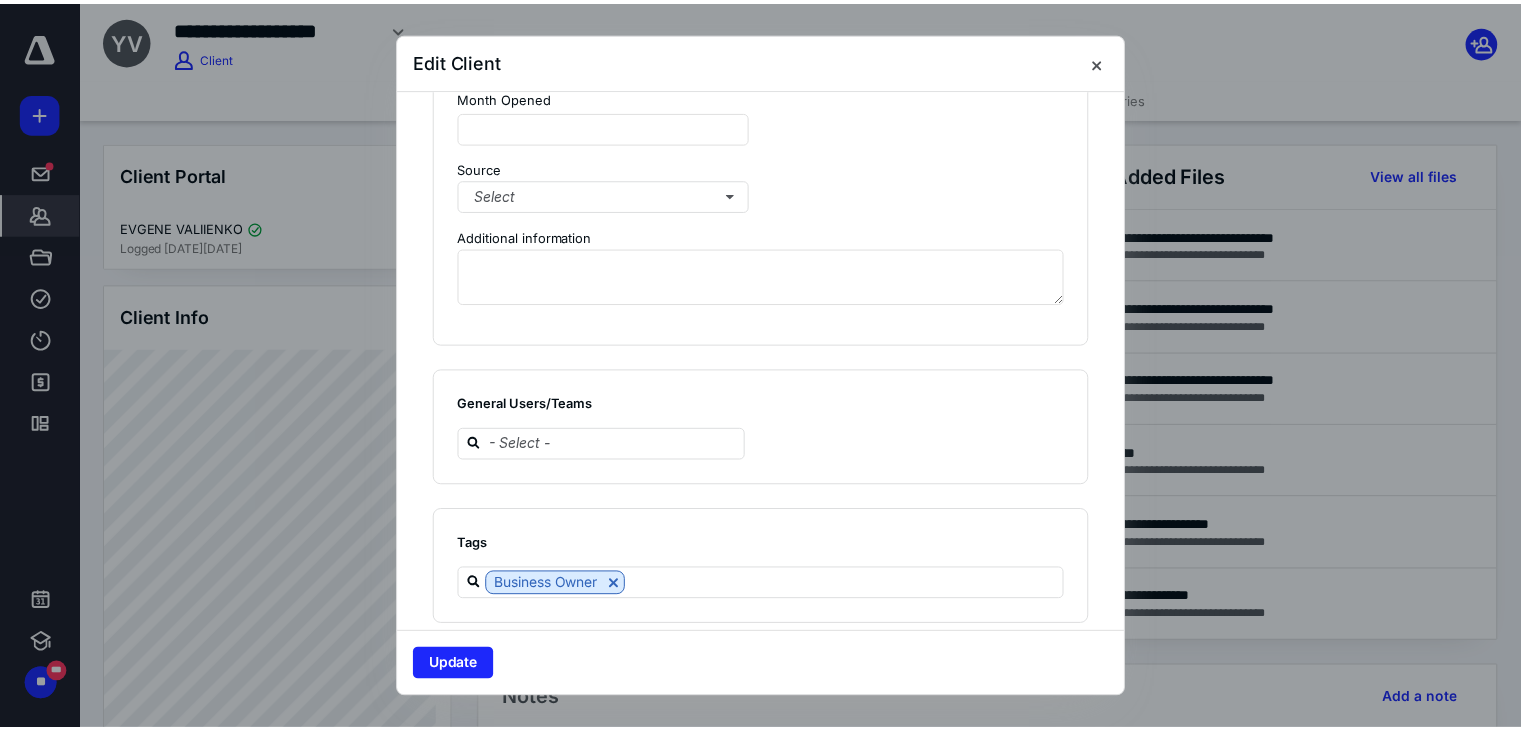 scroll, scrollTop: 1688, scrollLeft: 0, axis: vertical 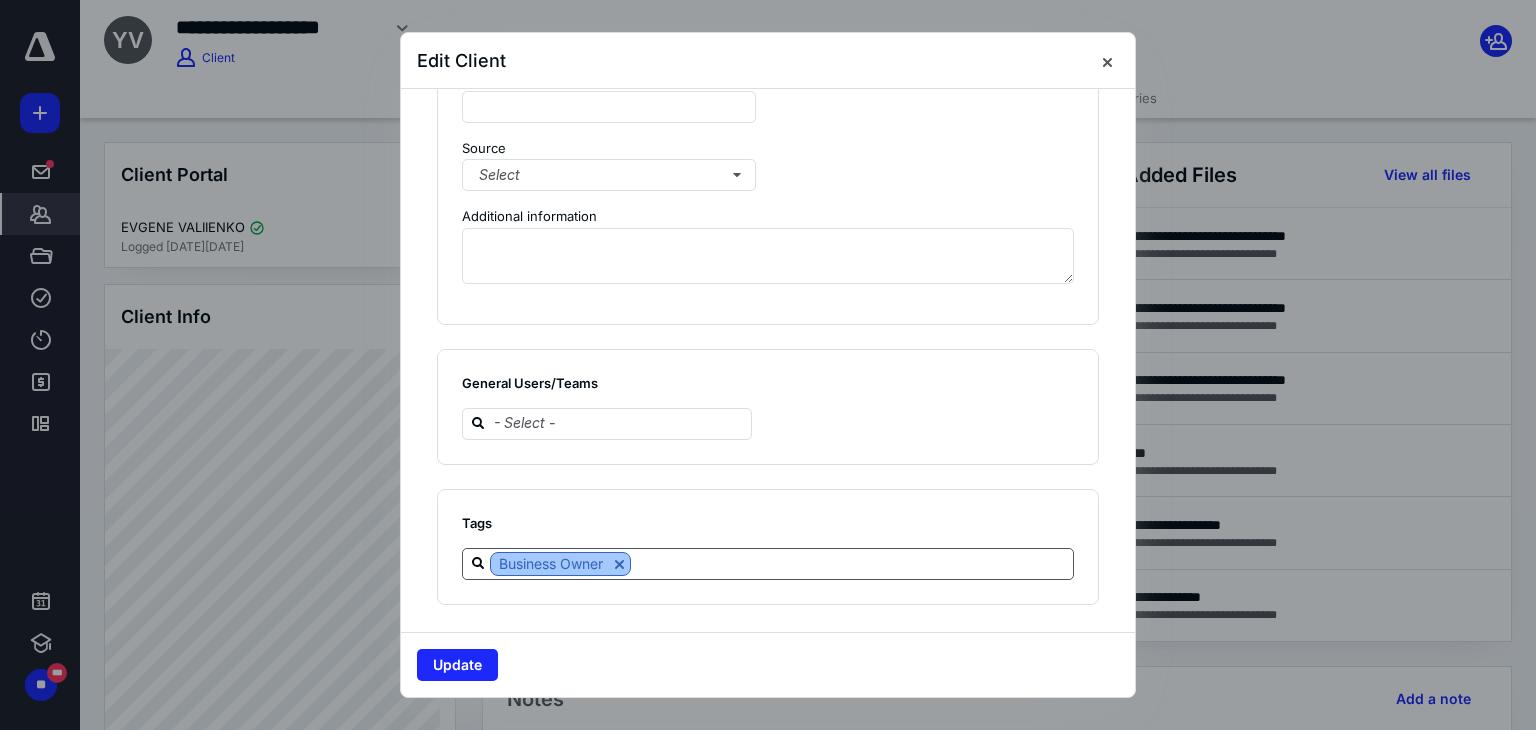 click at bounding box center [619, 564] 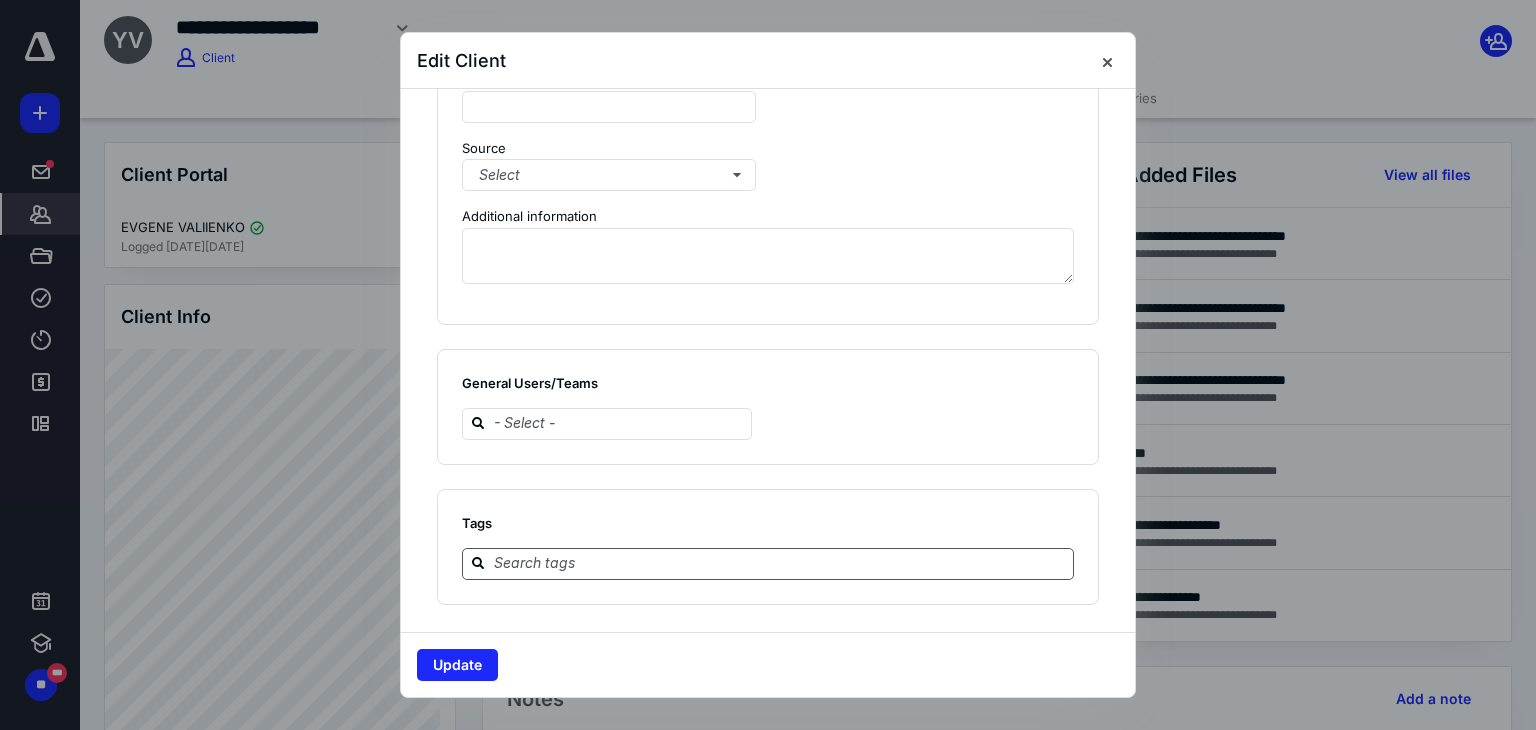 click at bounding box center (780, 563) 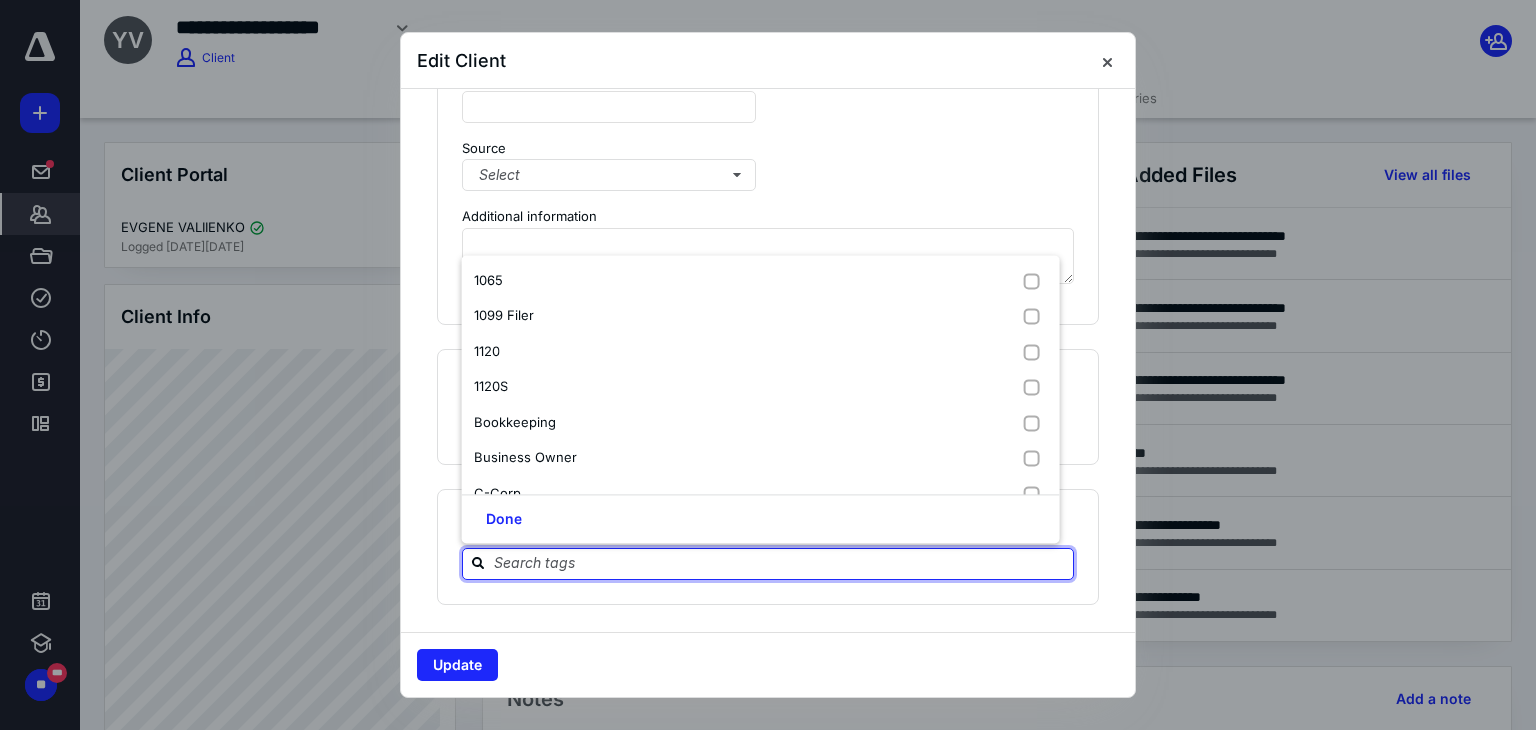 type on "m" 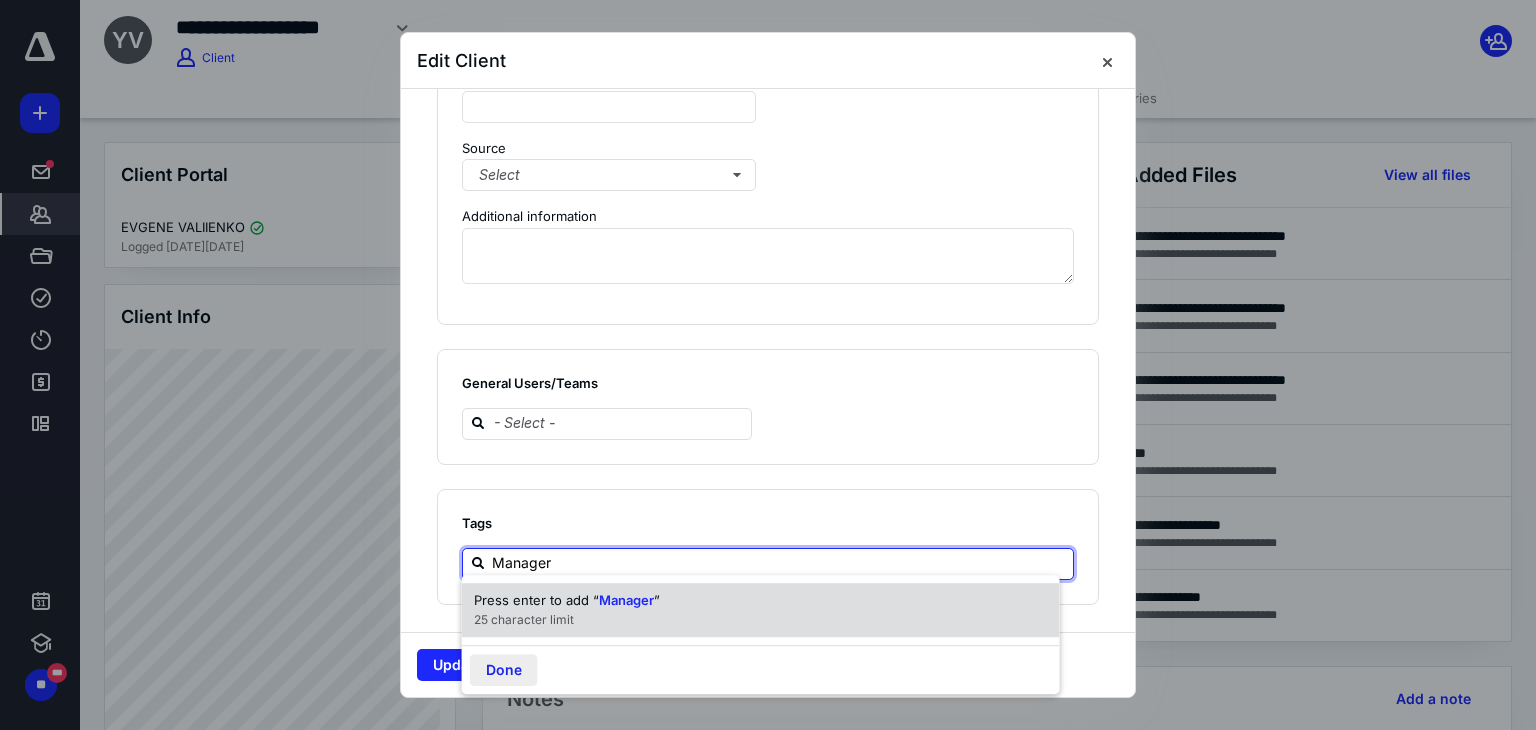 type on "Manager" 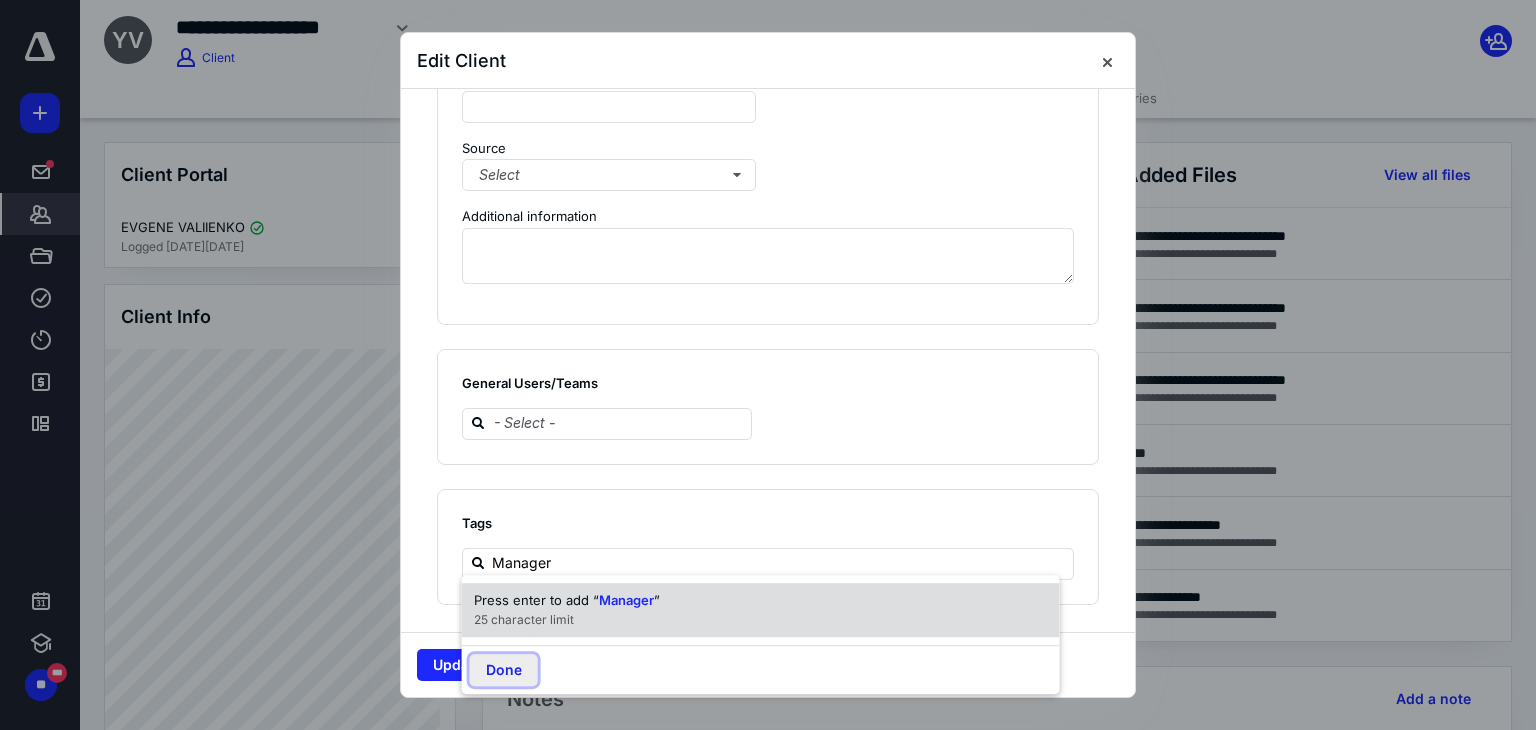 click on "Done" at bounding box center [504, 670] 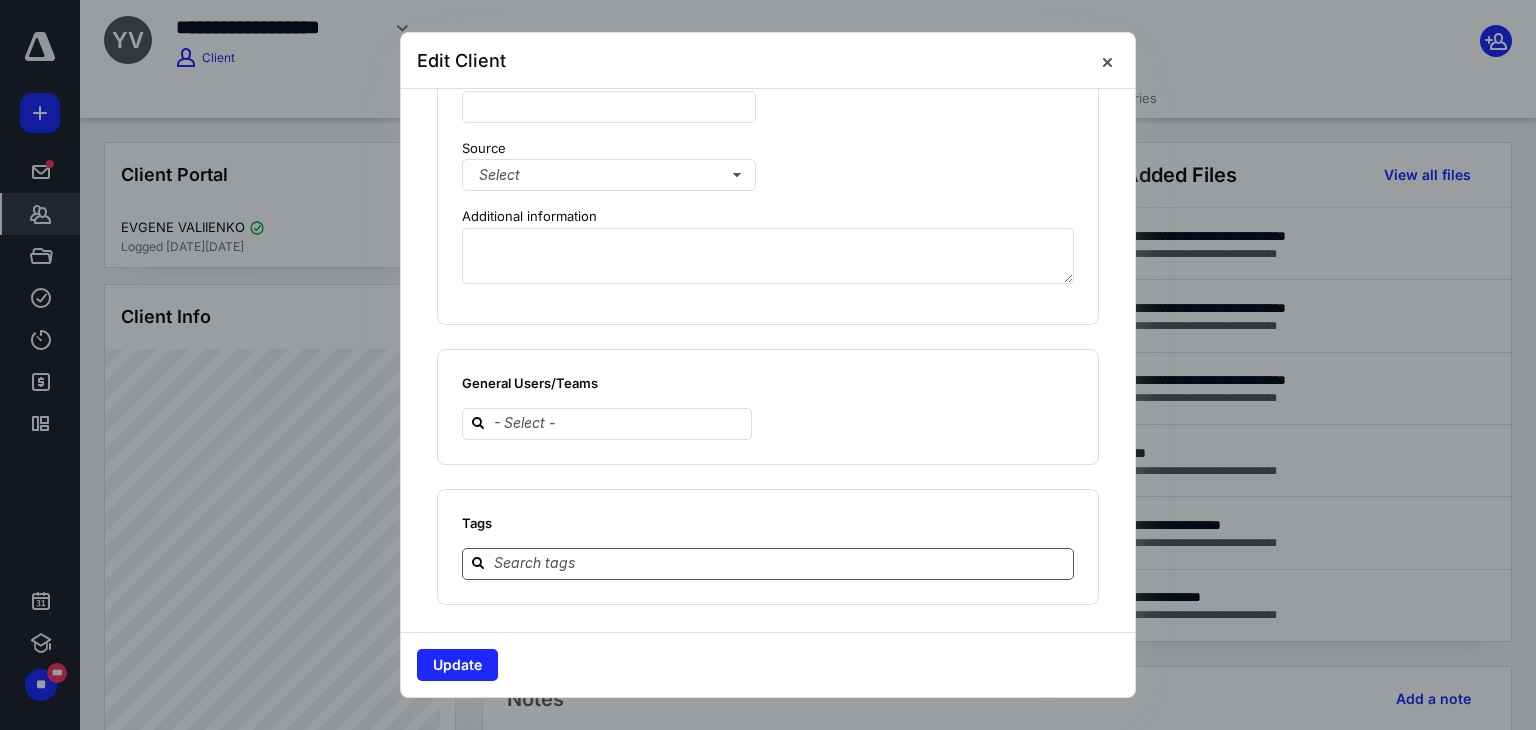 click at bounding box center [780, 563] 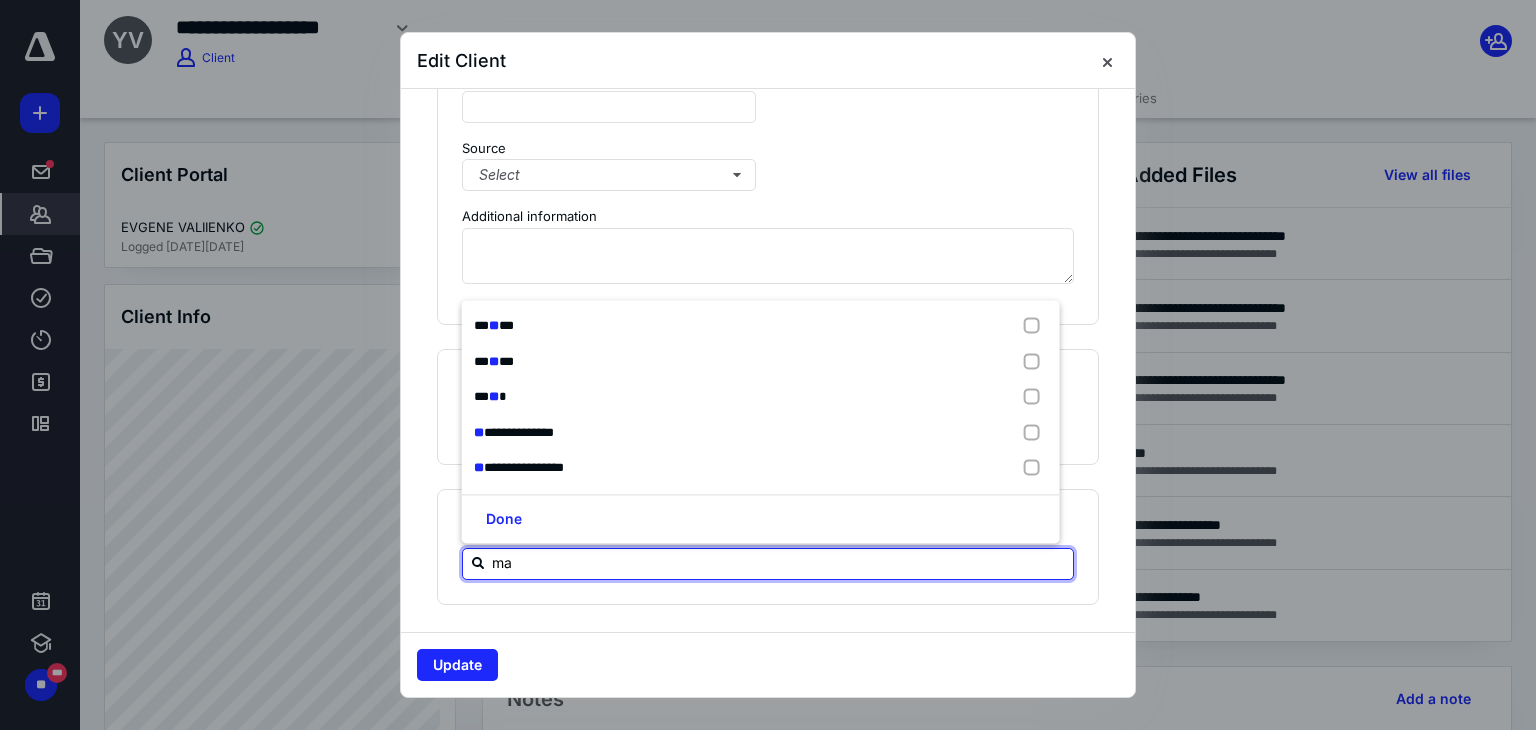 type on "m" 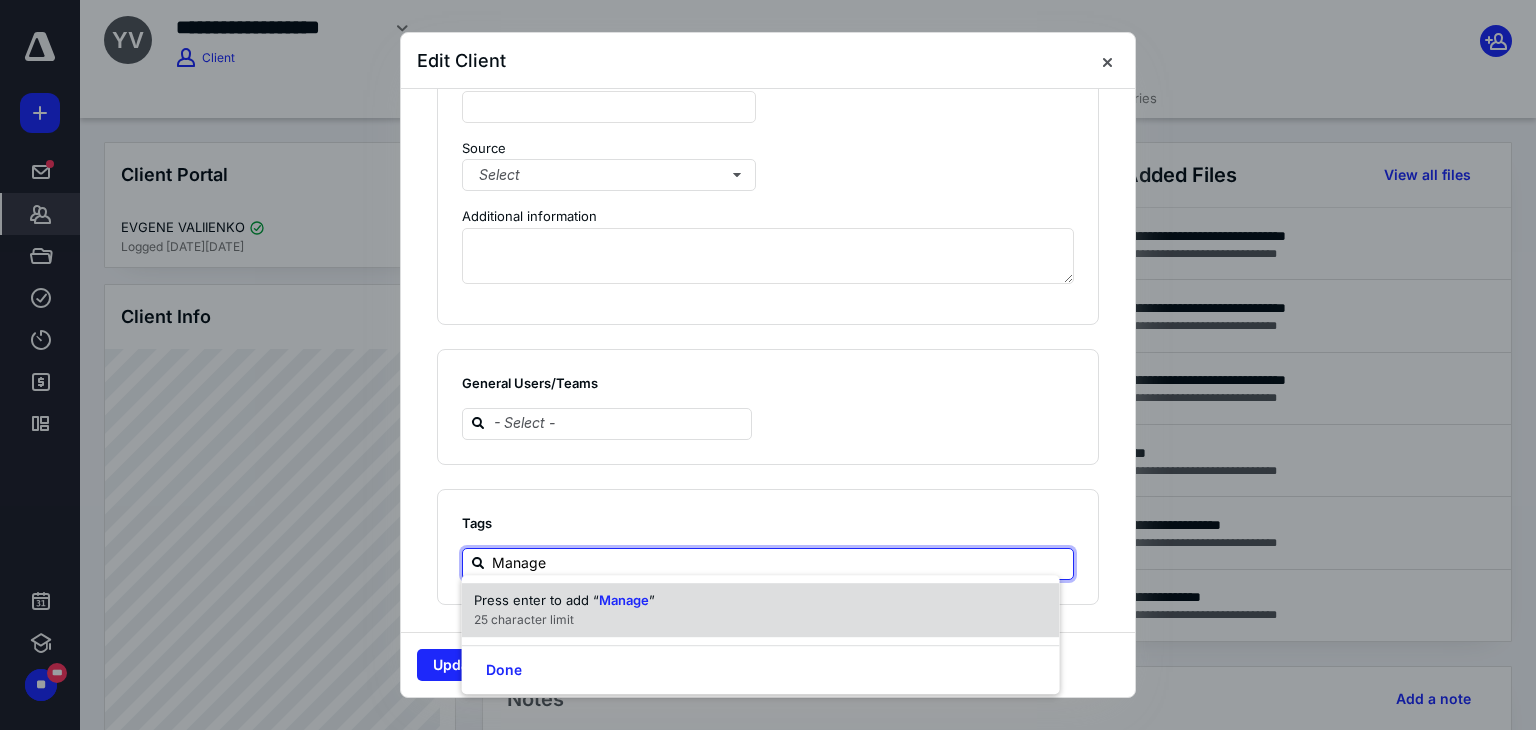 type on "Manager" 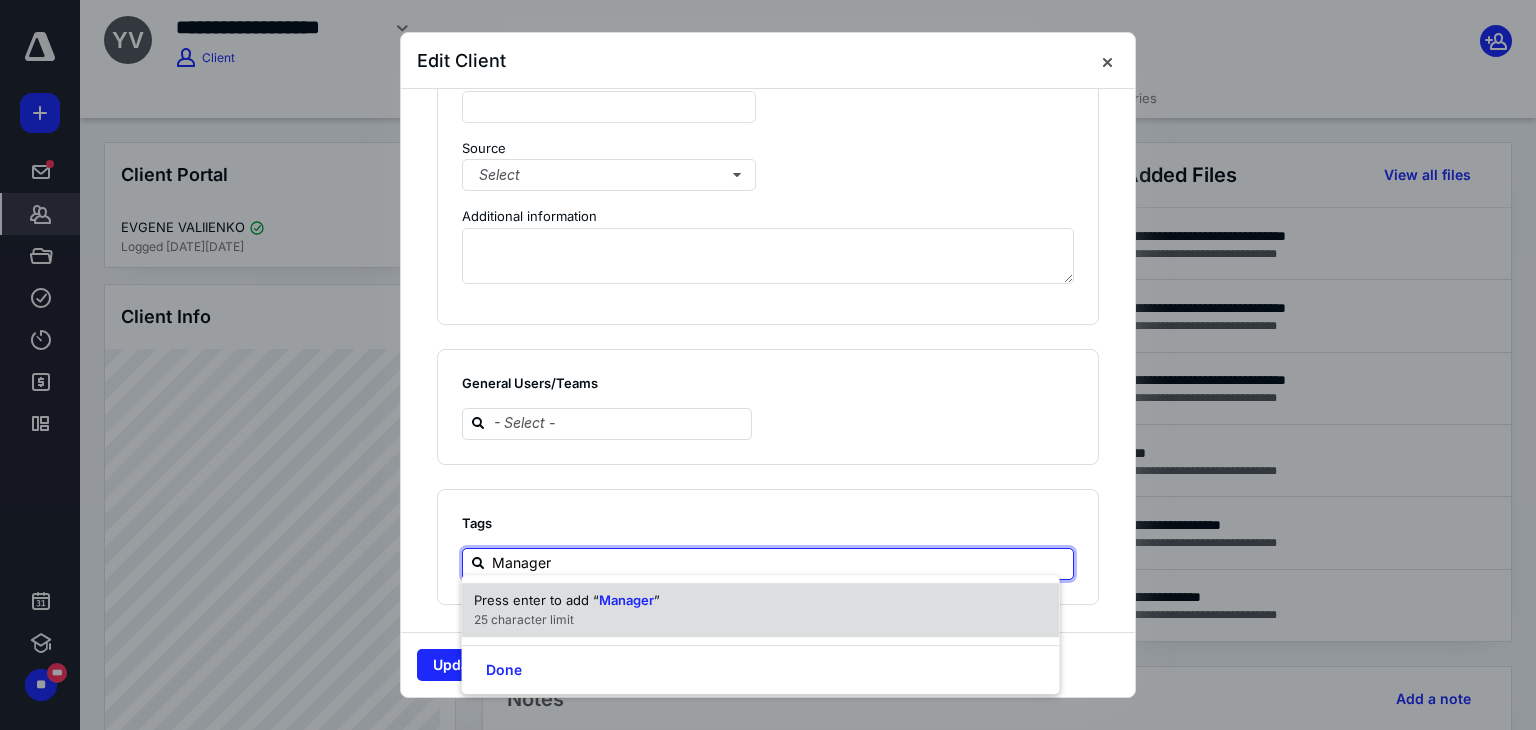 type 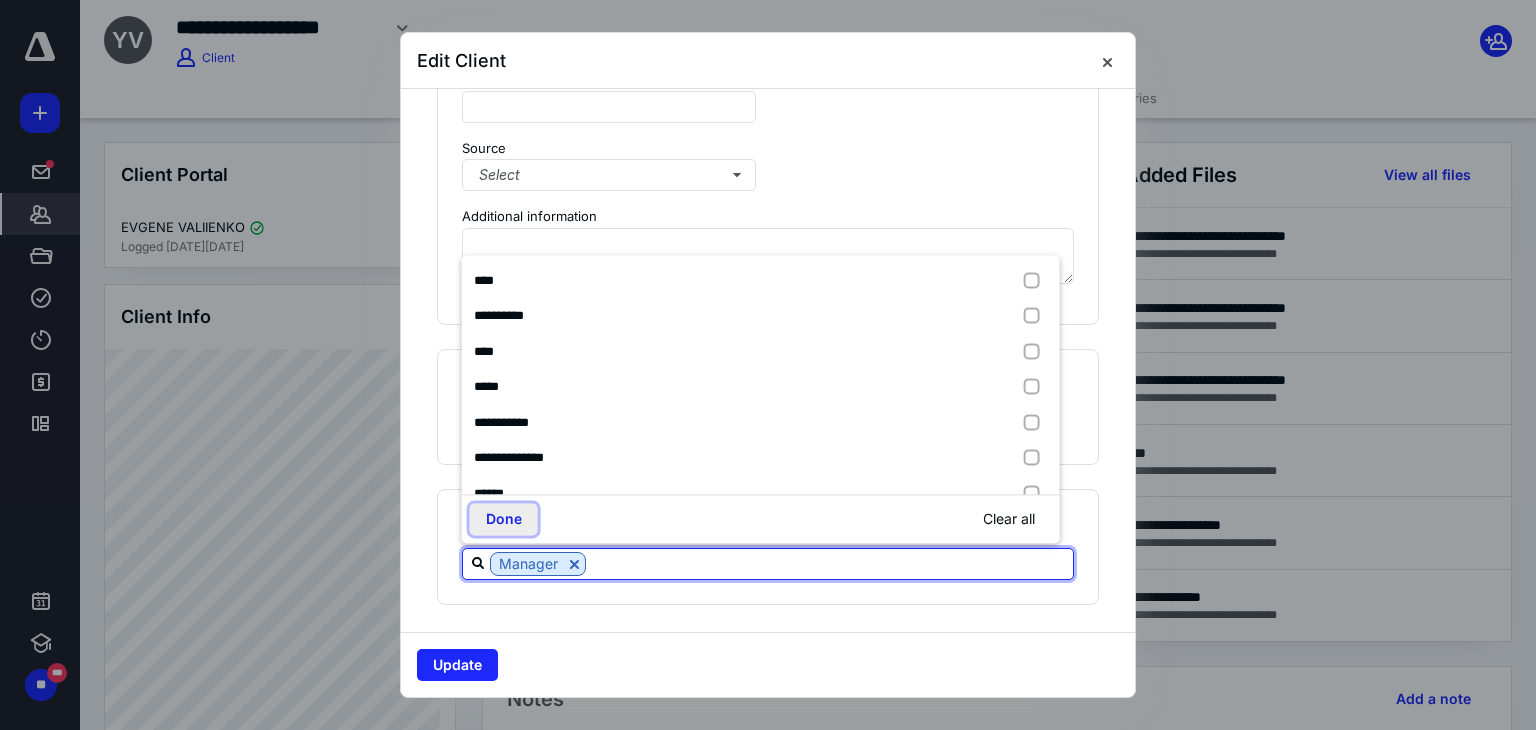 click on "Done" at bounding box center [504, 519] 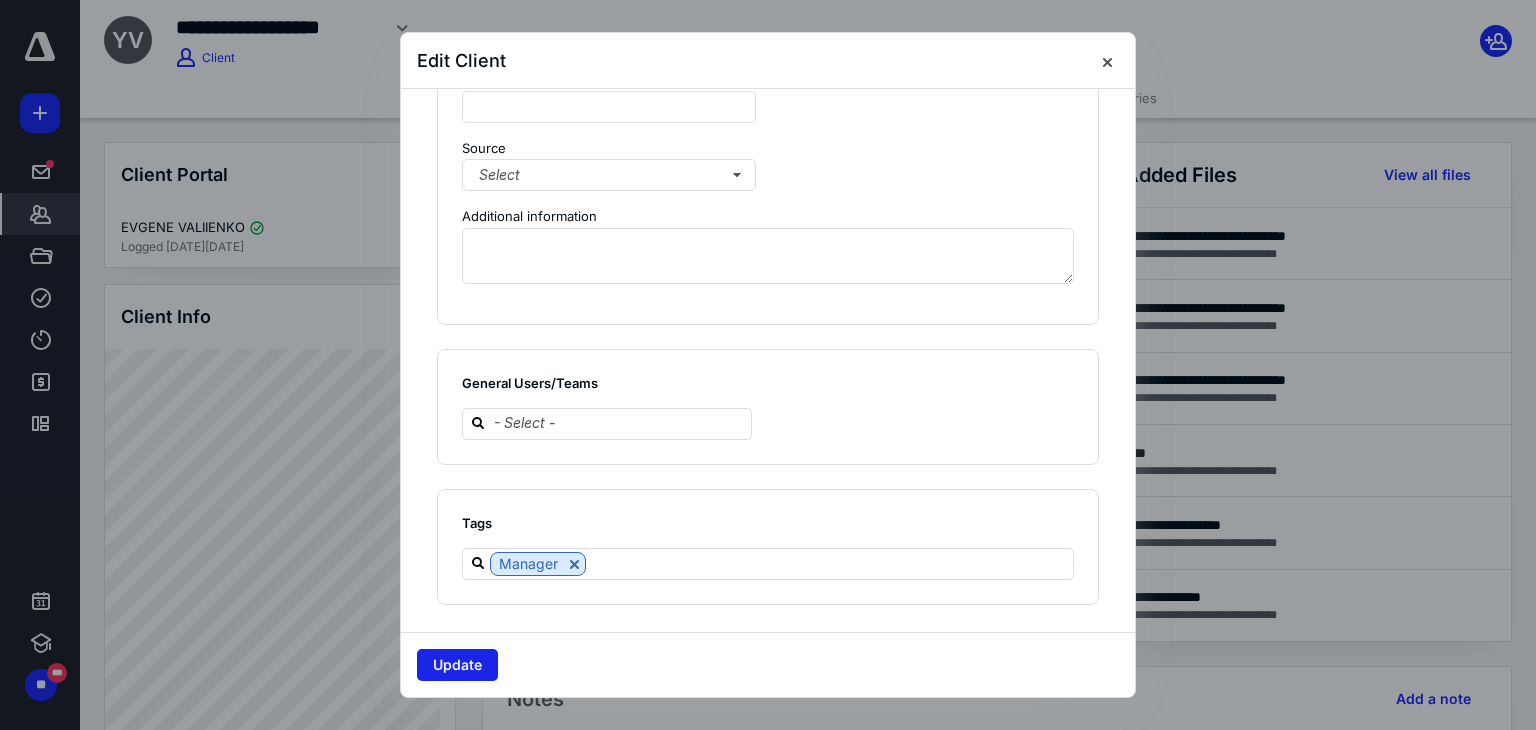 click on "Update" at bounding box center (457, 665) 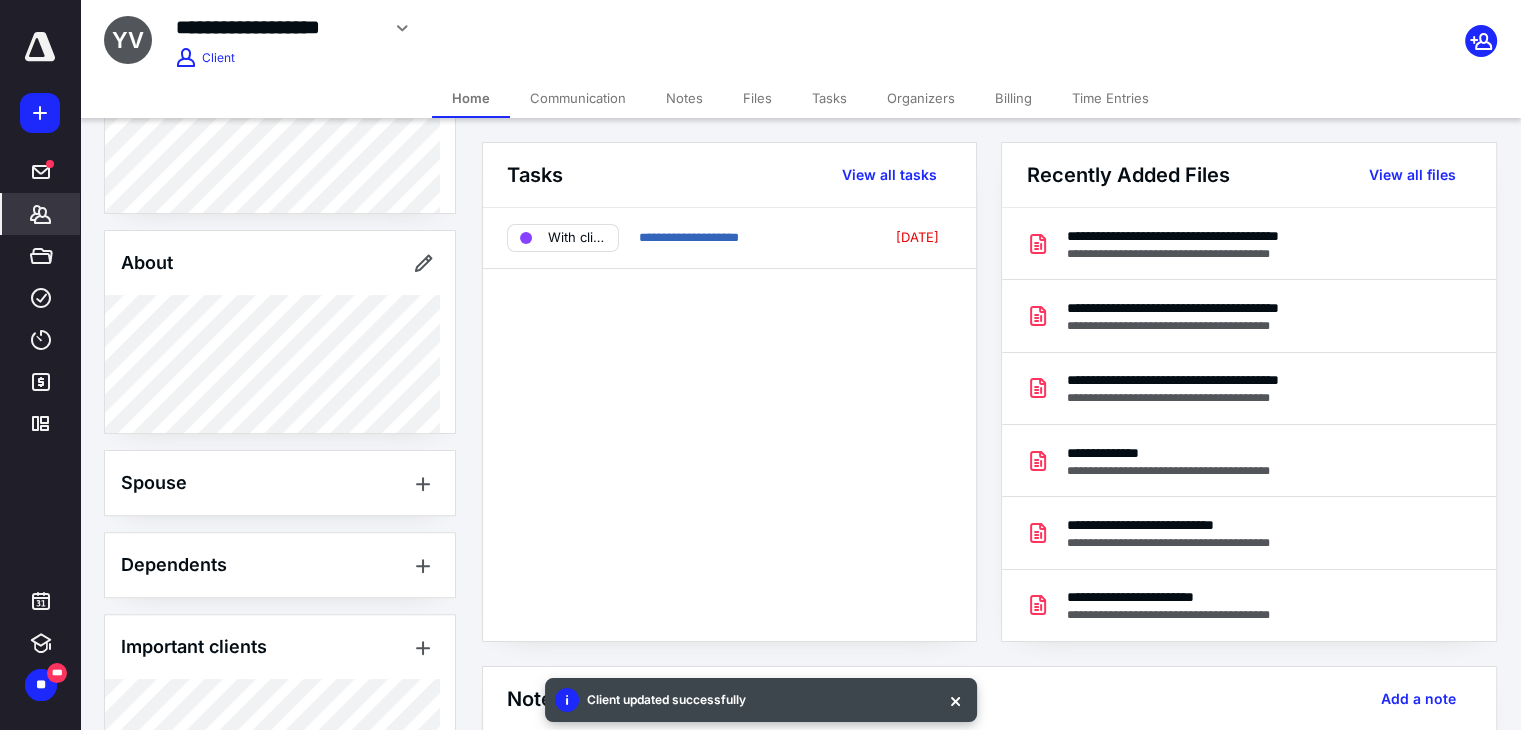 scroll, scrollTop: 900, scrollLeft: 0, axis: vertical 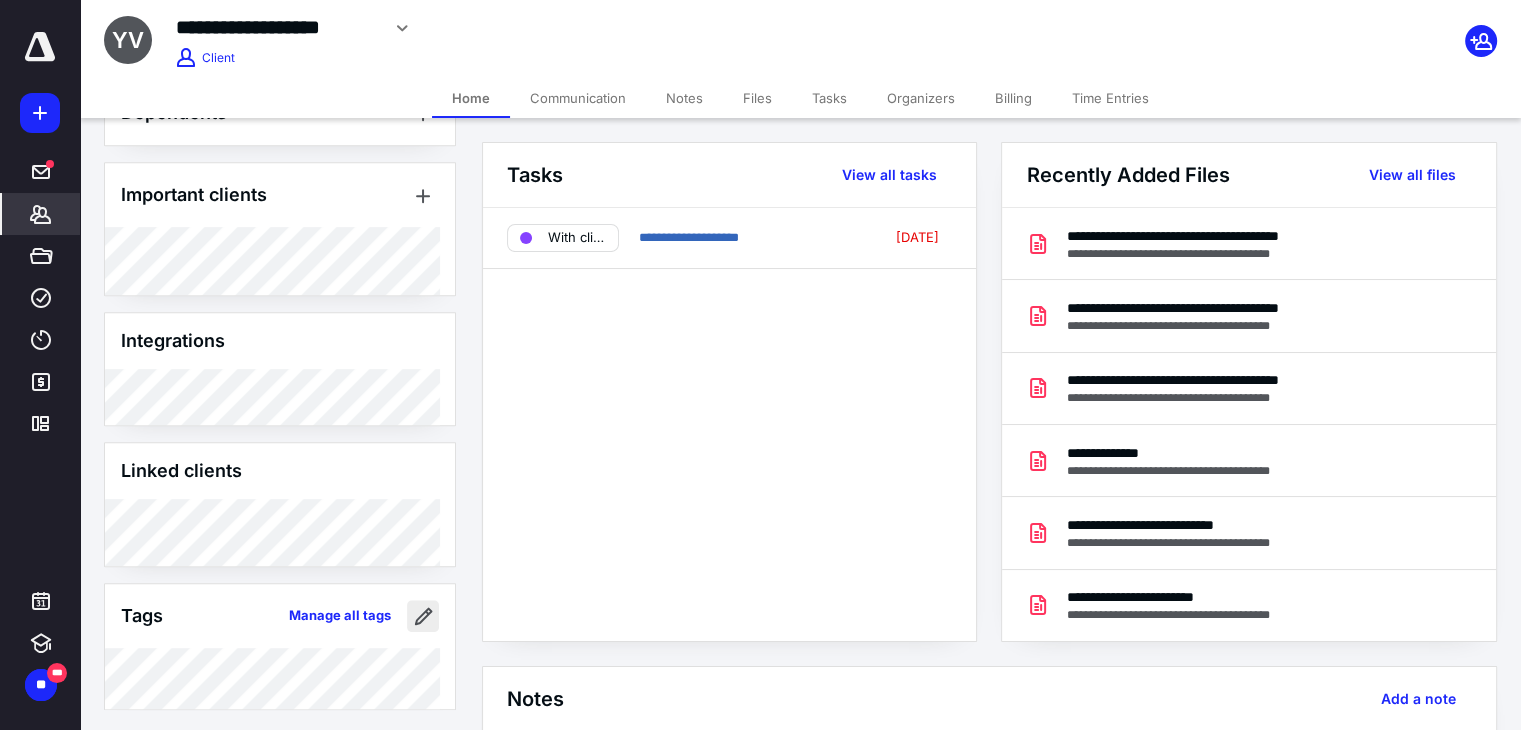 click at bounding box center (423, 616) 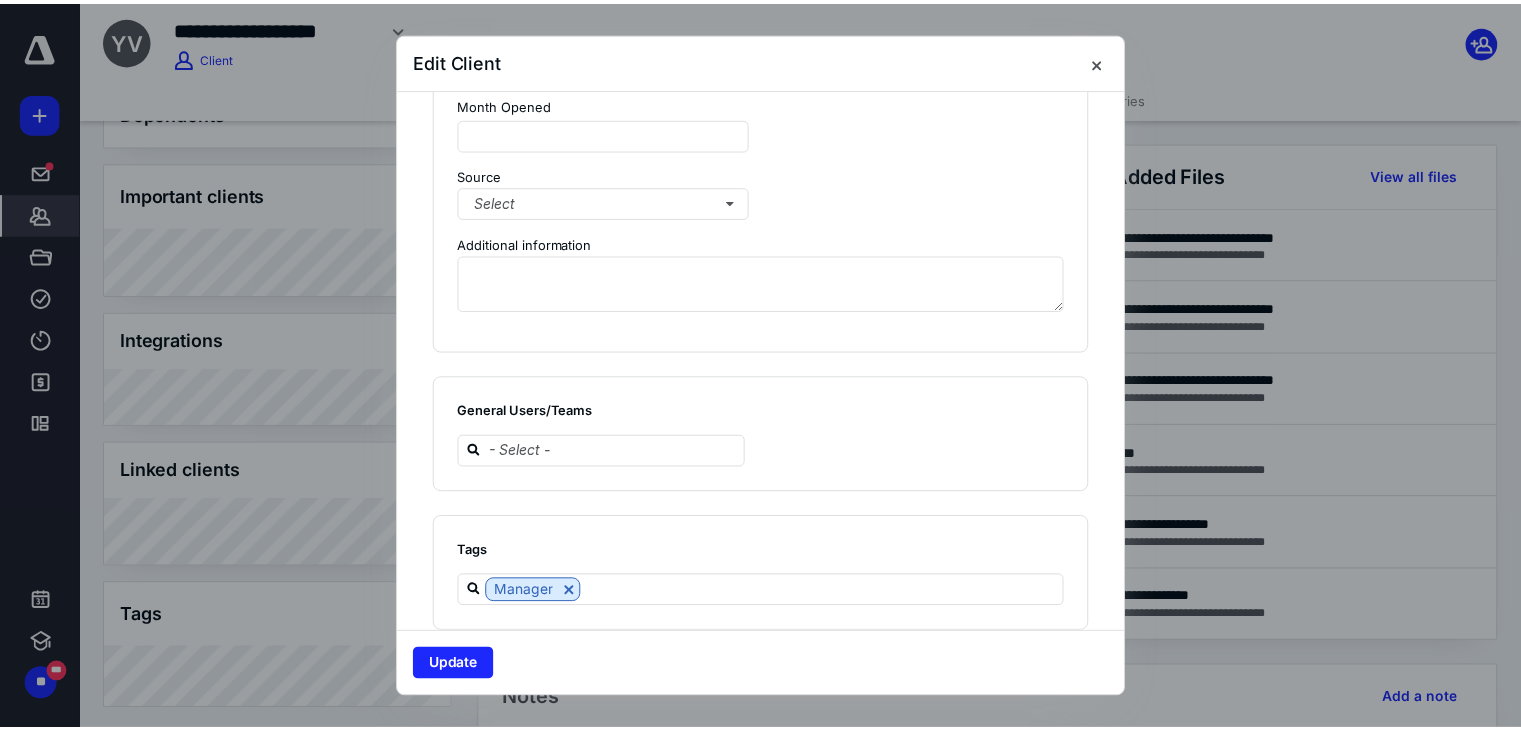 scroll, scrollTop: 1688, scrollLeft: 0, axis: vertical 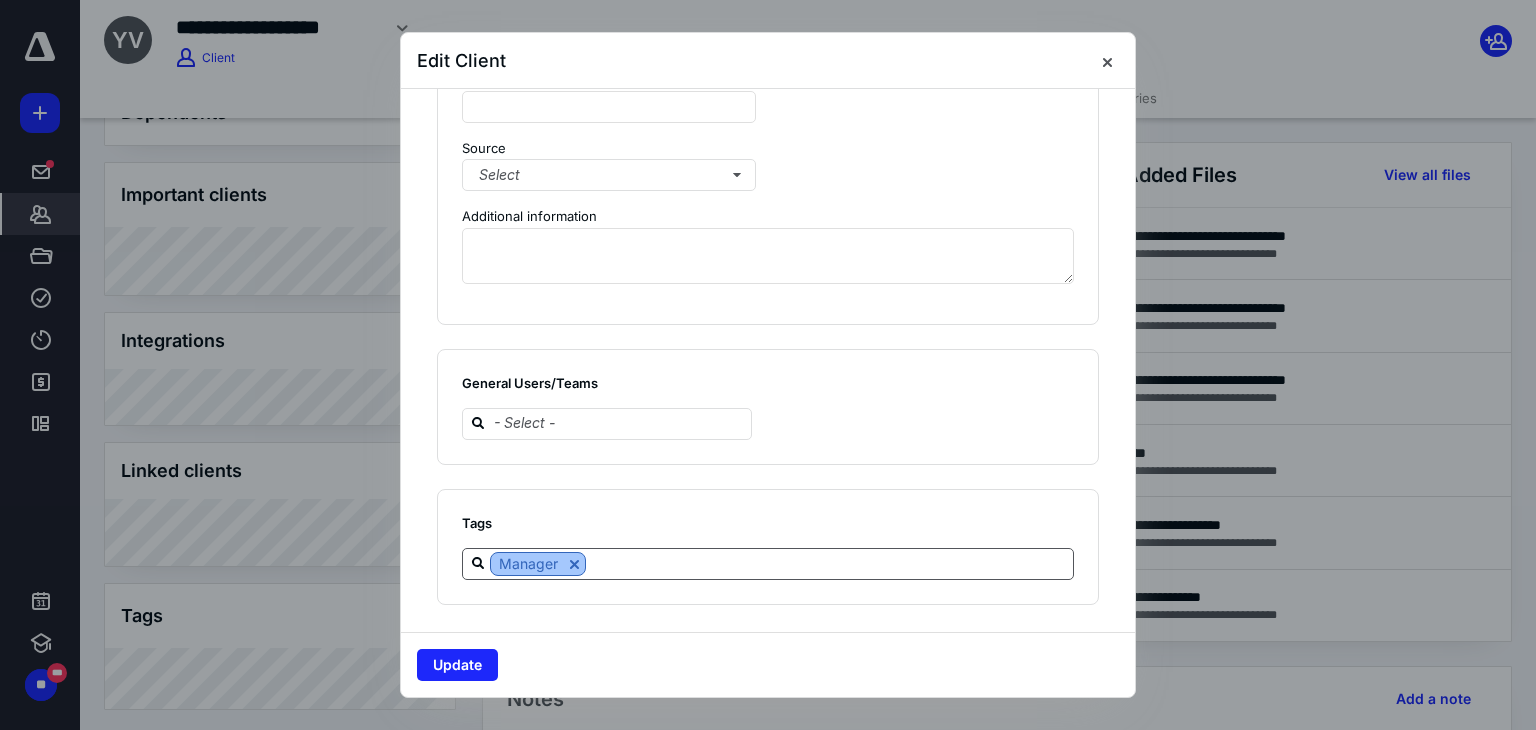 click at bounding box center (574, 564) 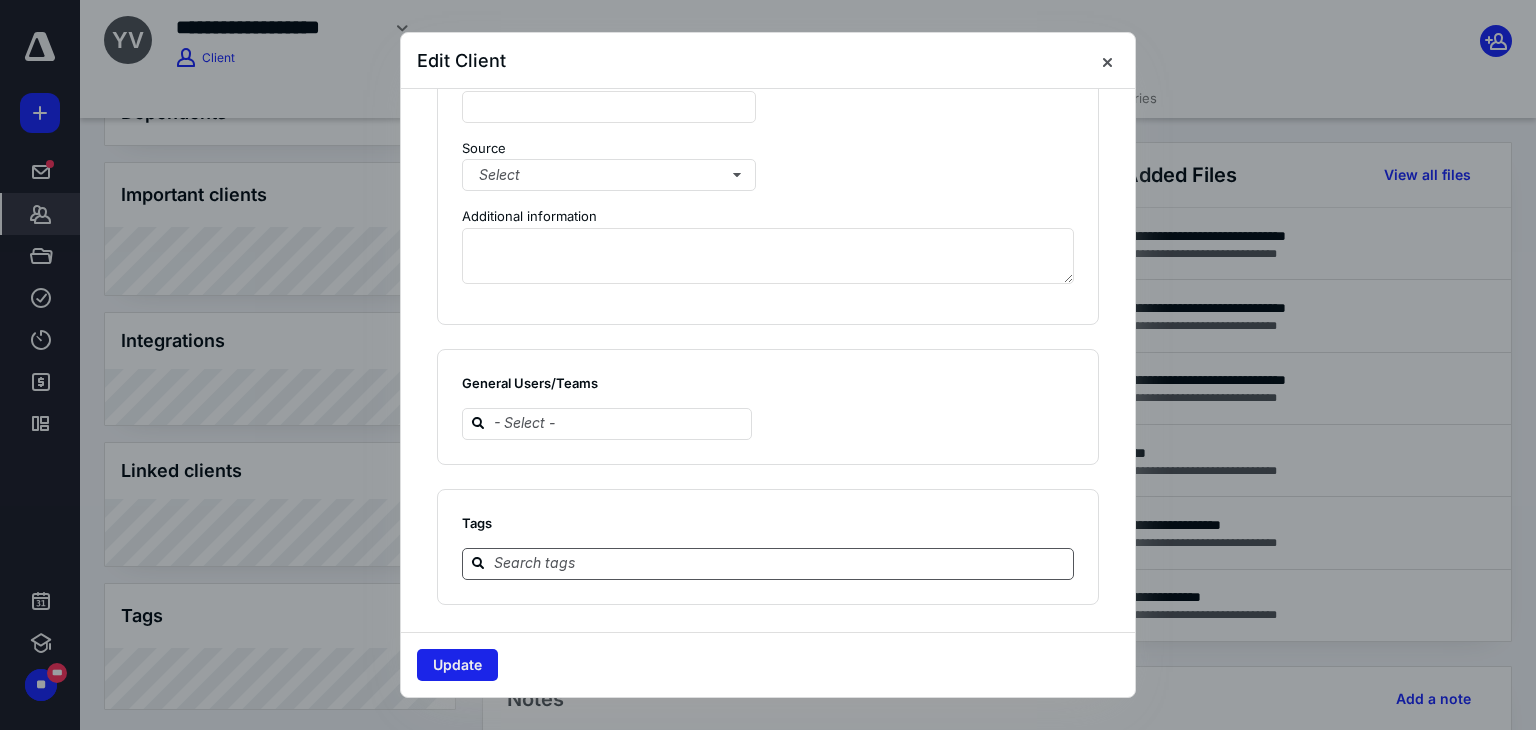 click on "Update" at bounding box center (457, 665) 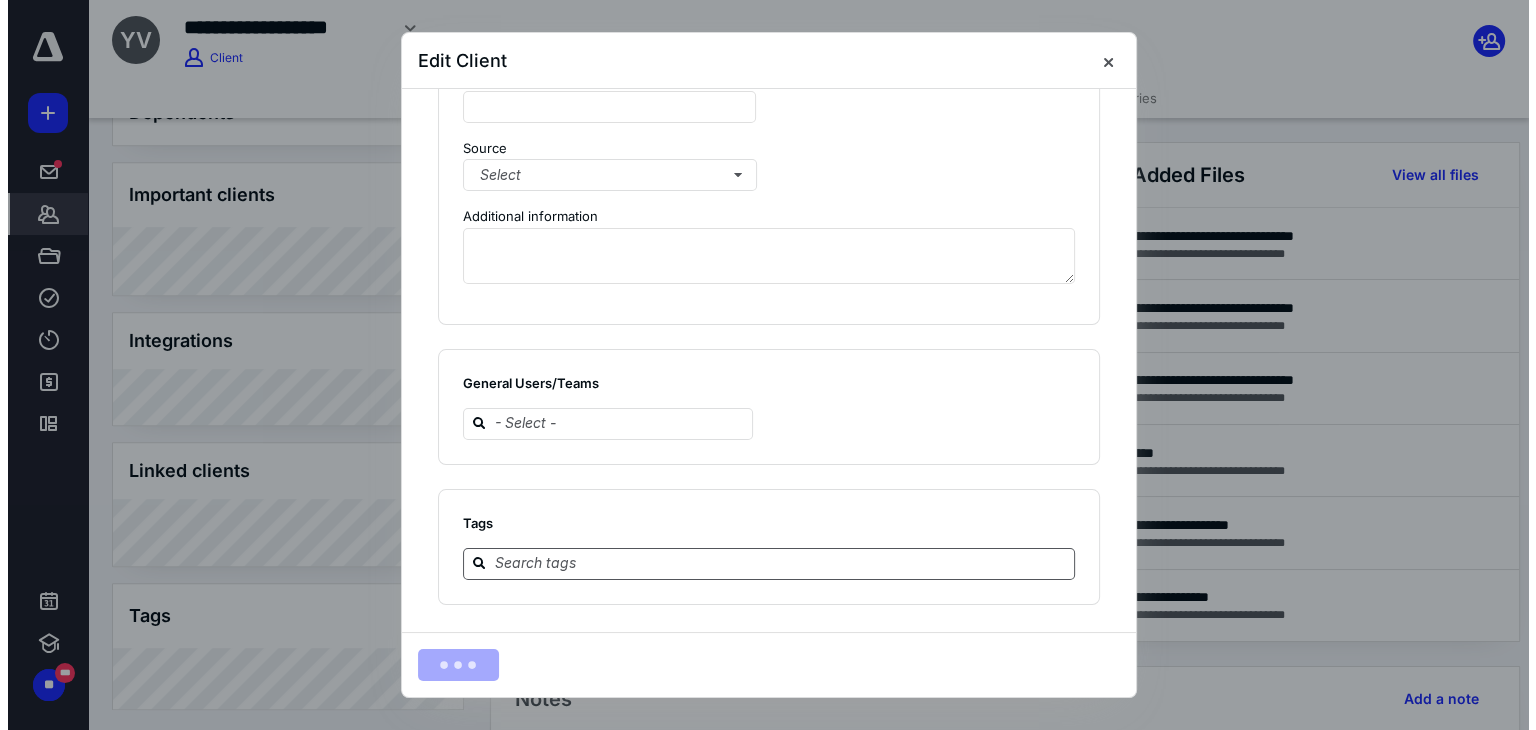 scroll, scrollTop: 991, scrollLeft: 0, axis: vertical 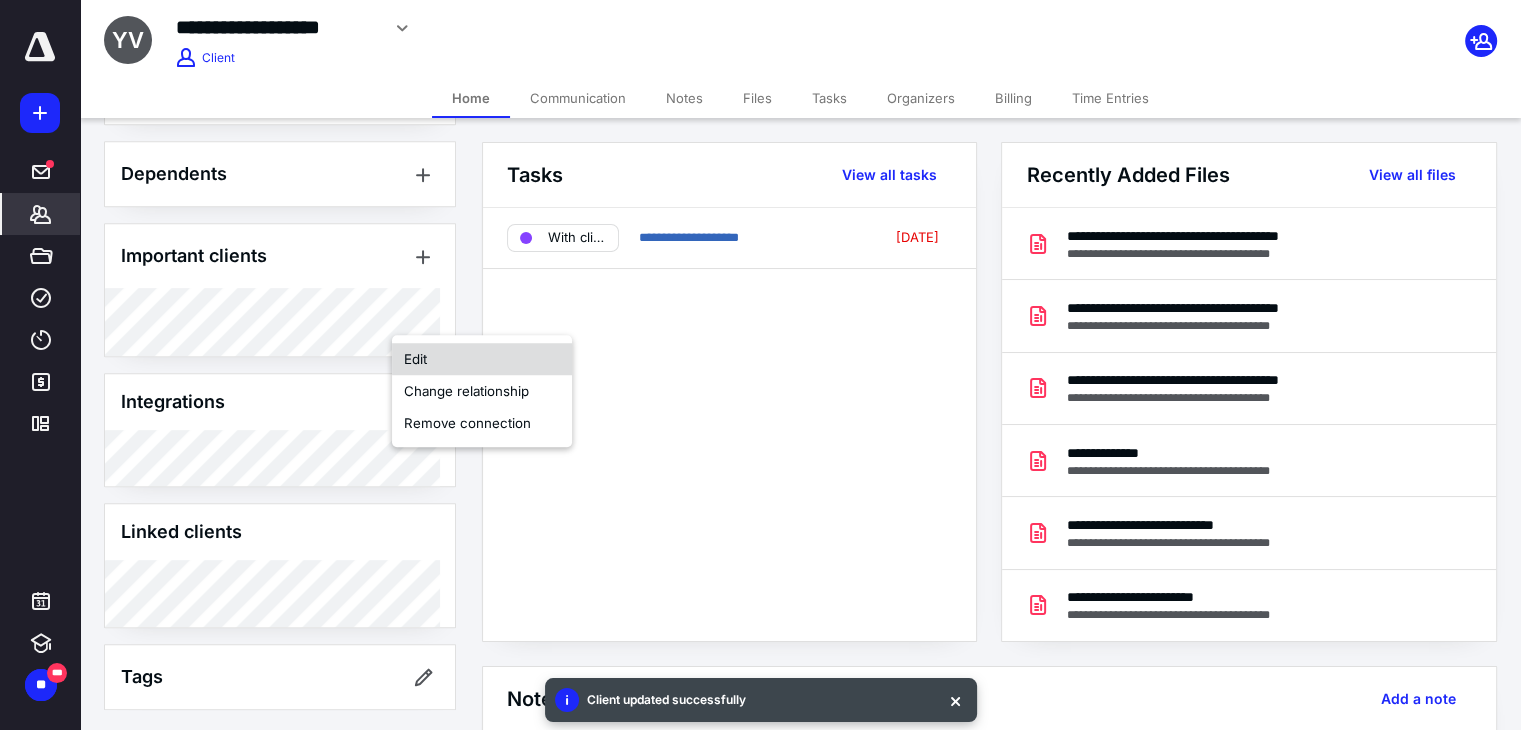 click on "Edit" at bounding box center [482, 359] 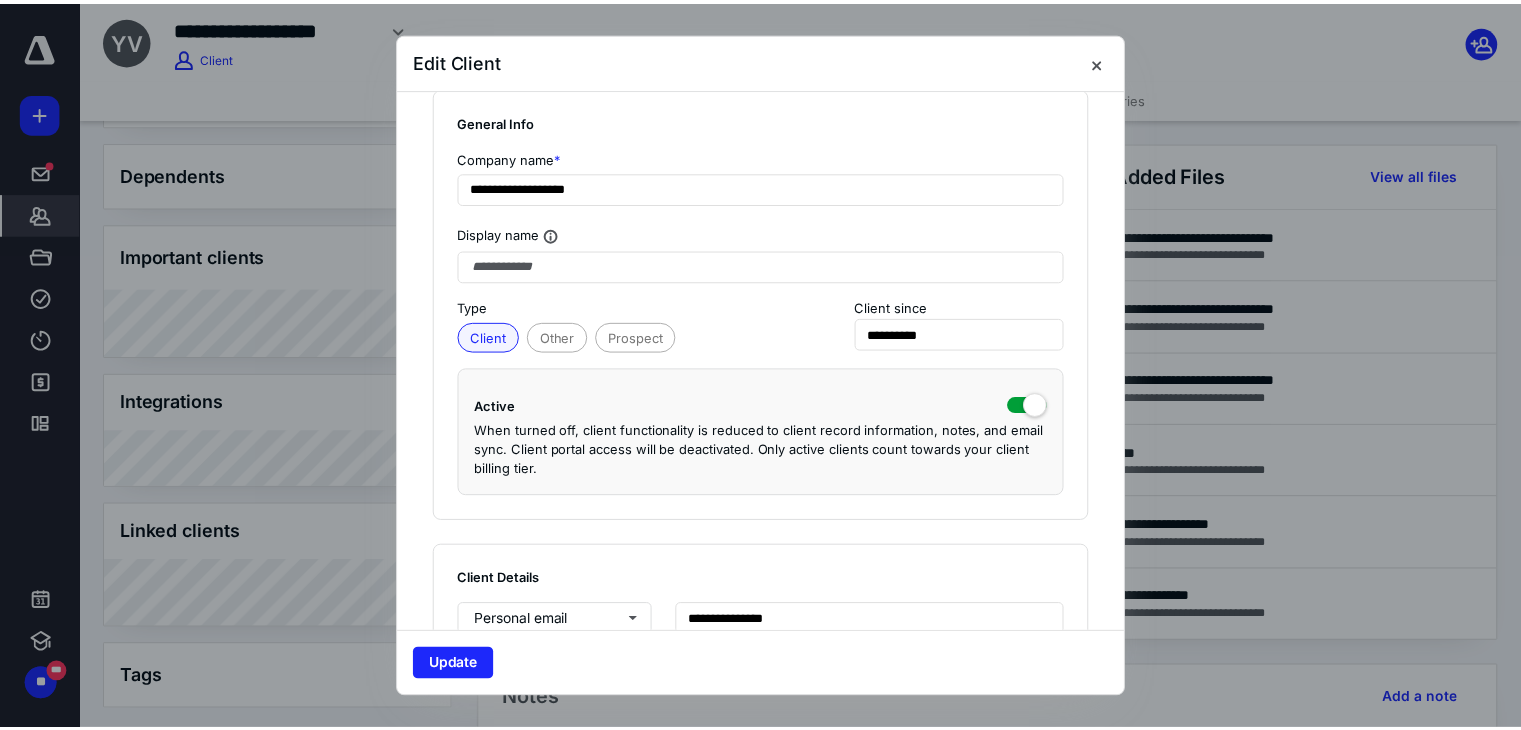 scroll, scrollTop: 0, scrollLeft: 0, axis: both 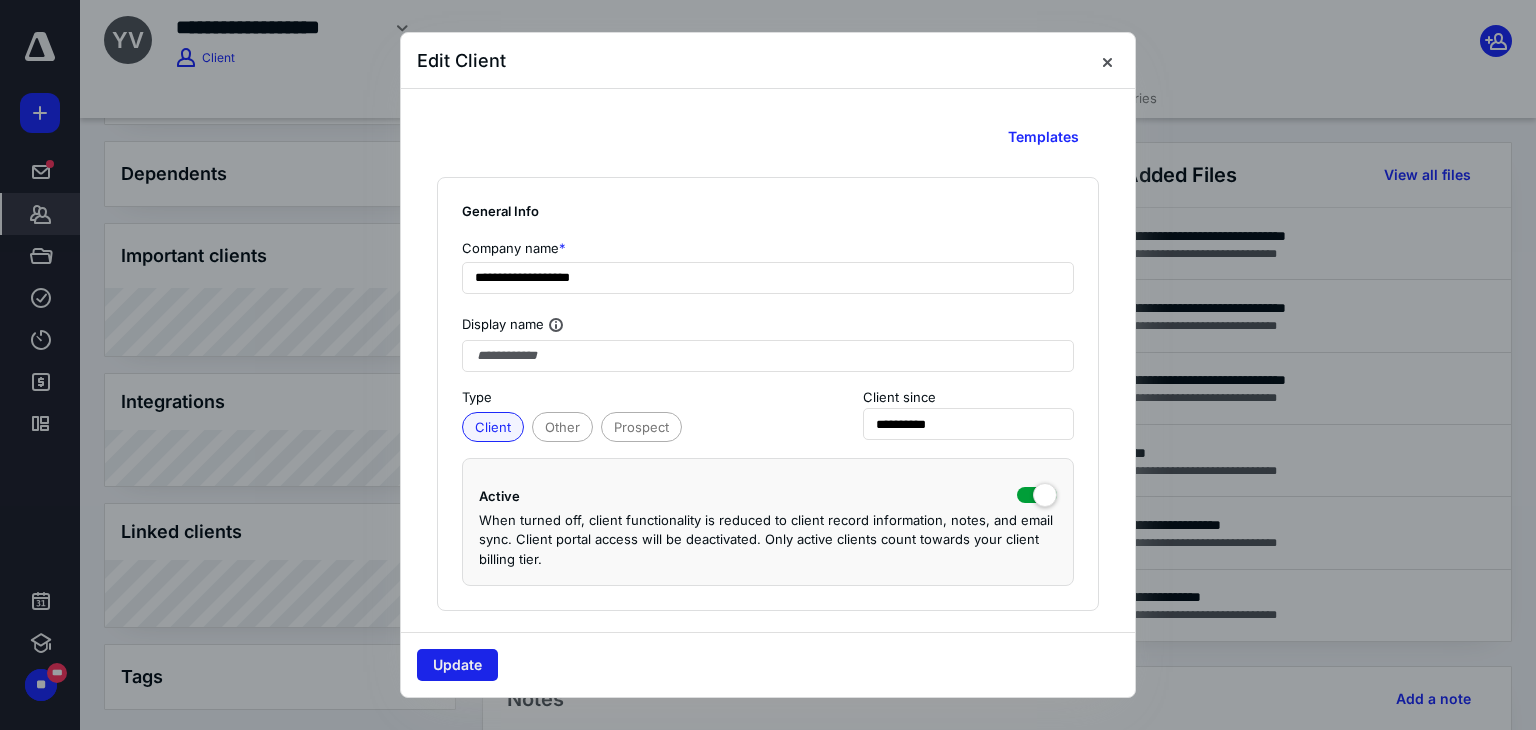 click on "Update" at bounding box center [457, 665] 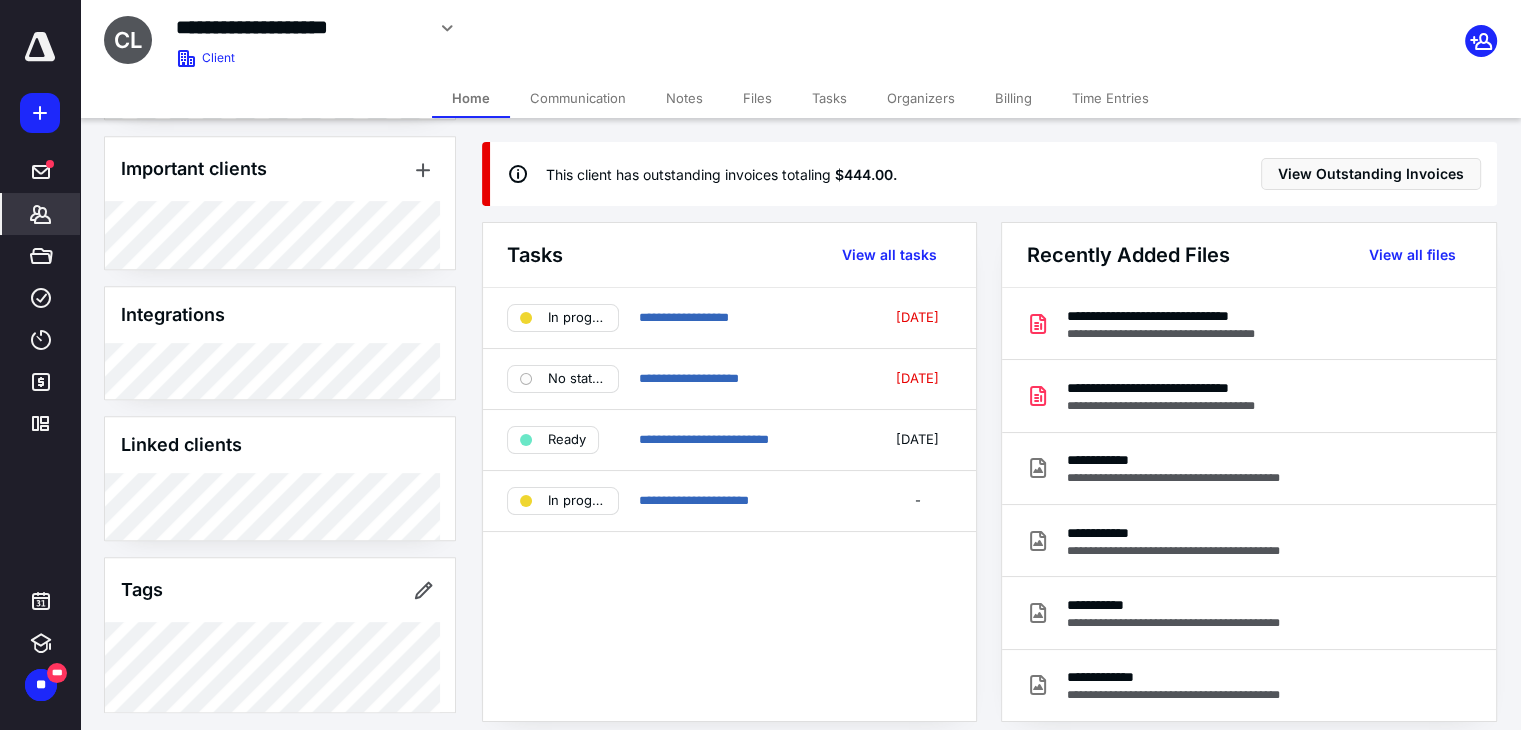 scroll, scrollTop: 1026, scrollLeft: 0, axis: vertical 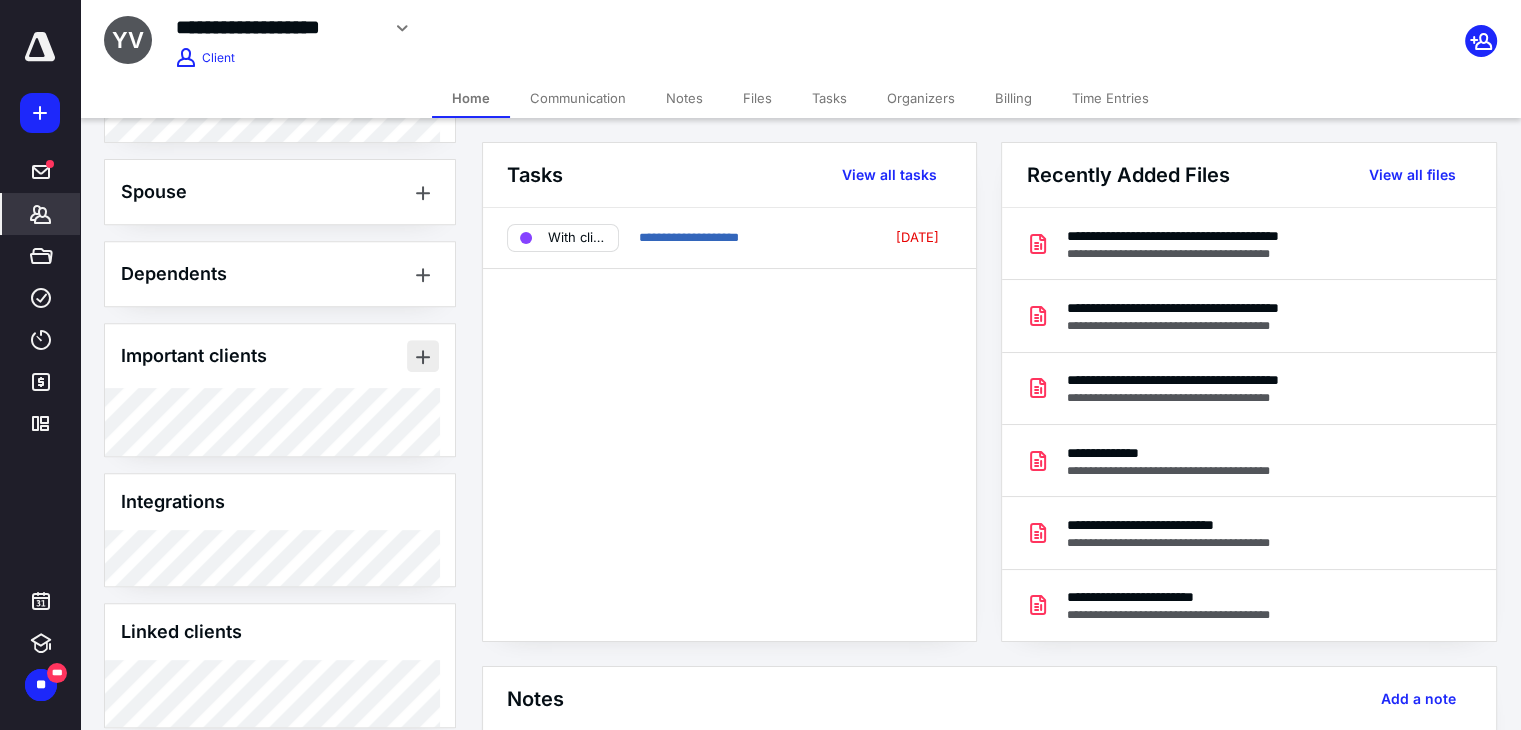 click at bounding box center [423, 356] 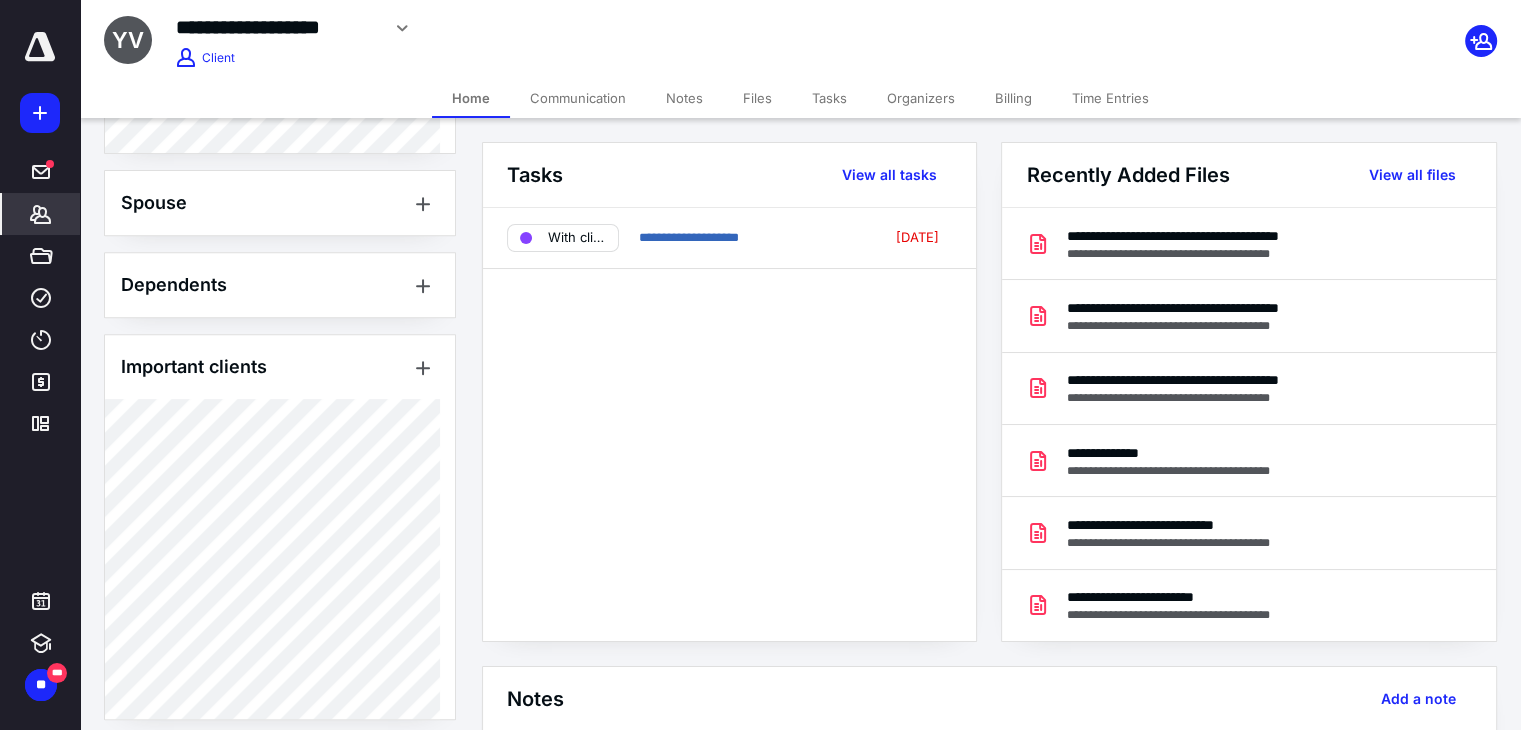 scroll, scrollTop: 843, scrollLeft: 0, axis: vertical 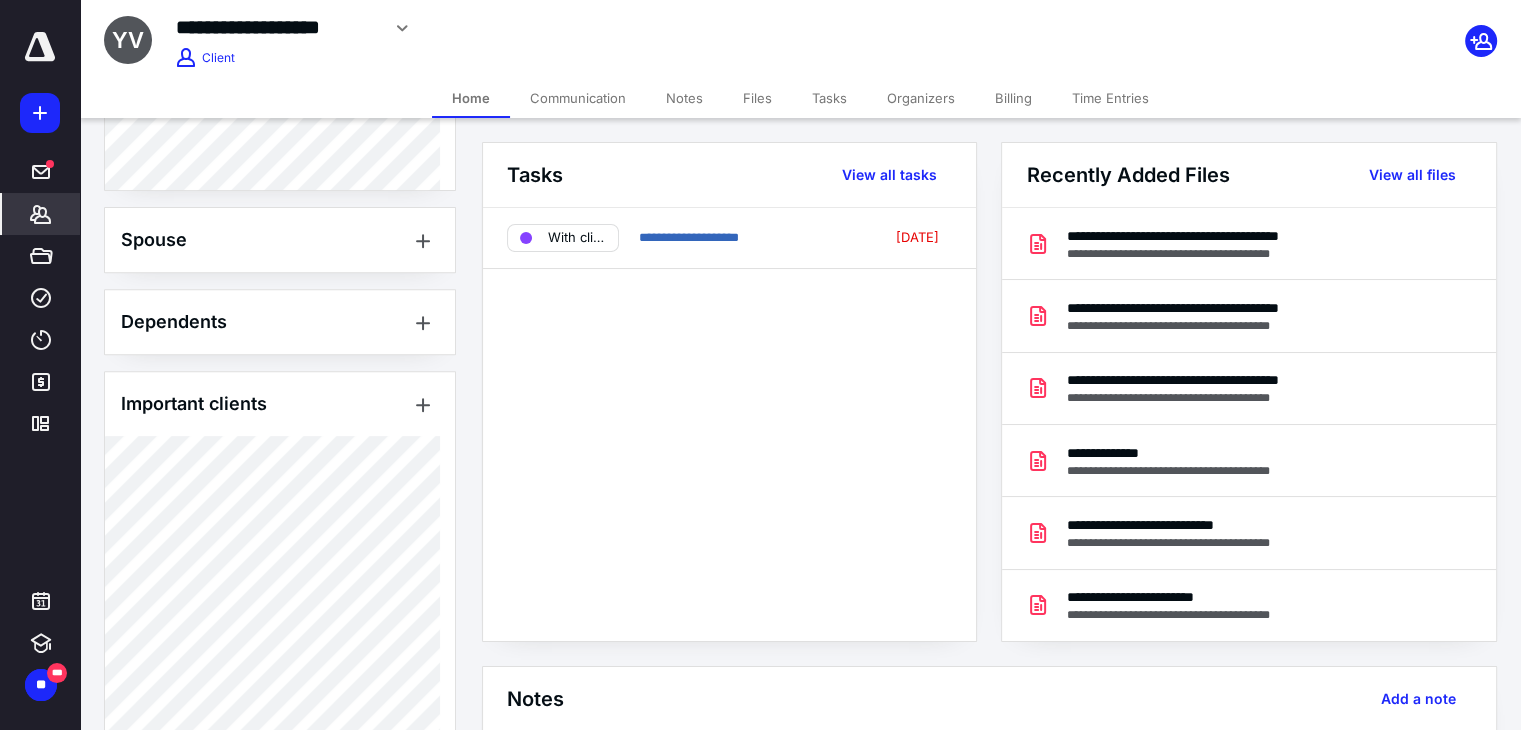 click on "Important clients" at bounding box center [280, 404] 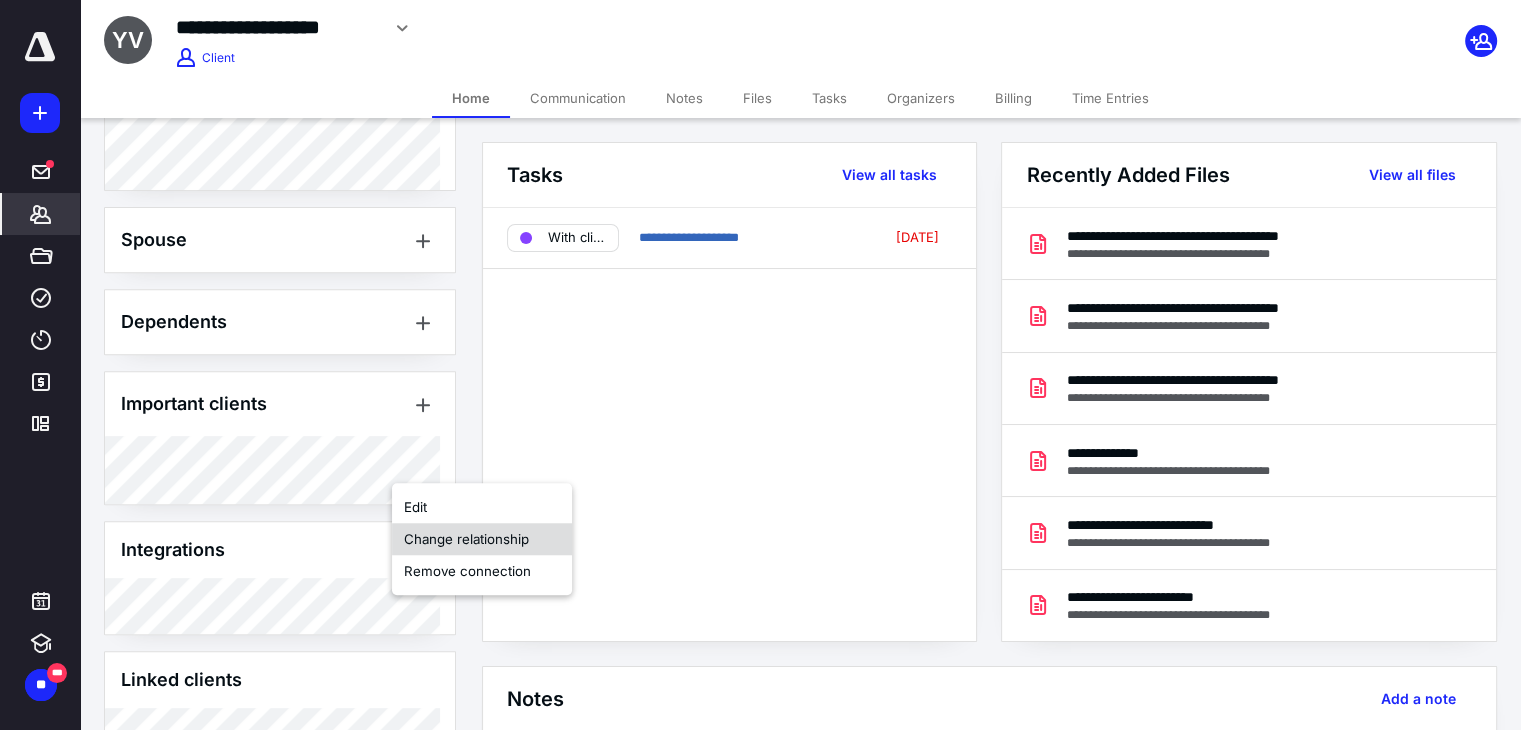 click on "Change relationship" at bounding box center [482, 539] 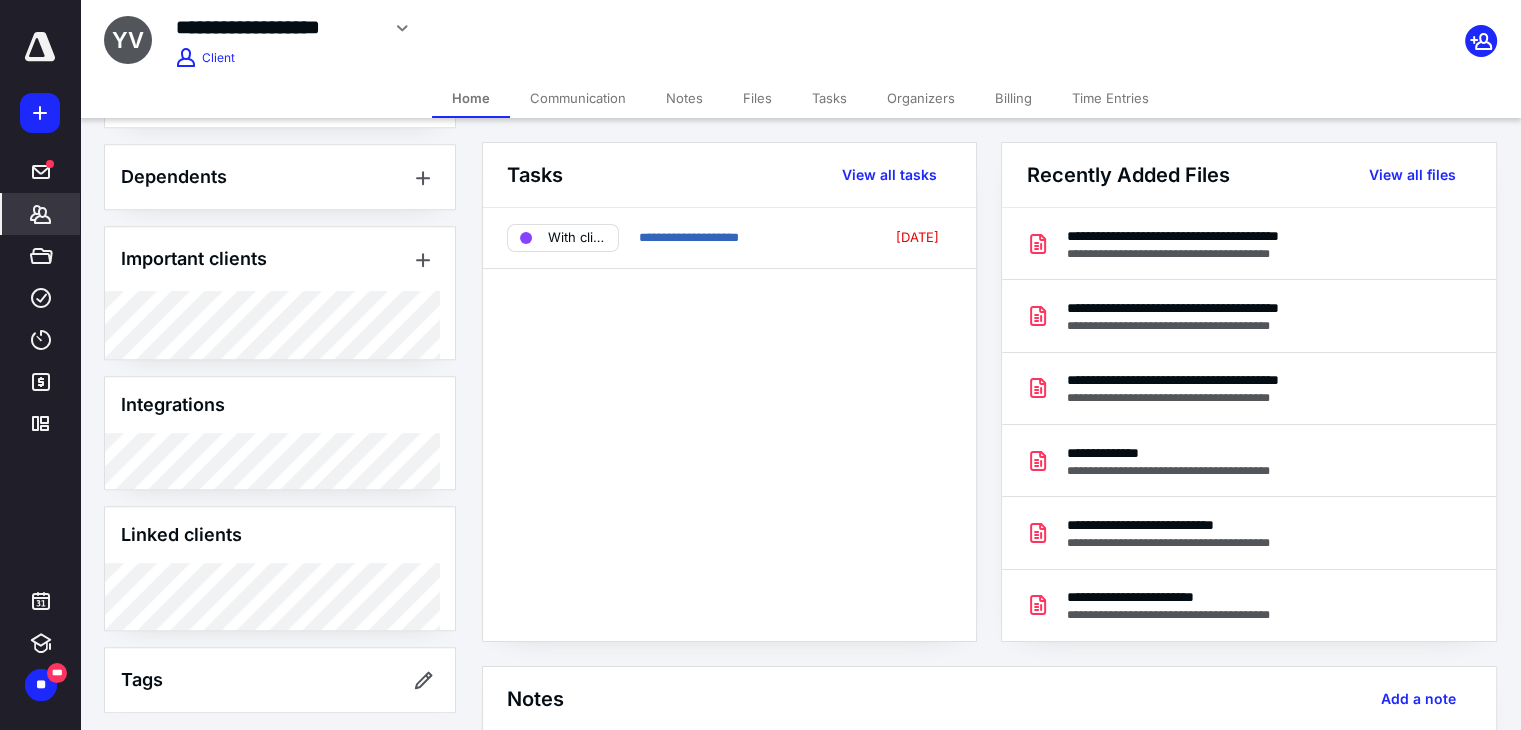 scroll, scrollTop: 991, scrollLeft: 0, axis: vertical 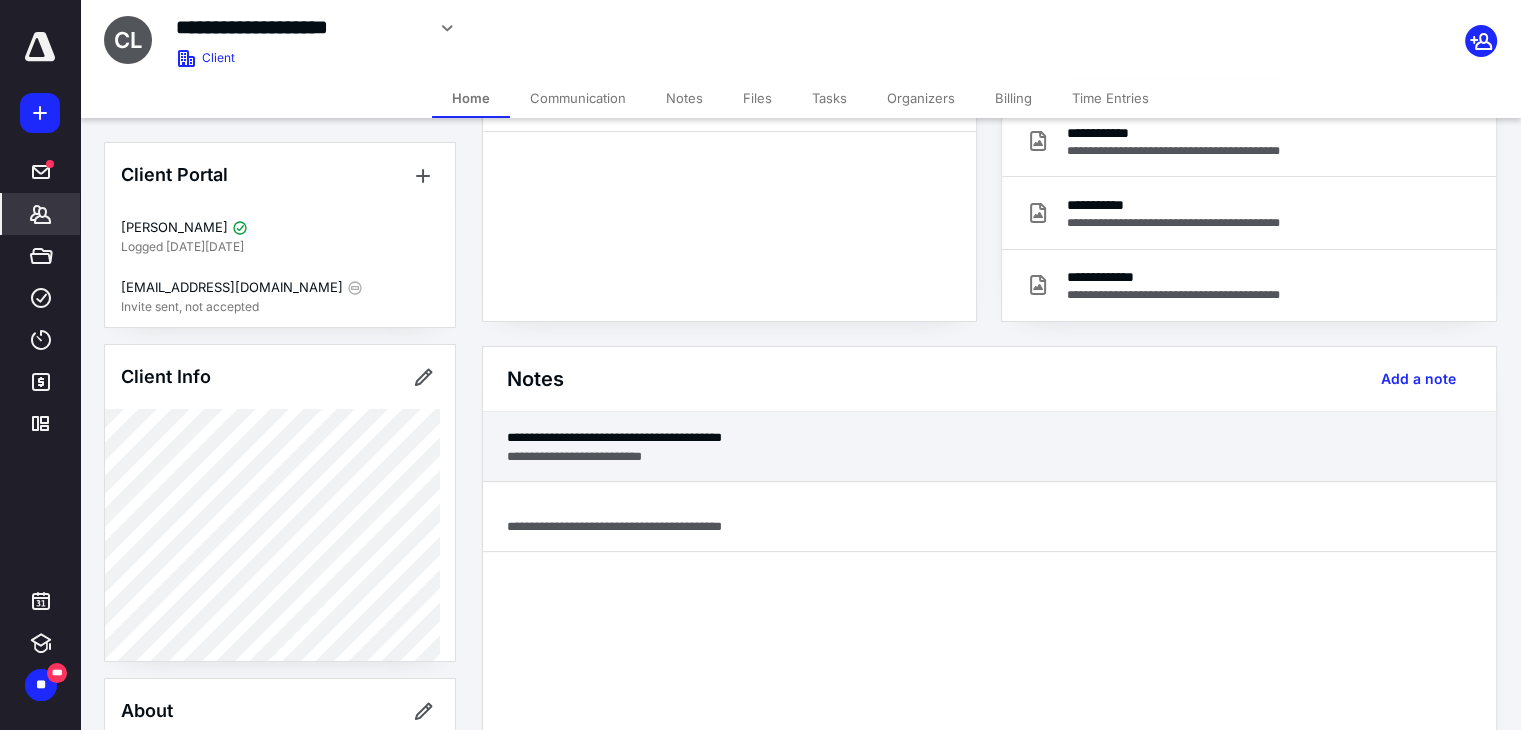 click on "**********" at bounding box center (989, 456) 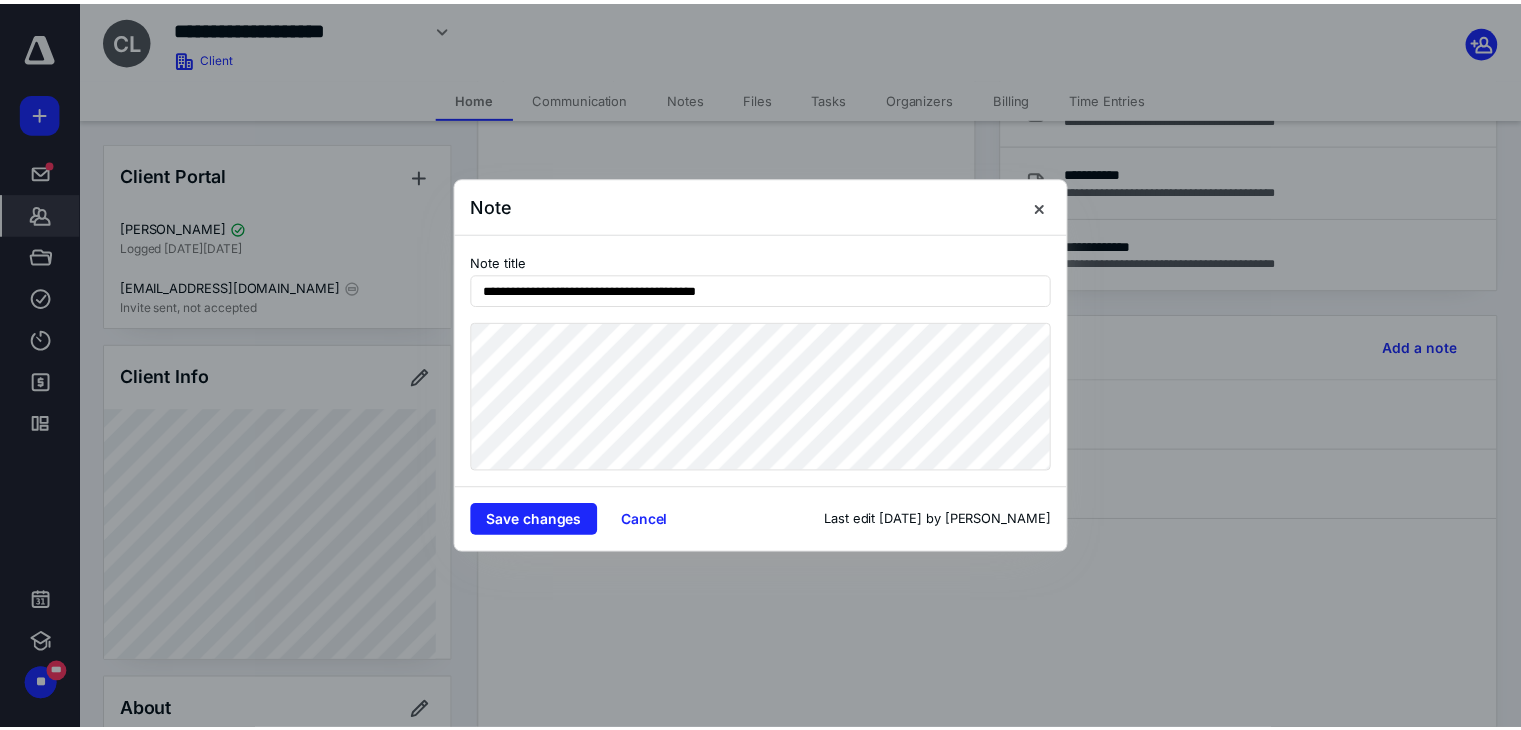 scroll, scrollTop: 400, scrollLeft: 0, axis: vertical 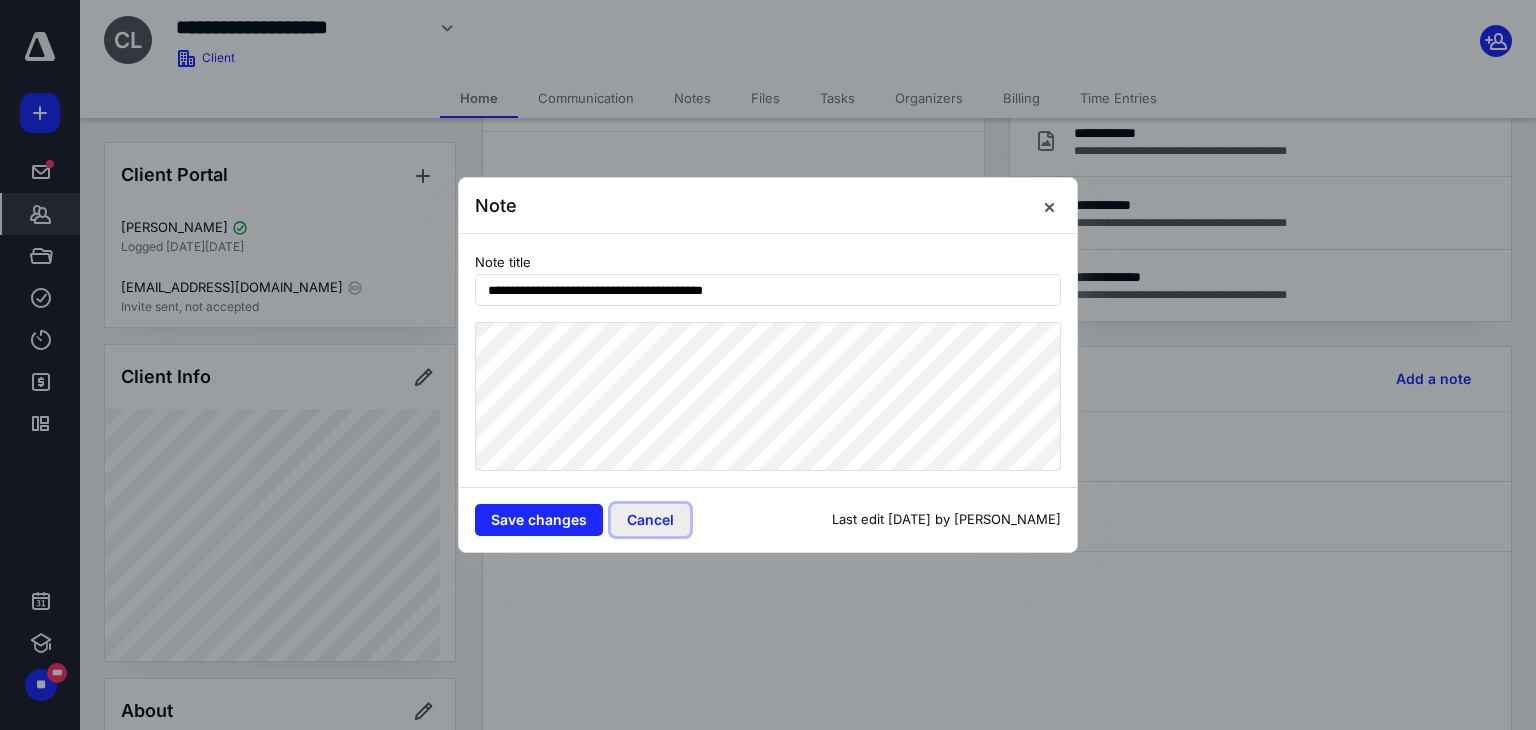 click on "Cancel" at bounding box center [650, 520] 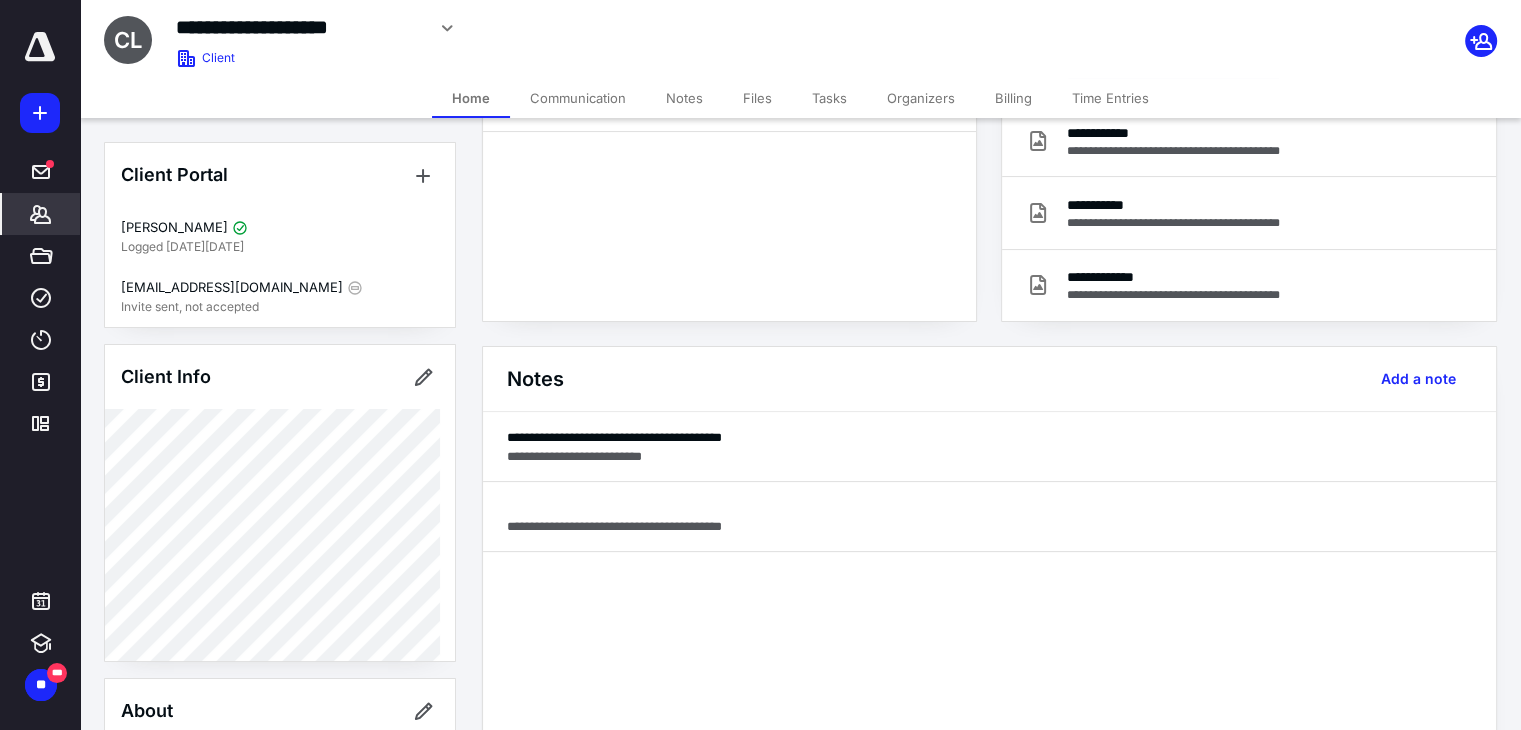 click on "Files" at bounding box center [757, 98] 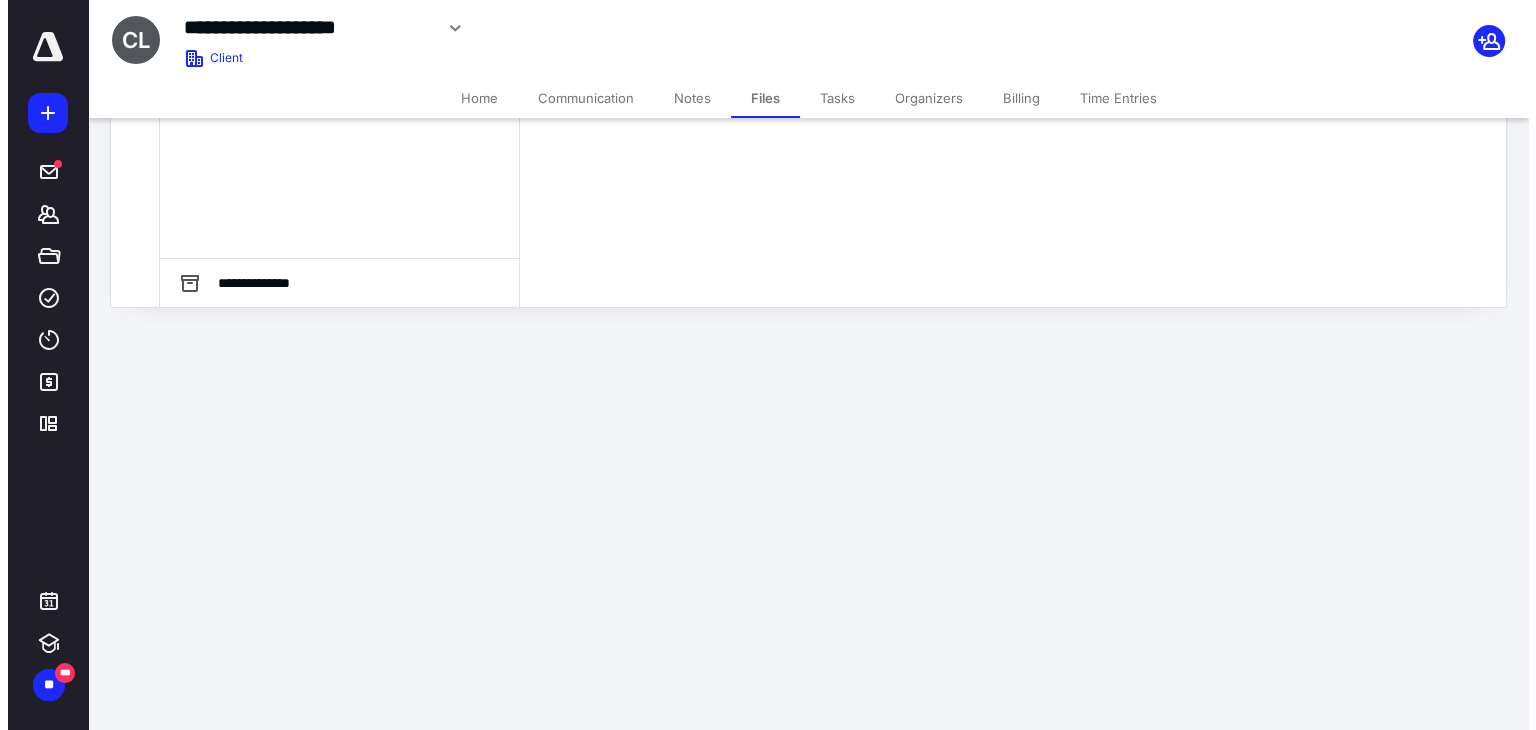 scroll, scrollTop: 0, scrollLeft: 0, axis: both 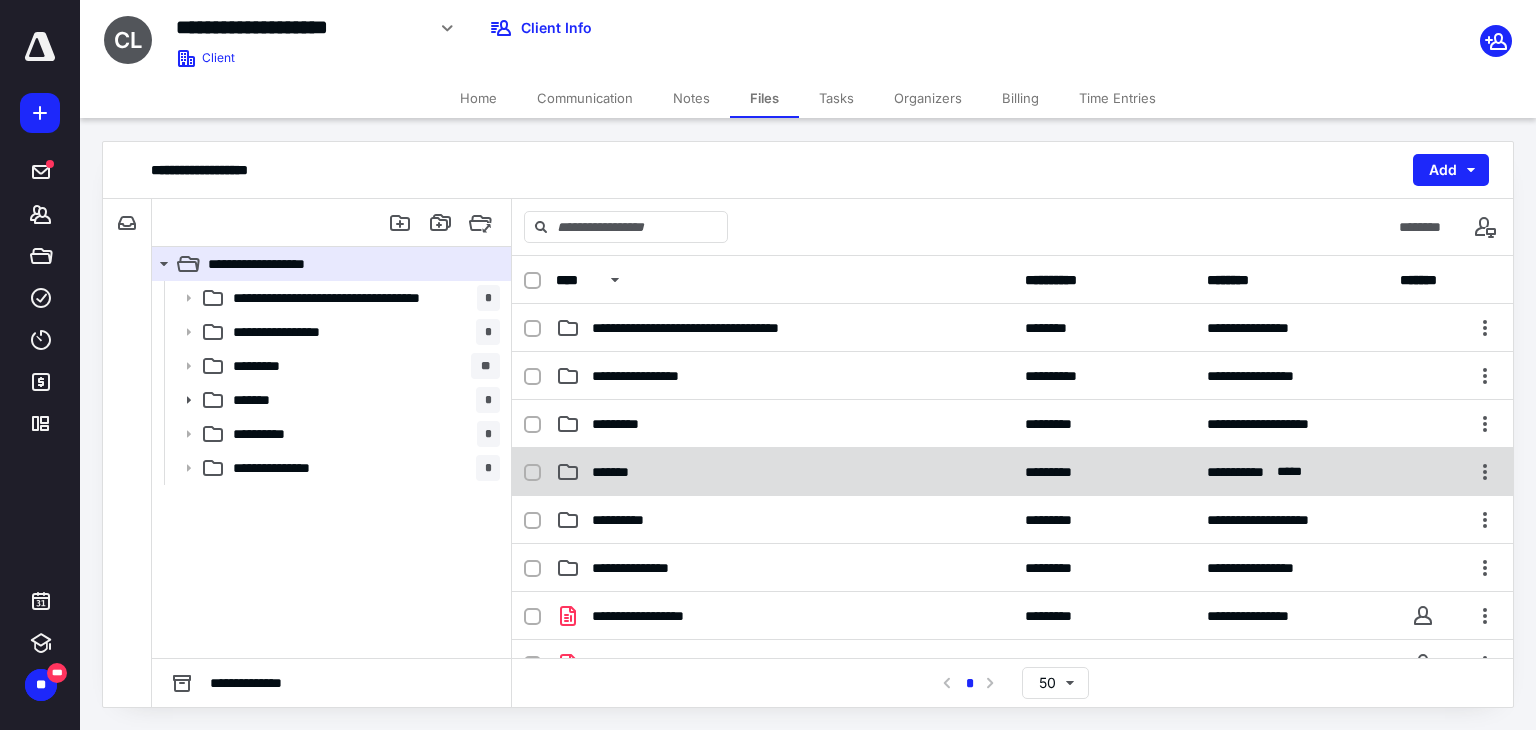click on "*******" at bounding box center [784, 472] 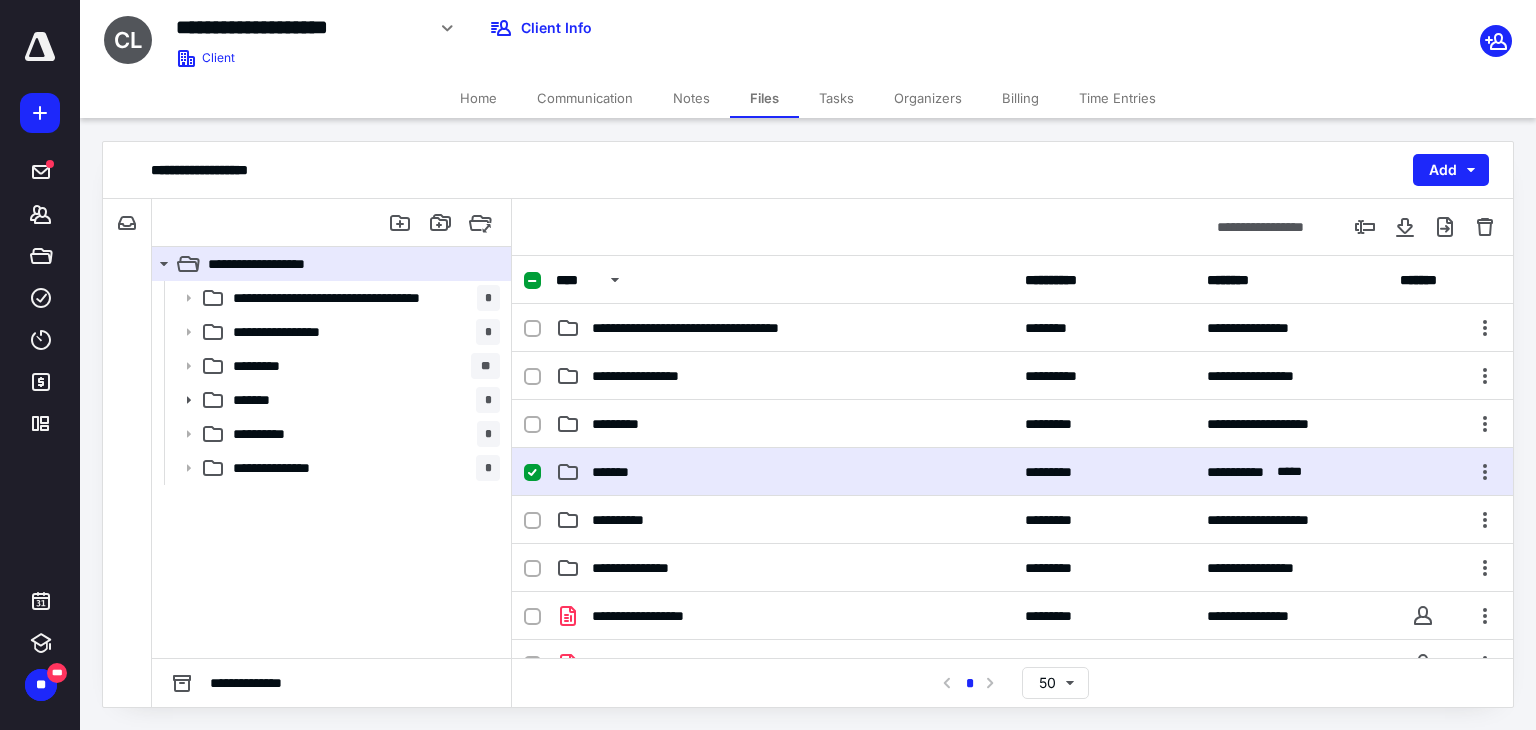 click on "*******" at bounding box center (784, 472) 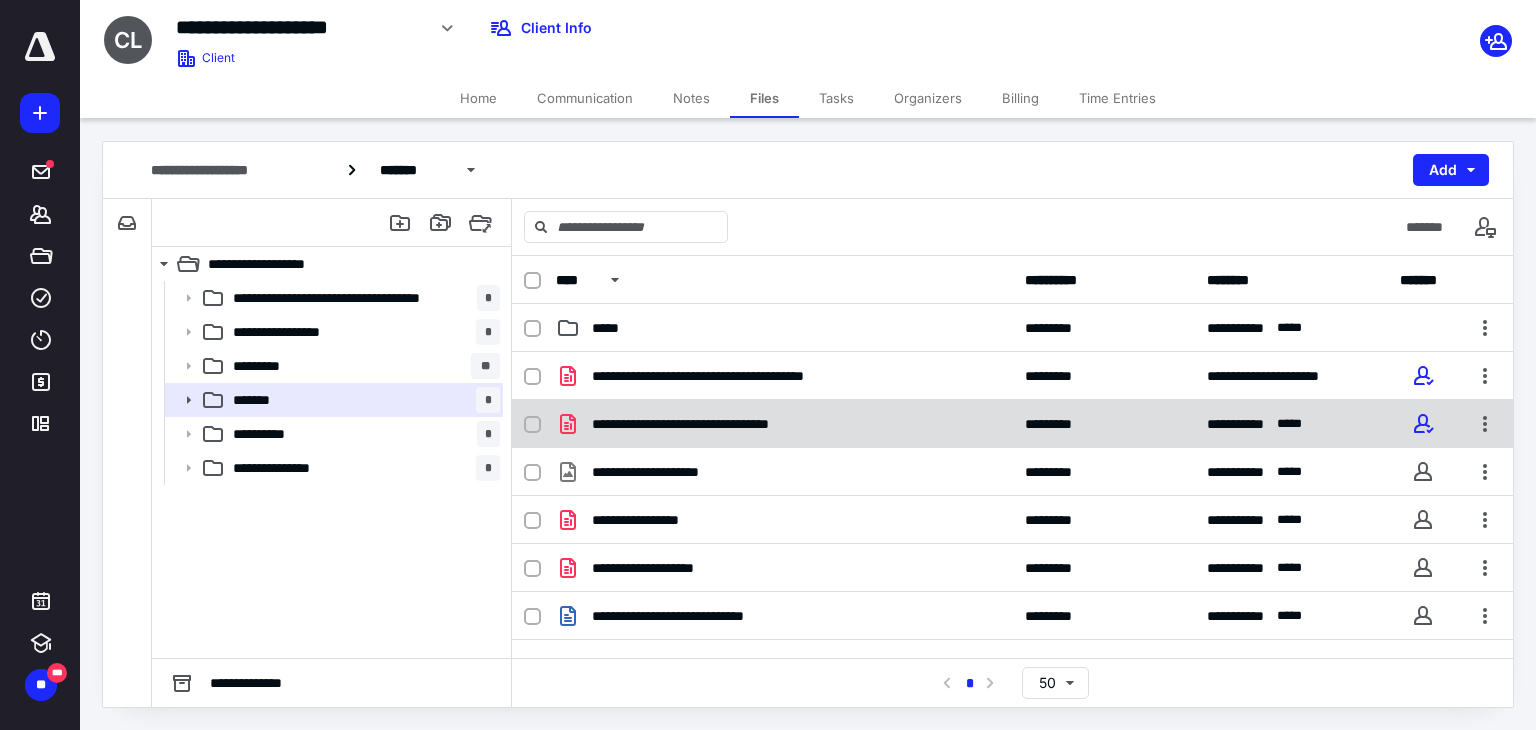 click on "**********" at bounding box center (784, 424) 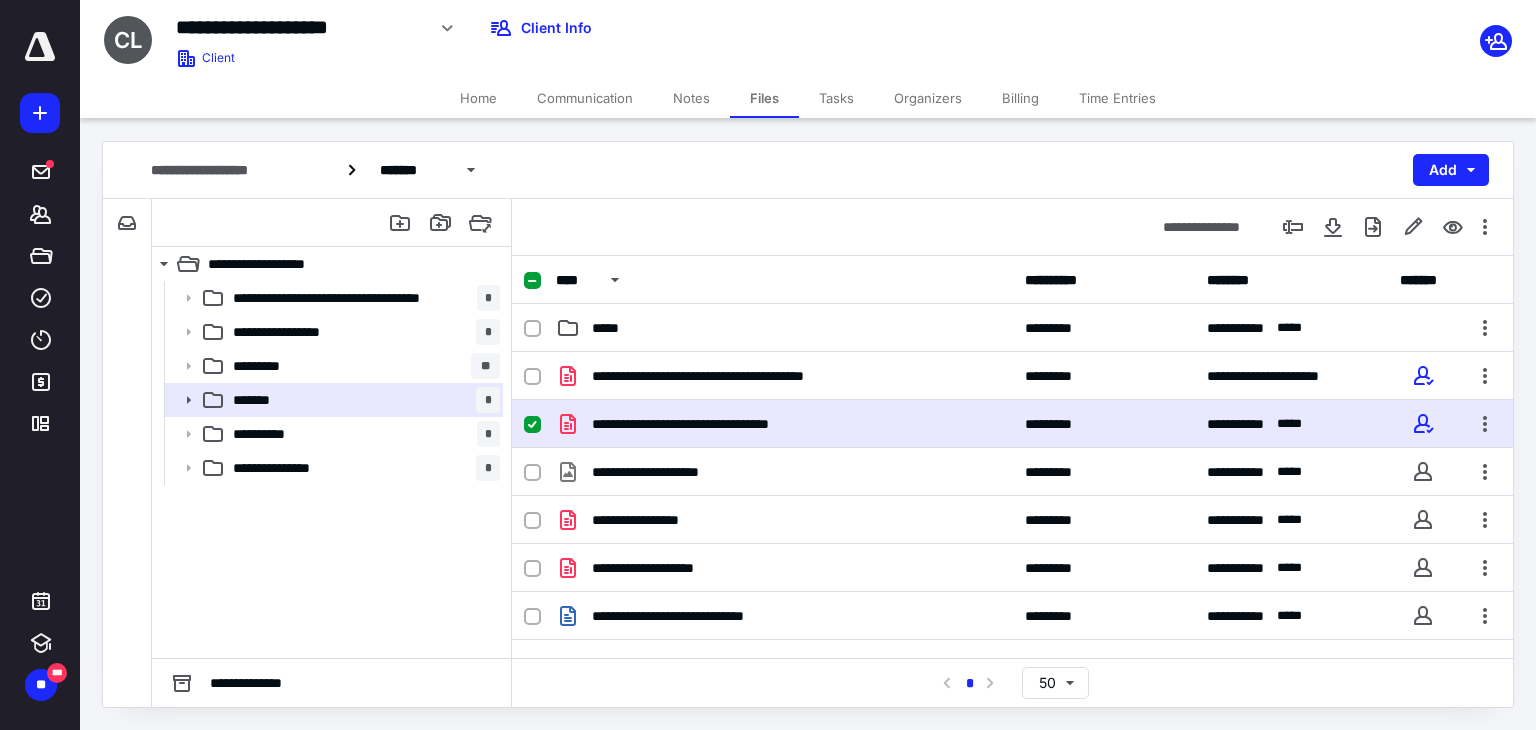 click on "**********" at bounding box center (784, 424) 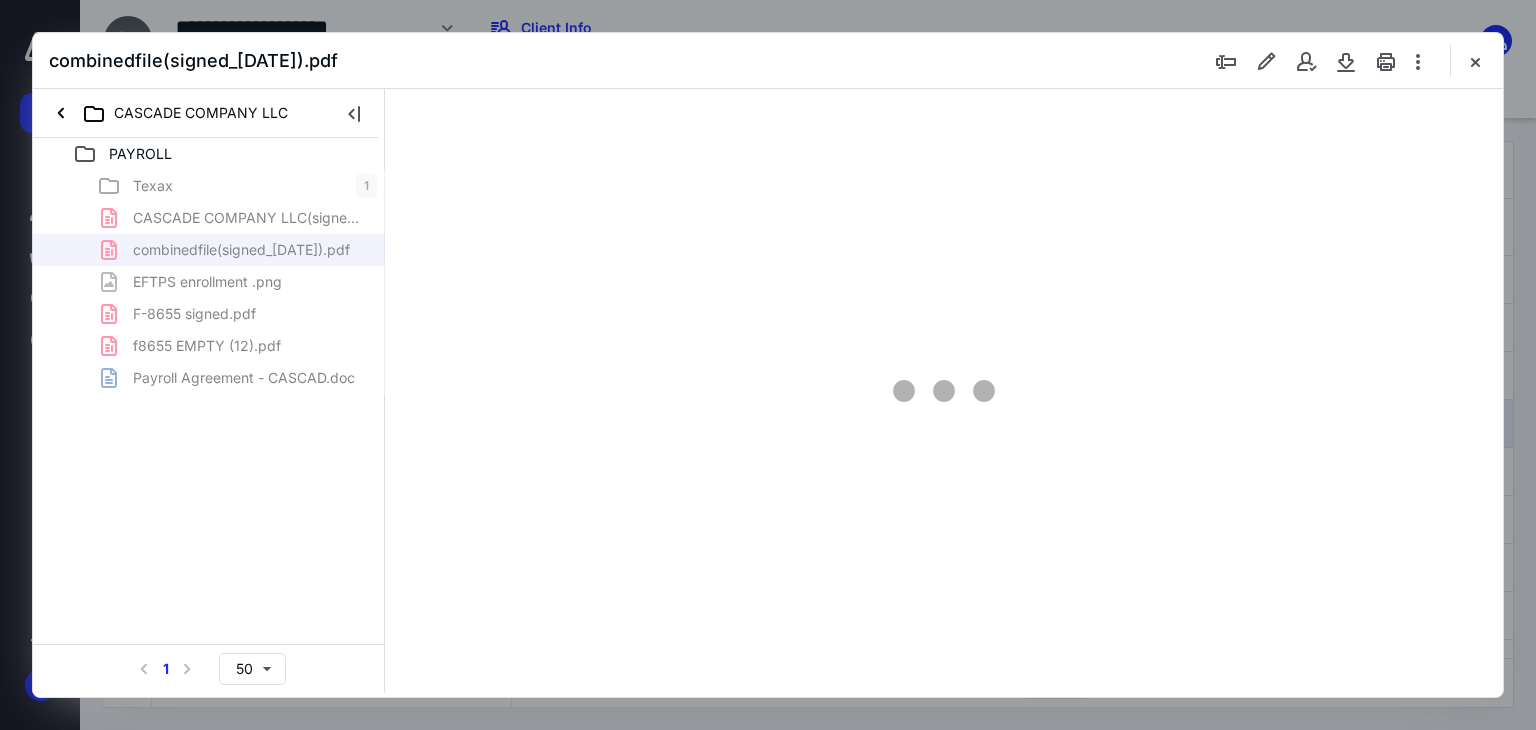 scroll, scrollTop: 0, scrollLeft: 0, axis: both 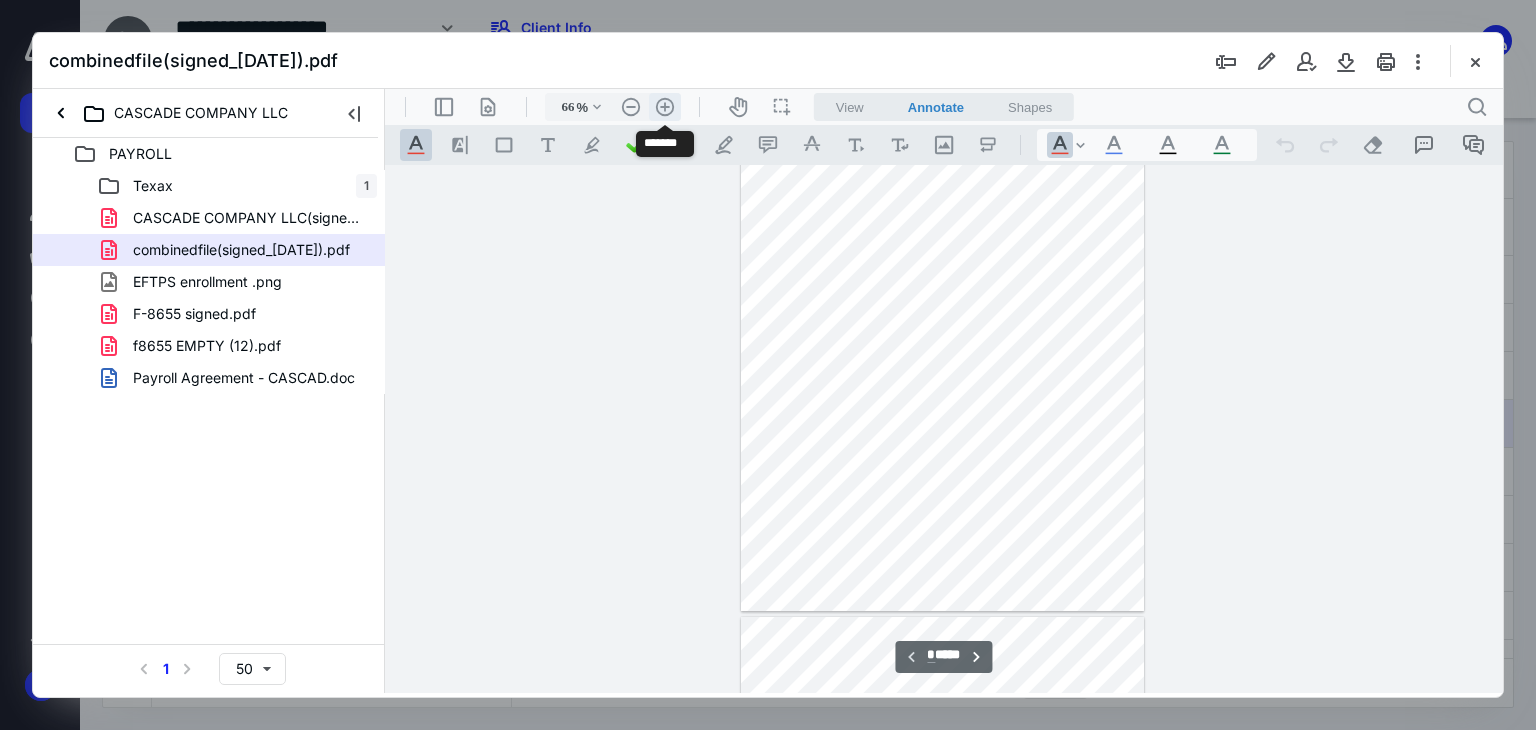 click on ".cls-1{fill:#abb0c4;} icon - header - zoom - in - line" at bounding box center [665, 107] 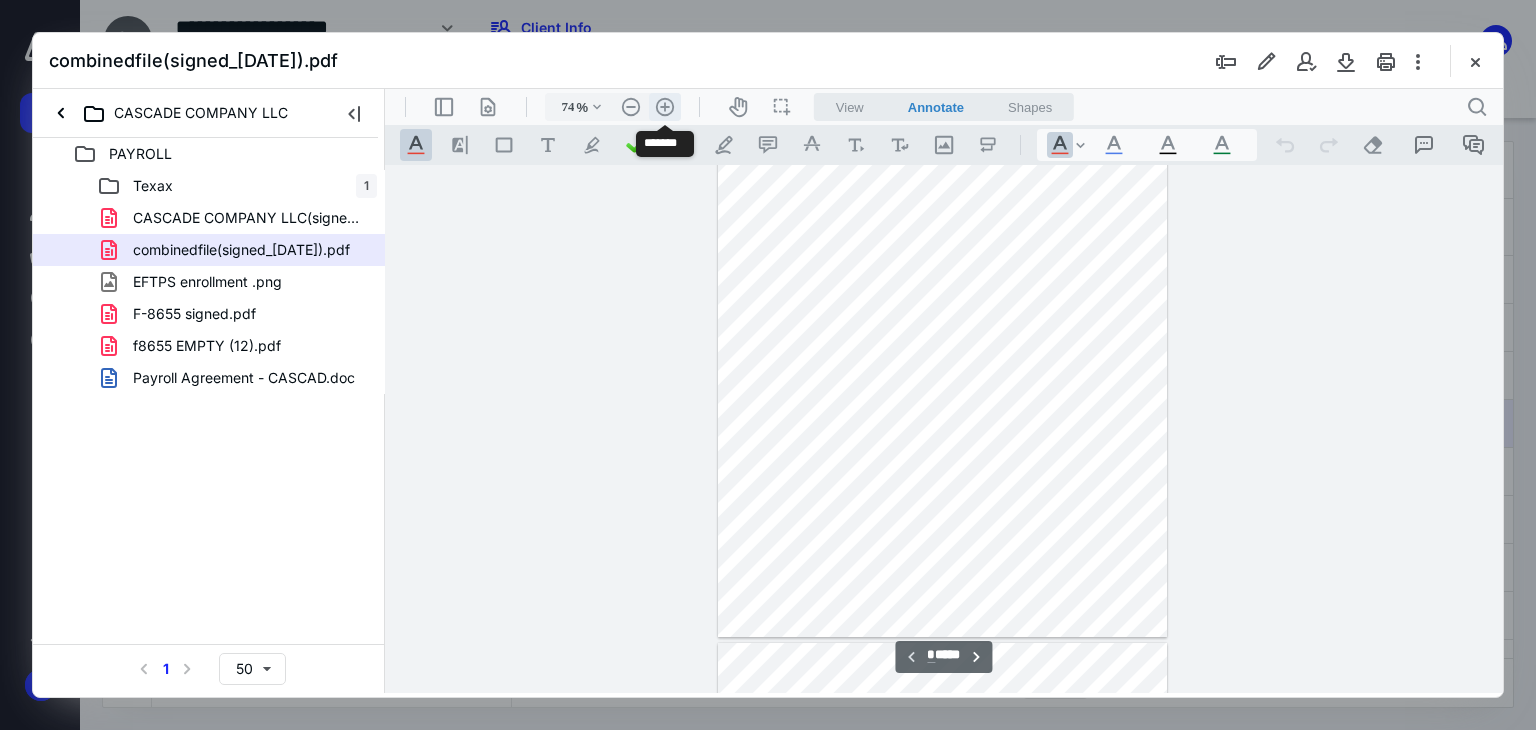 click on ".cls-1{fill:#abb0c4;} icon - header - zoom - in - line" at bounding box center (665, 107) 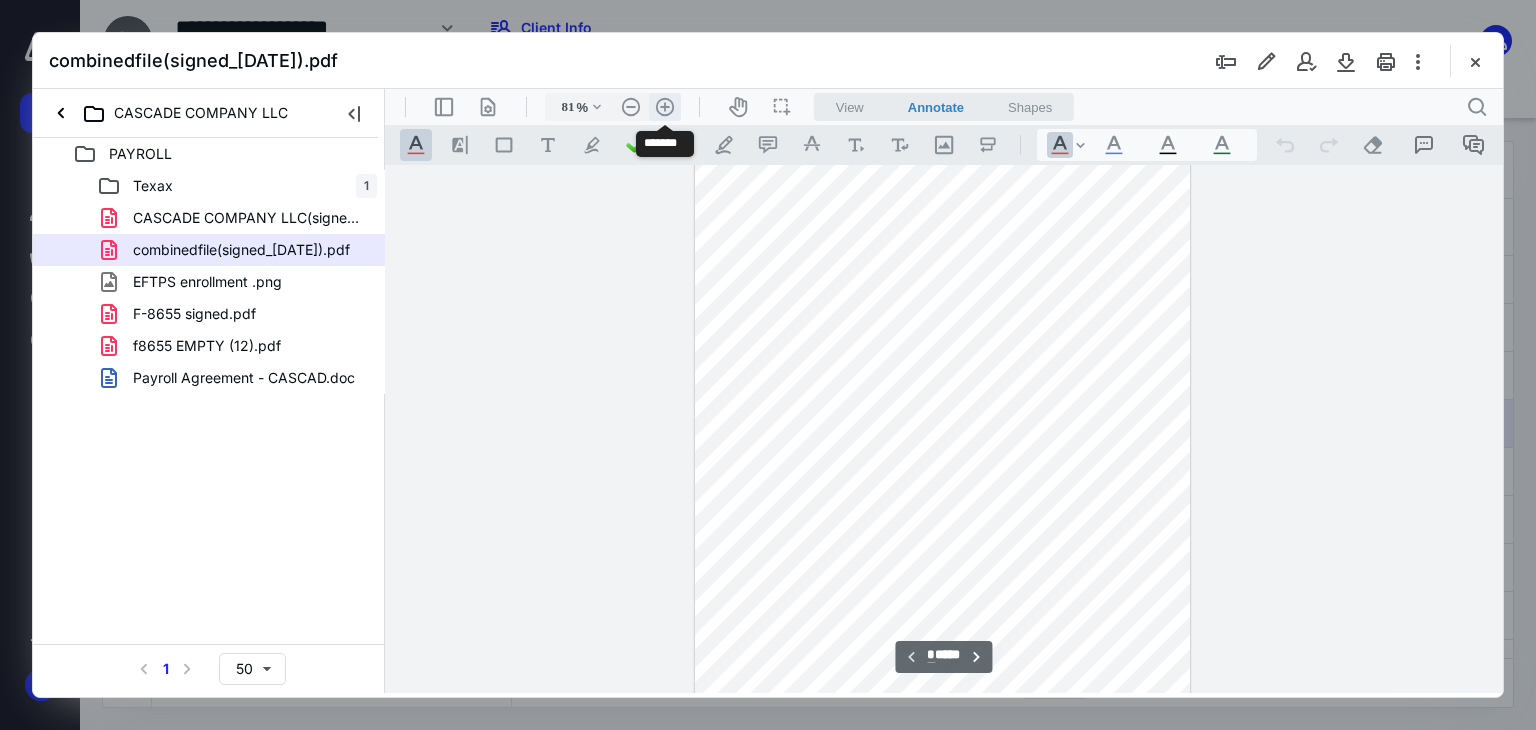 click on ".cls-1{fill:#abb0c4;} icon - header - zoom - in - line" at bounding box center (665, 107) 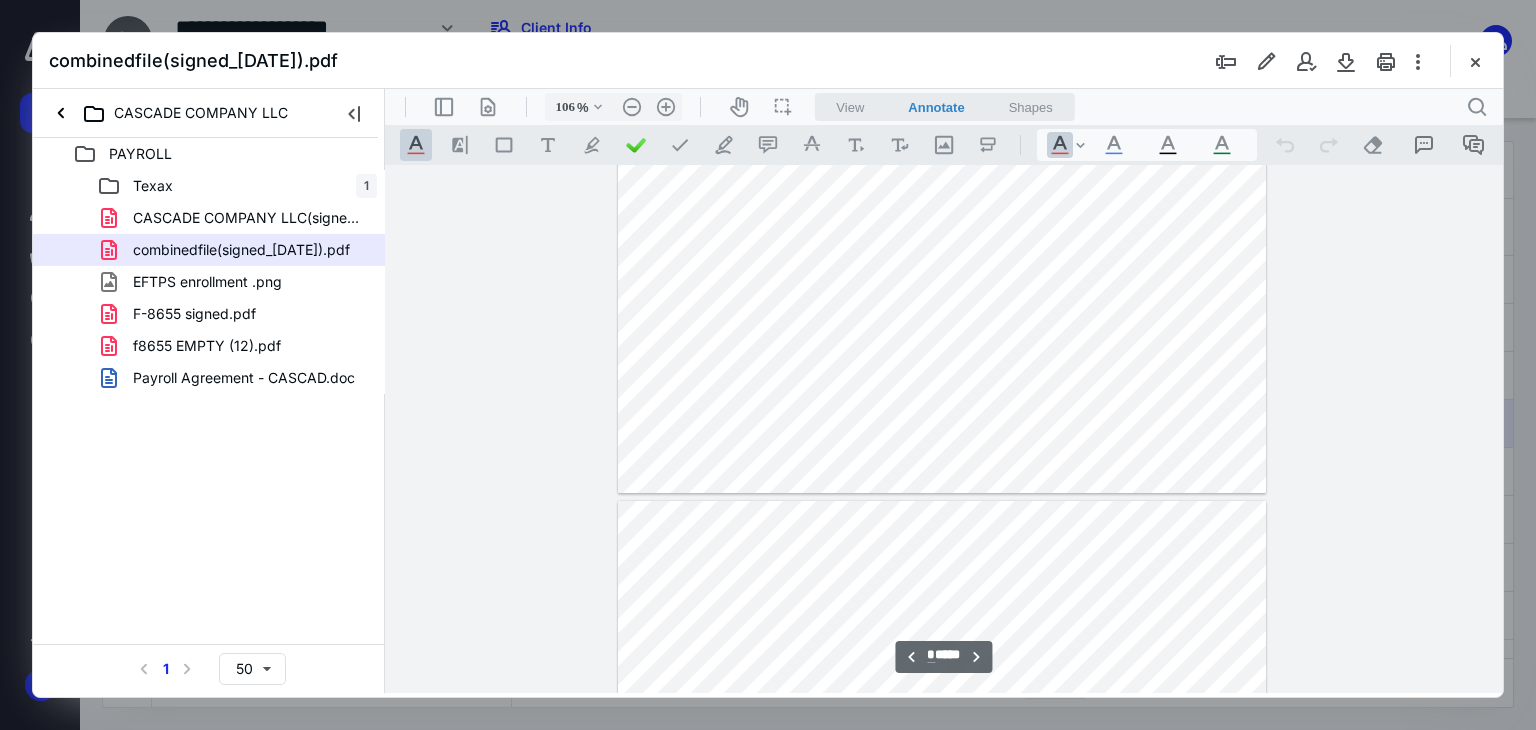 type on "*" 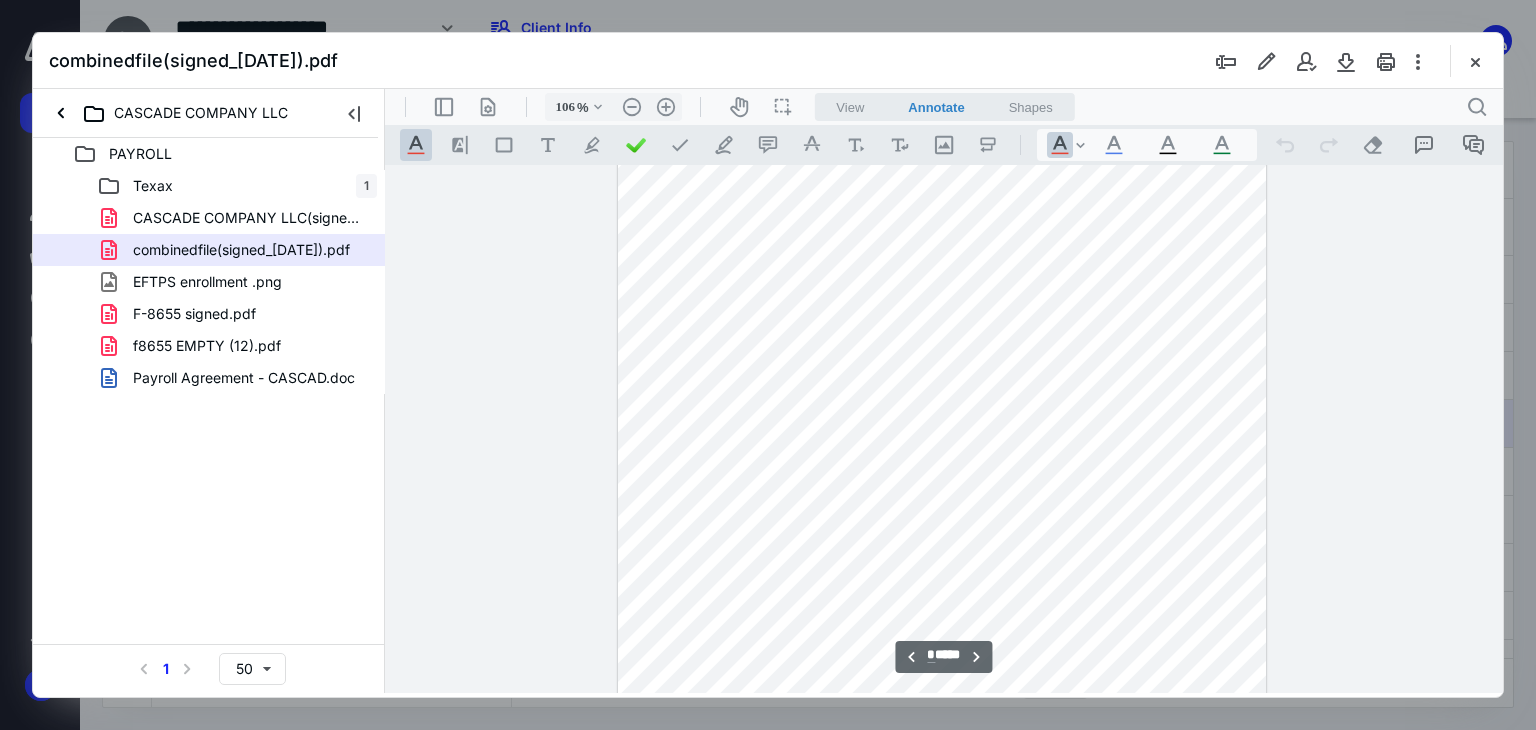 scroll, scrollTop: 6063, scrollLeft: 0, axis: vertical 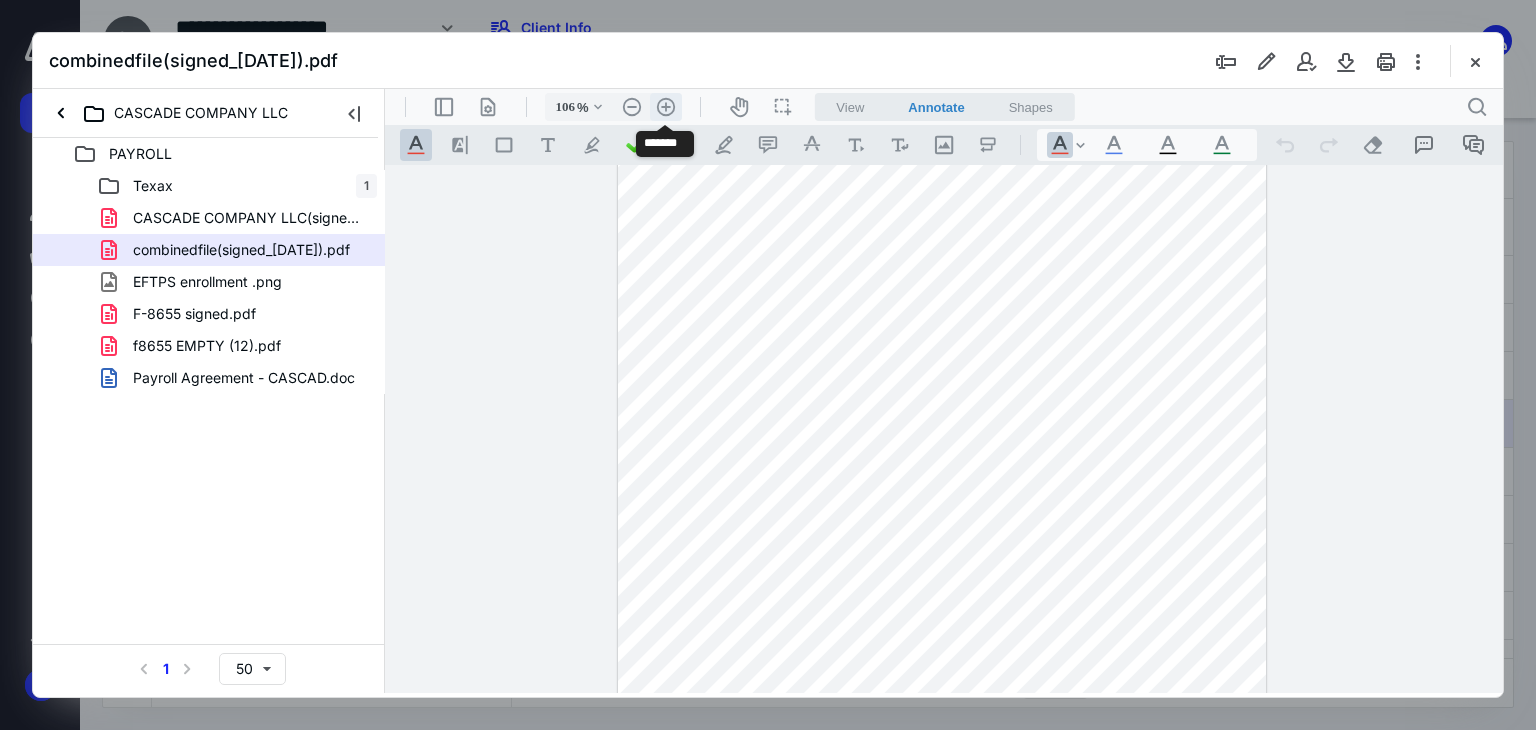 click on ".cls-1{fill:#abb0c4;} icon - header - zoom - in - line" at bounding box center [666, 107] 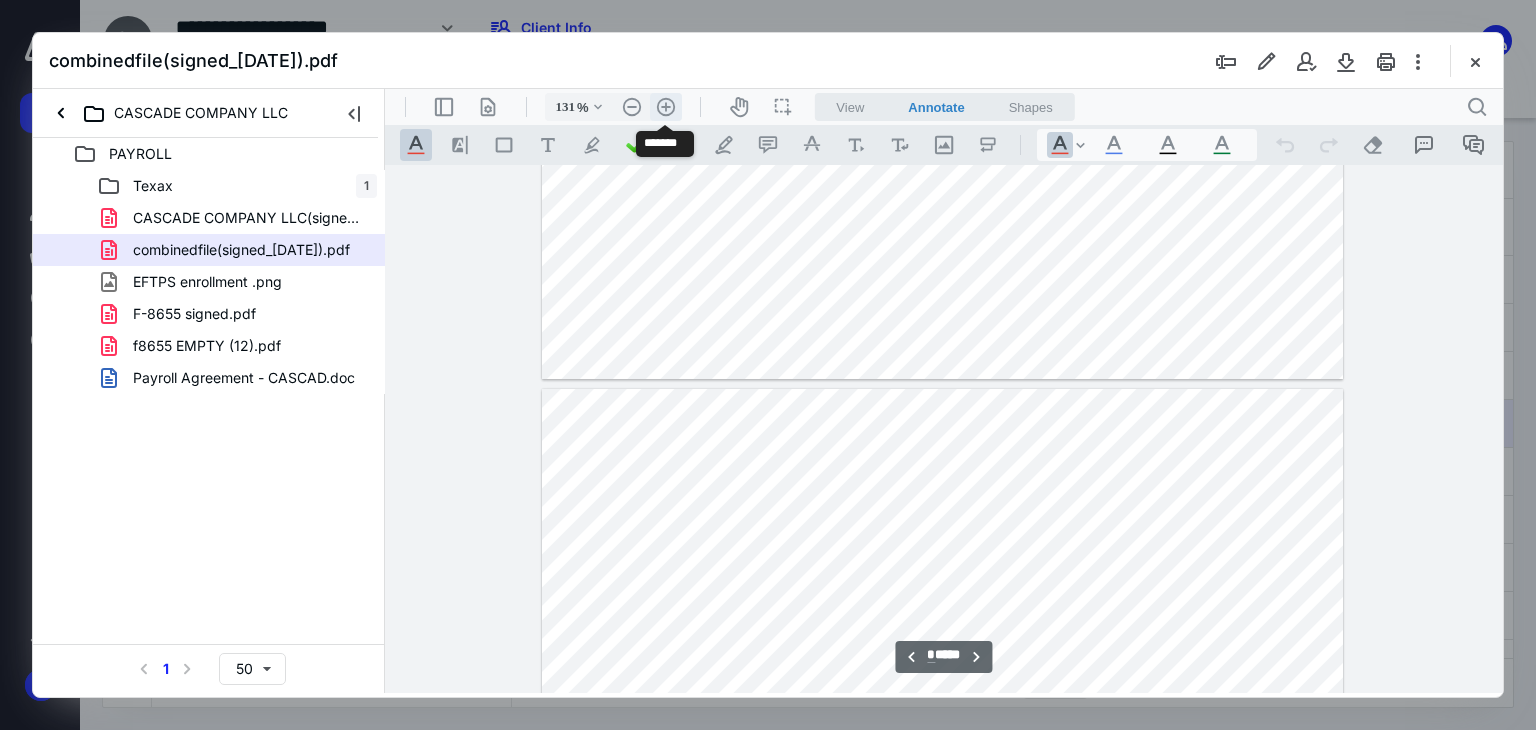 scroll, scrollTop: 7546, scrollLeft: 0, axis: vertical 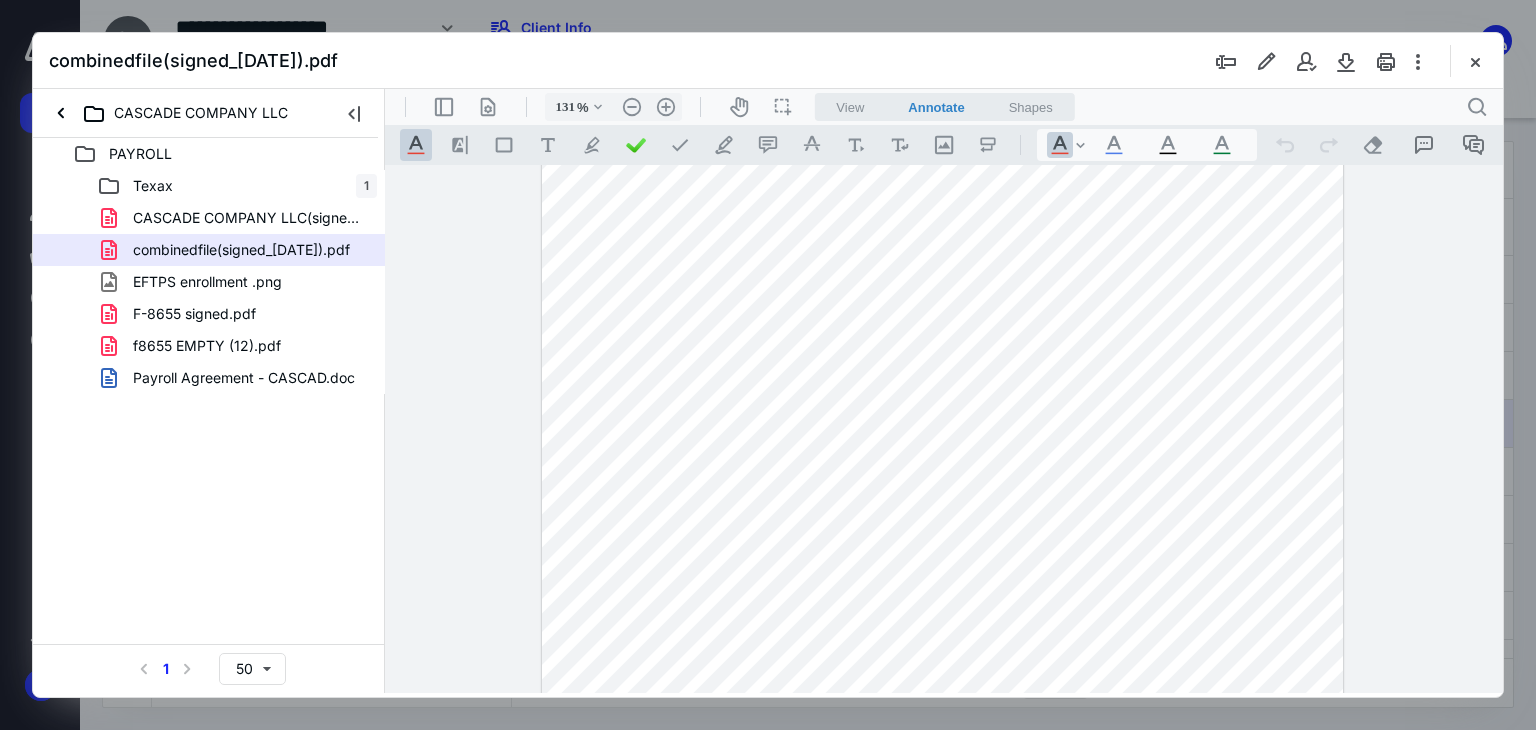 click at bounding box center [943, 472] 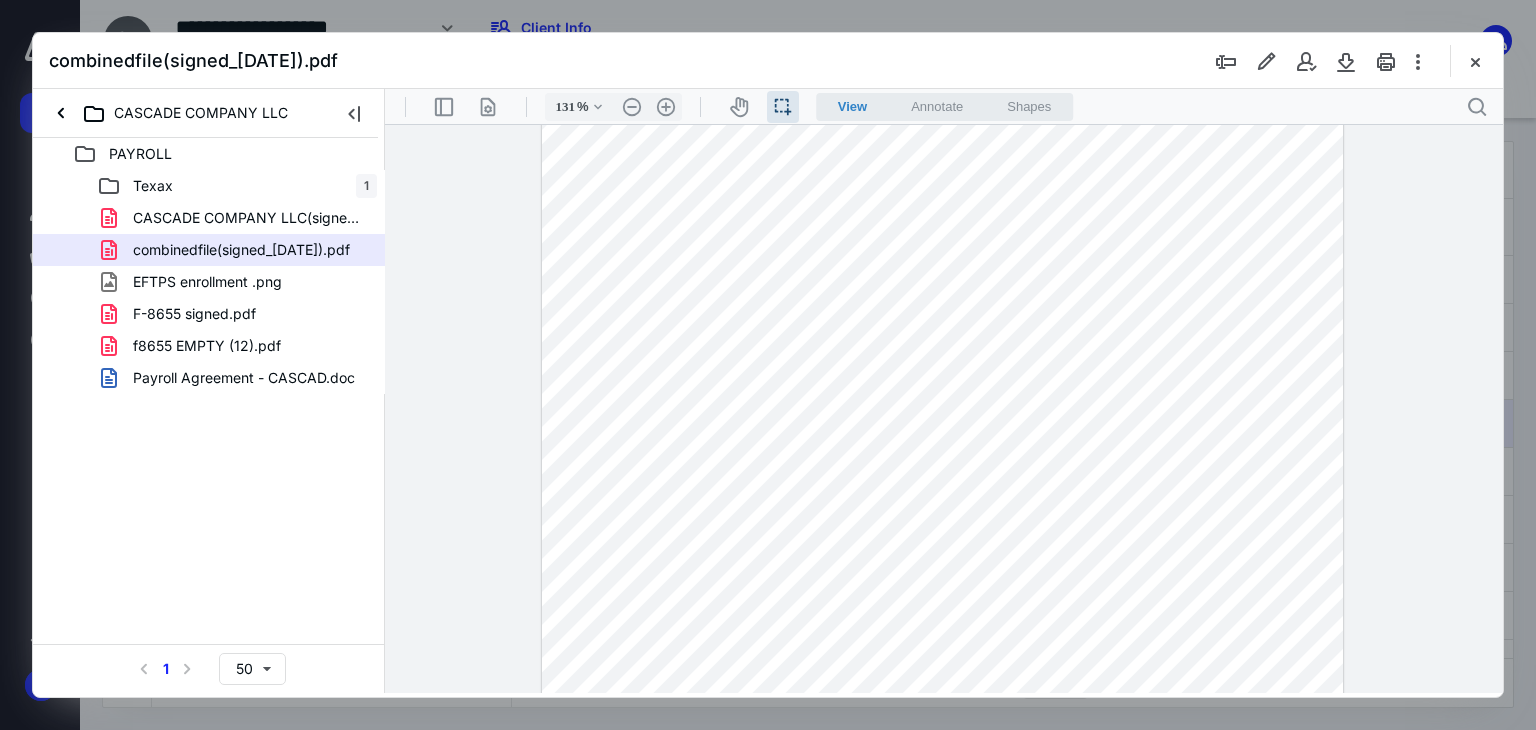 drag, startPoint x: 936, startPoint y: 370, endPoint x: 995, endPoint y: 375, distance: 59.211487 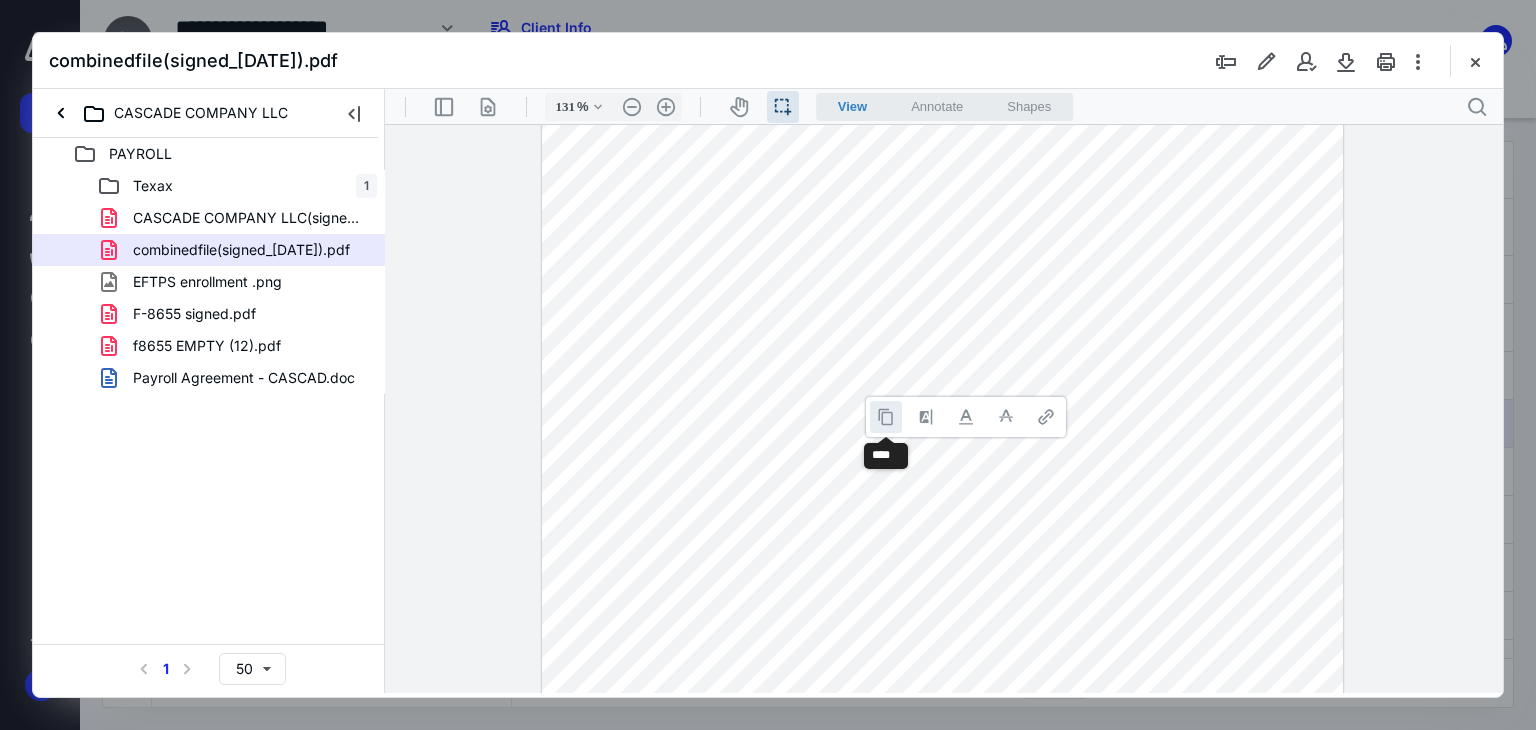 click at bounding box center [886, 417] 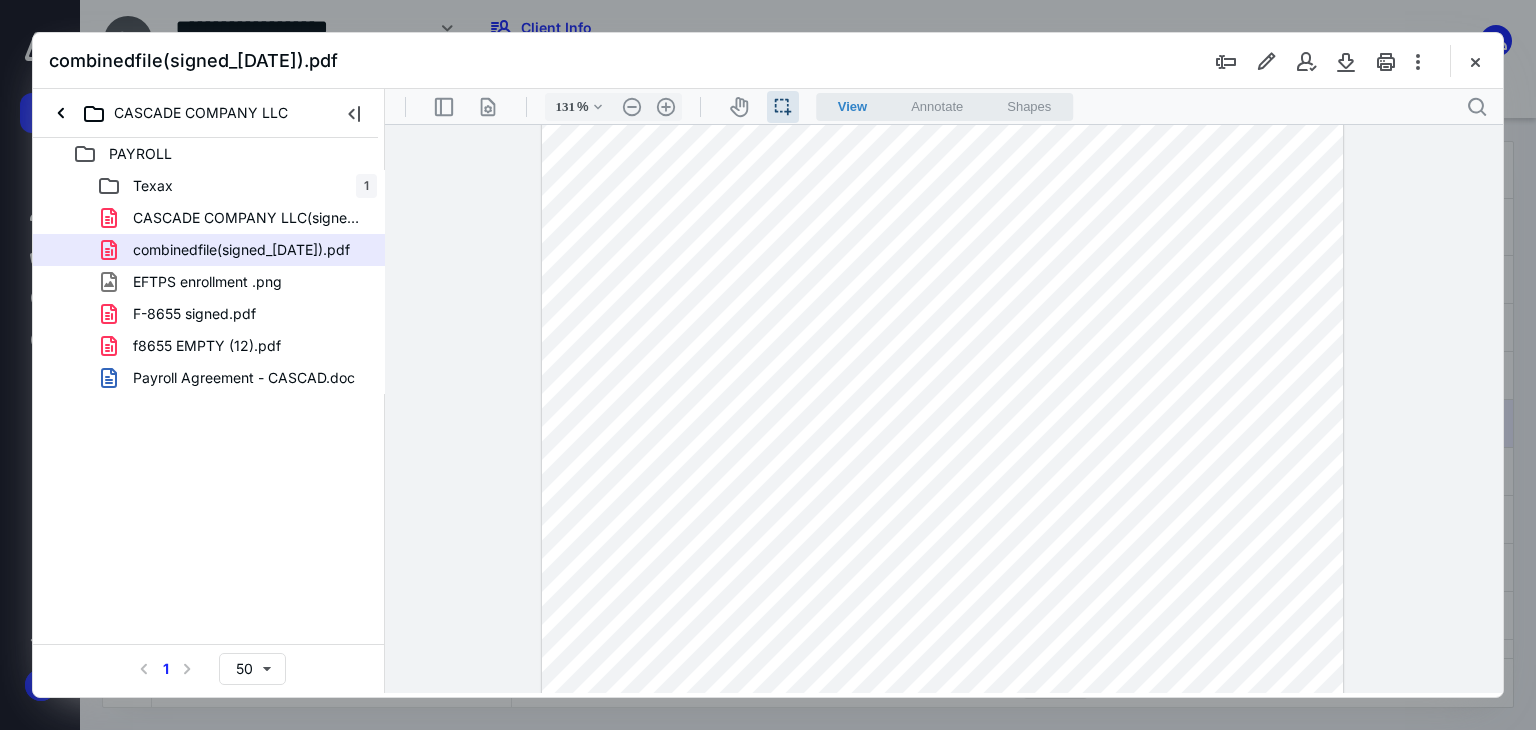 click at bounding box center [943, 432] 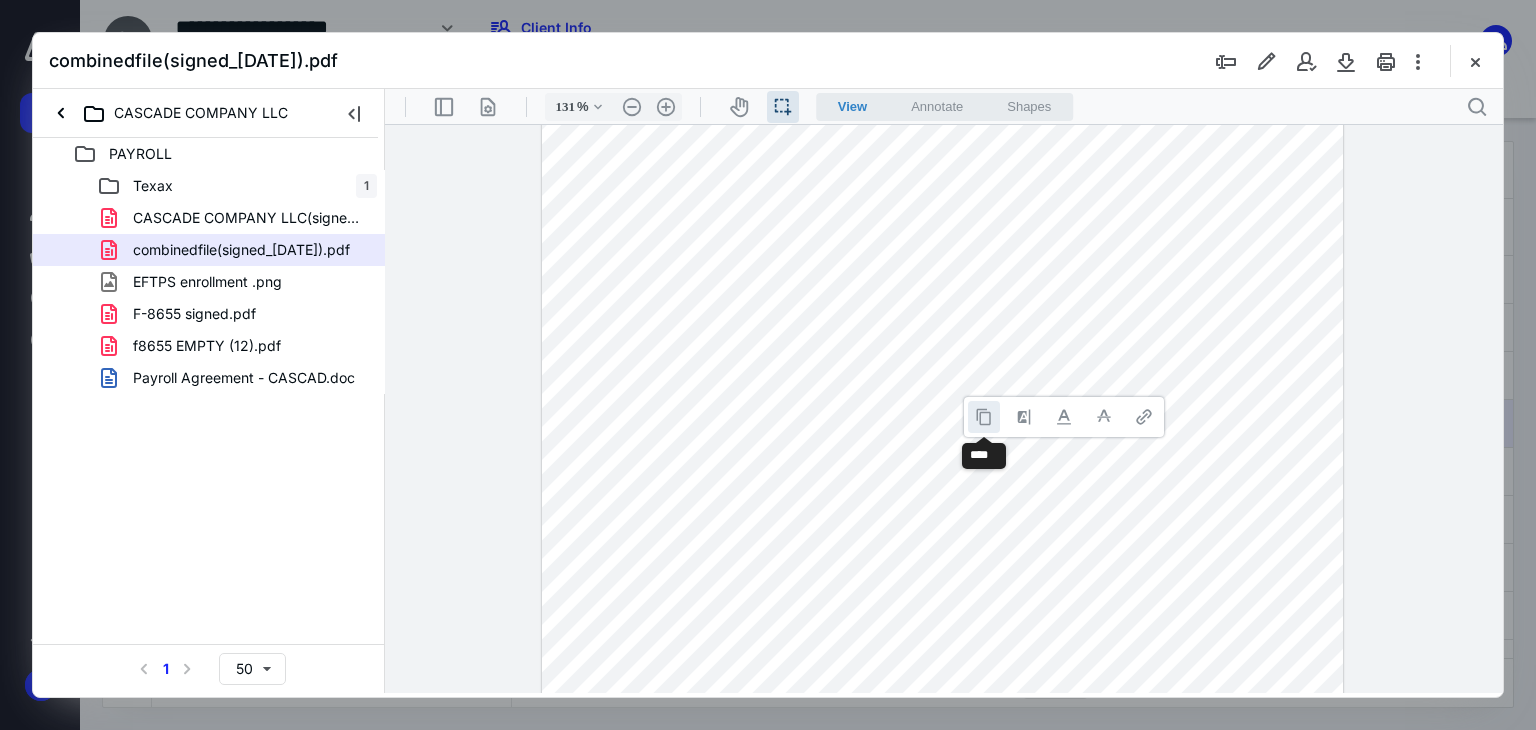 click at bounding box center (984, 417) 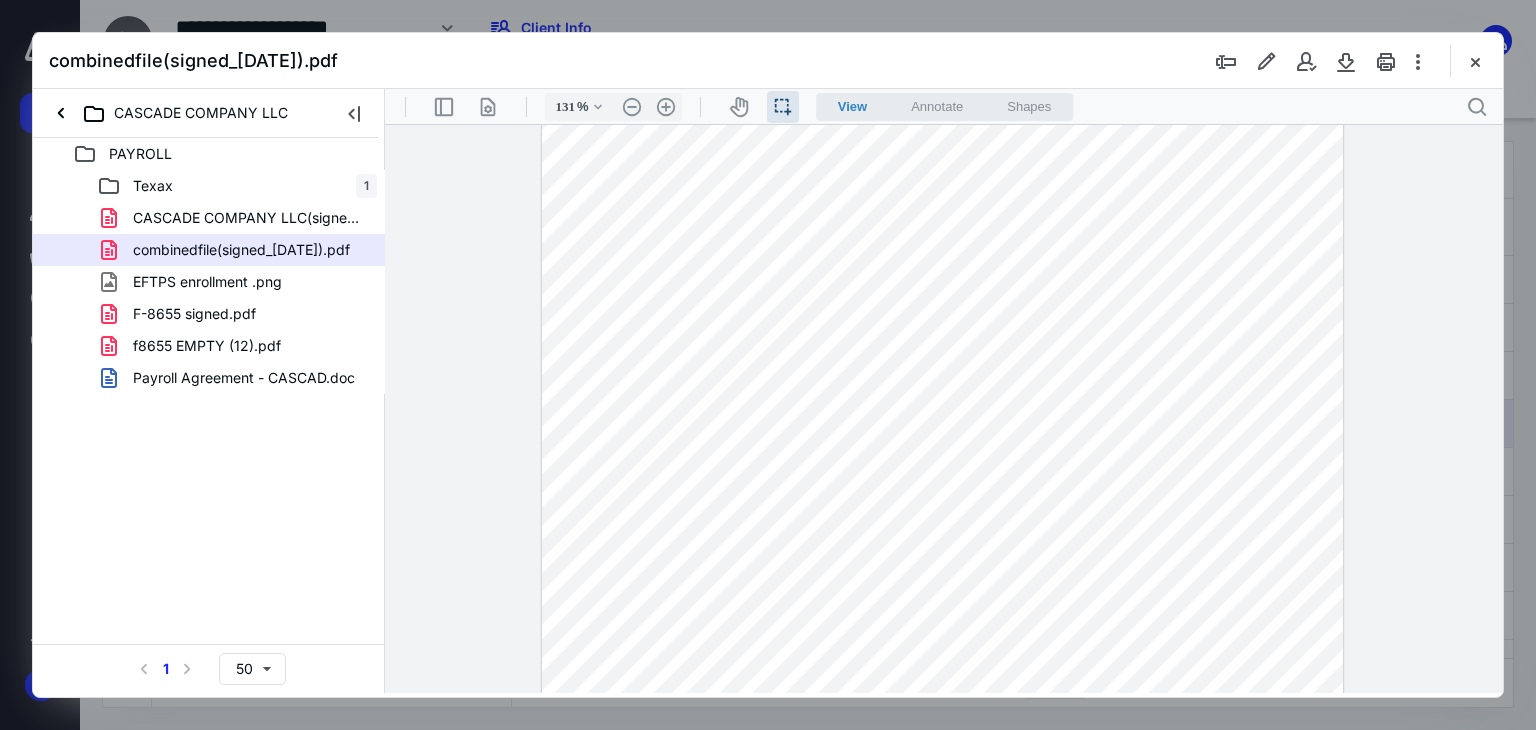 drag, startPoint x: 1476, startPoint y: 66, endPoint x: 1452, endPoint y: 66, distance: 24 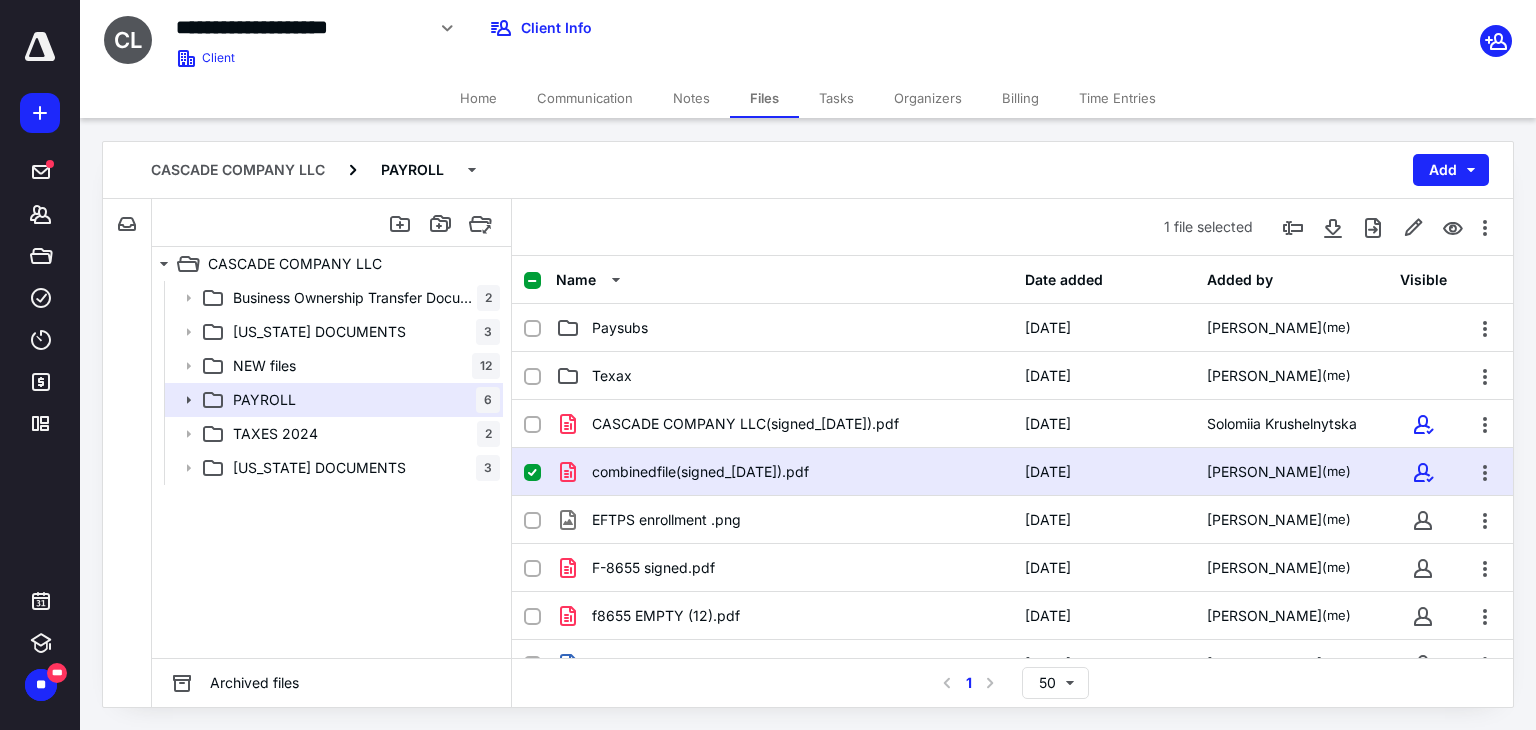 click on "Home" at bounding box center (478, 98) 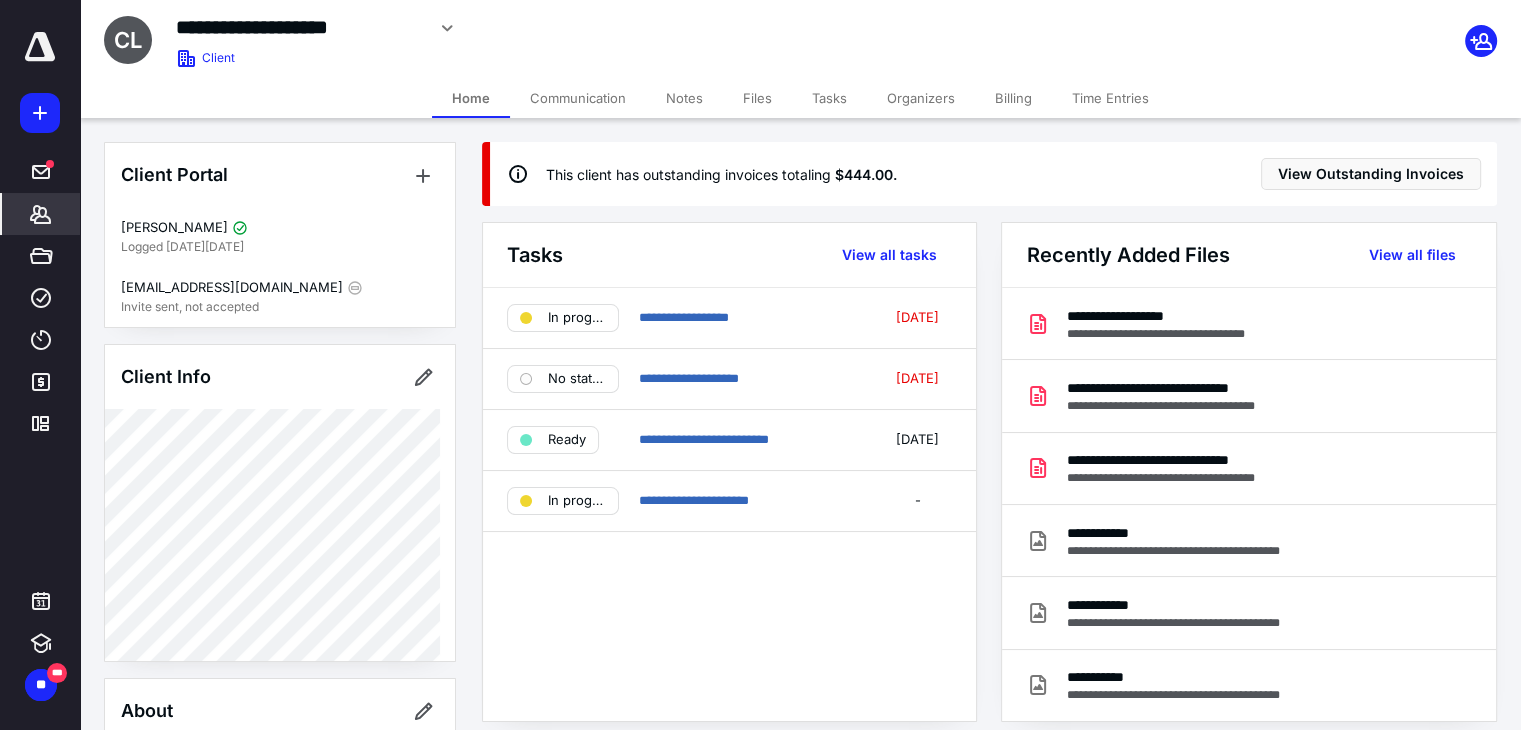 click on "Files" at bounding box center (757, 98) 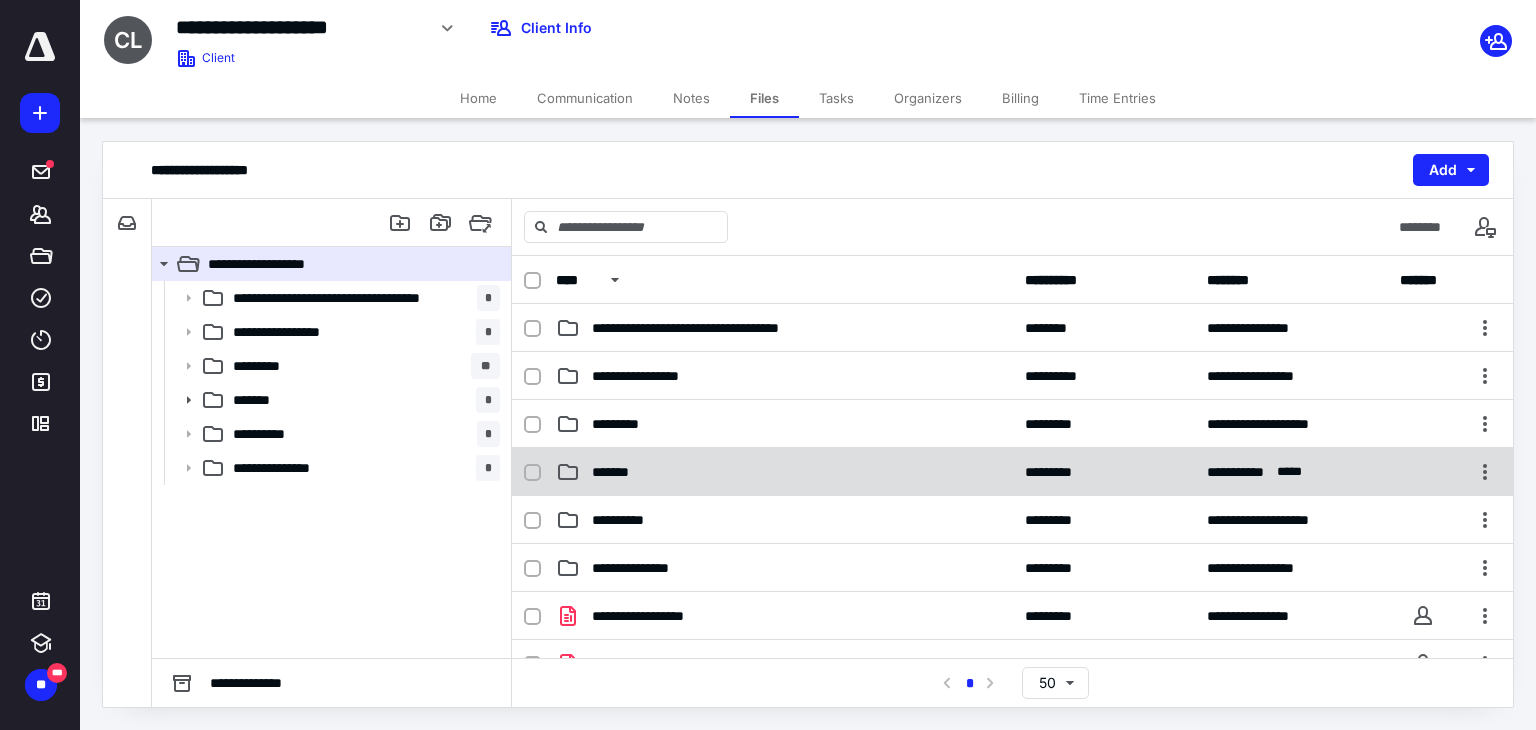 click on "*******" at bounding box center [784, 472] 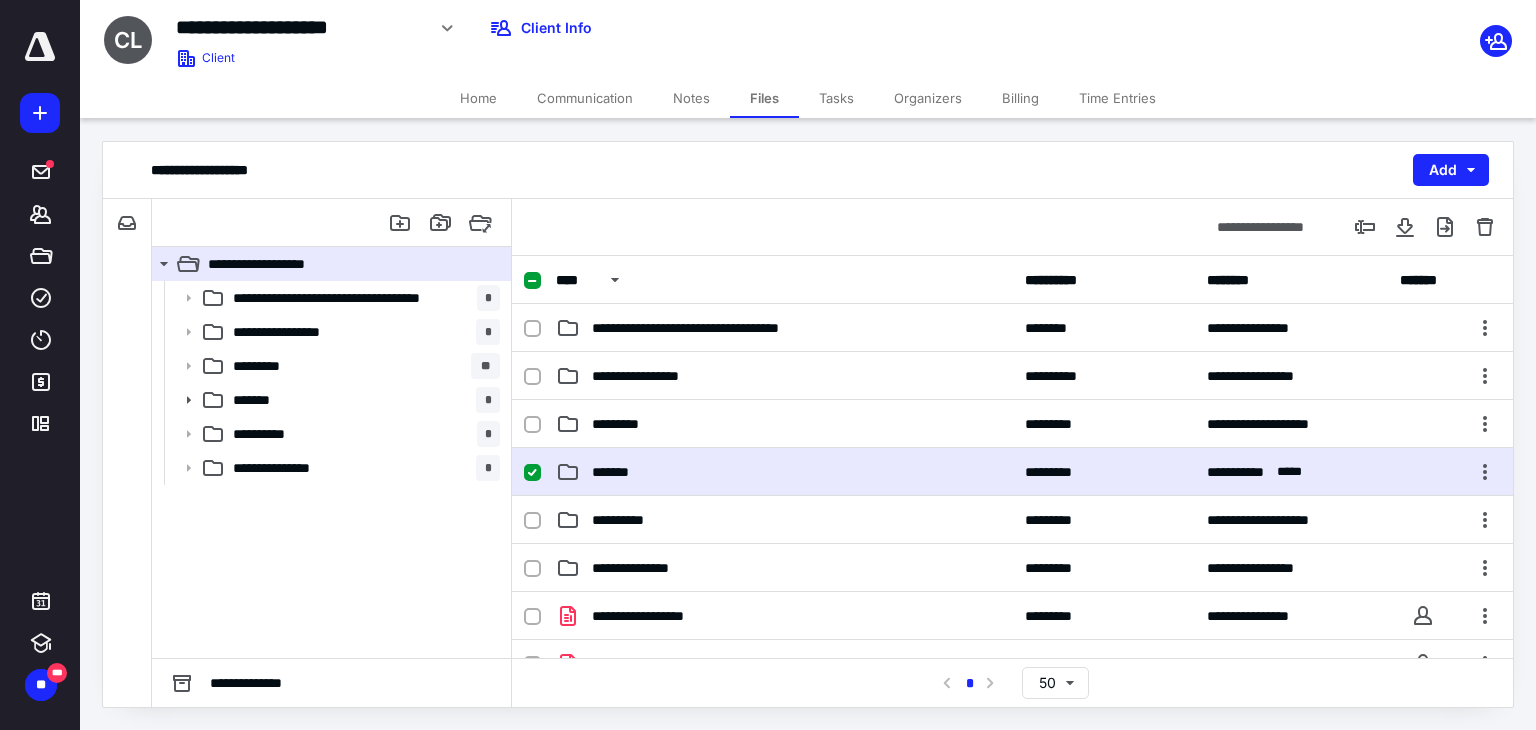 click on "*******" at bounding box center (784, 472) 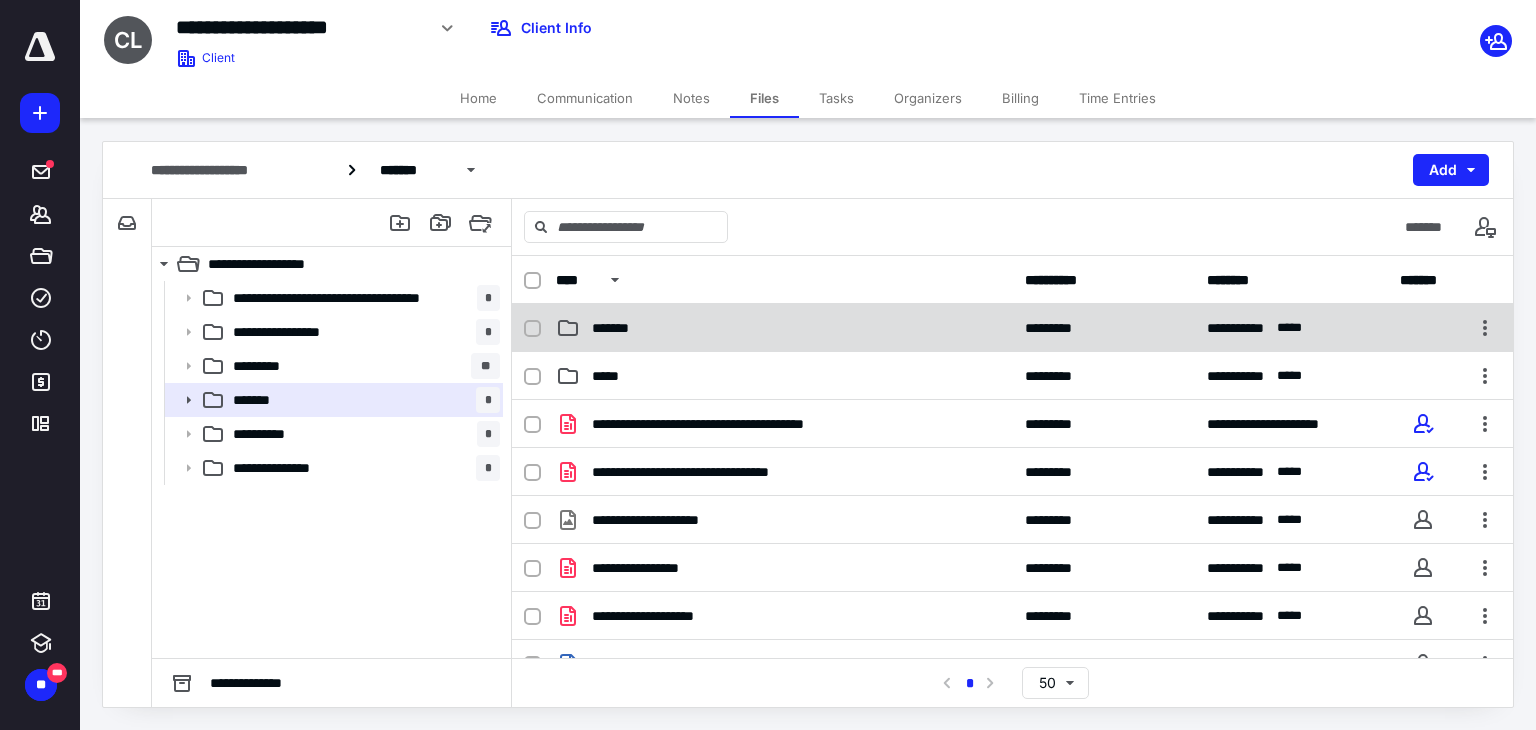 click on "*******" at bounding box center (784, 328) 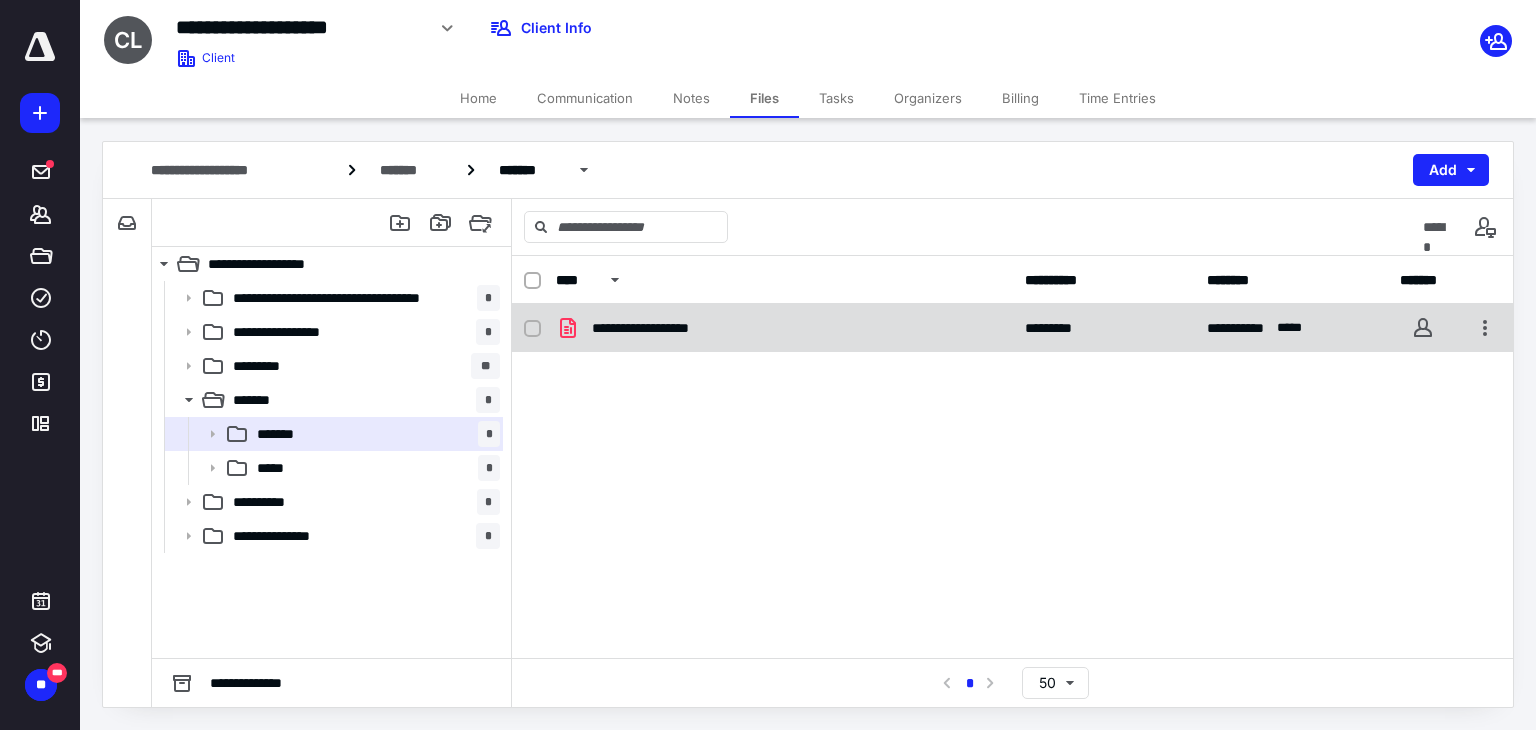 click on "**********" at bounding box center [784, 328] 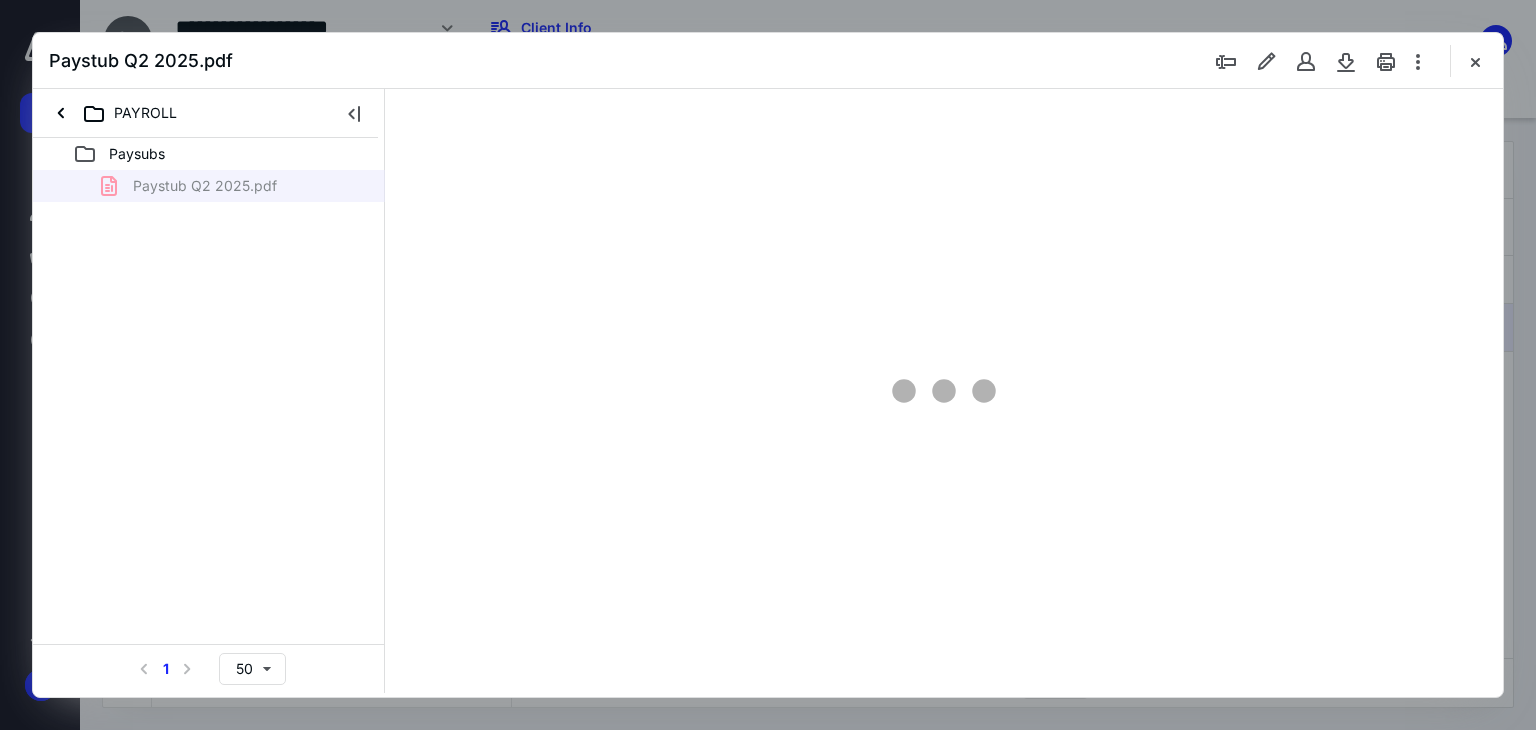 scroll, scrollTop: 0, scrollLeft: 0, axis: both 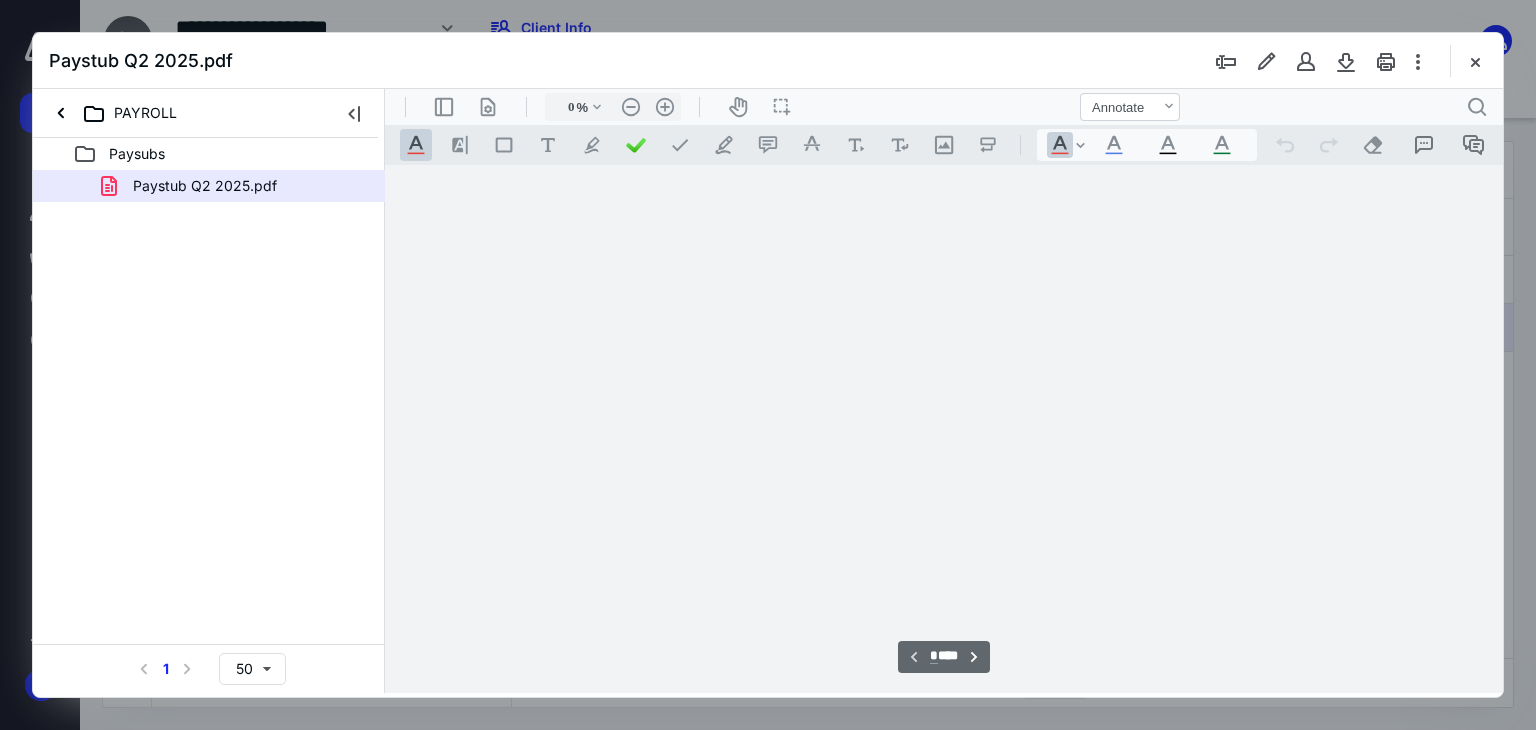 type on "66" 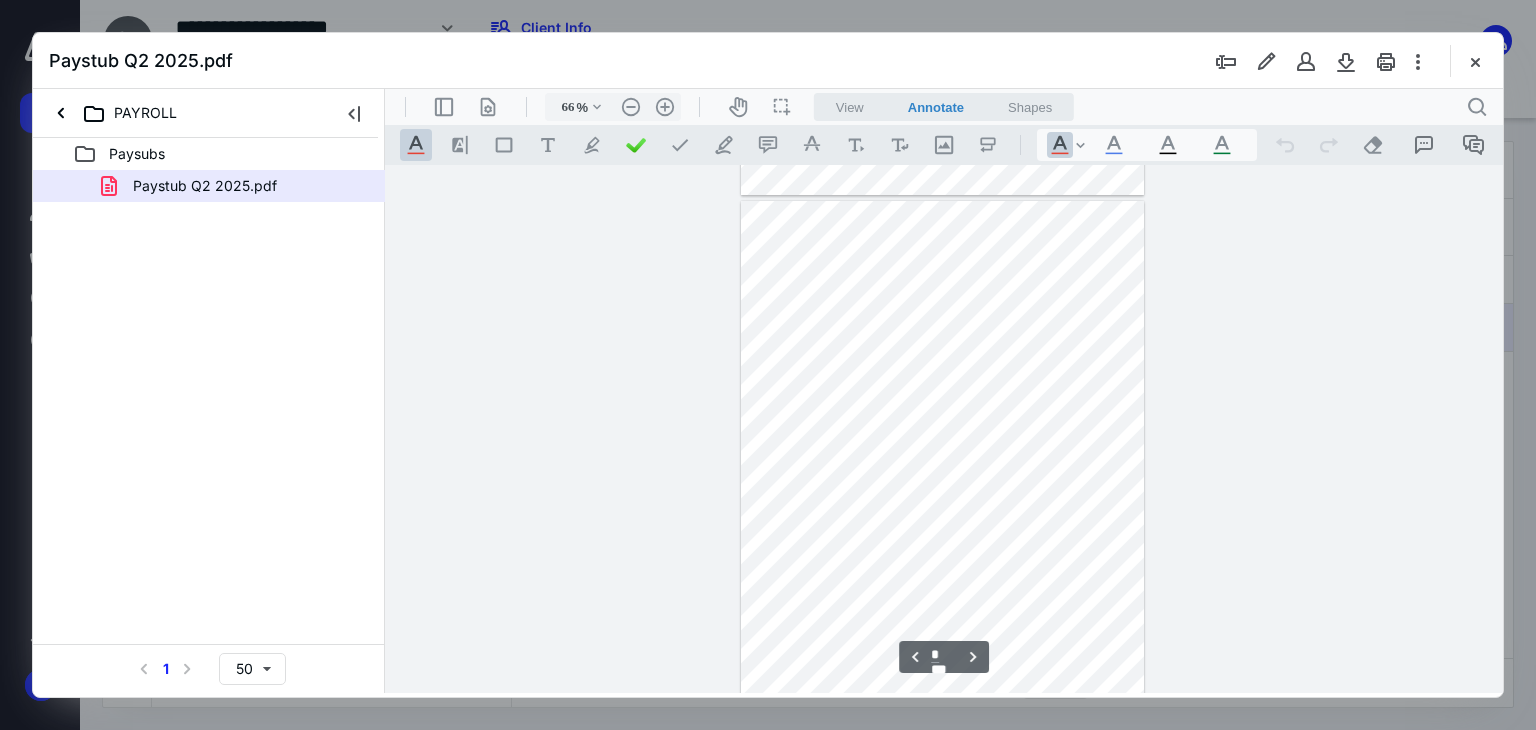 type on "*" 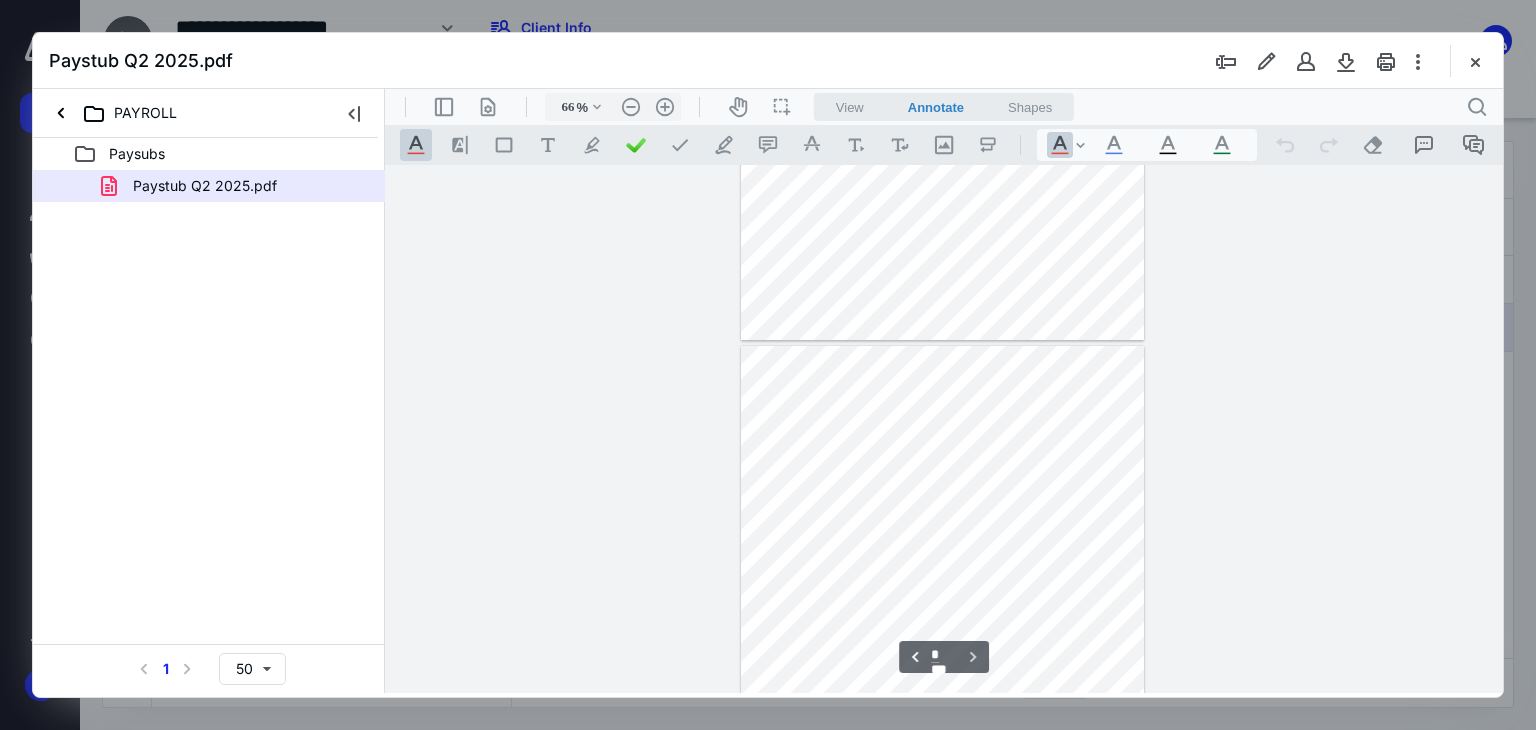 scroll, scrollTop: 2640, scrollLeft: 0, axis: vertical 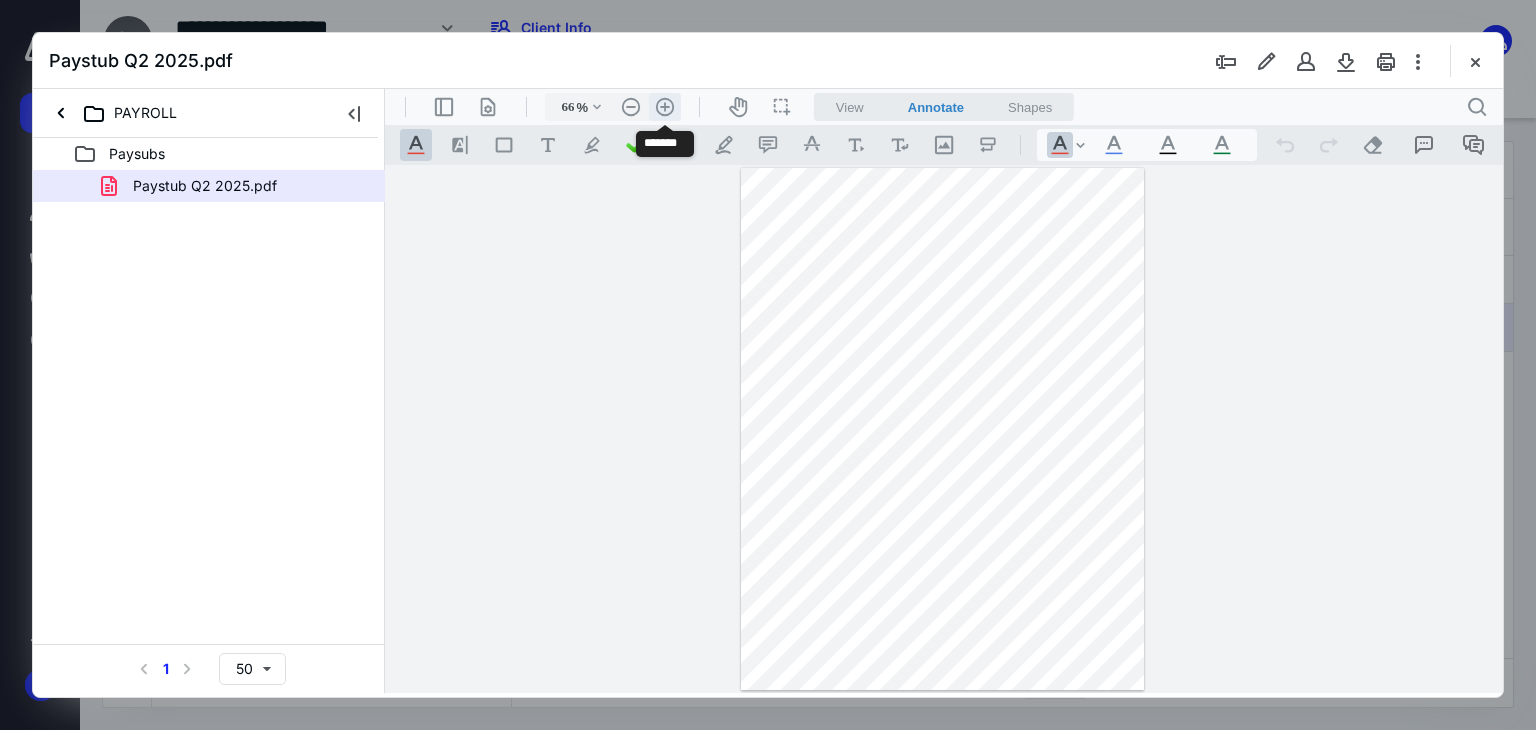 click on ".cls-1{fill:#abb0c4;} icon - header - zoom - in - line" at bounding box center (665, 107) 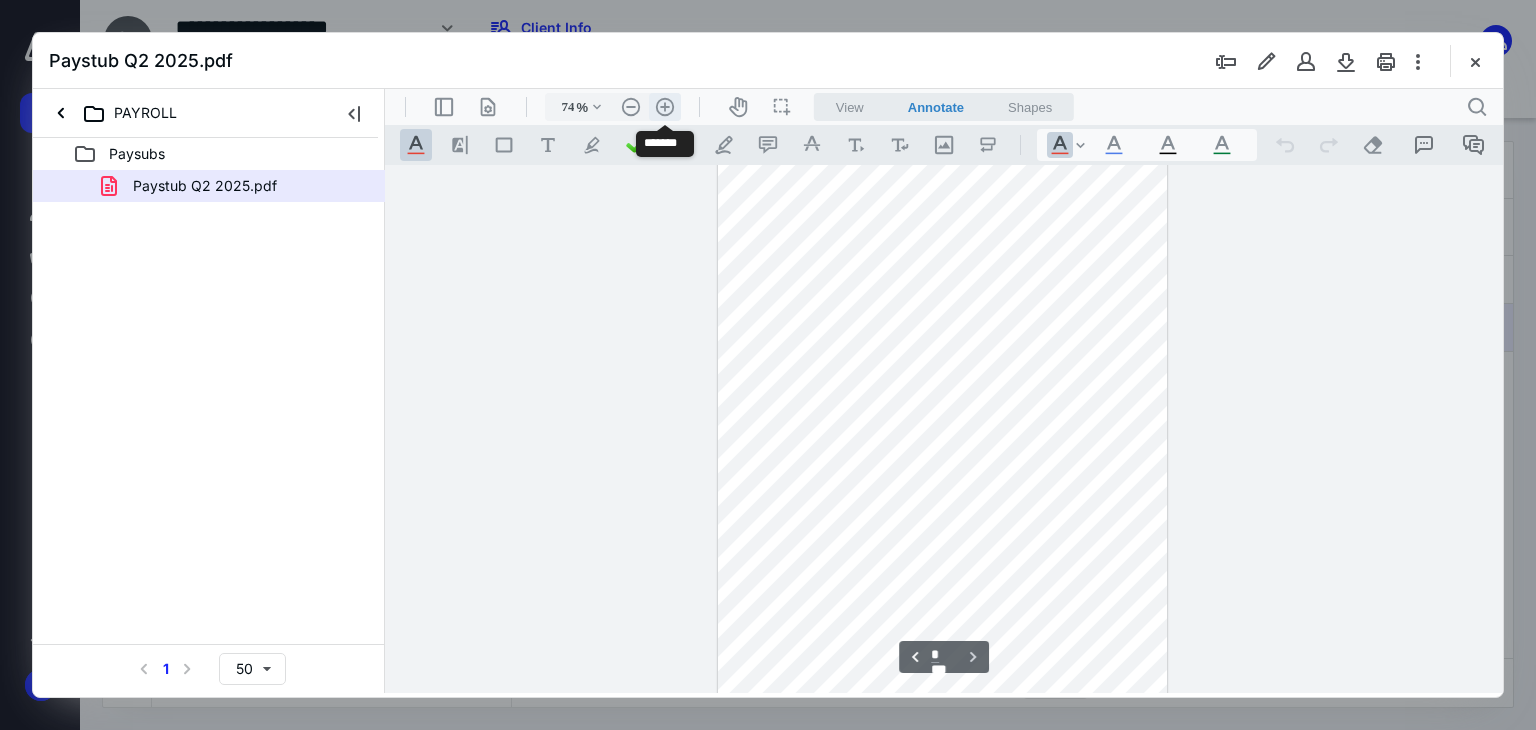 click on ".cls-1{fill:#abb0c4;} icon - header - zoom - in - line" at bounding box center [665, 107] 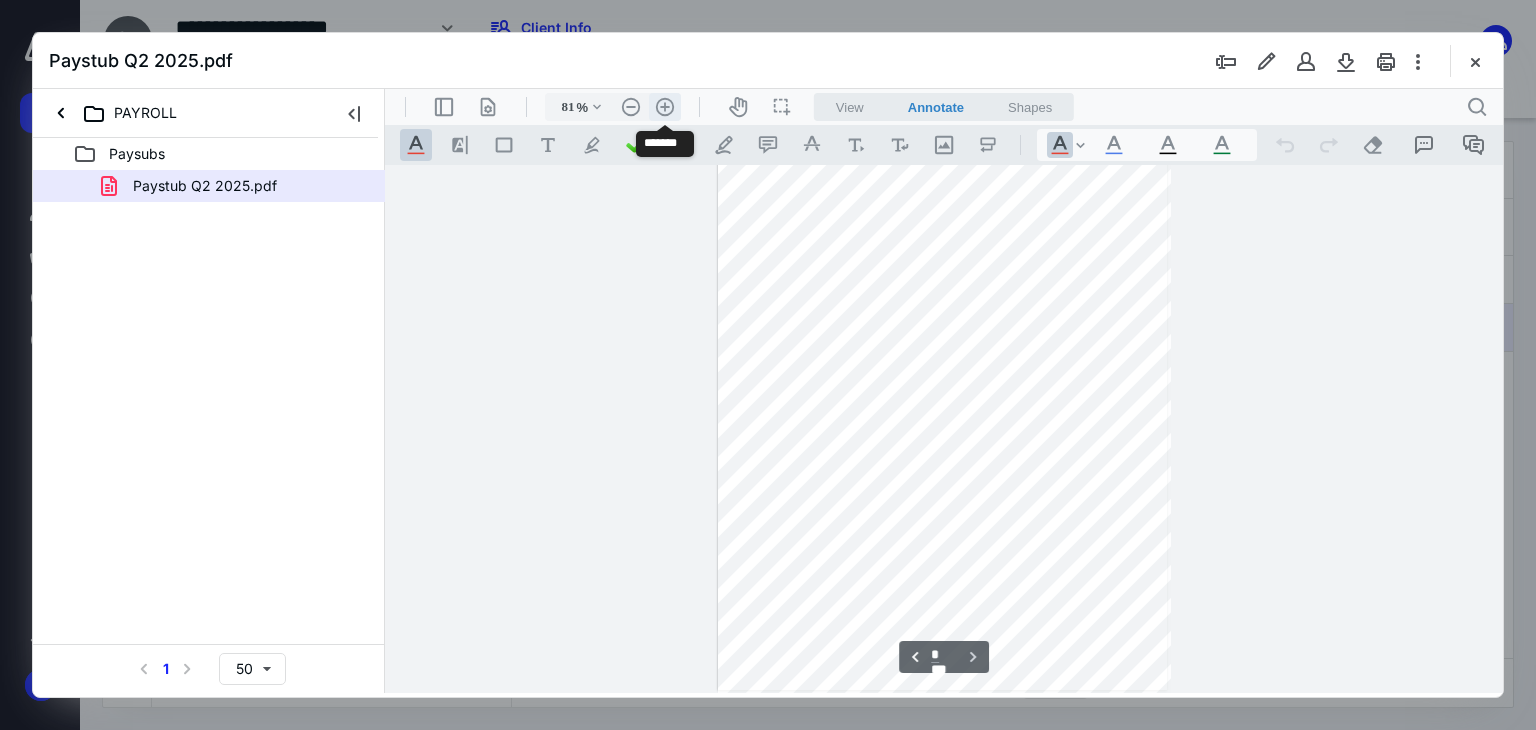 click on ".cls-1{fill:#abb0c4;} icon - header - zoom - in - line" at bounding box center (665, 107) 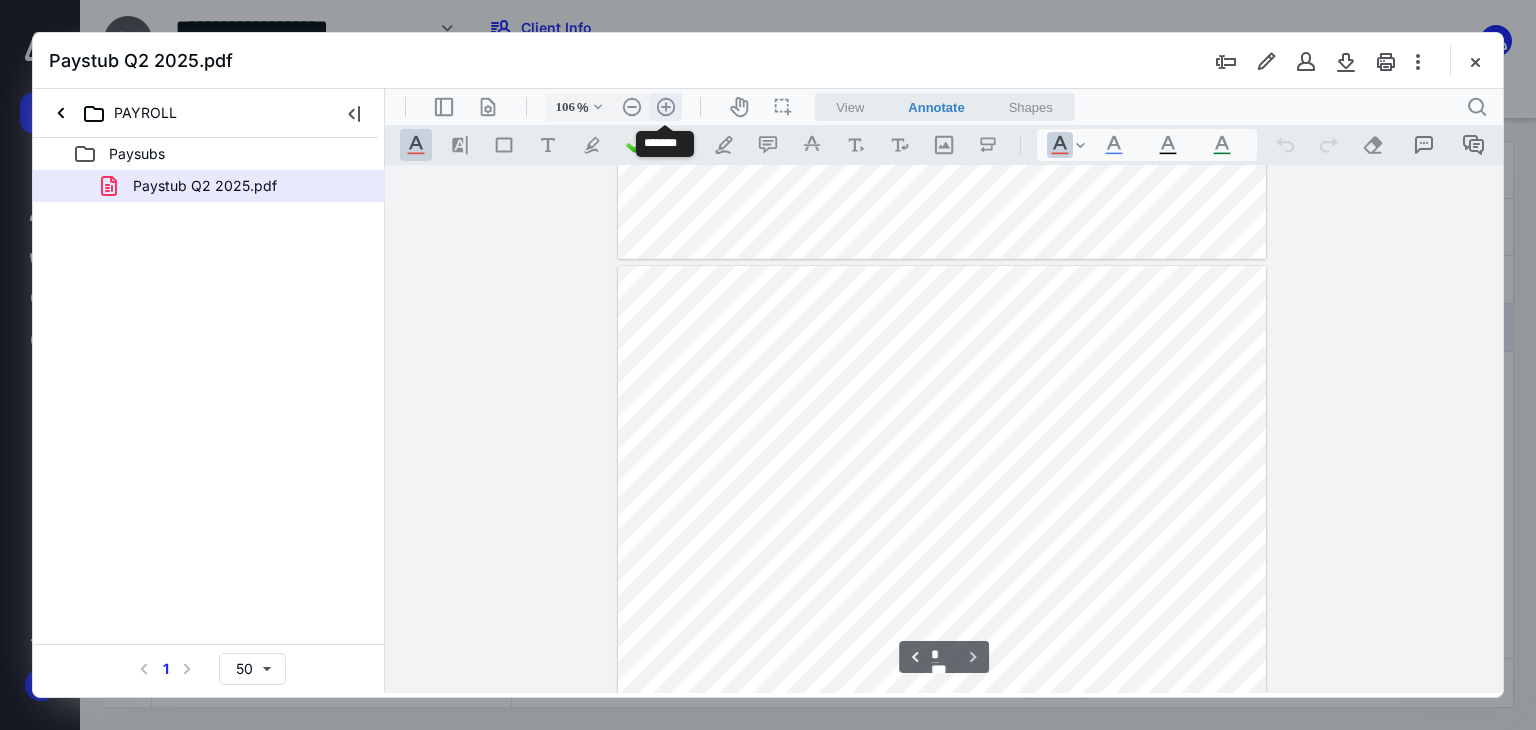 click on ".cls-1{fill:#abb0c4;} icon - header - zoom - in - line" at bounding box center [666, 107] 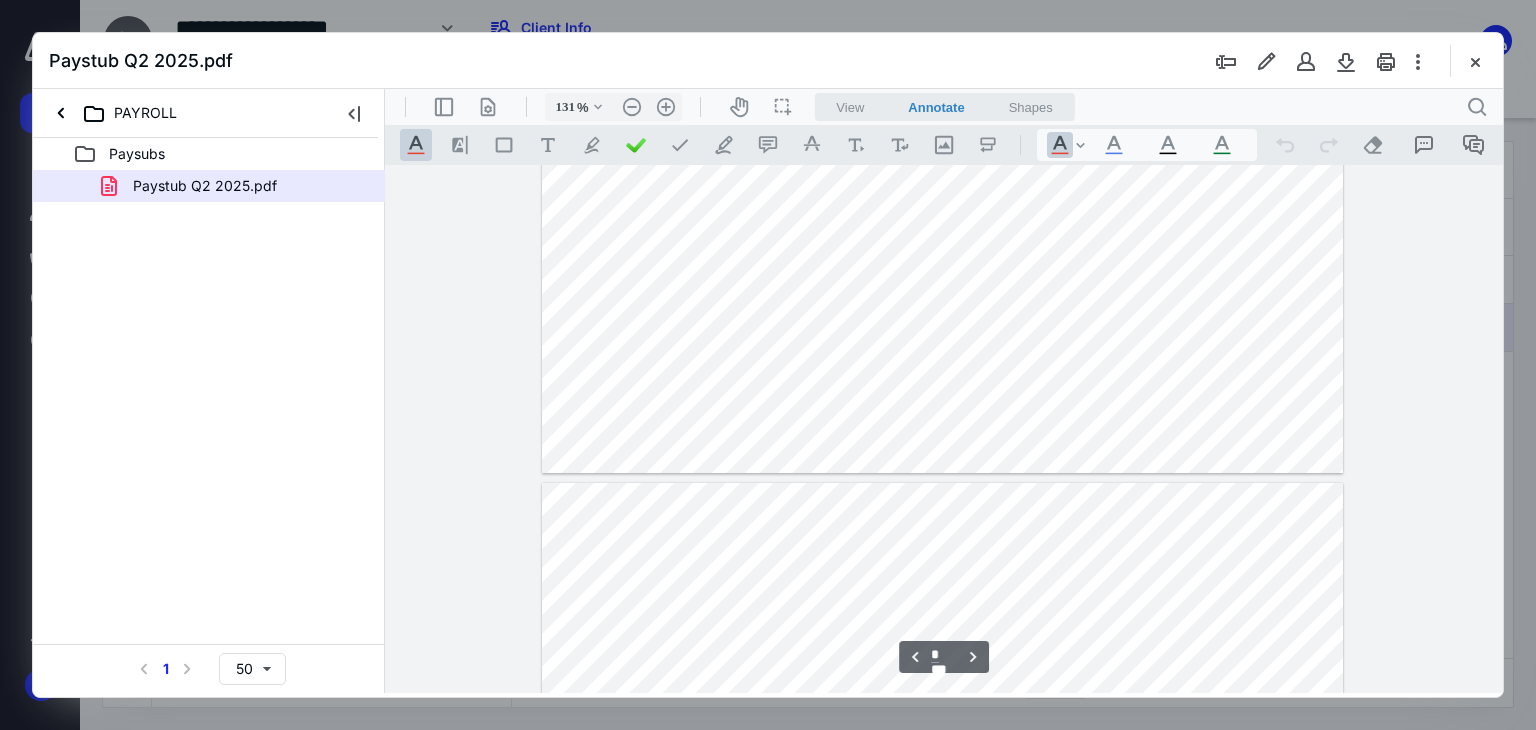 type on "*" 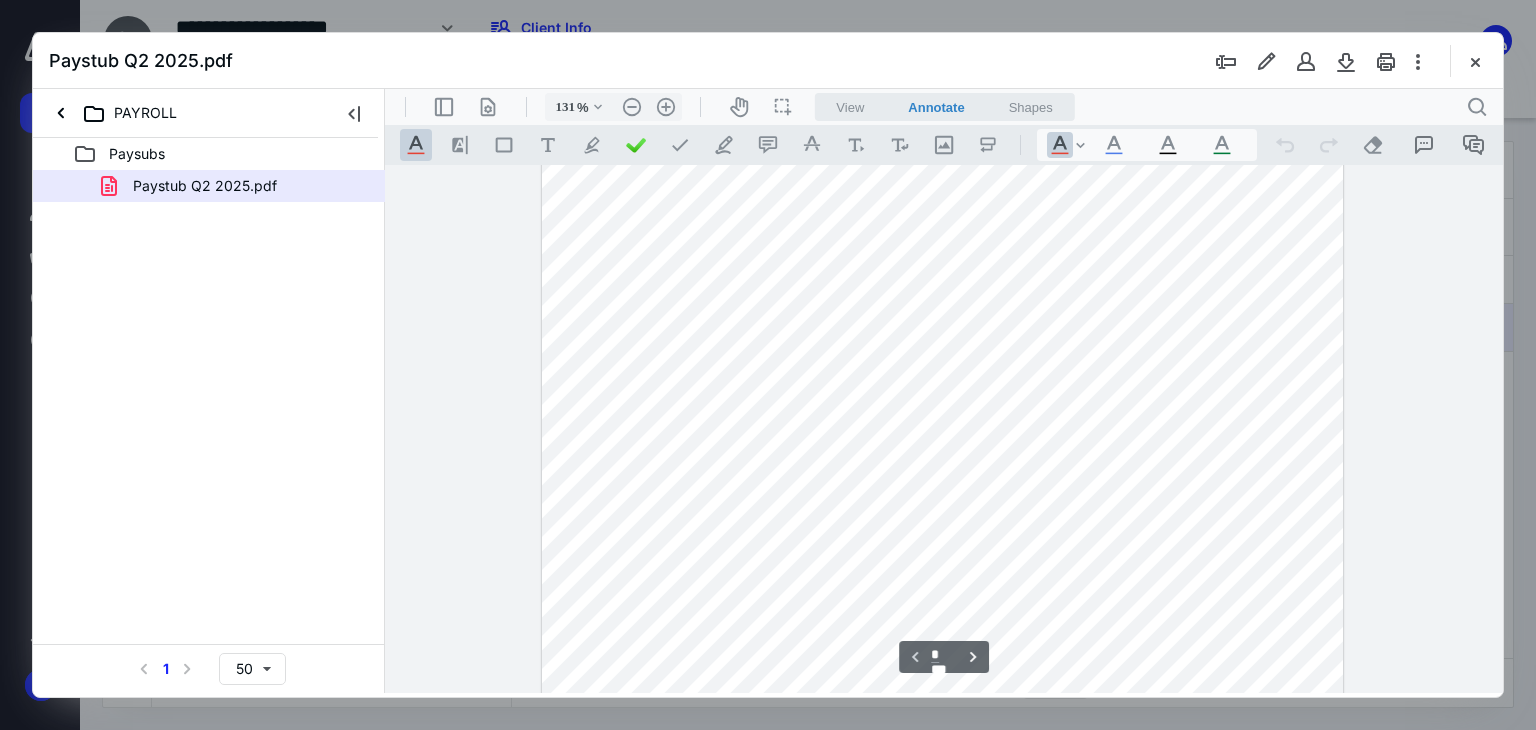 scroll, scrollTop: 0, scrollLeft: 0, axis: both 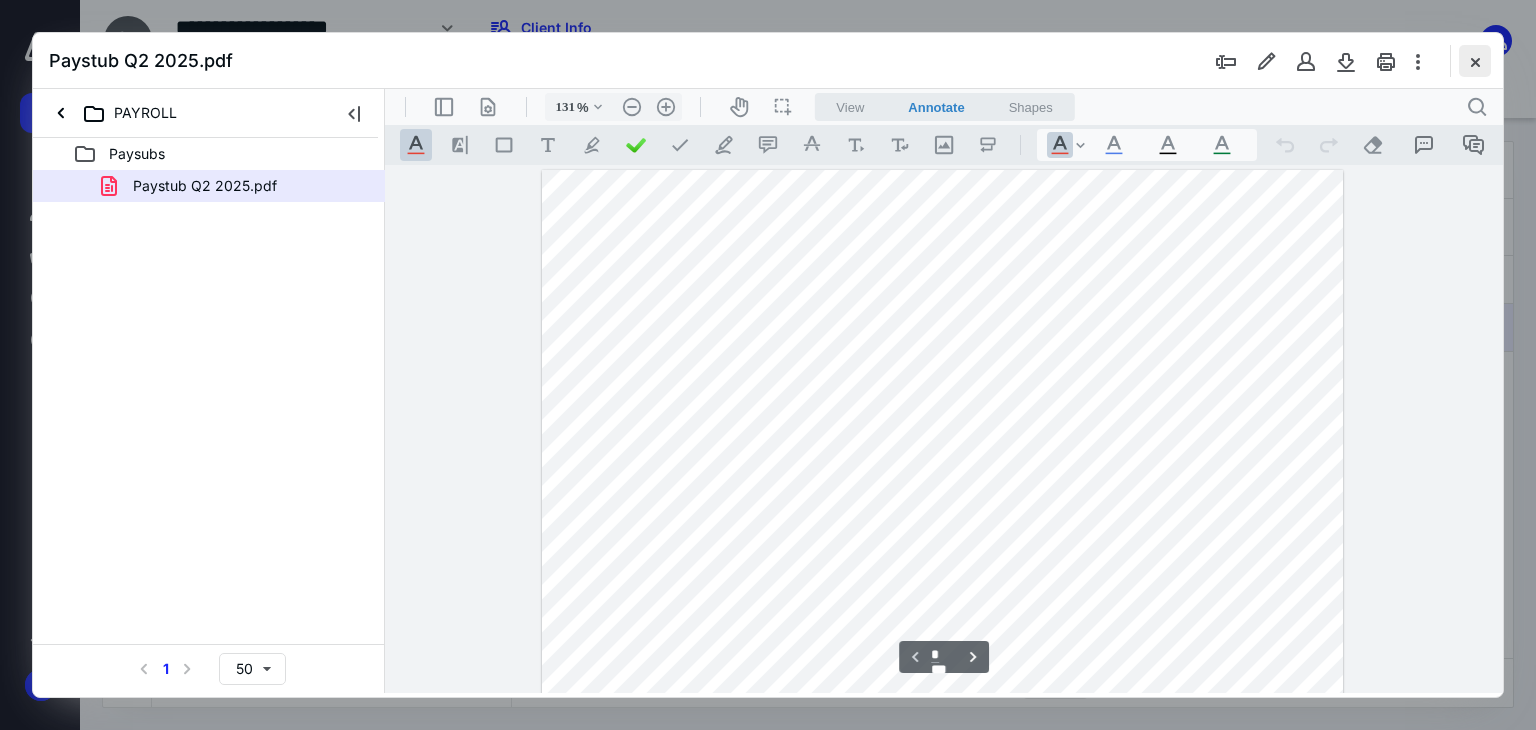 click at bounding box center (1475, 61) 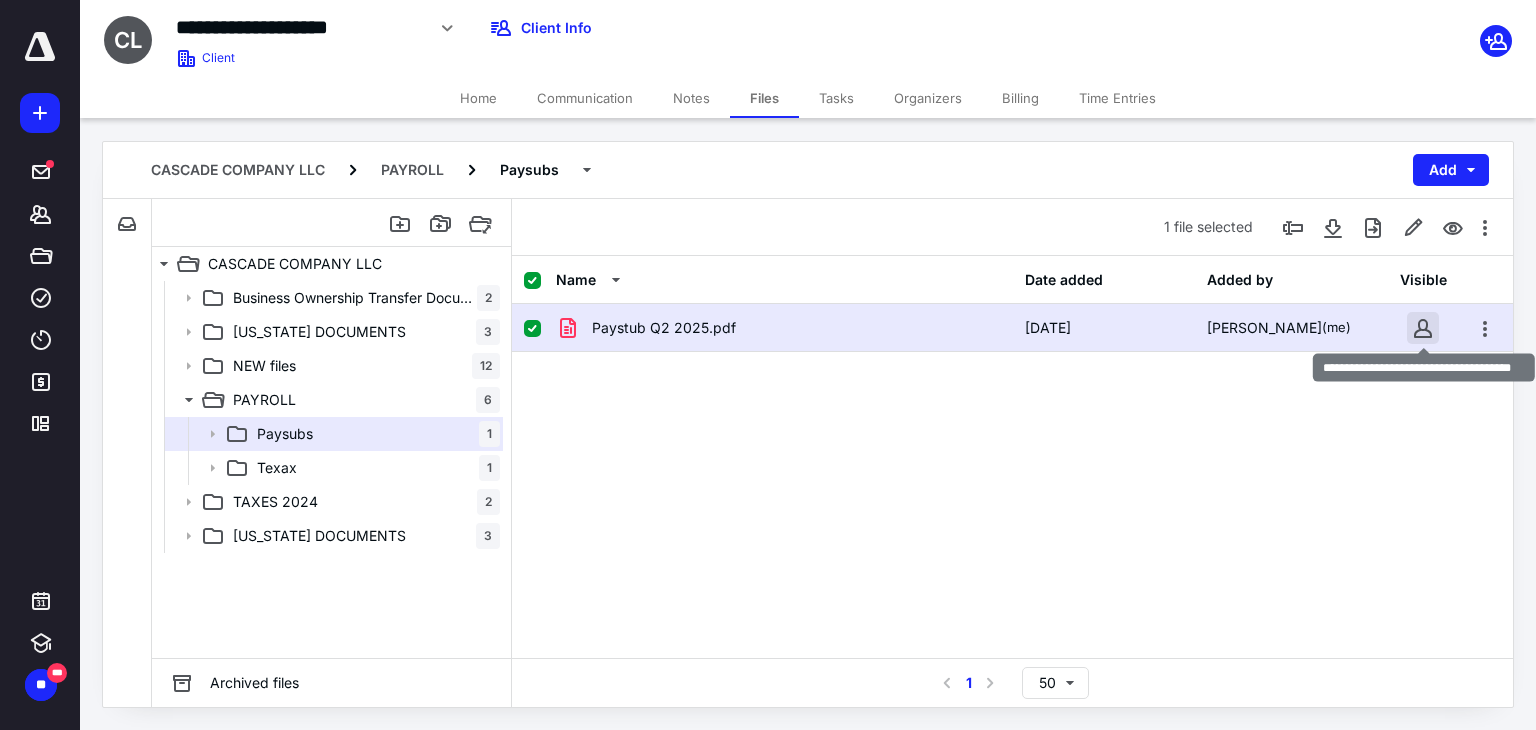 click at bounding box center (1423, 328) 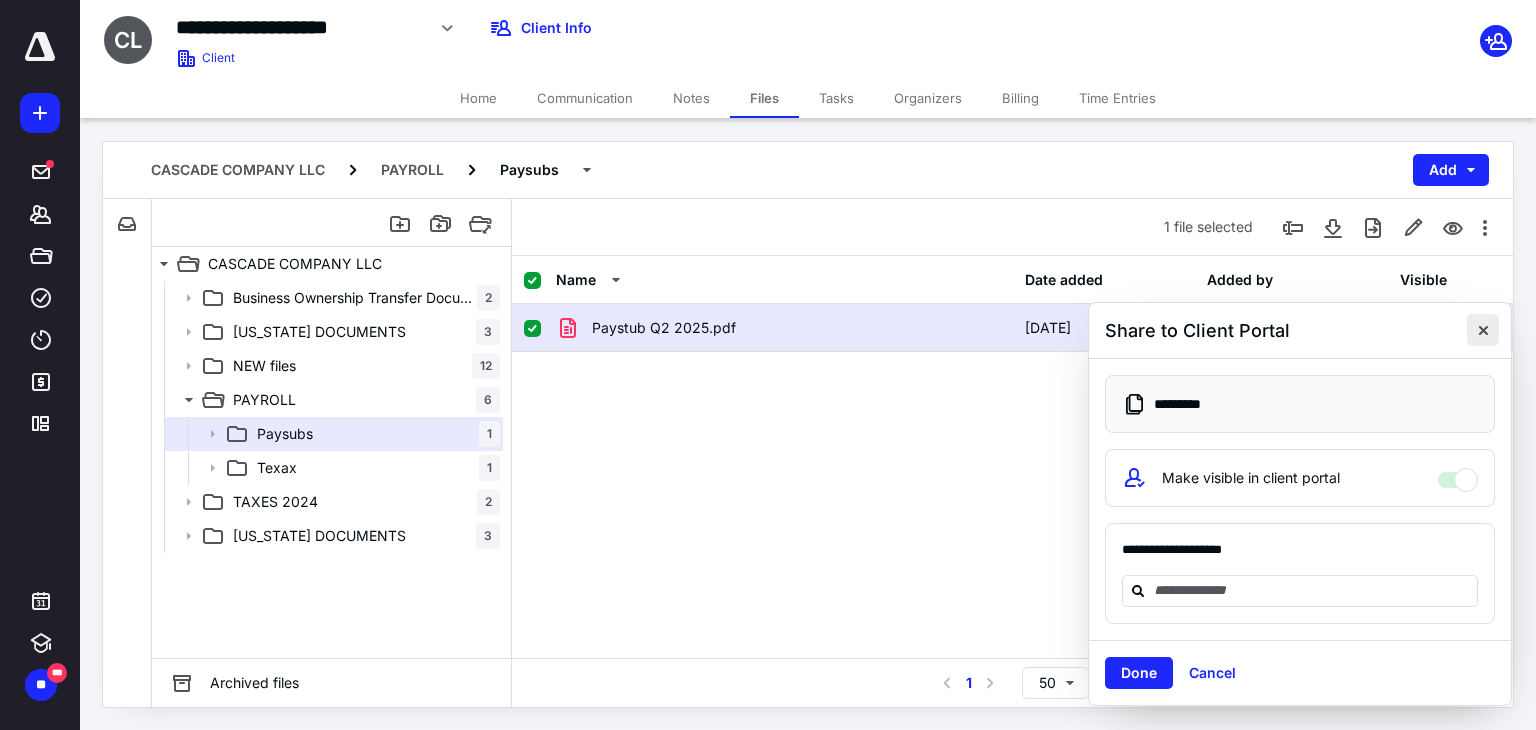 click at bounding box center (1483, 330) 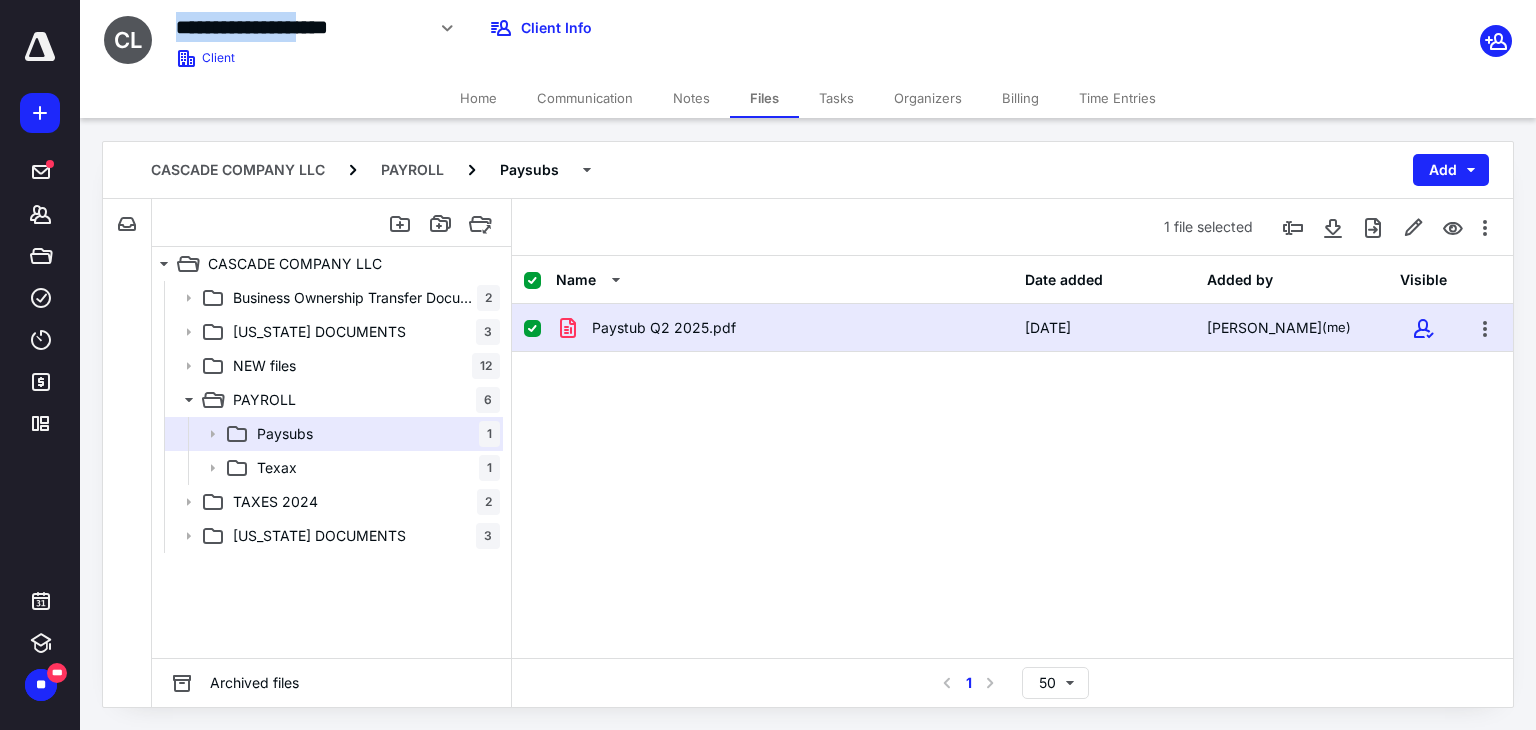 drag, startPoint x: 180, startPoint y: 25, endPoint x: 375, endPoint y: 26, distance: 195.00256 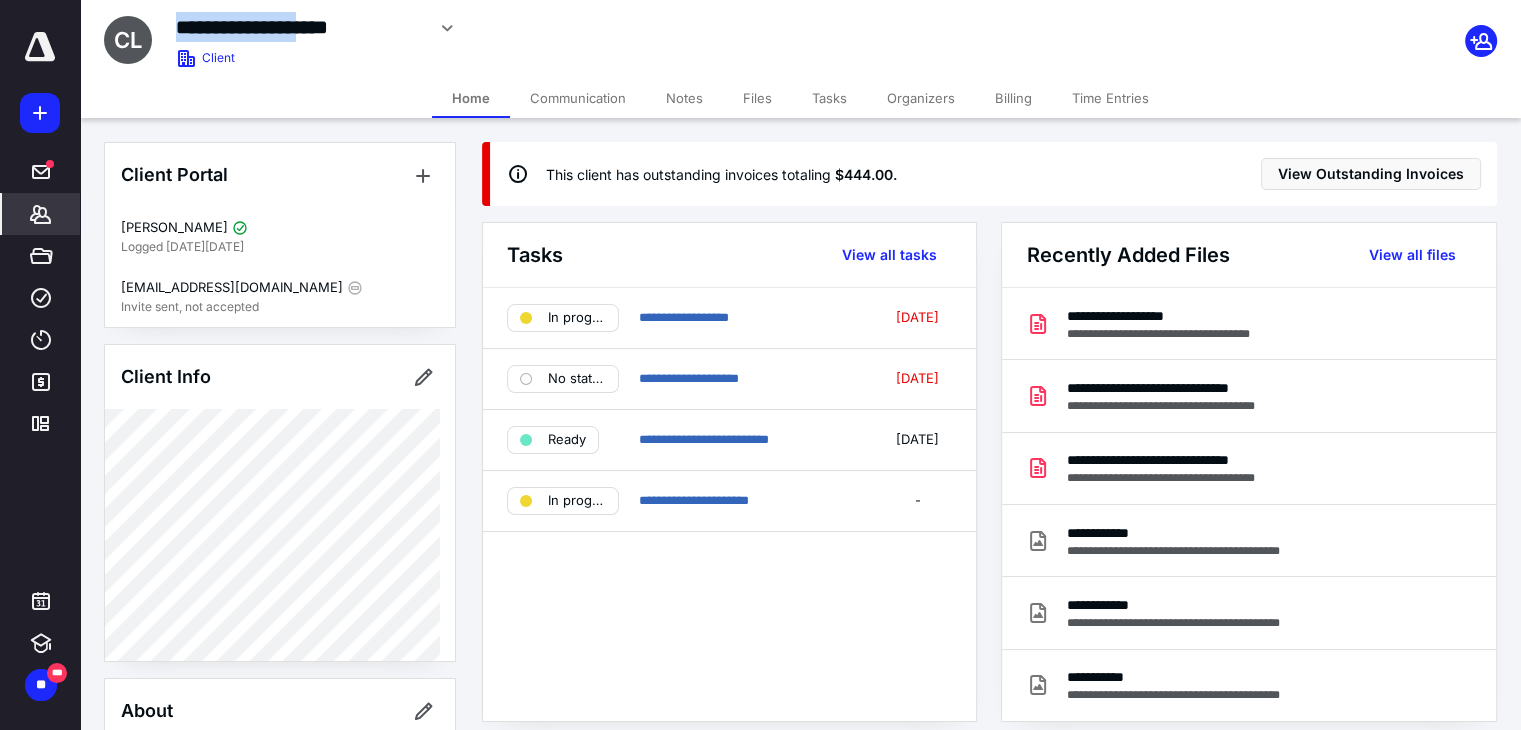 click on "Files" at bounding box center (757, 98) 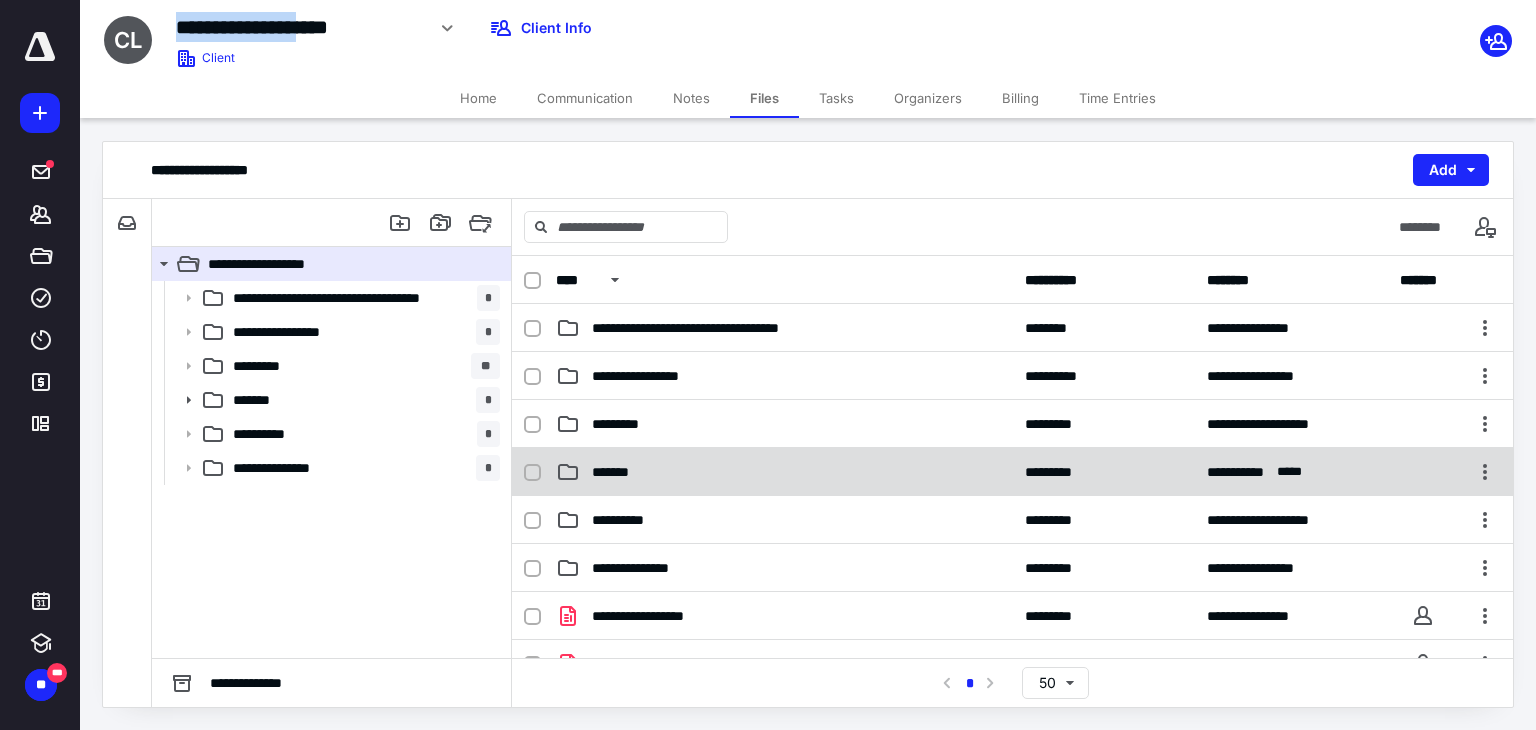 click on "*******" at bounding box center (784, 472) 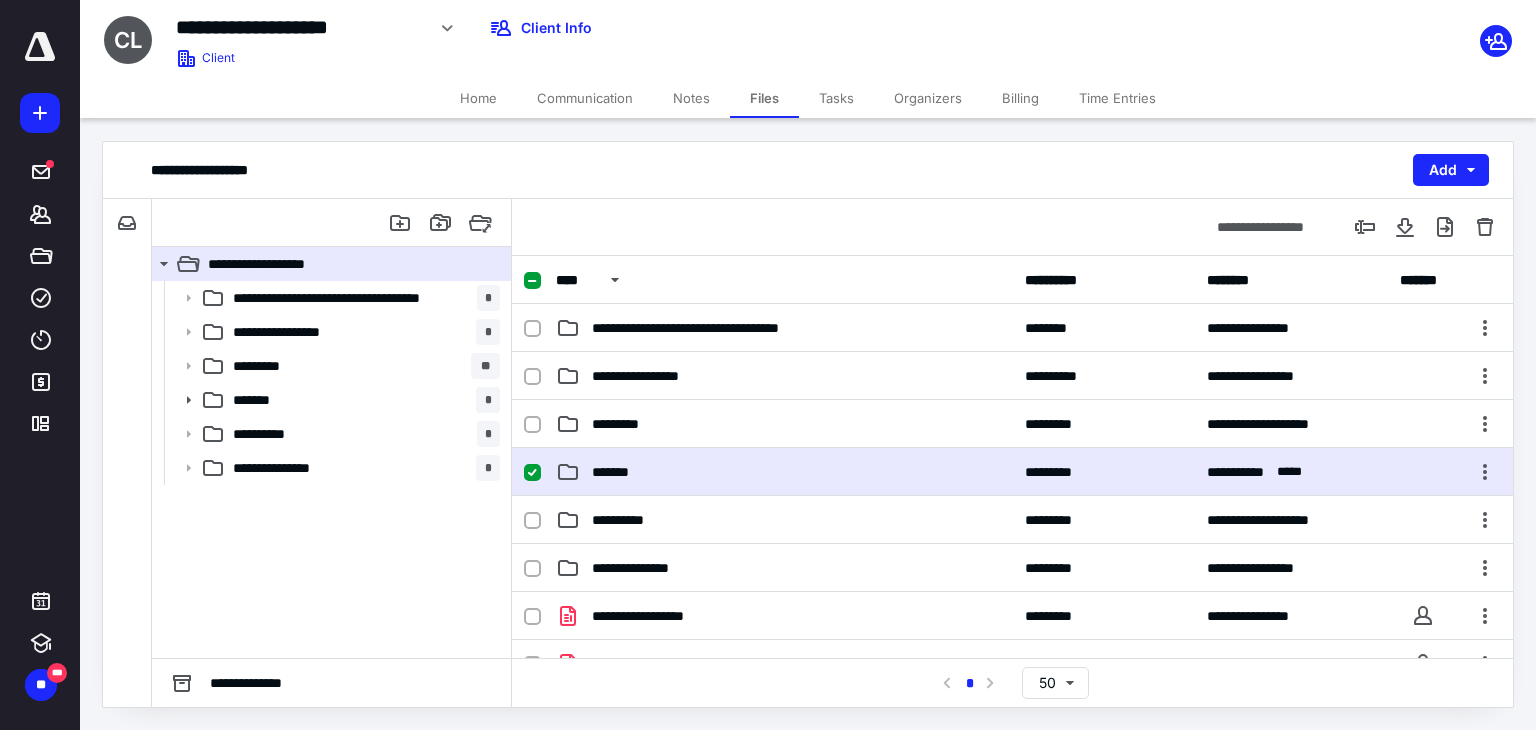 click on "*******" at bounding box center [784, 472] 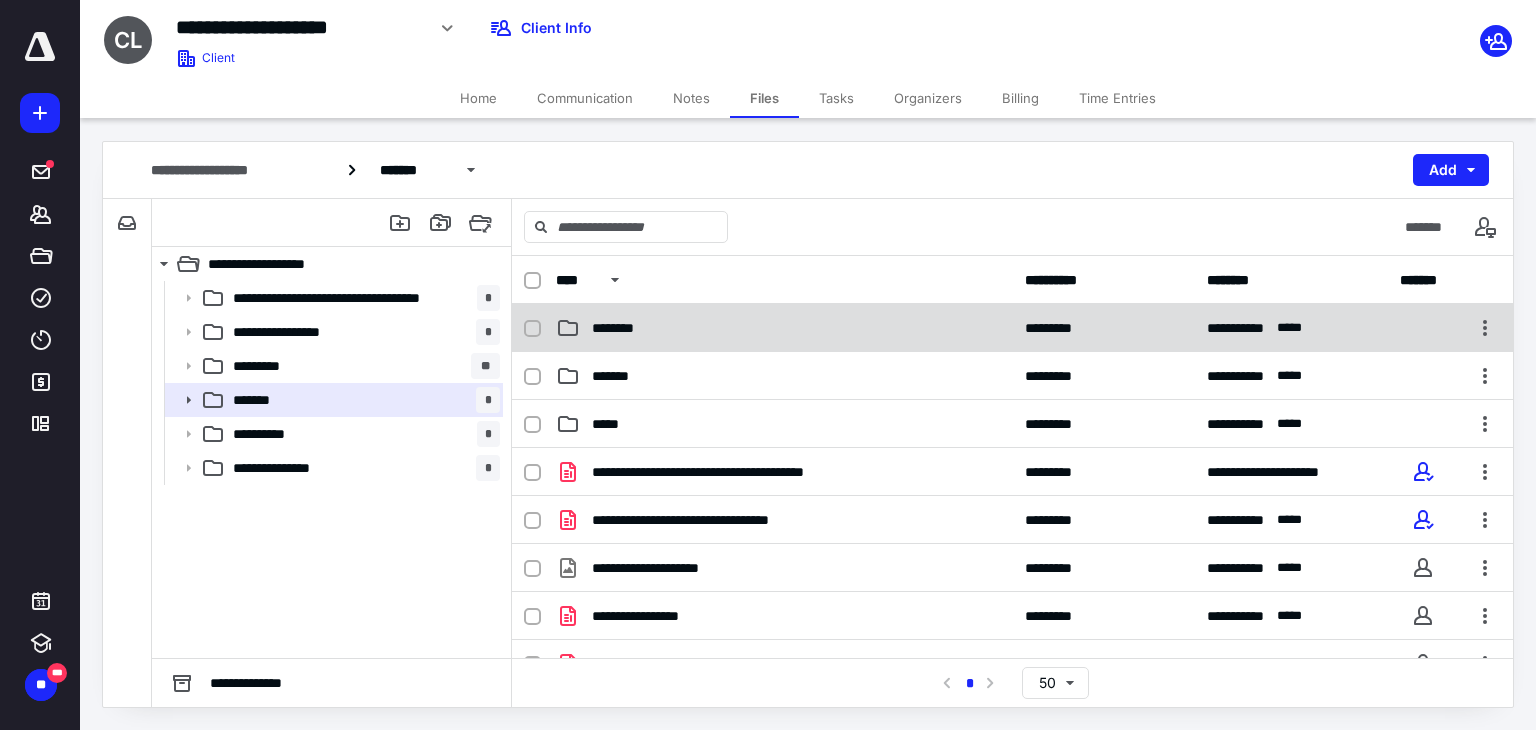 click on "********" at bounding box center (784, 328) 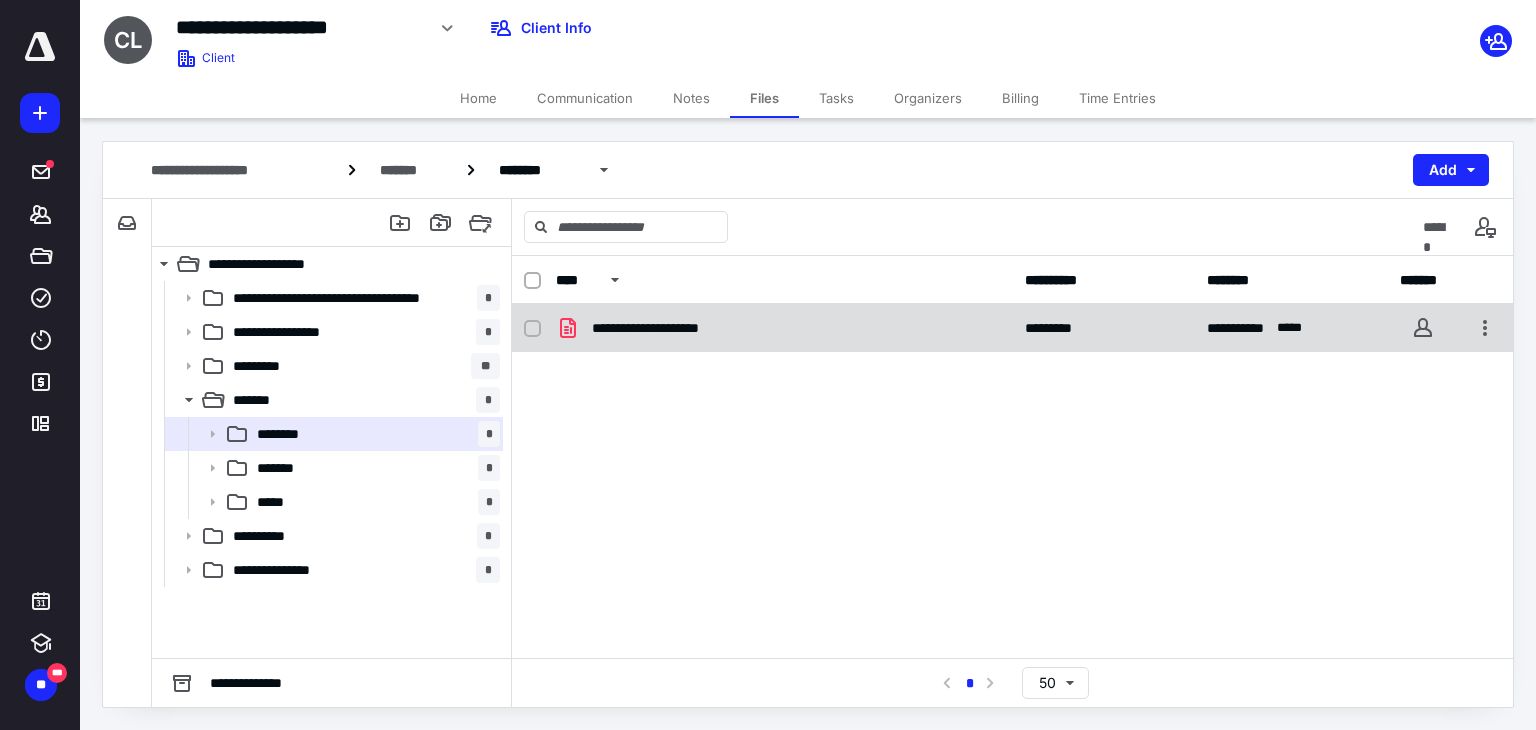 click on "**********" at bounding box center (784, 328) 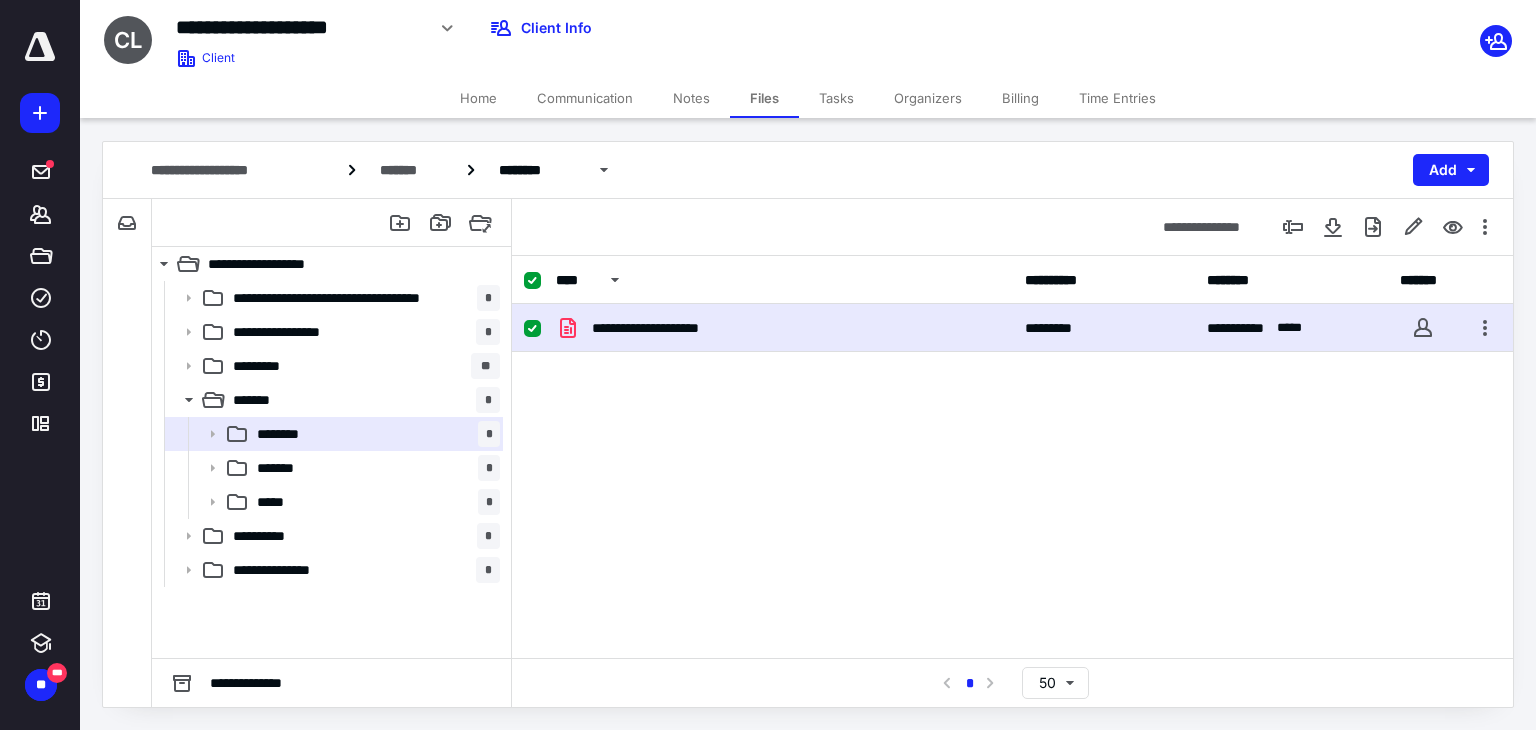 click on "**********" at bounding box center (784, 328) 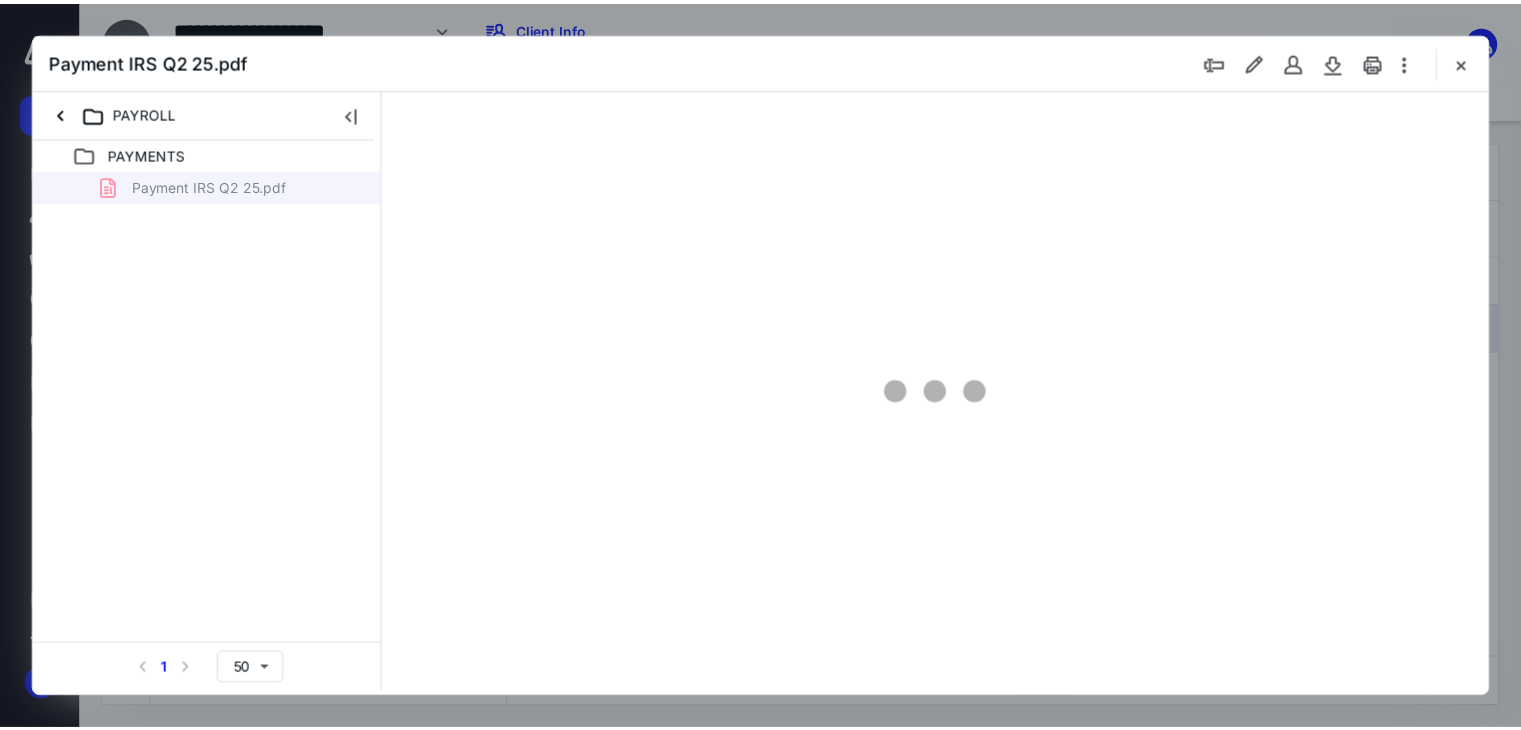 scroll, scrollTop: 0, scrollLeft: 0, axis: both 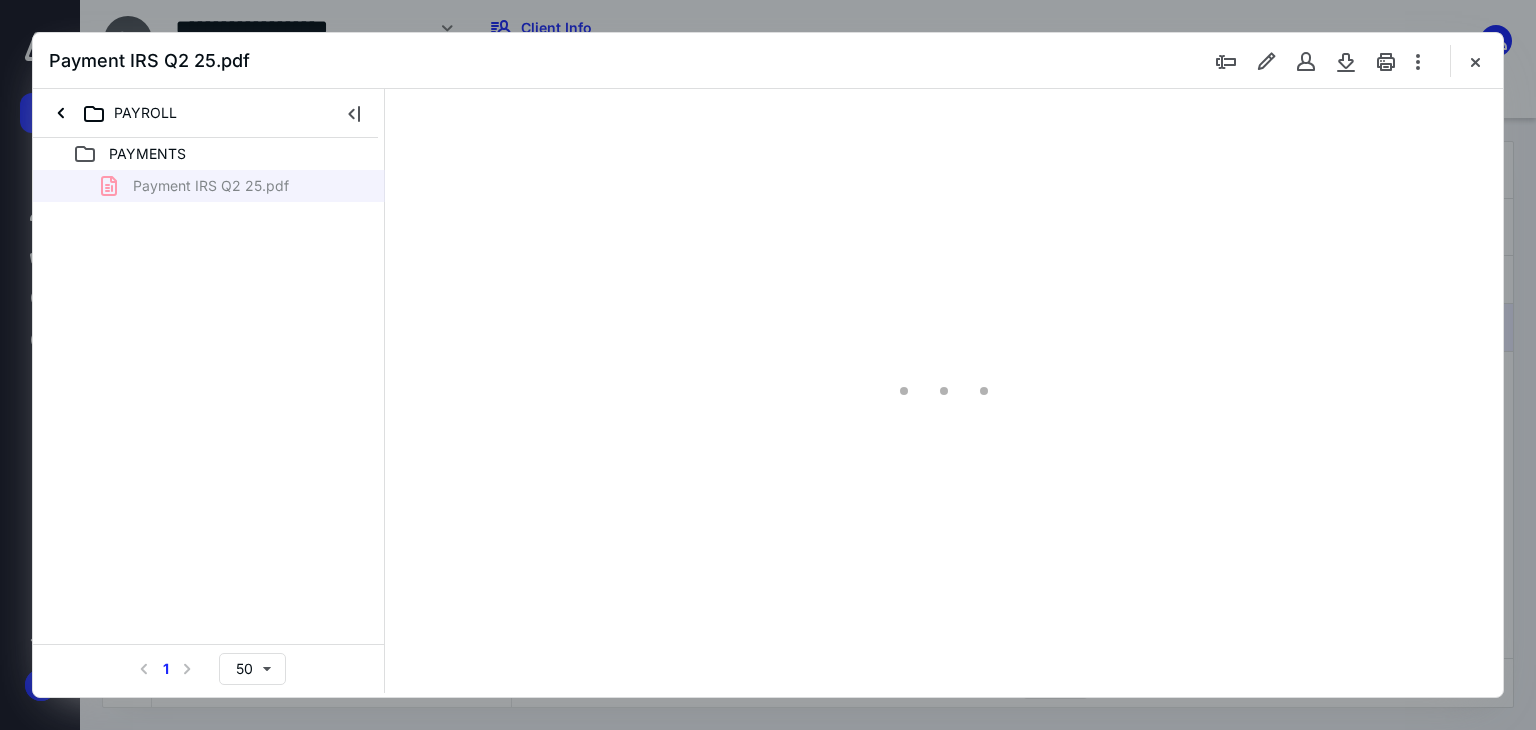 type on "66" 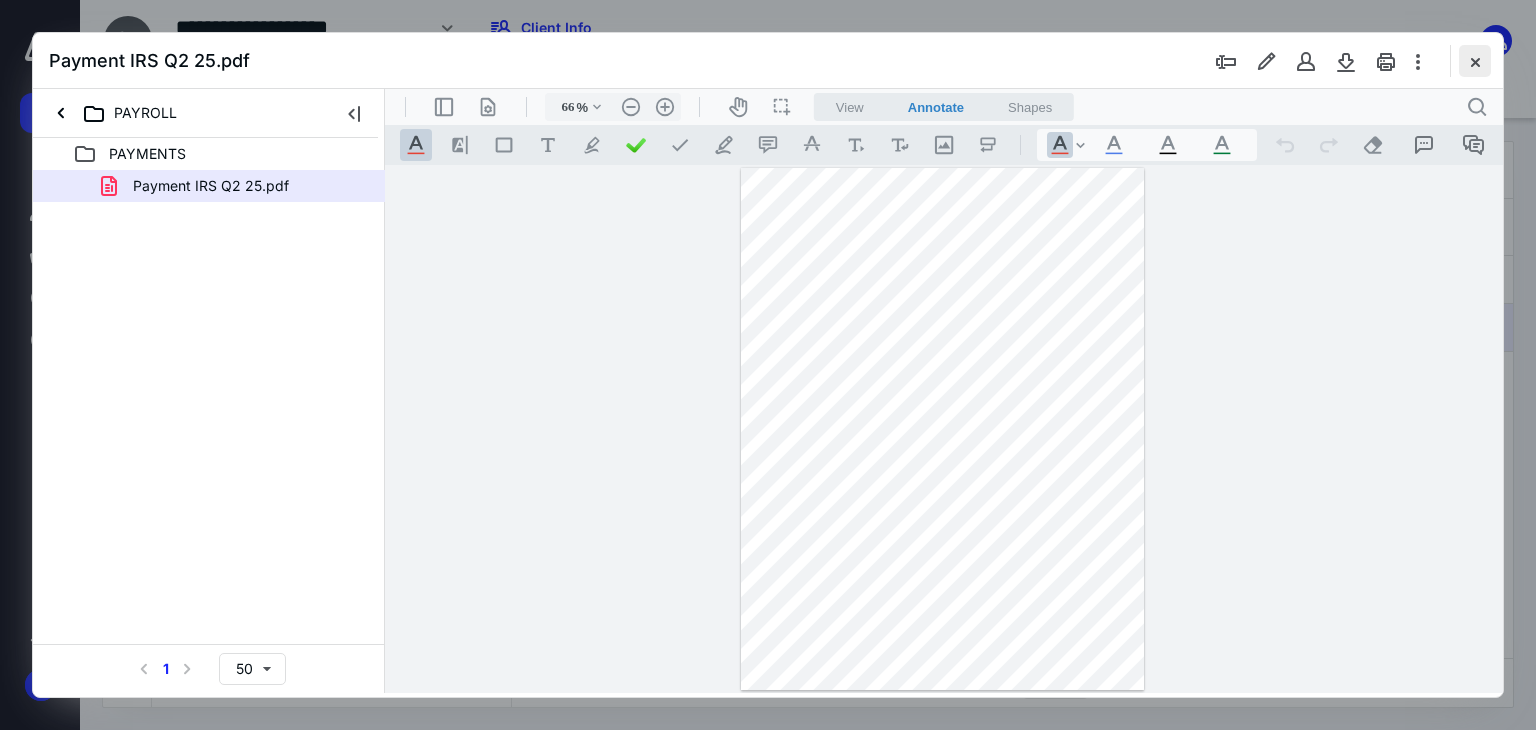 click at bounding box center [1475, 61] 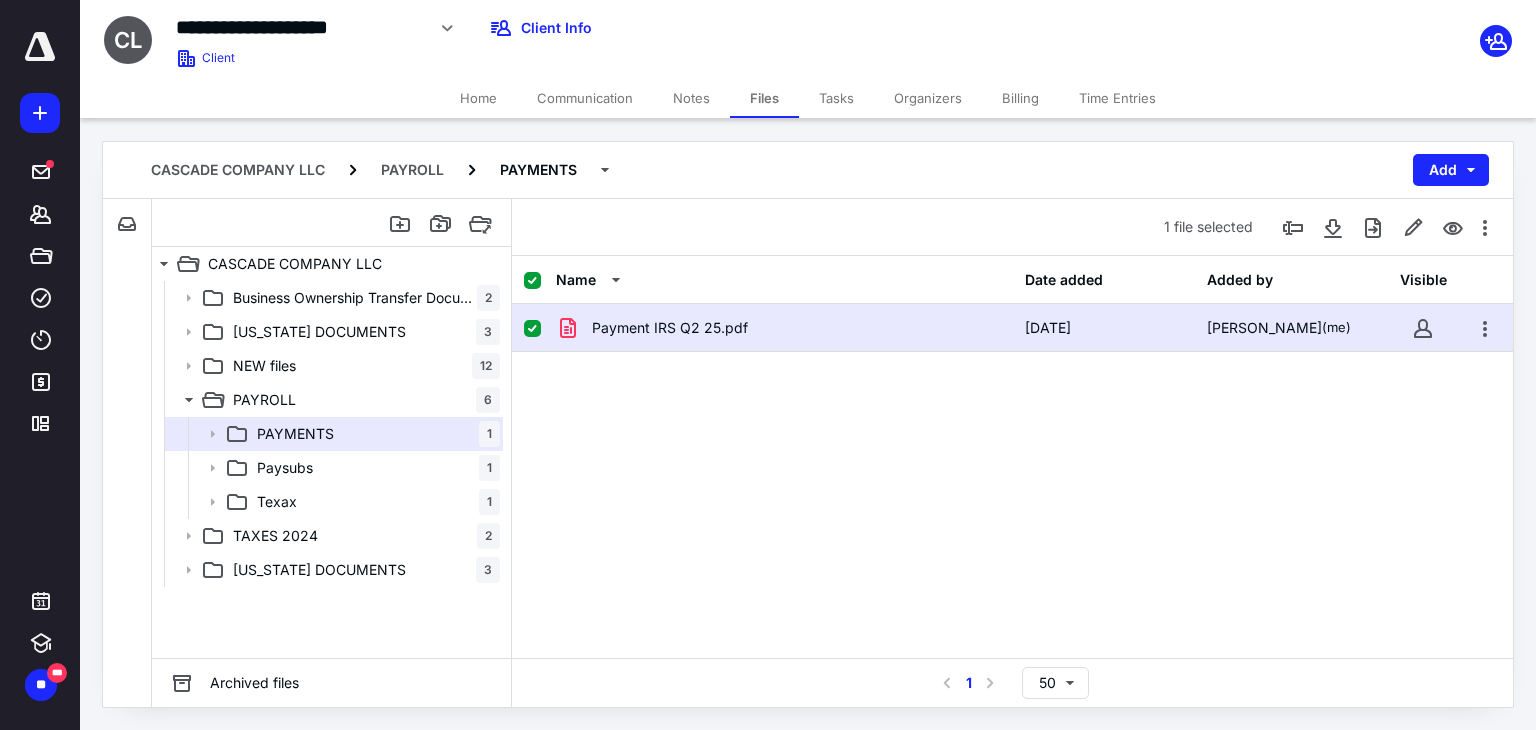 click on "Home" at bounding box center [478, 98] 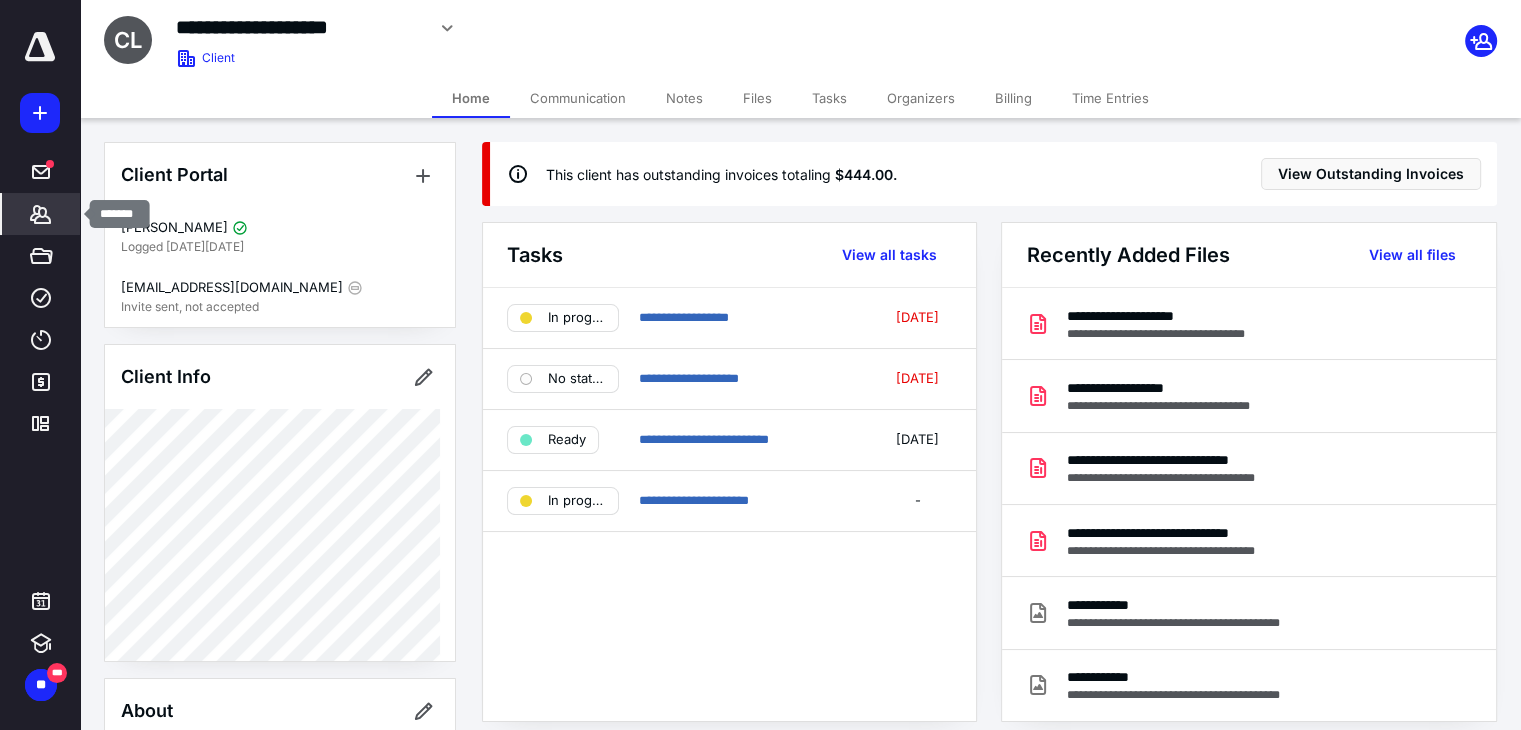 click 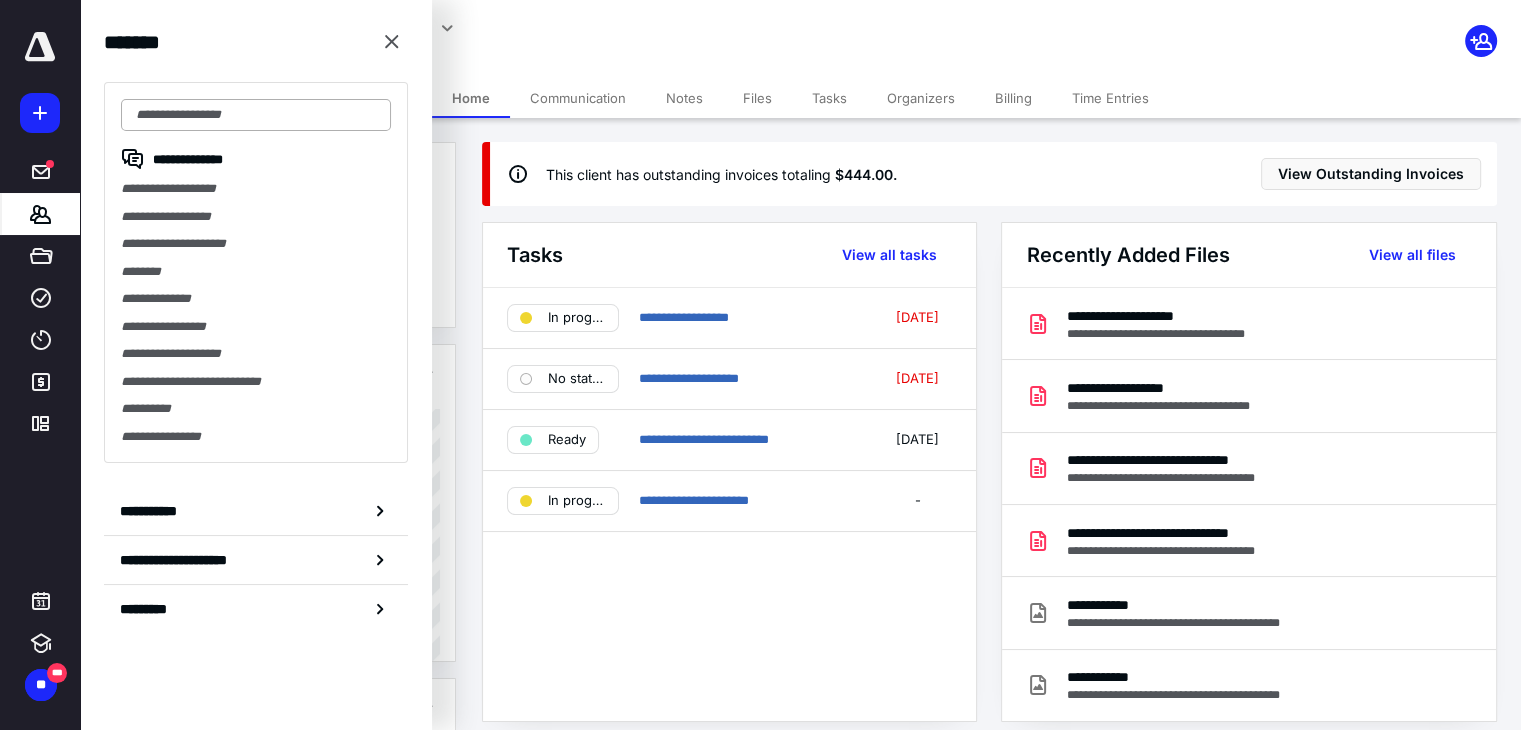 click at bounding box center [256, 115] 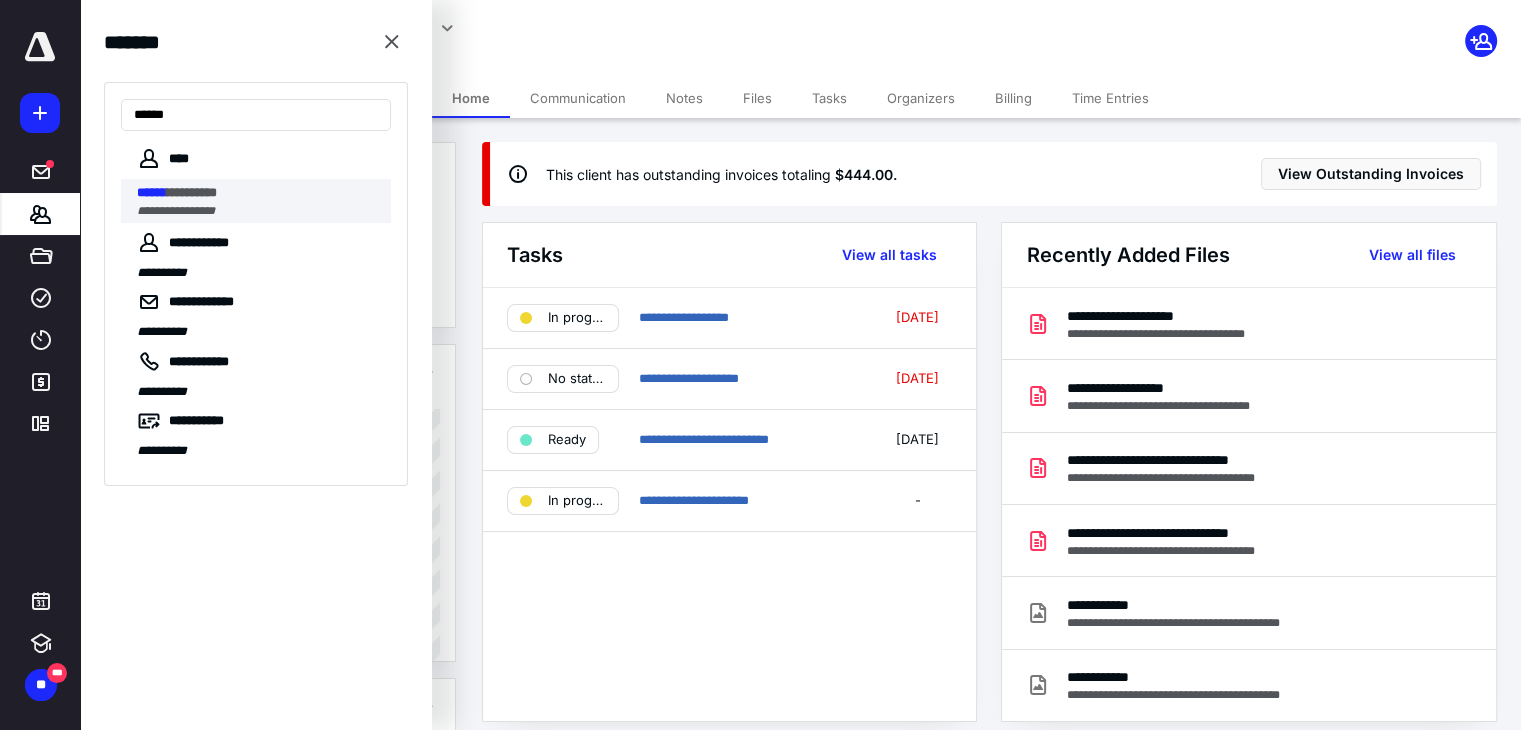 type on "******" 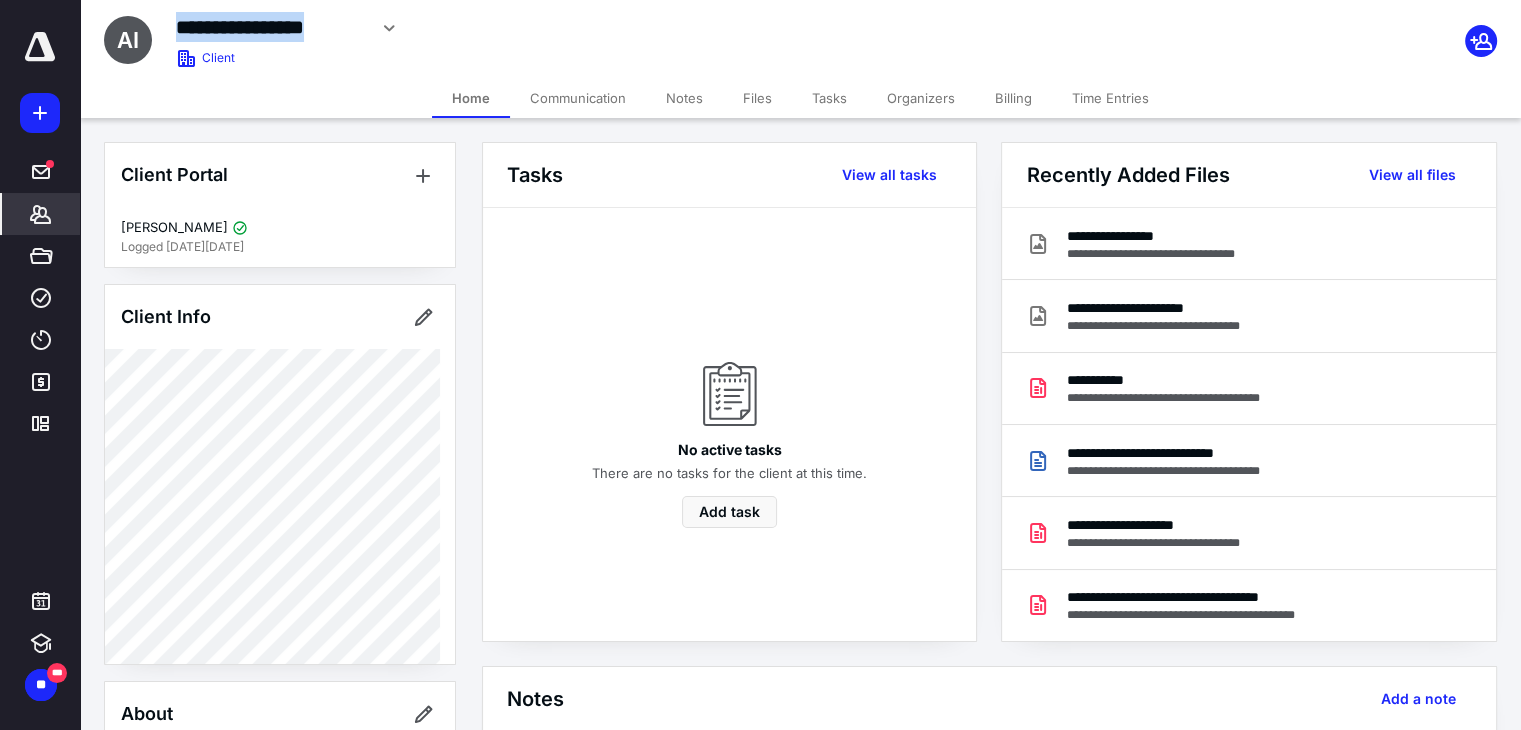 drag, startPoint x: 172, startPoint y: 28, endPoint x: 360, endPoint y: 39, distance: 188.32153 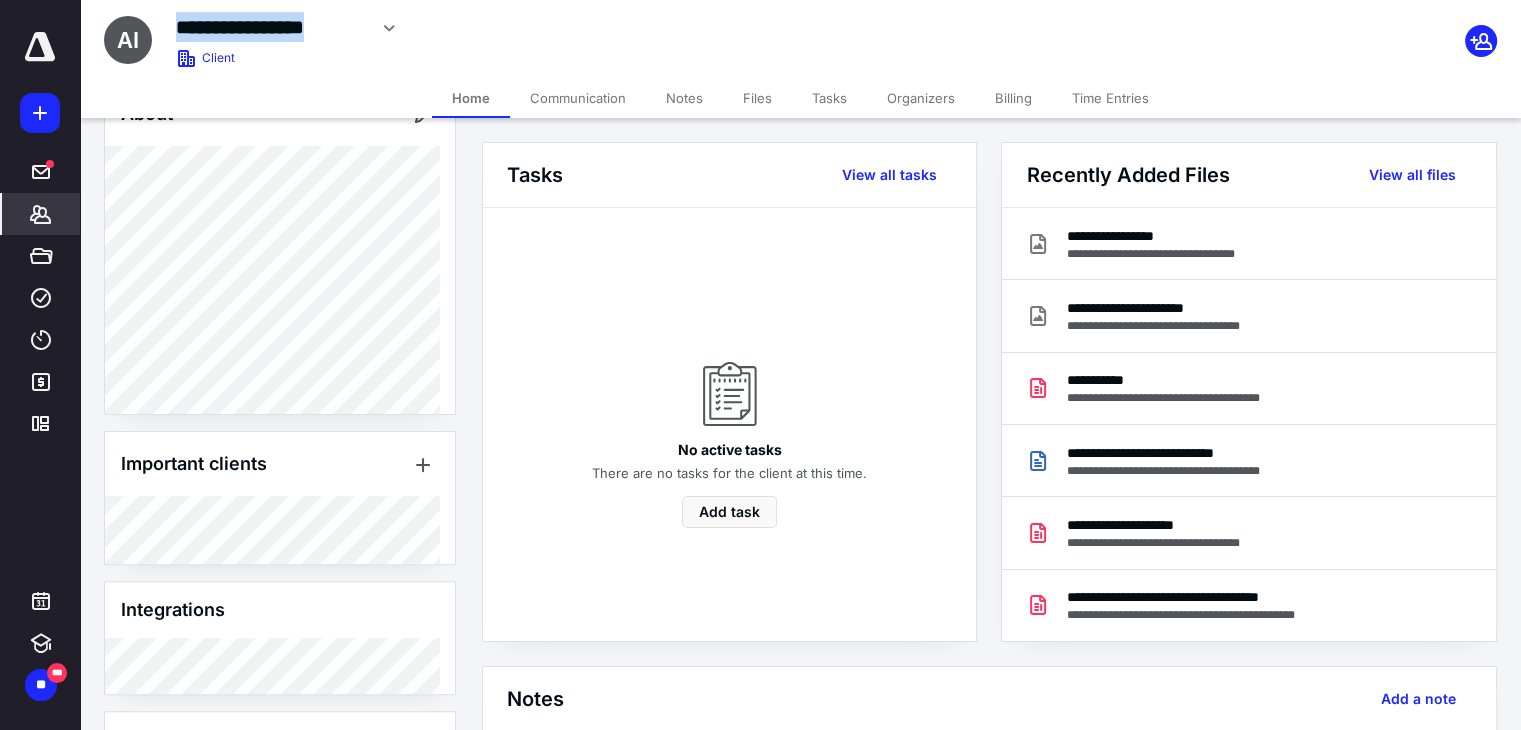 scroll, scrollTop: 729, scrollLeft: 0, axis: vertical 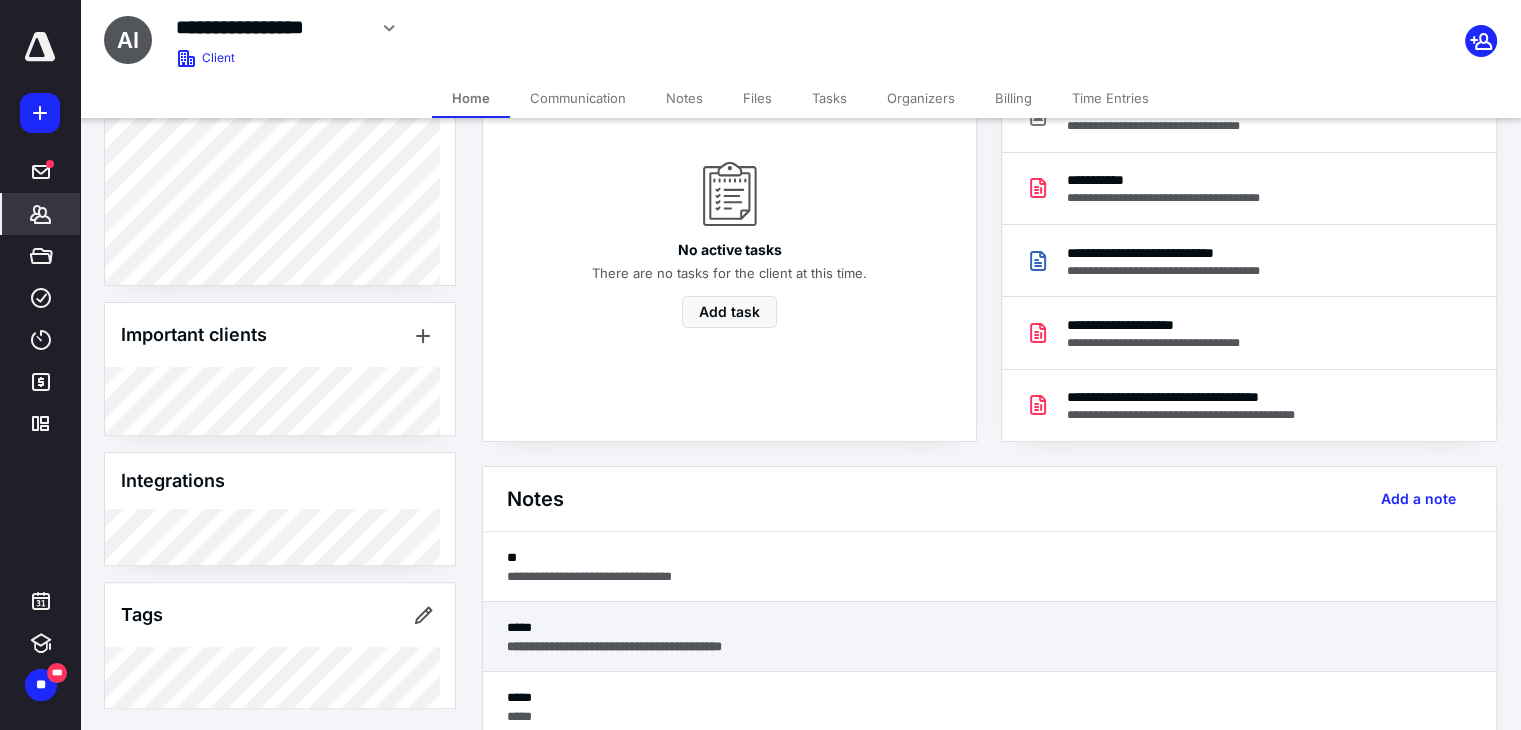 click on "**********" at bounding box center [989, 646] 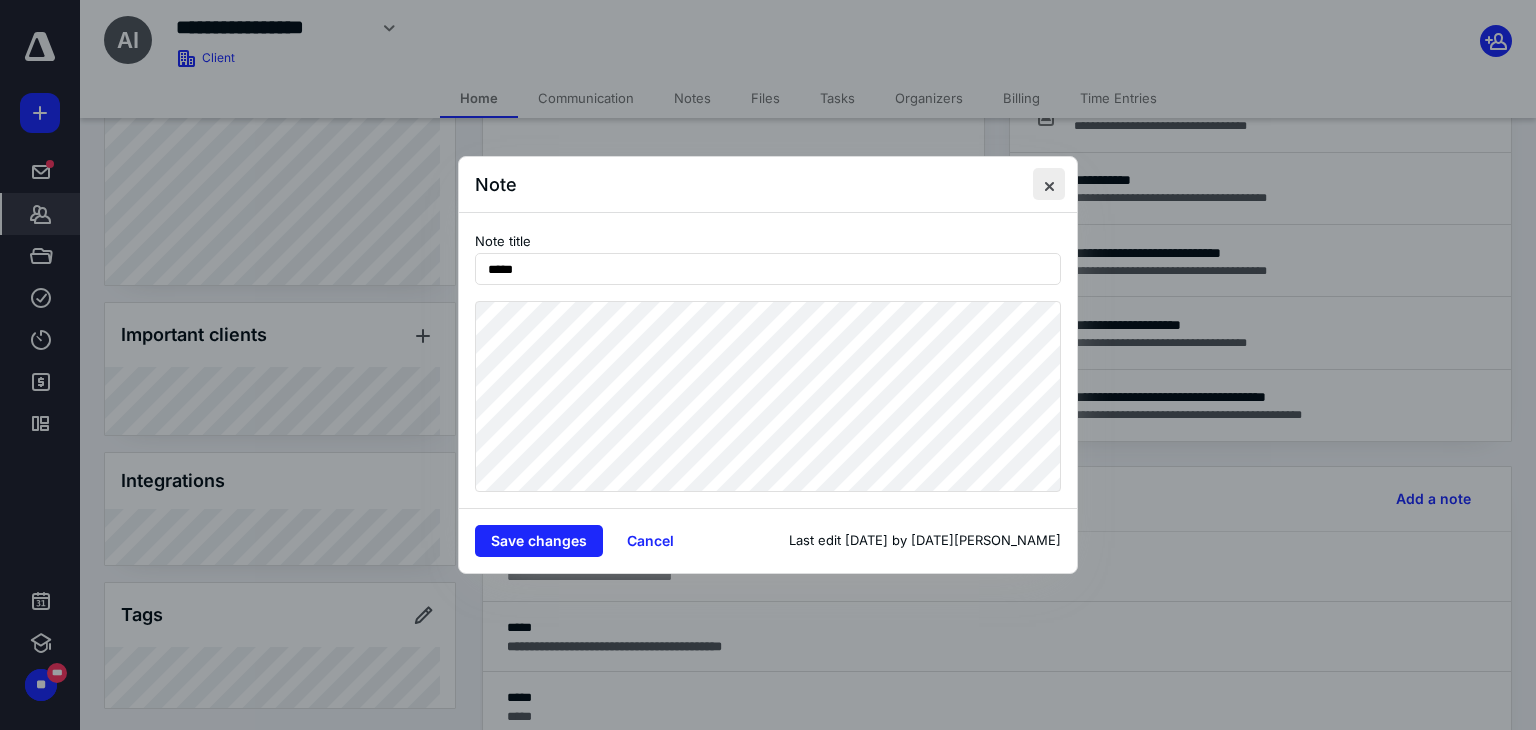 click at bounding box center [1049, 184] 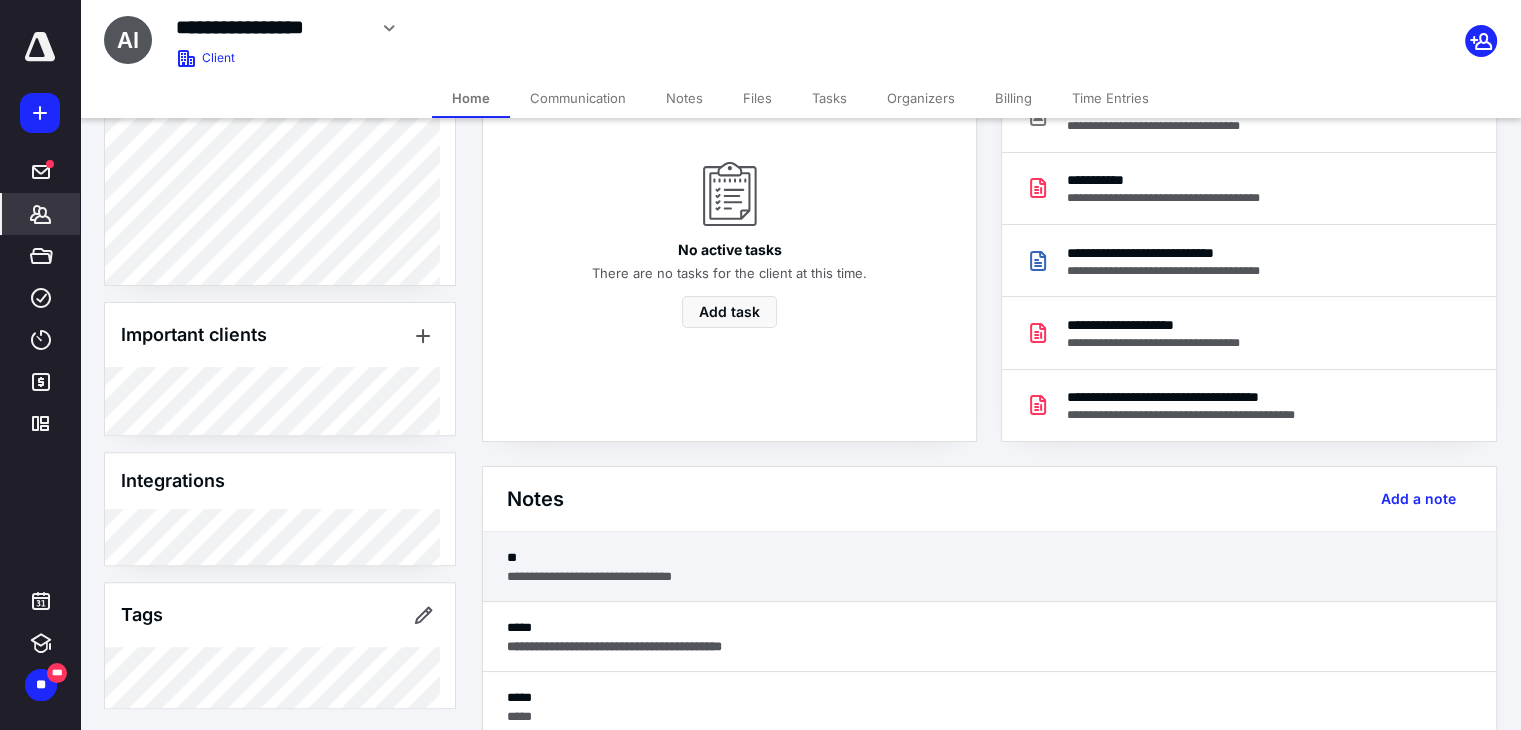 click on "**********" at bounding box center [989, 576] 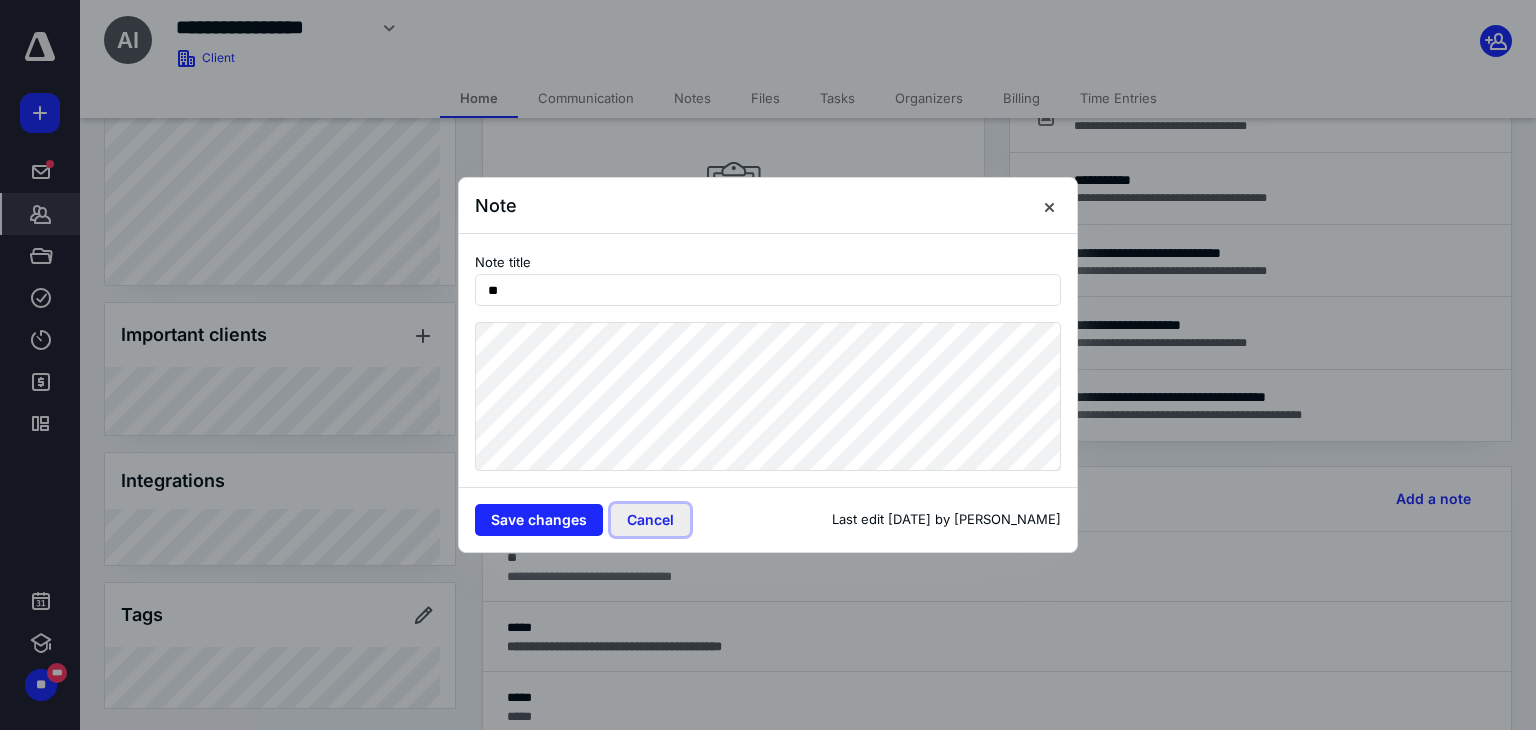 click on "Cancel" at bounding box center (650, 520) 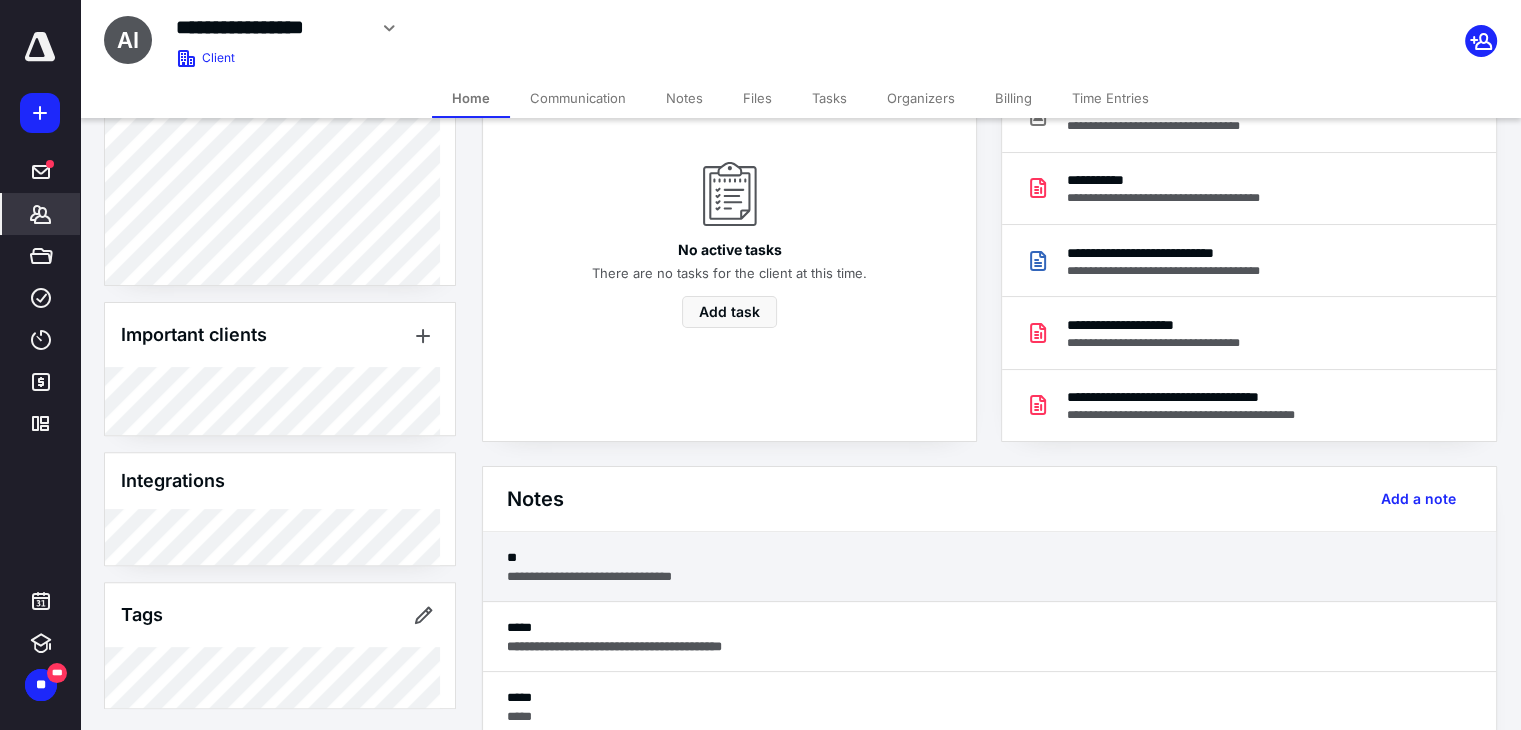 scroll, scrollTop: 300, scrollLeft: 0, axis: vertical 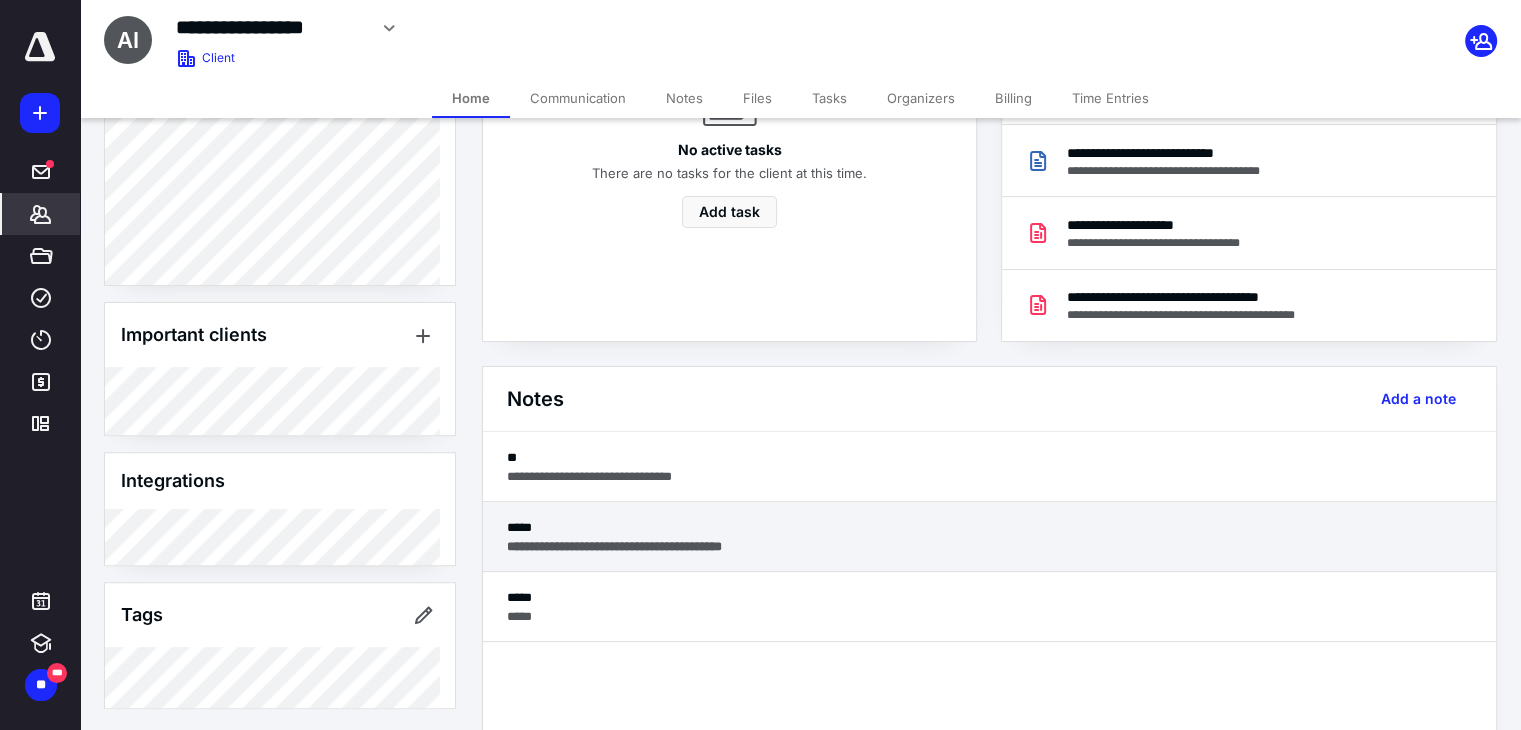 click on "**********" at bounding box center (989, 546) 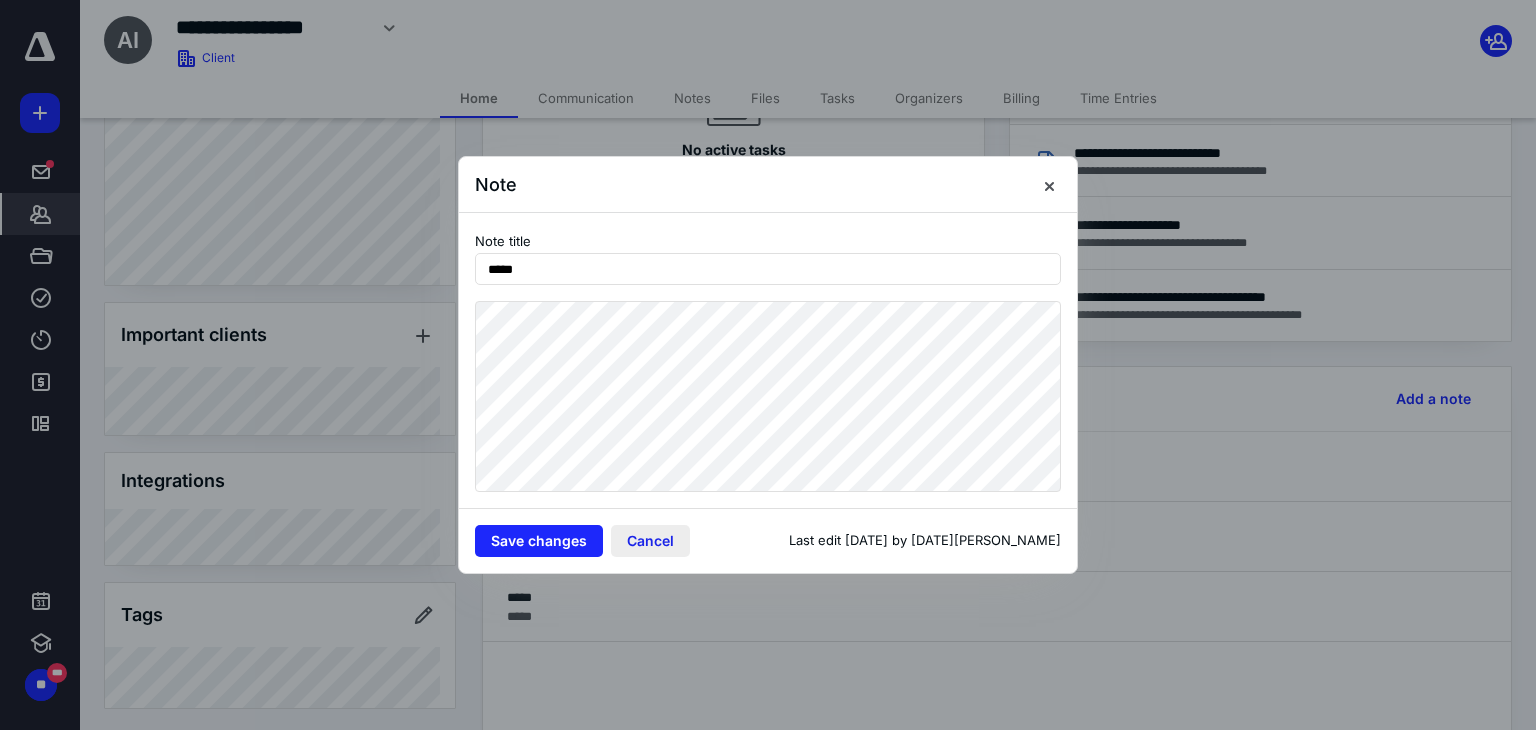 click on "Cancel" at bounding box center (650, 541) 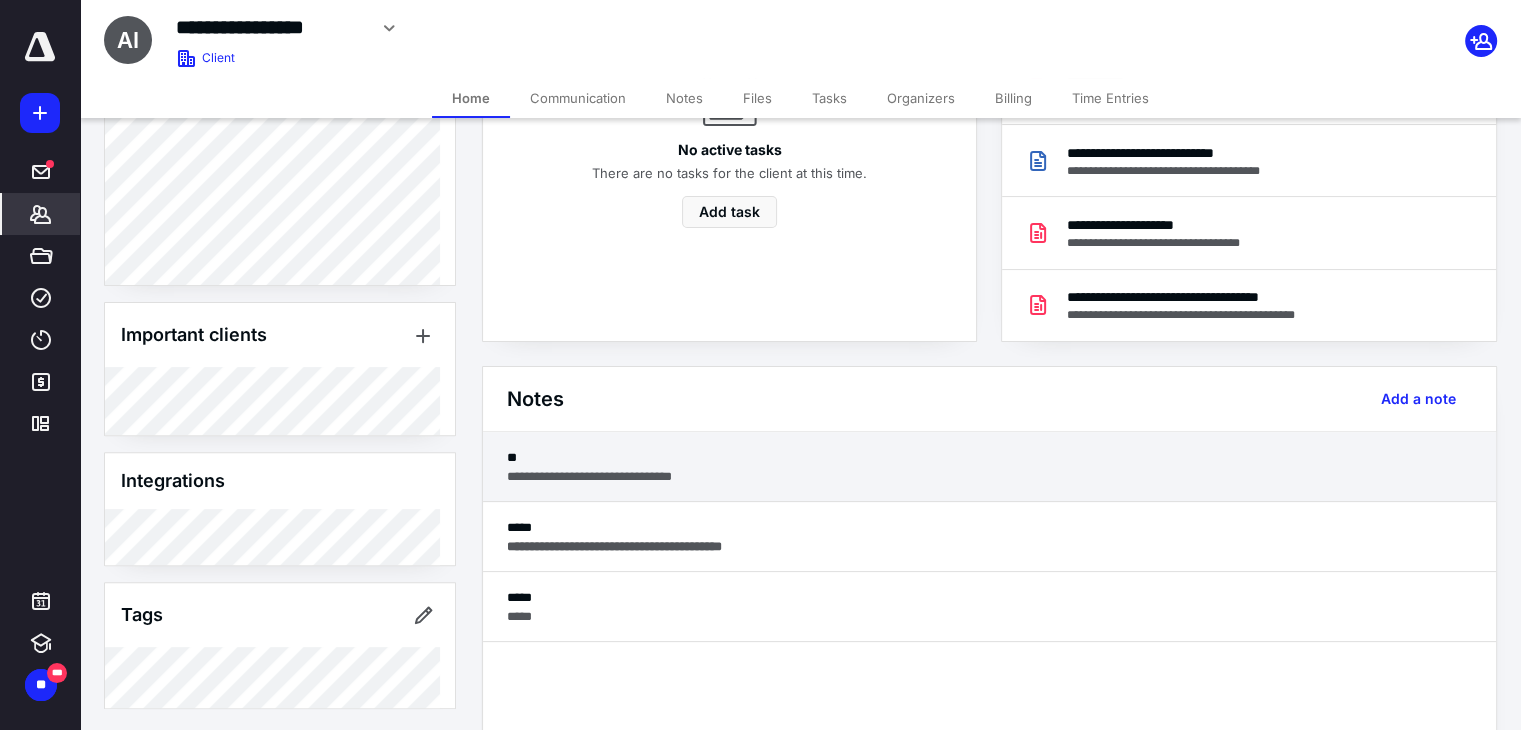 click on "**" at bounding box center (989, 457) 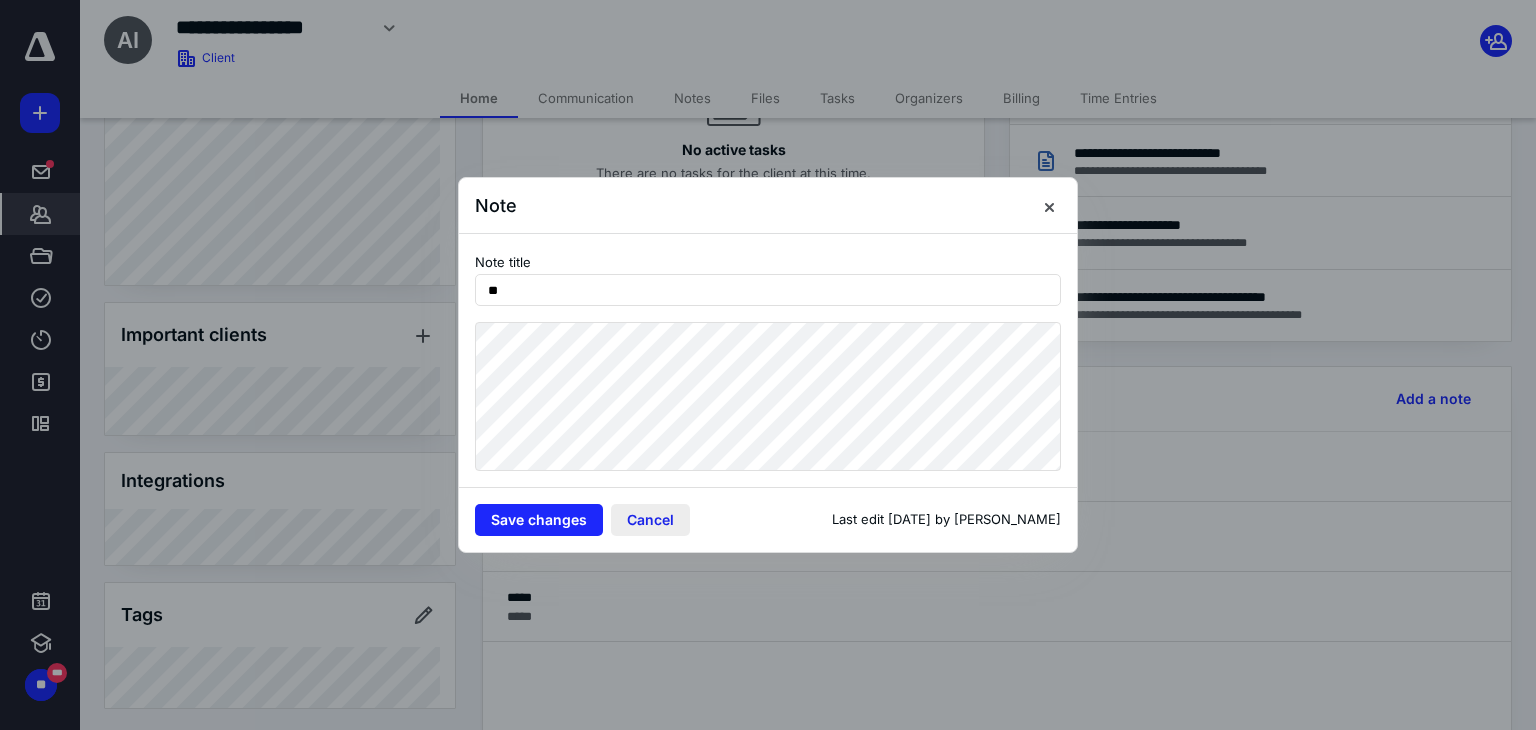 click on "Cancel" at bounding box center (650, 520) 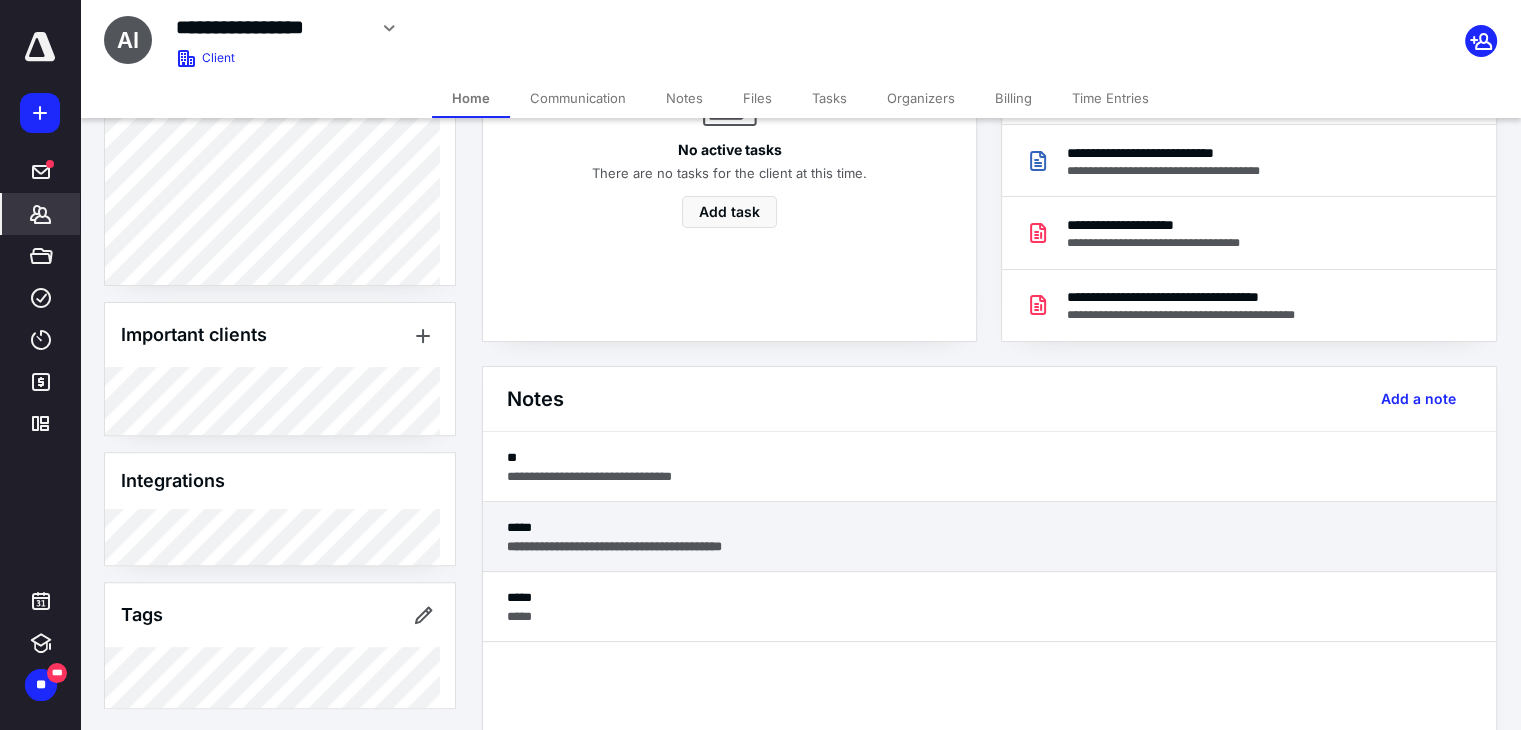 click on "*****" at bounding box center (989, 527) 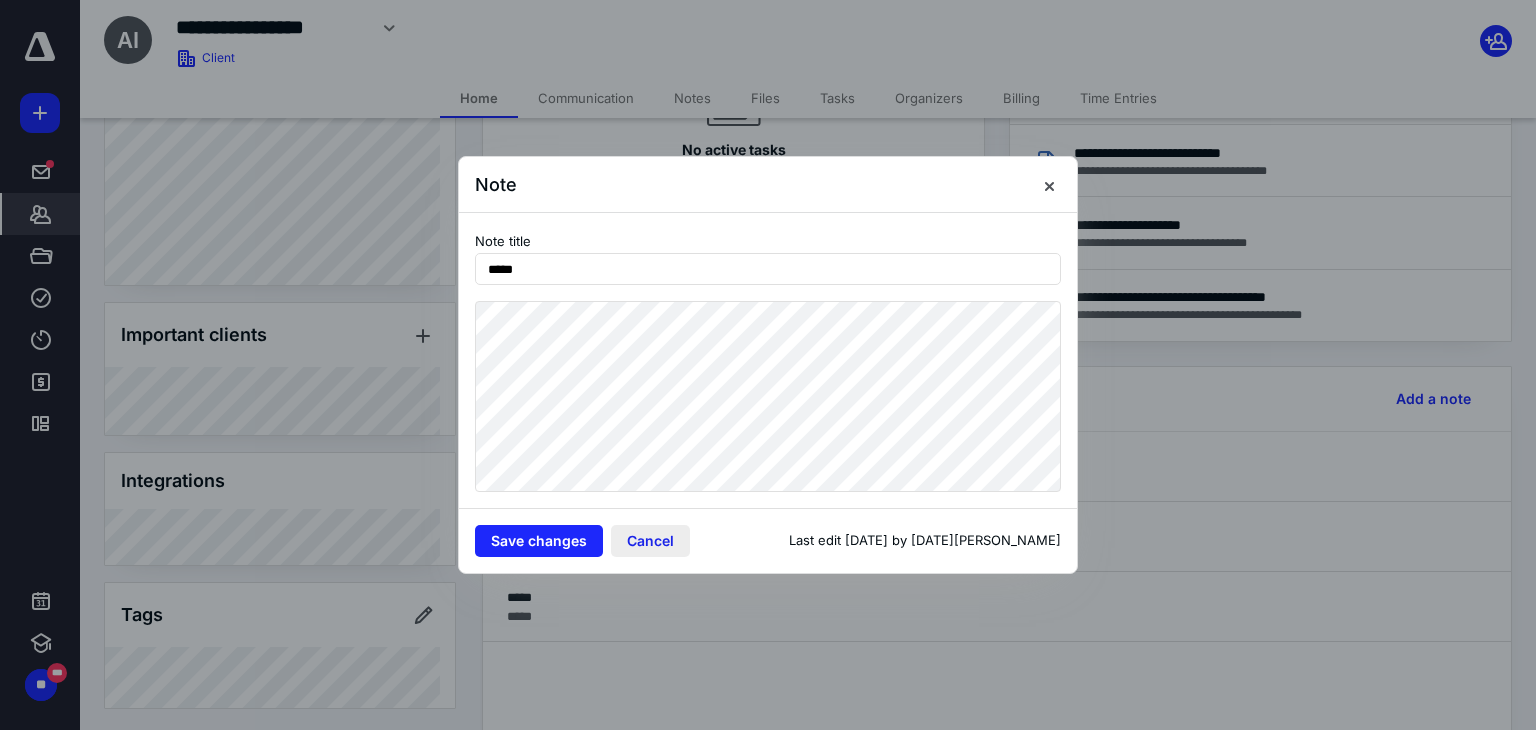 click on "Cancel" at bounding box center (650, 541) 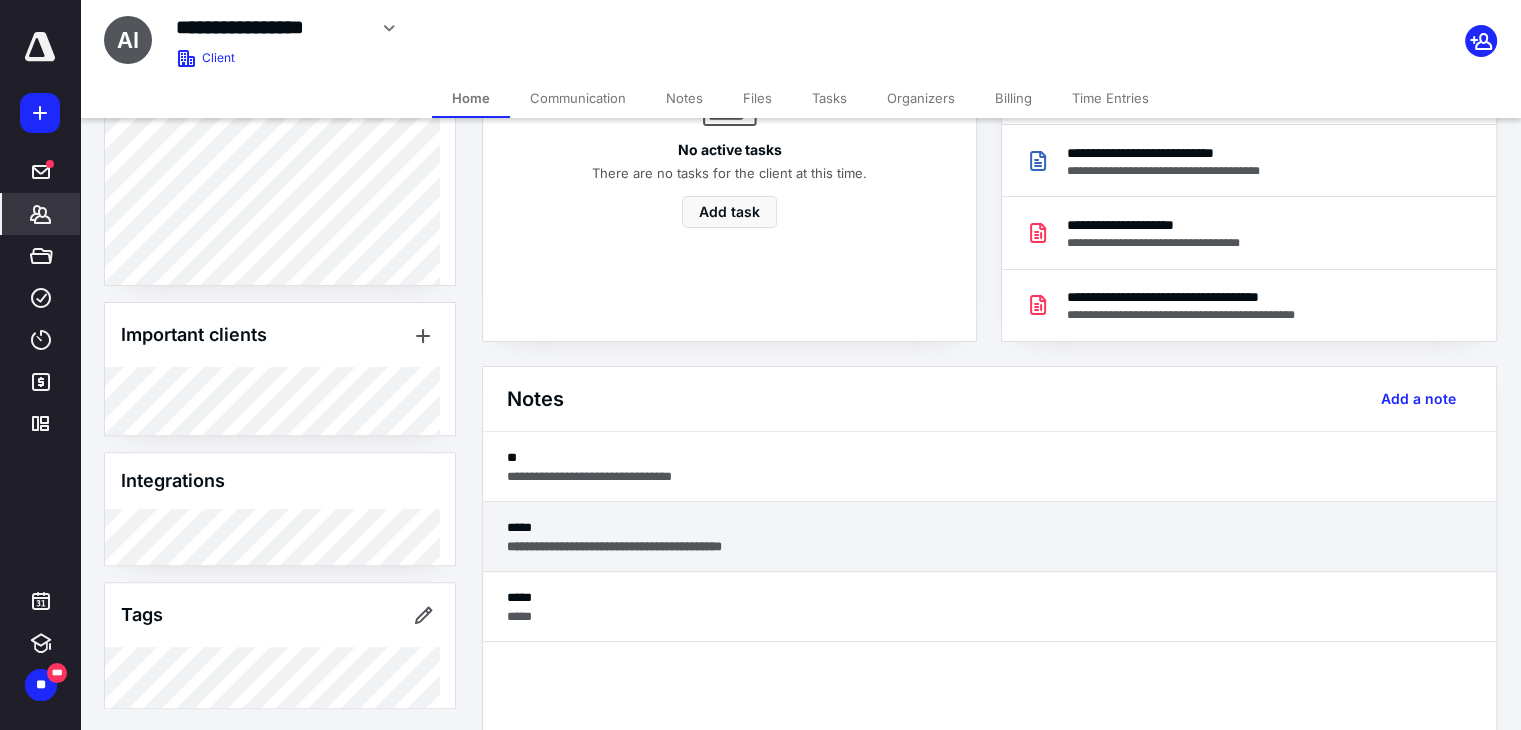 click on "**********" at bounding box center (989, 546) 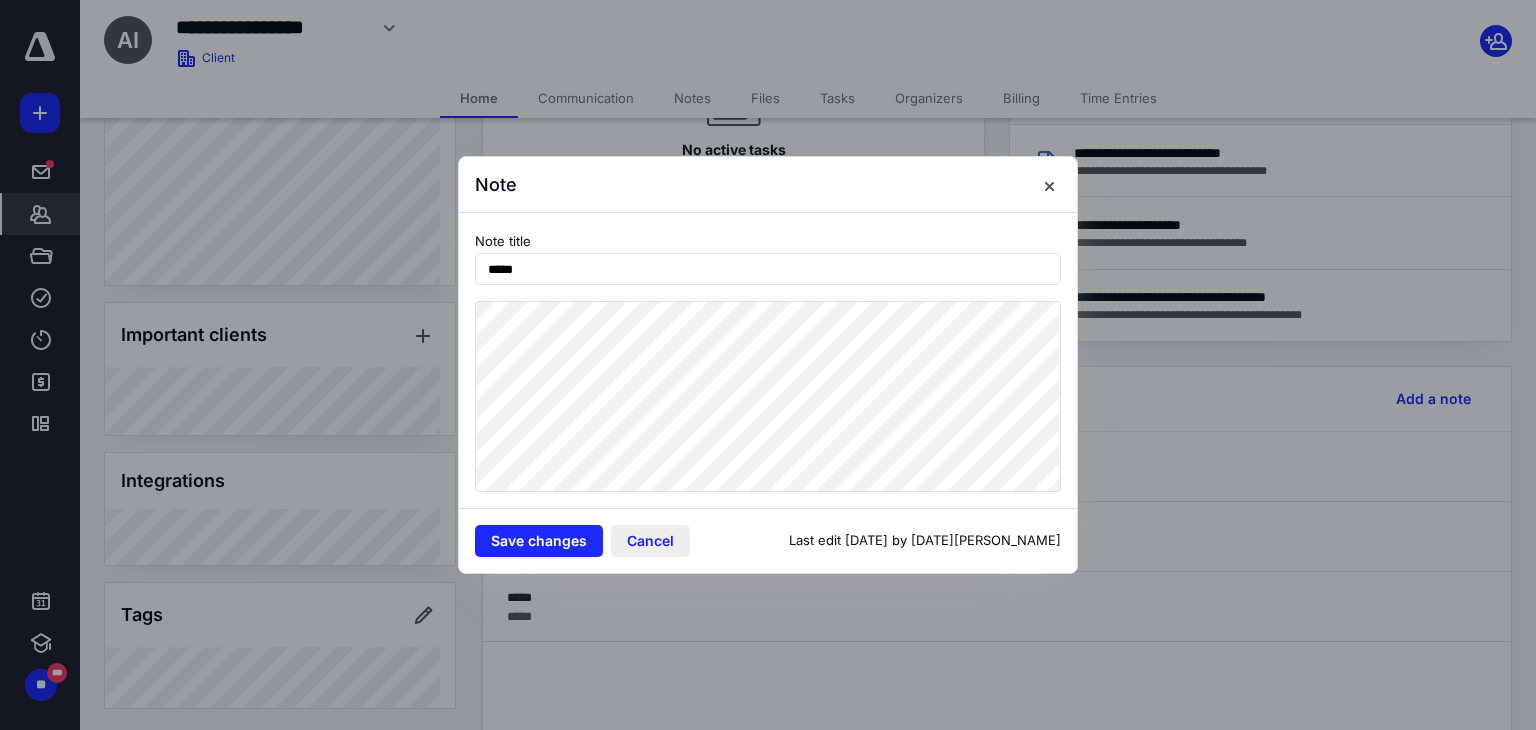 click on "Cancel" at bounding box center [650, 541] 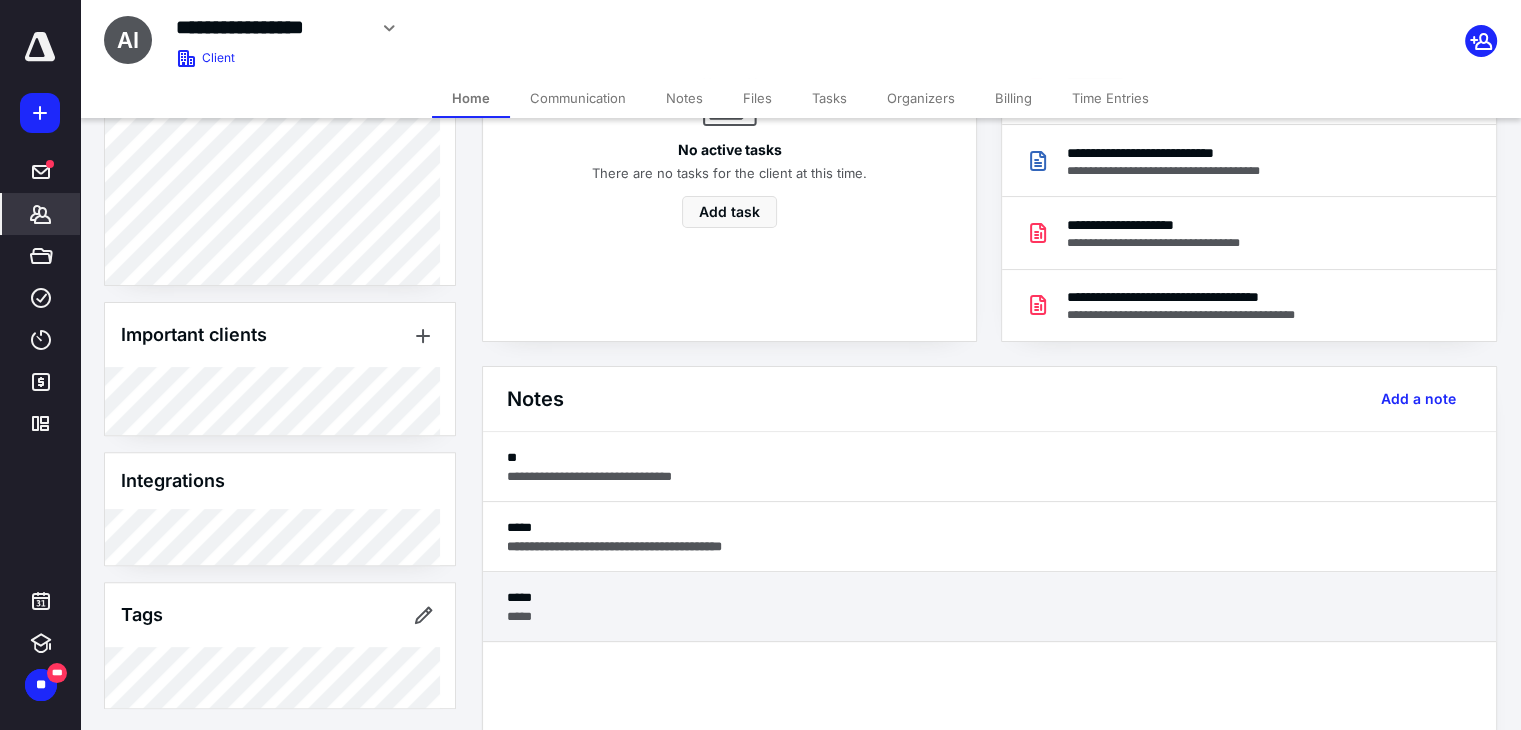 click on "*****   *****" at bounding box center [989, 607] 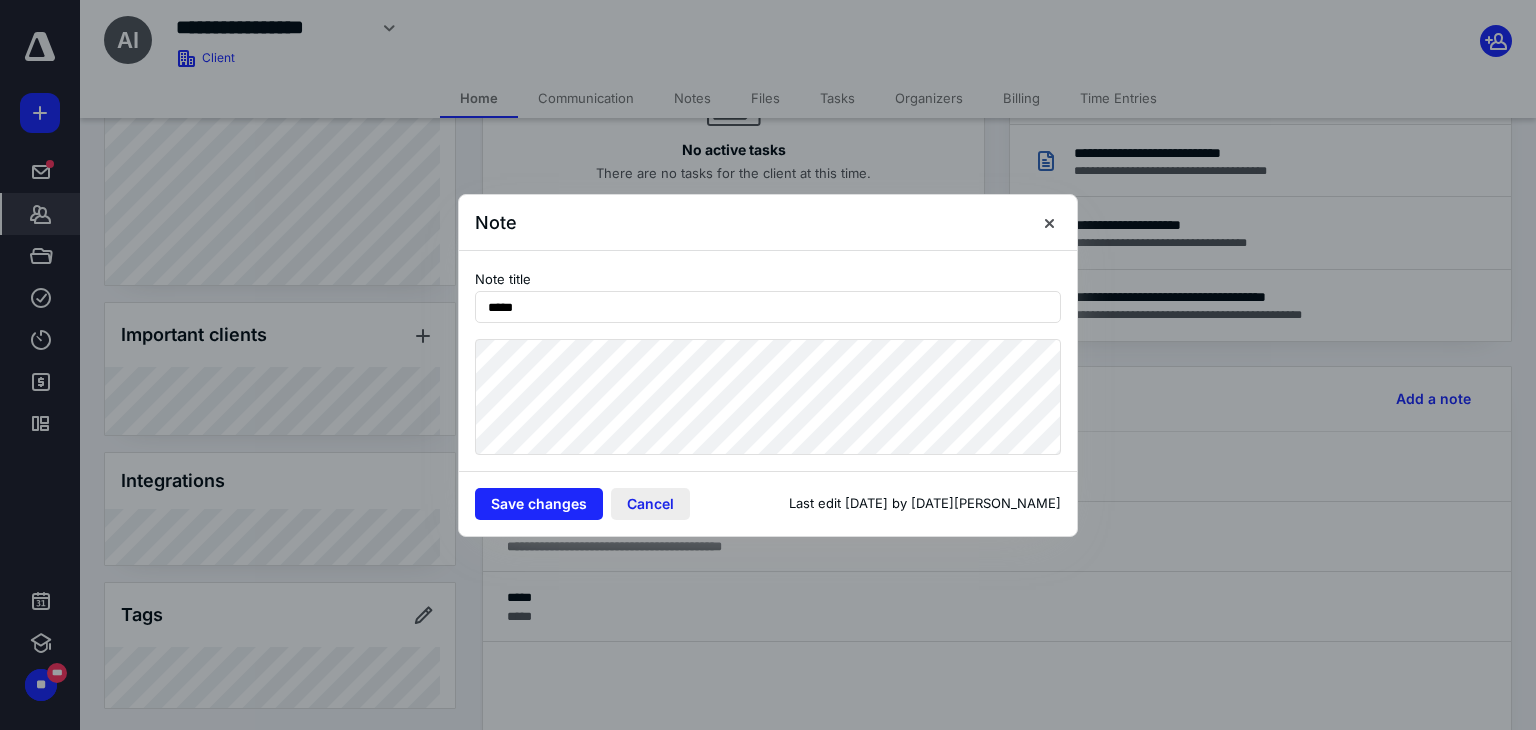 click on "Cancel" at bounding box center (650, 504) 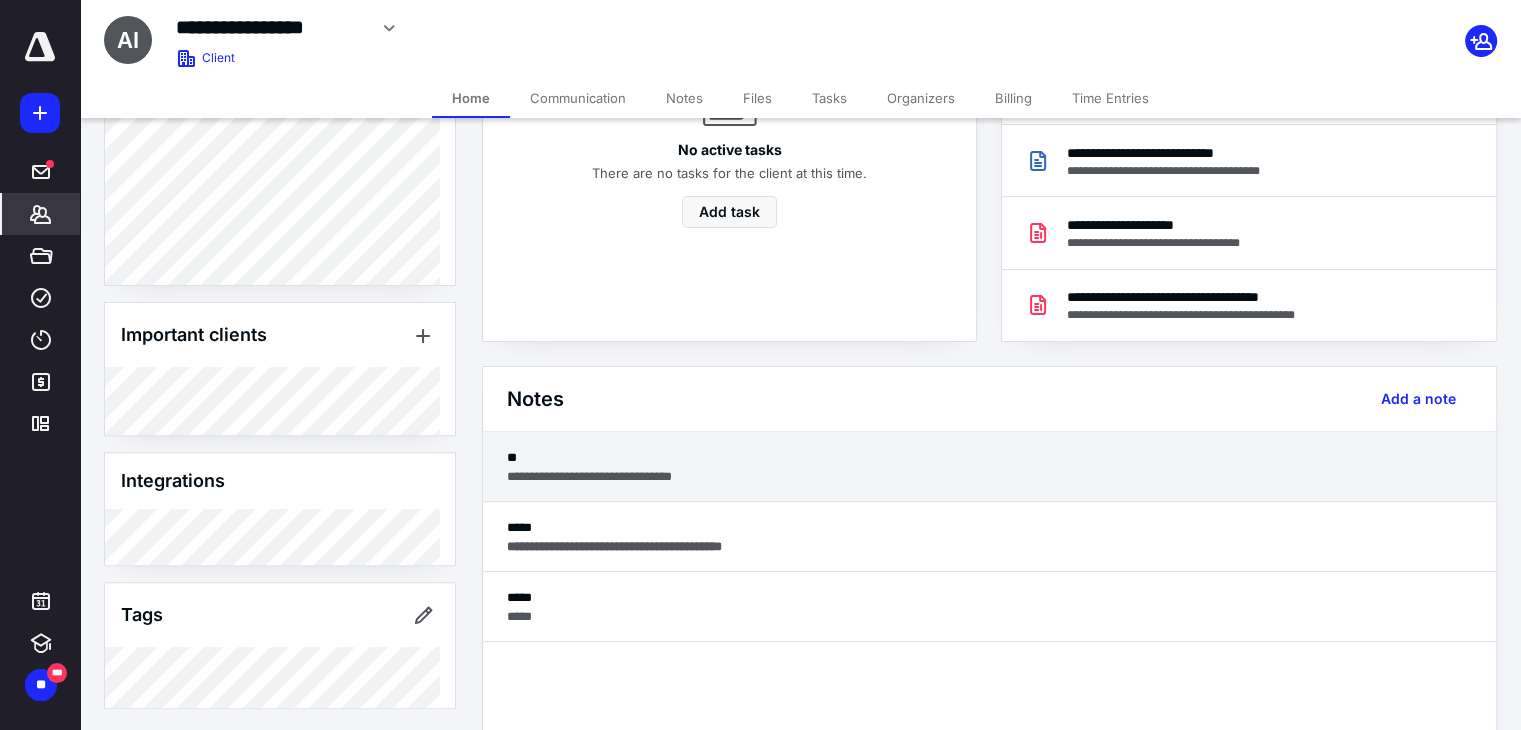 click on "**********" at bounding box center [989, 467] 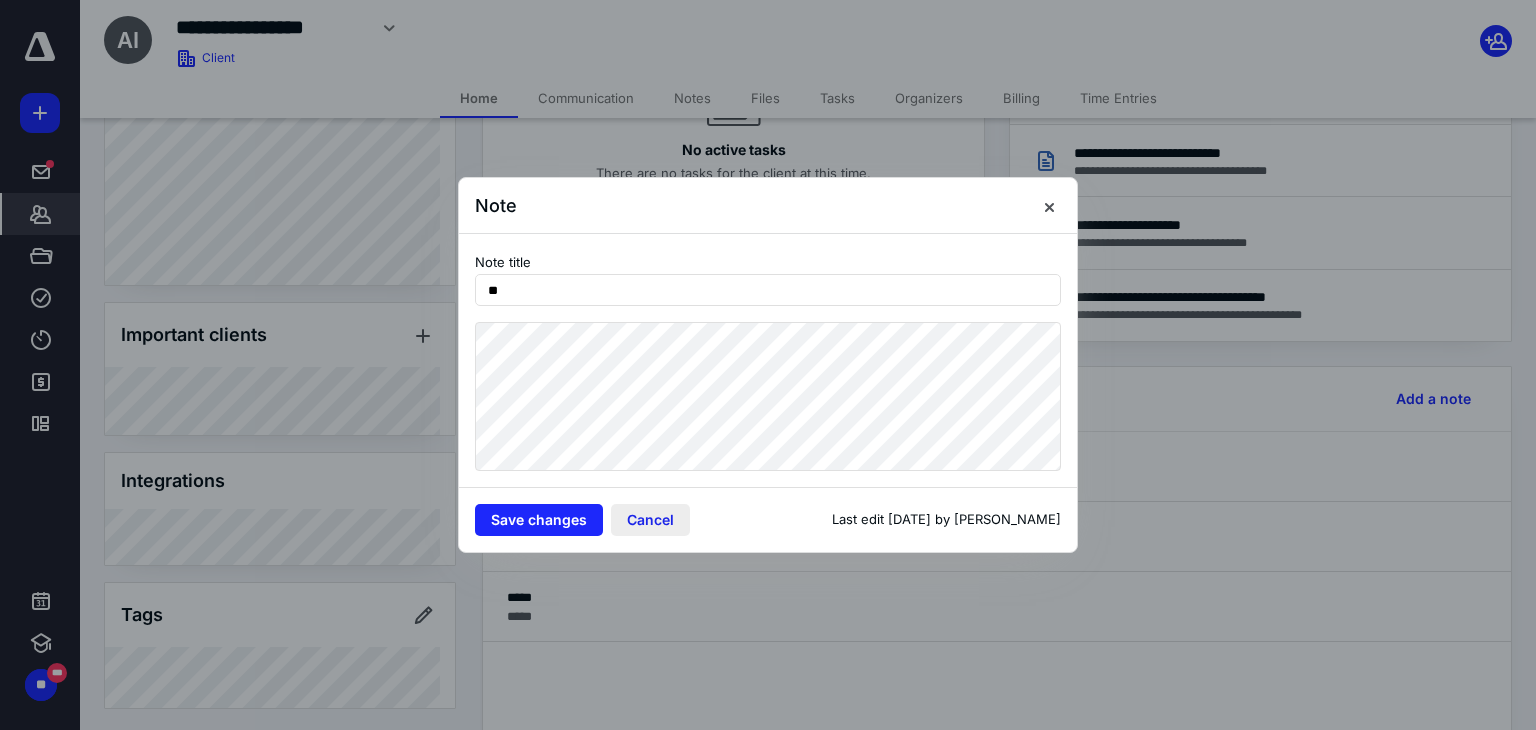 click on "Cancel" at bounding box center [650, 520] 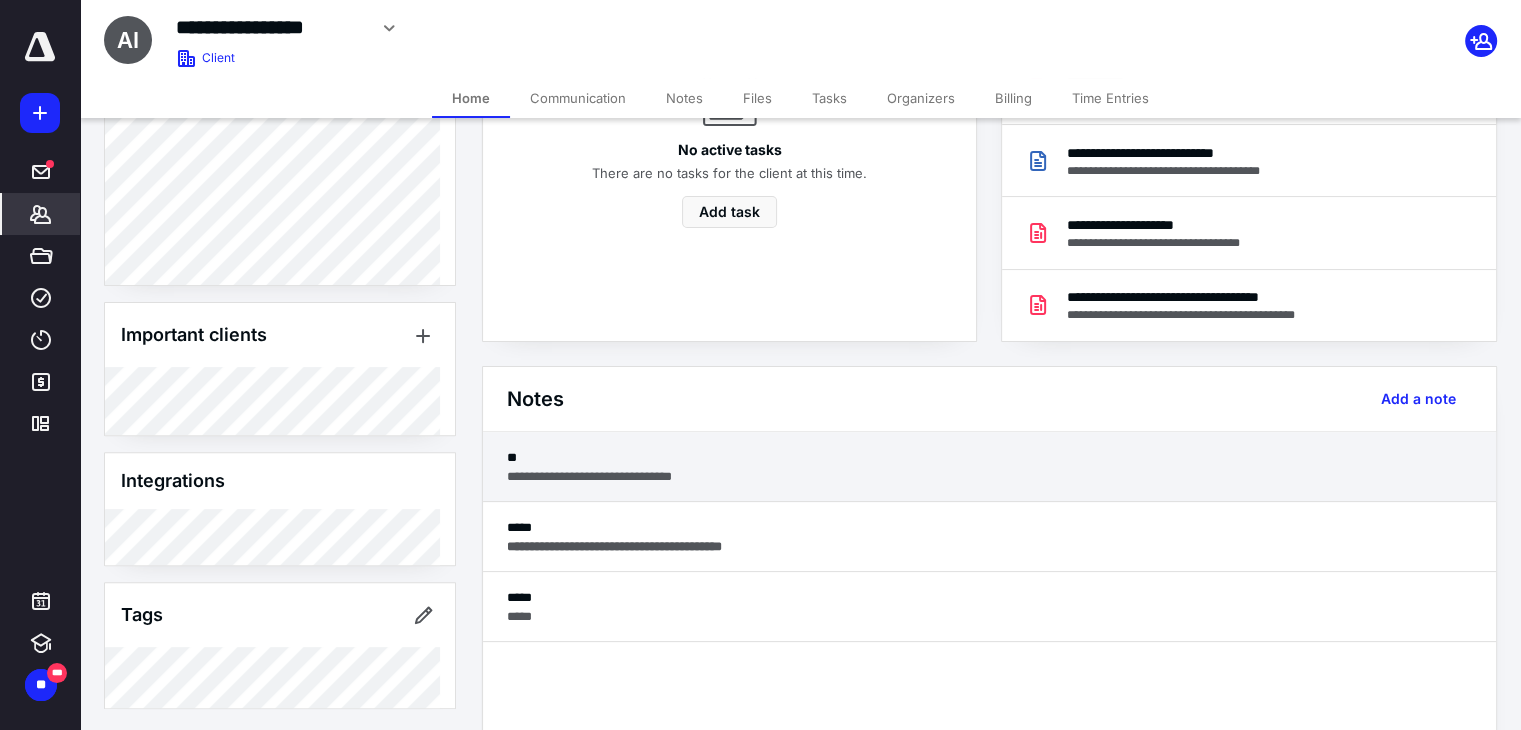 click on "**********" at bounding box center [989, 476] 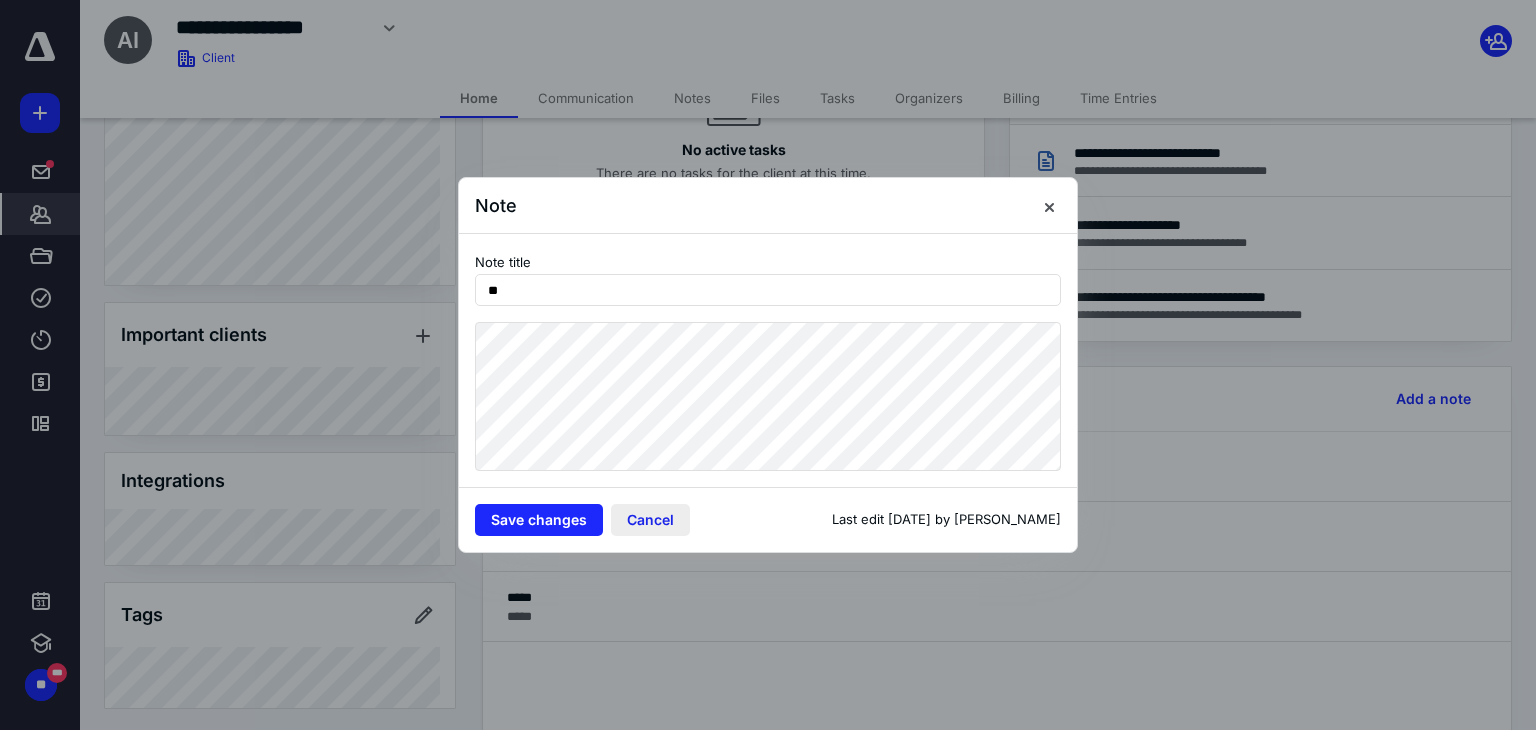 click on "Cancel" at bounding box center [650, 520] 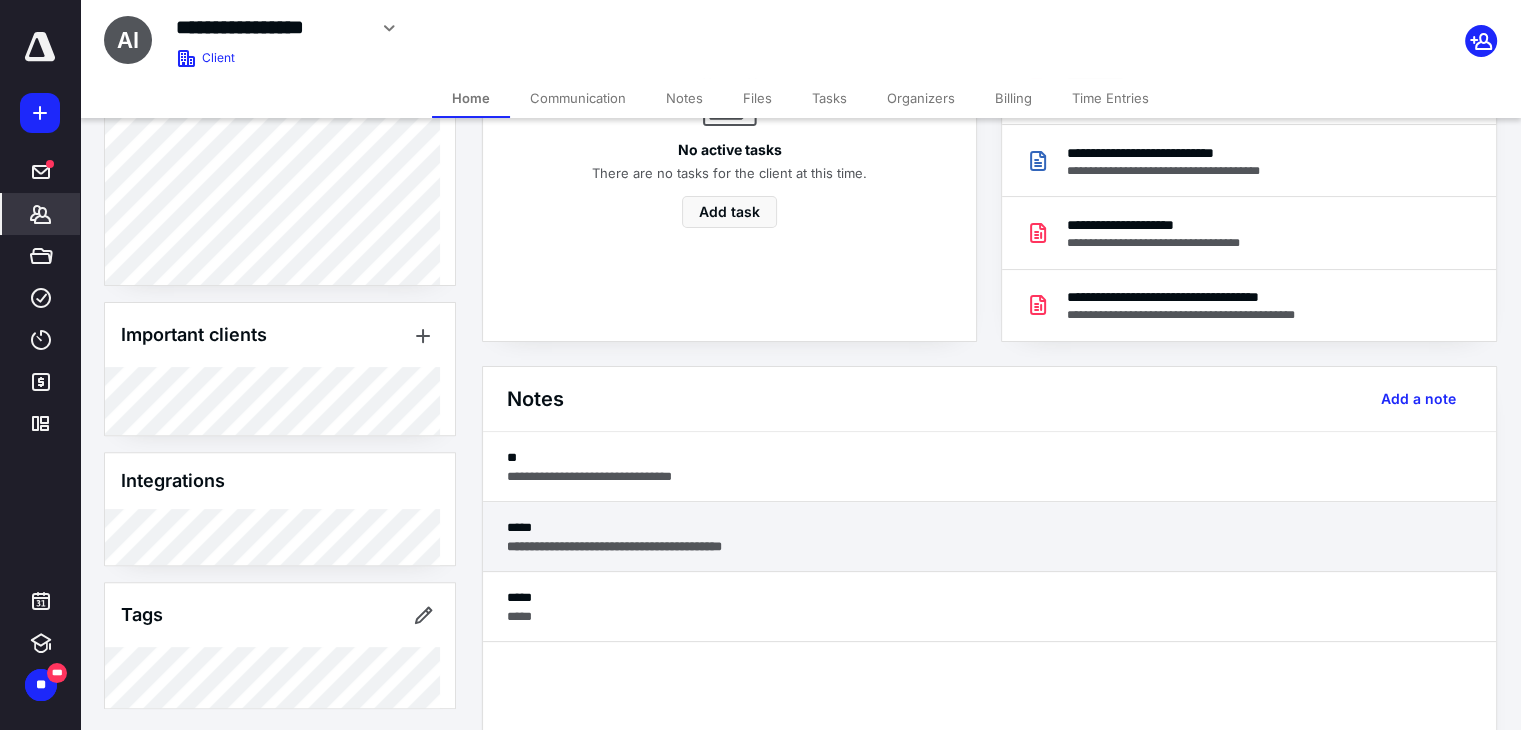 click on "*****" at bounding box center [989, 527] 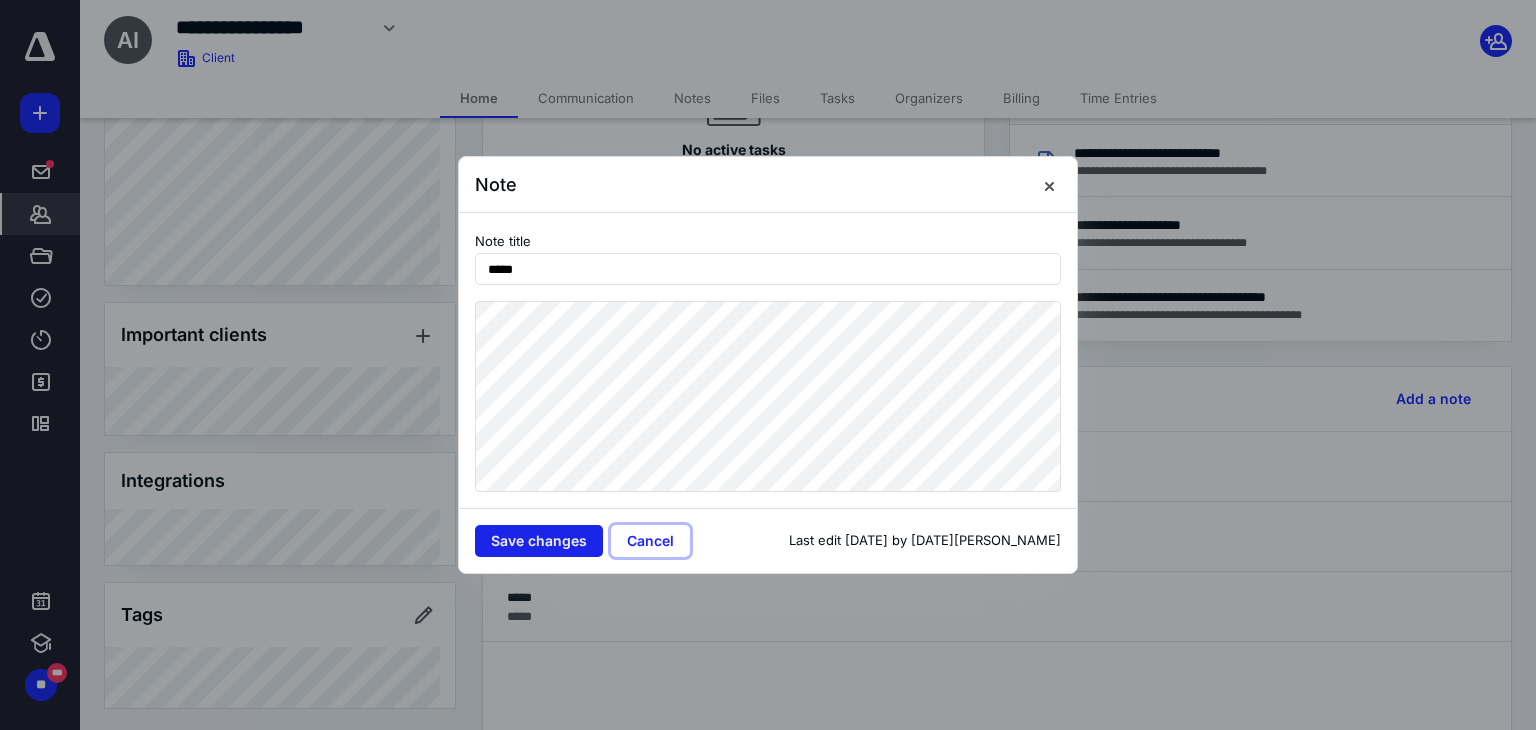 drag, startPoint x: 670, startPoint y: 551, endPoint x: 517, endPoint y: 521, distance: 155.91344 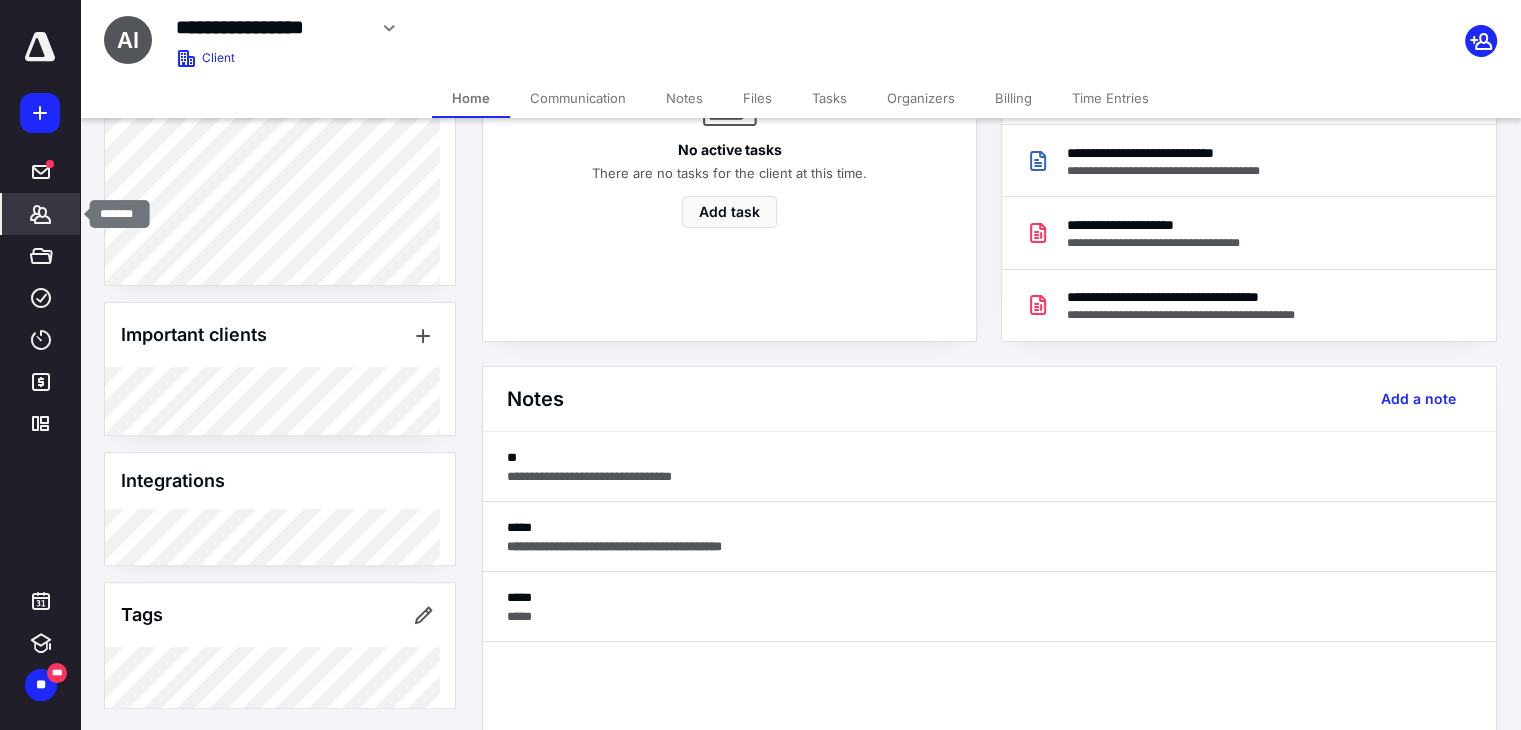 click on "*******" at bounding box center [41, 214] 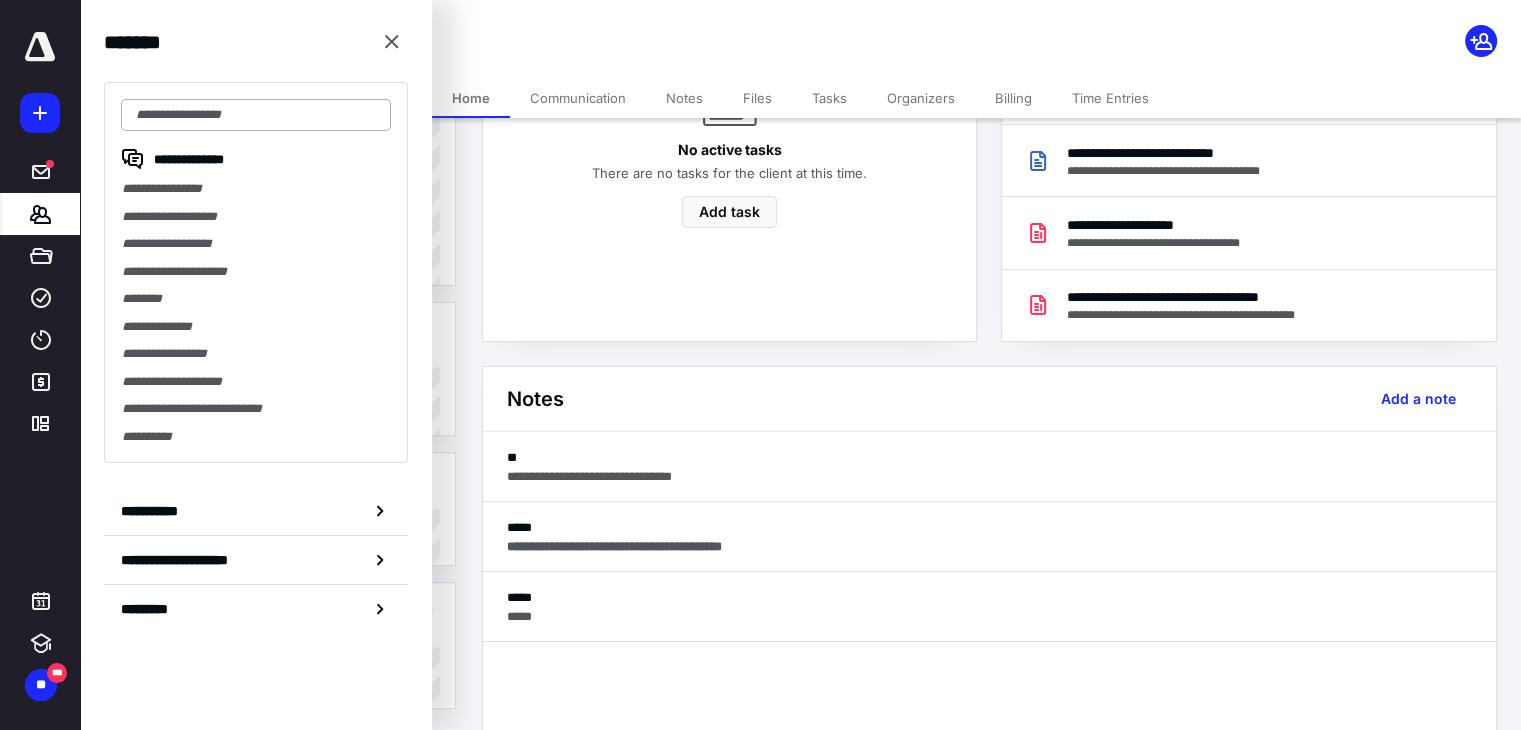 click at bounding box center (256, 115) 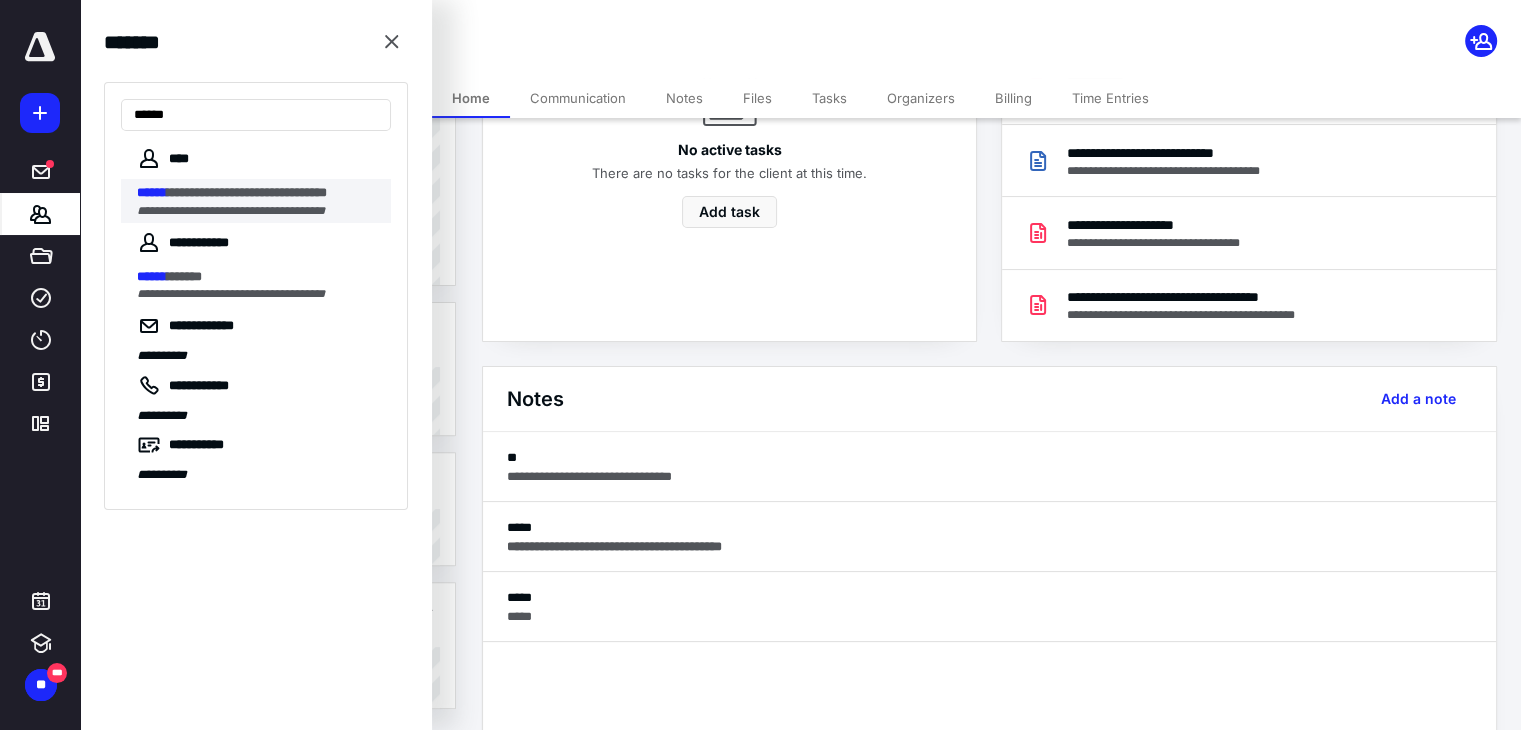 type on "******" 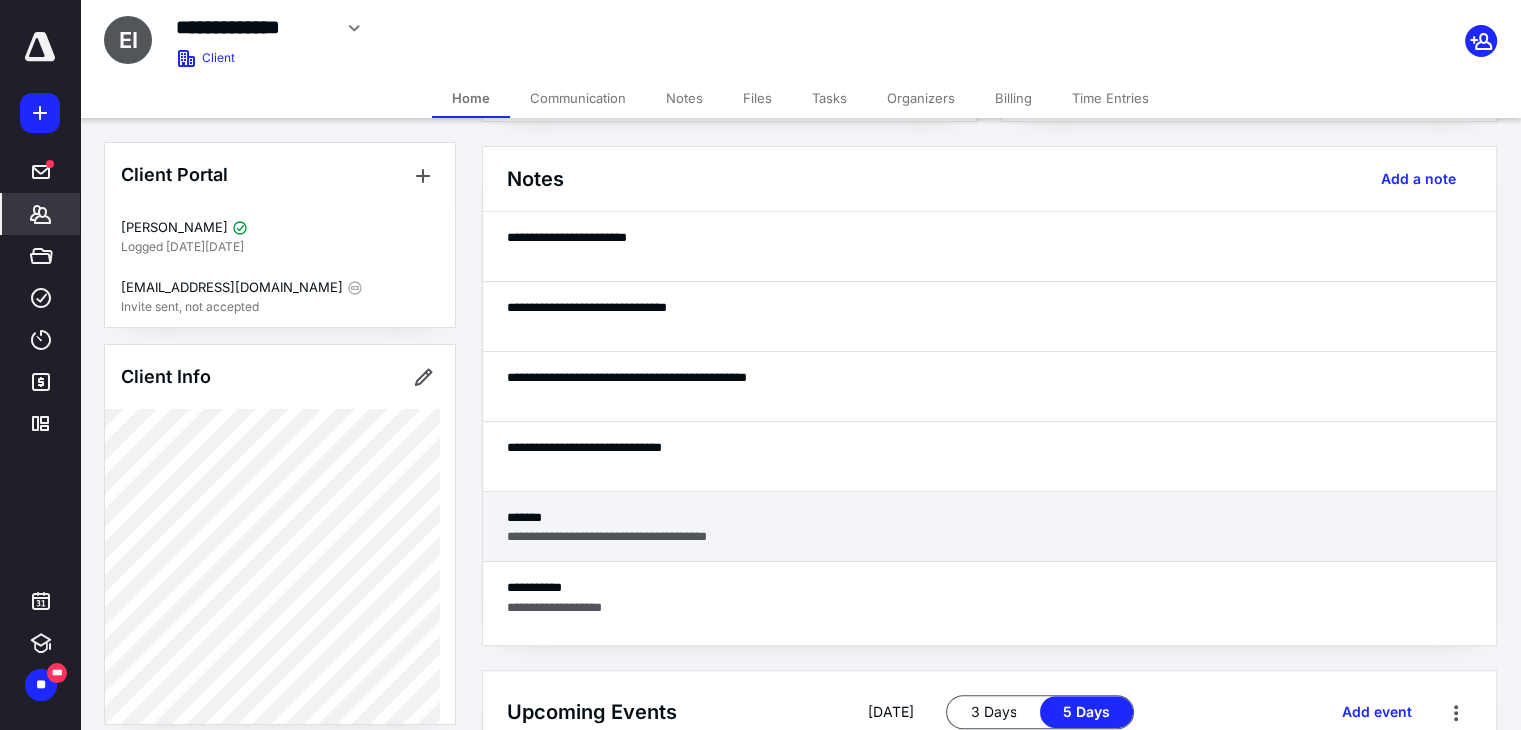 scroll, scrollTop: 400, scrollLeft: 0, axis: vertical 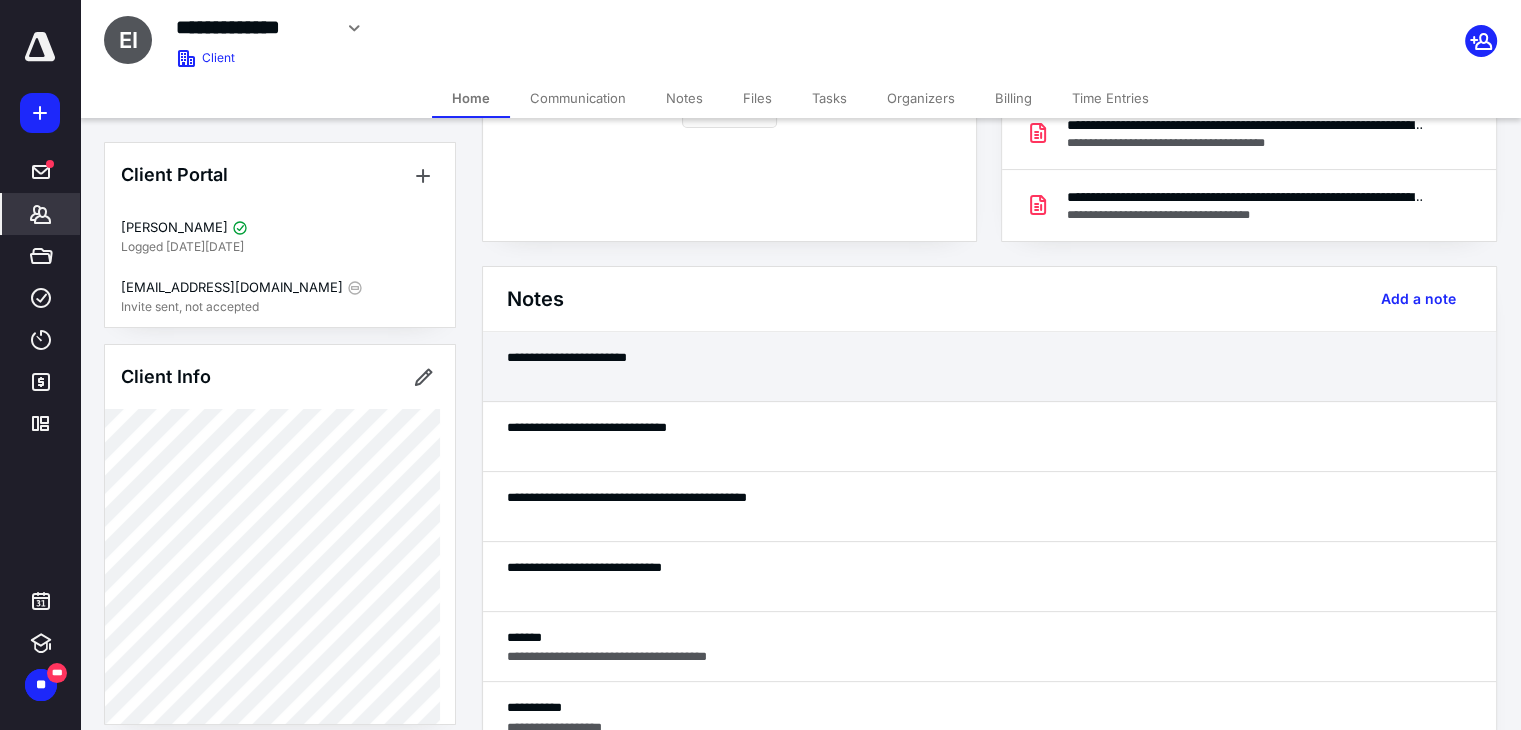 click on "**********" at bounding box center [989, 357] 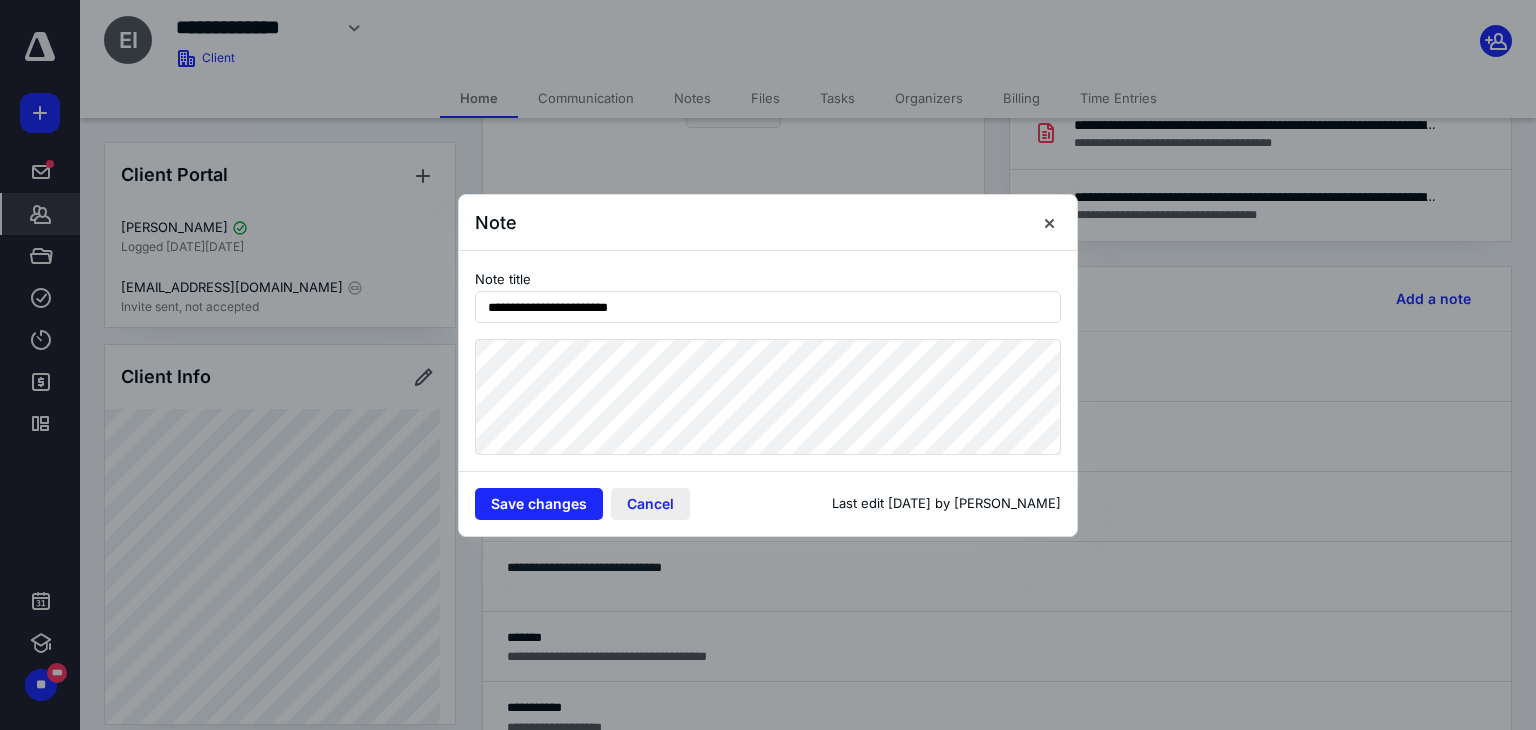 click on "Cancel" at bounding box center [650, 504] 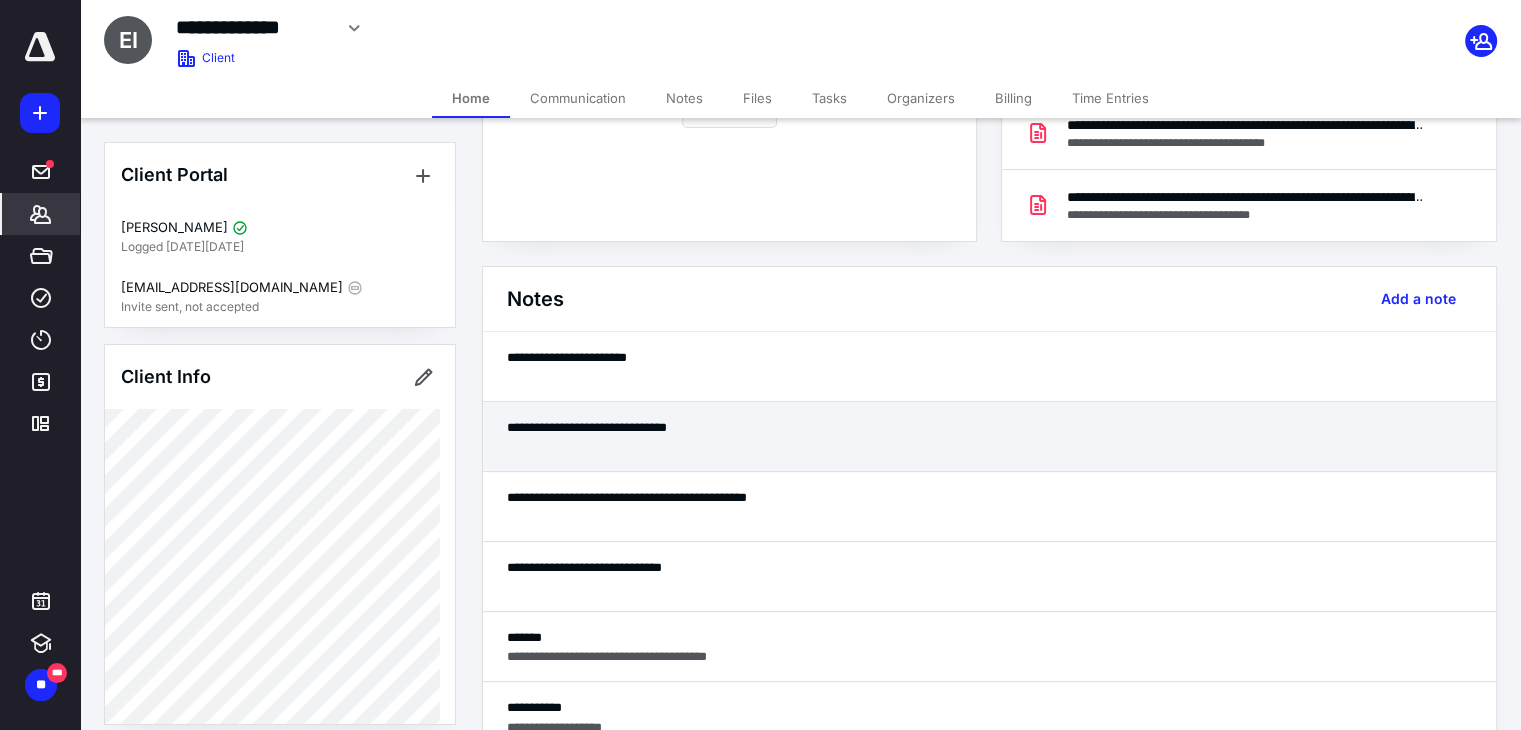 click on "**********" at bounding box center [989, 427] 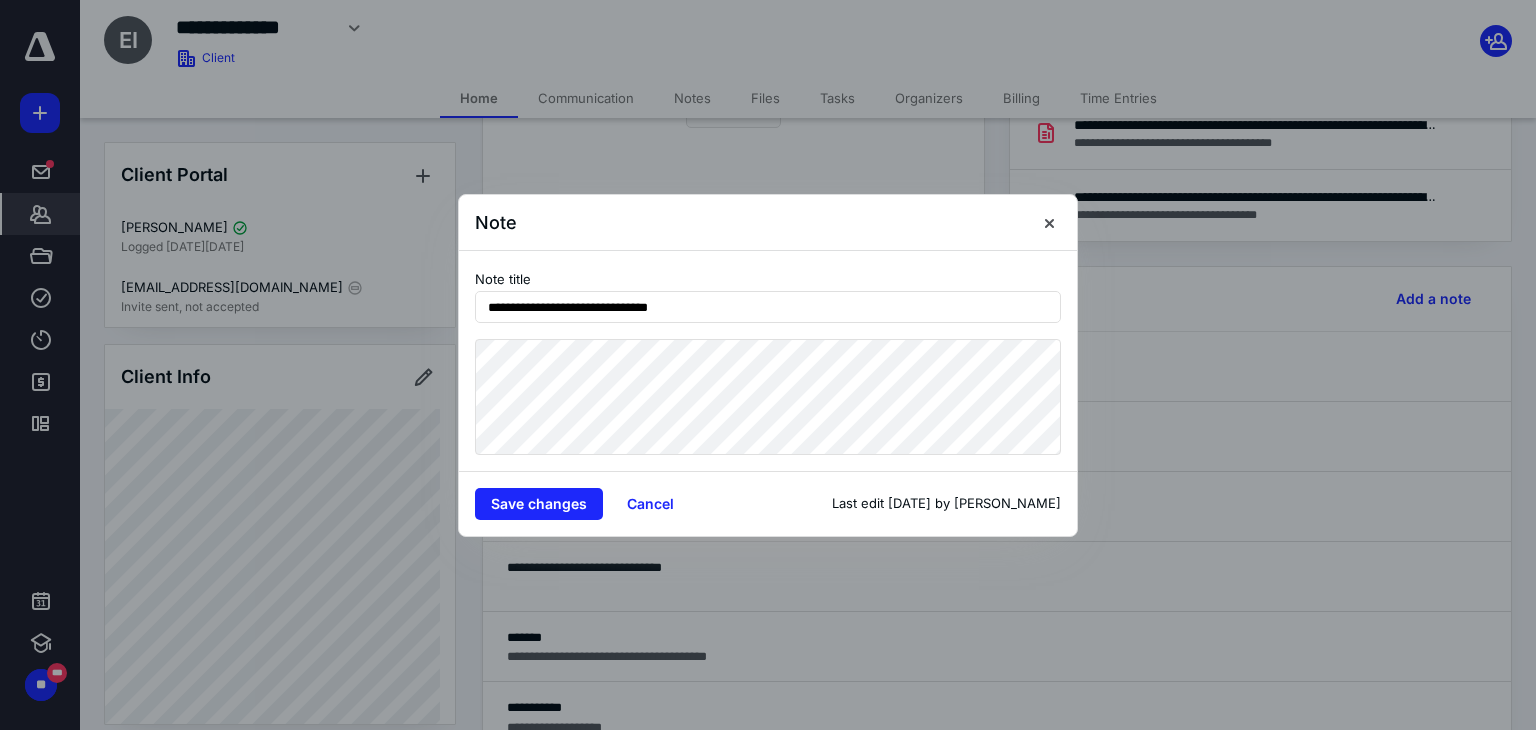 drag, startPoint x: 746, startPoint y: 308, endPoint x: 463, endPoint y: 304, distance: 283.02826 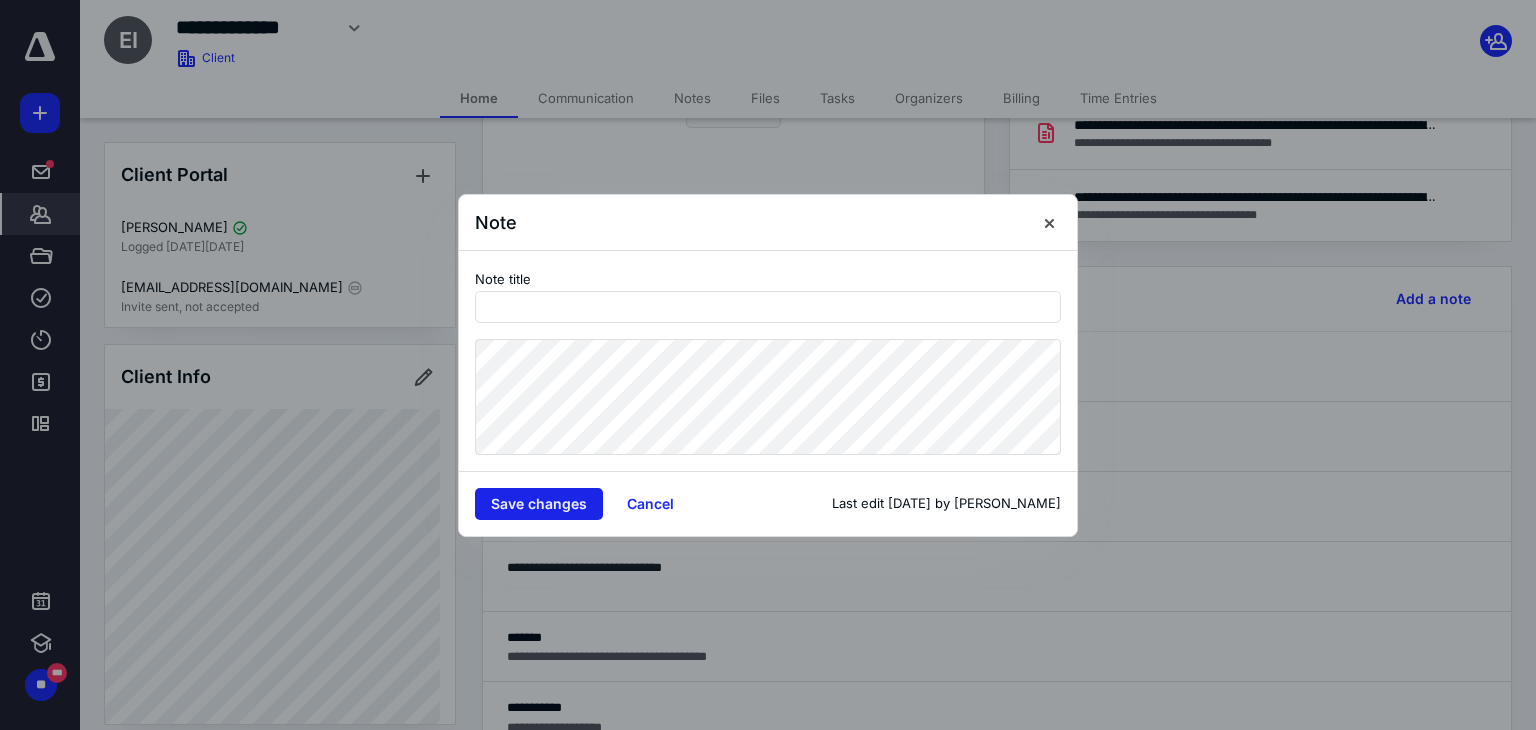 type 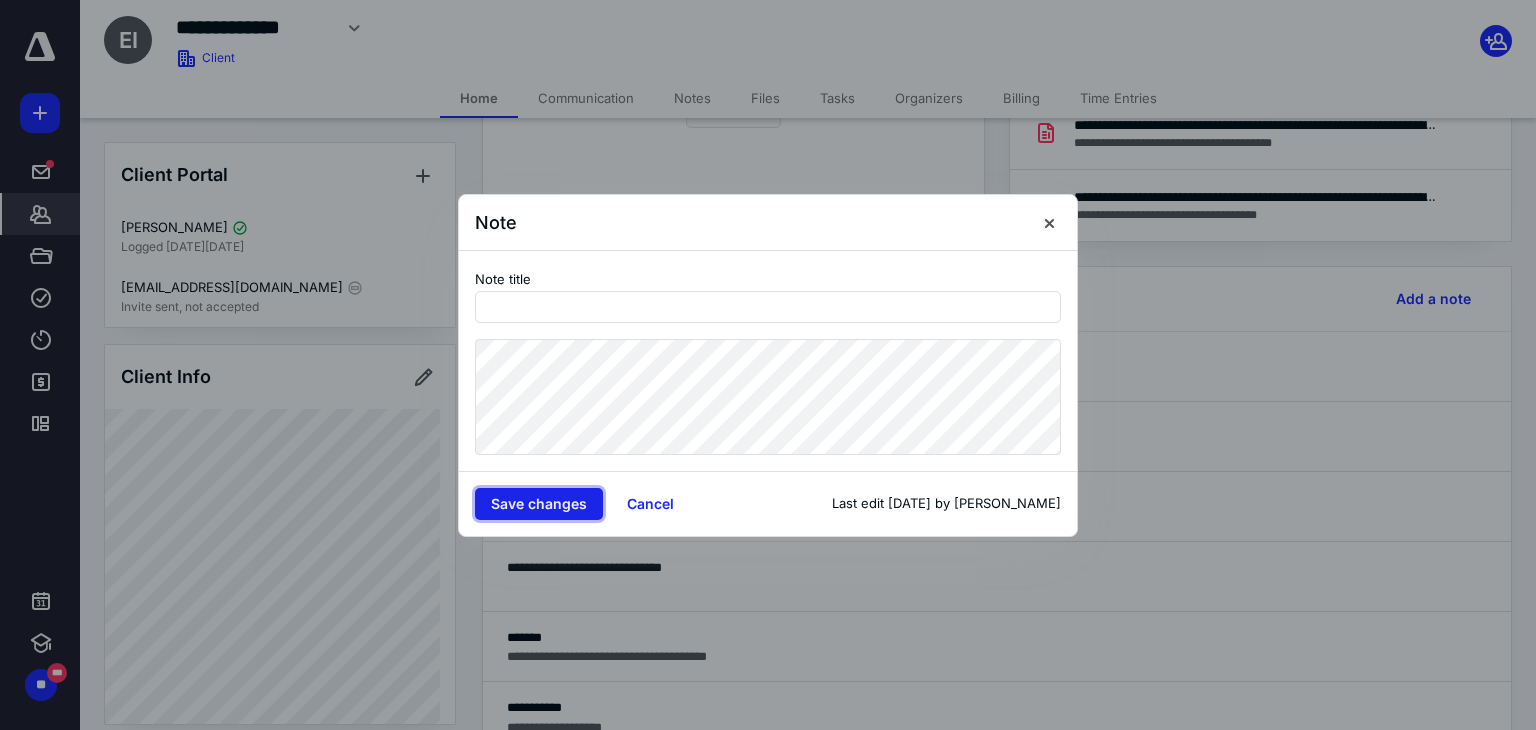 click on "Save changes" at bounding box center [539, 504] 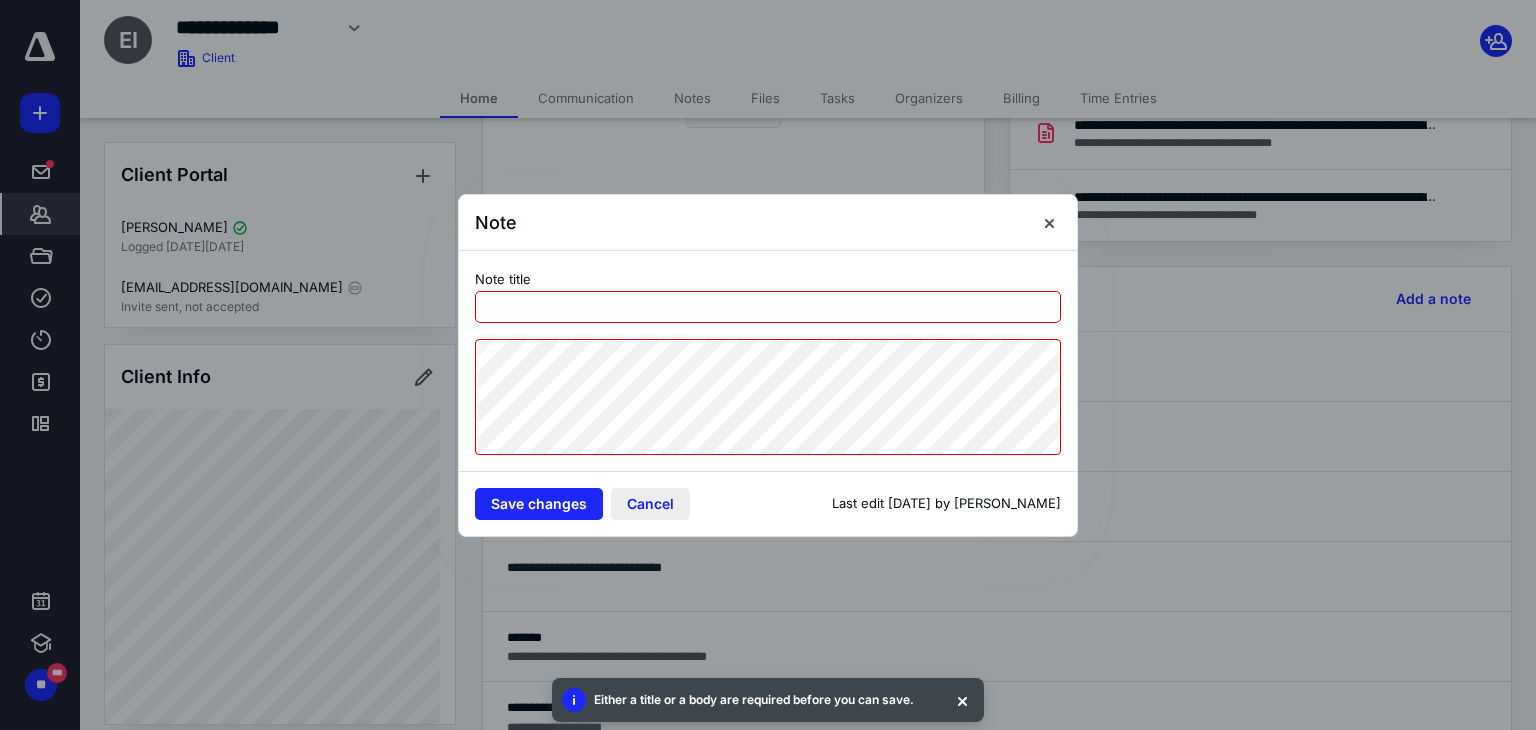 click on "Cancel" at bounding box center (650, 504) 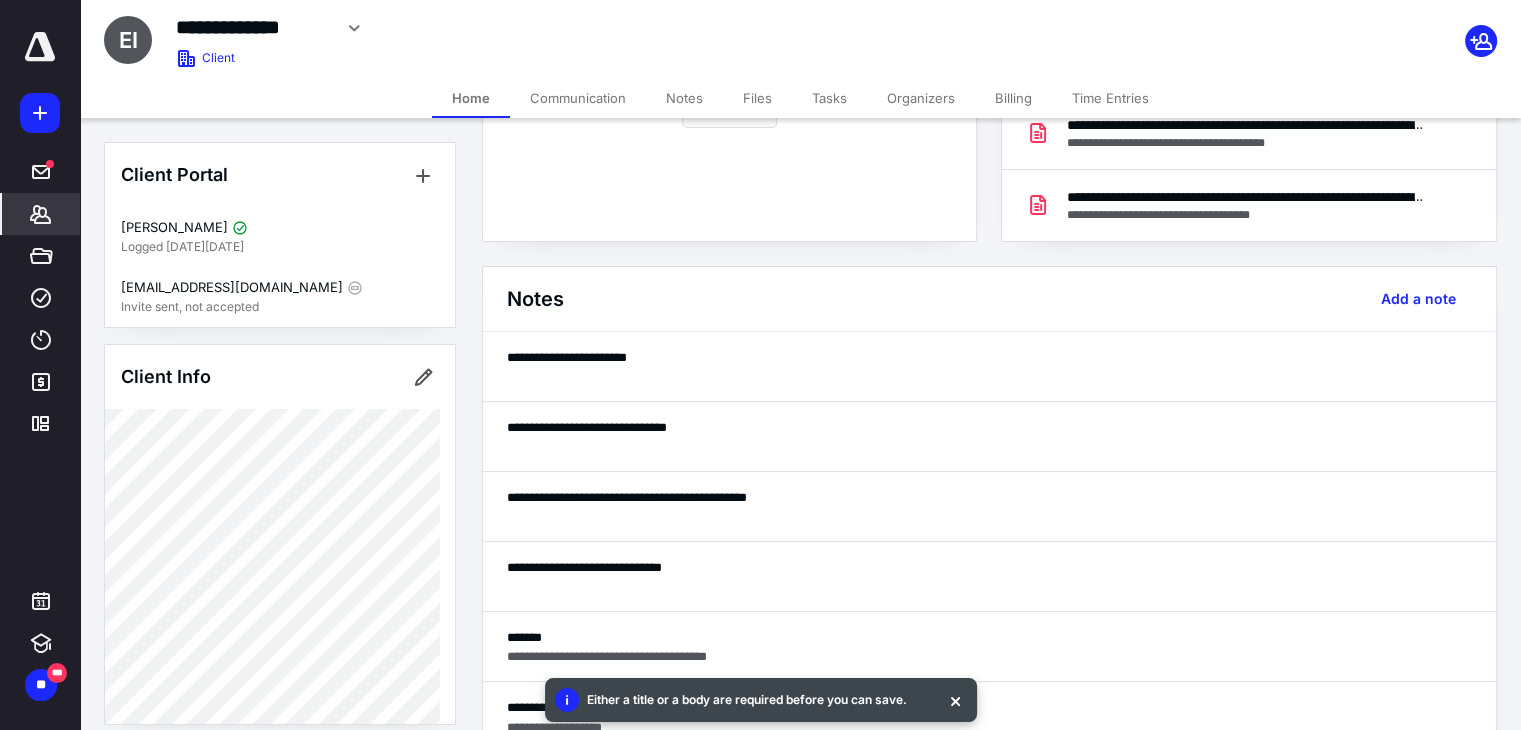 click on "Notes" at bounding box center [684, 98] 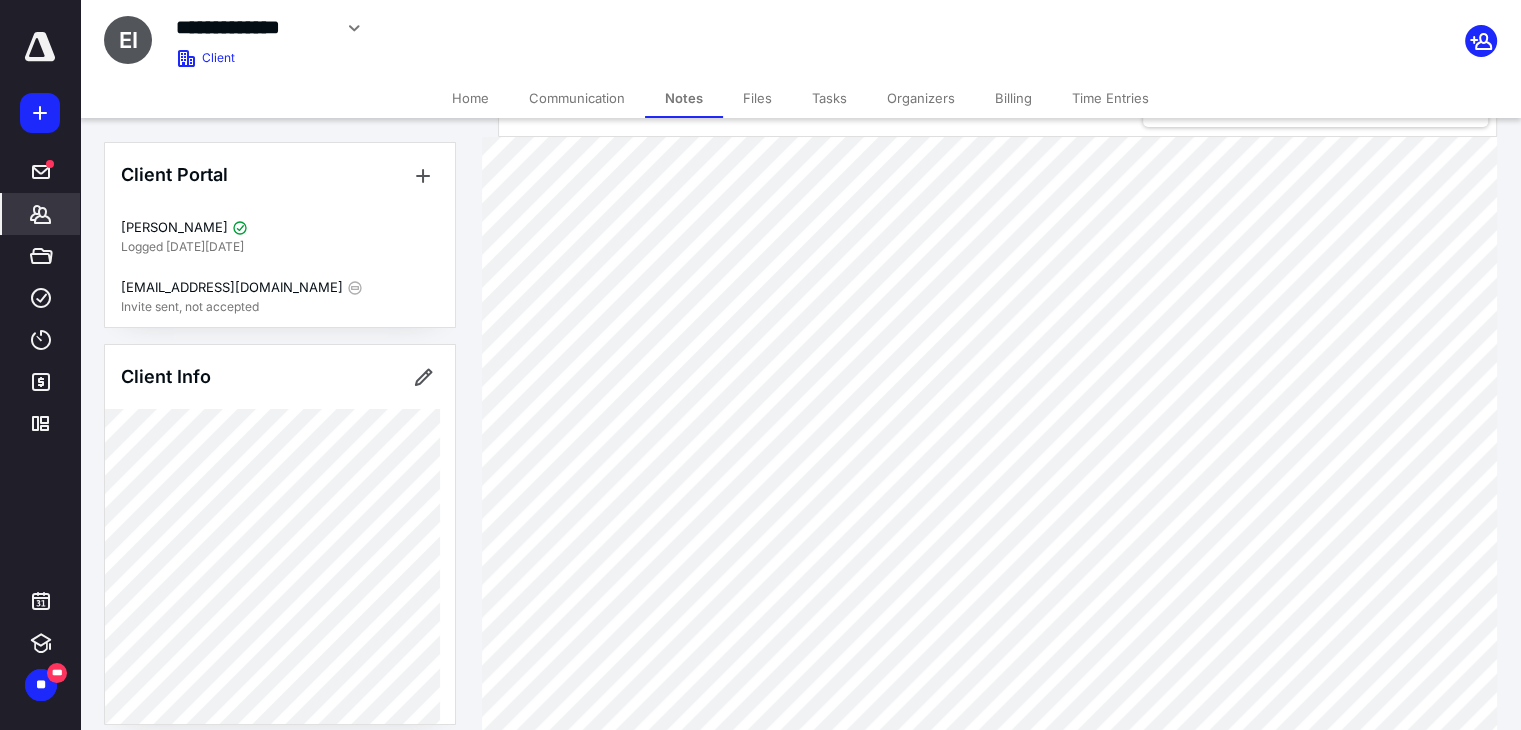 scroll, scrollTop: 100, scrollLeft: 0, axis: vertical 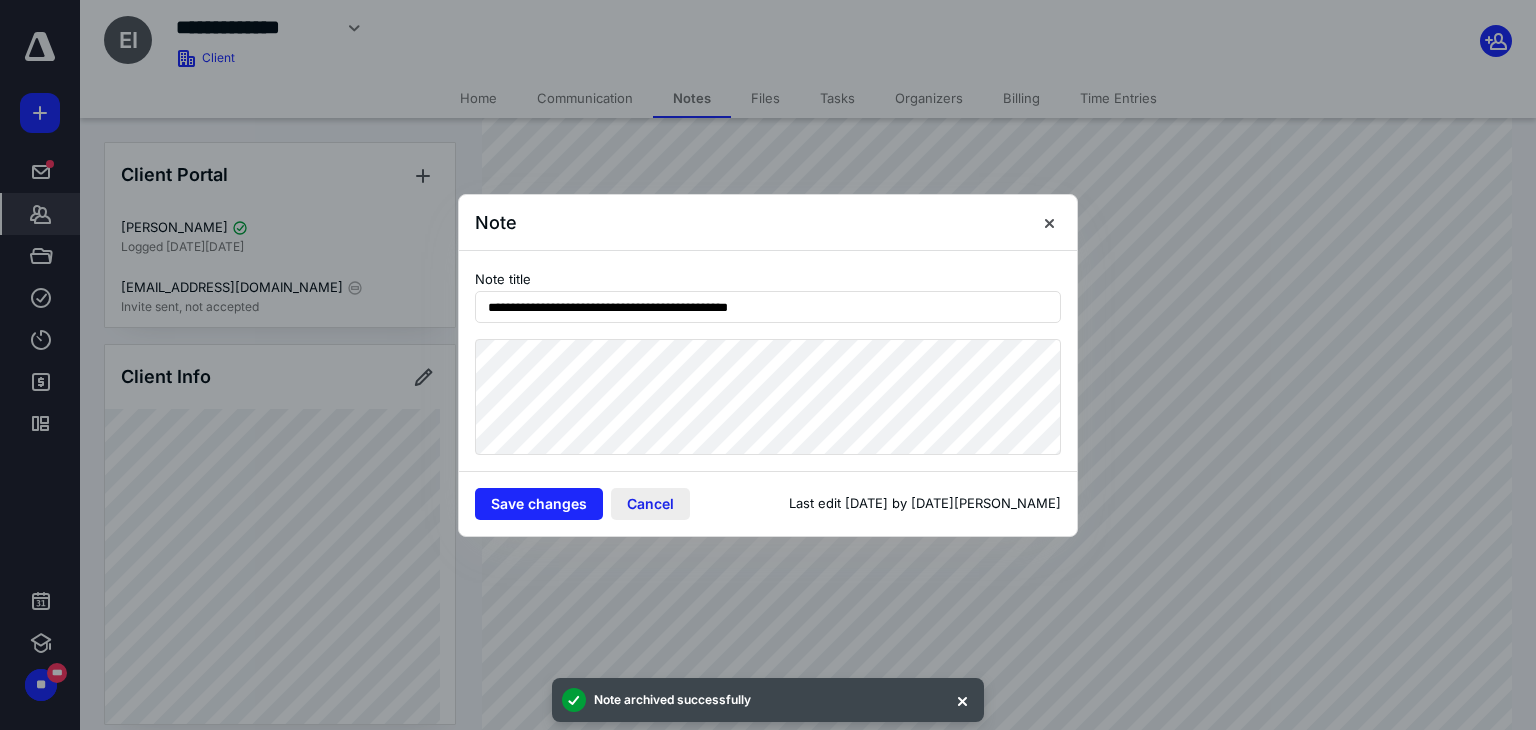 click on "Cancel" at bounding box center (650, 504) 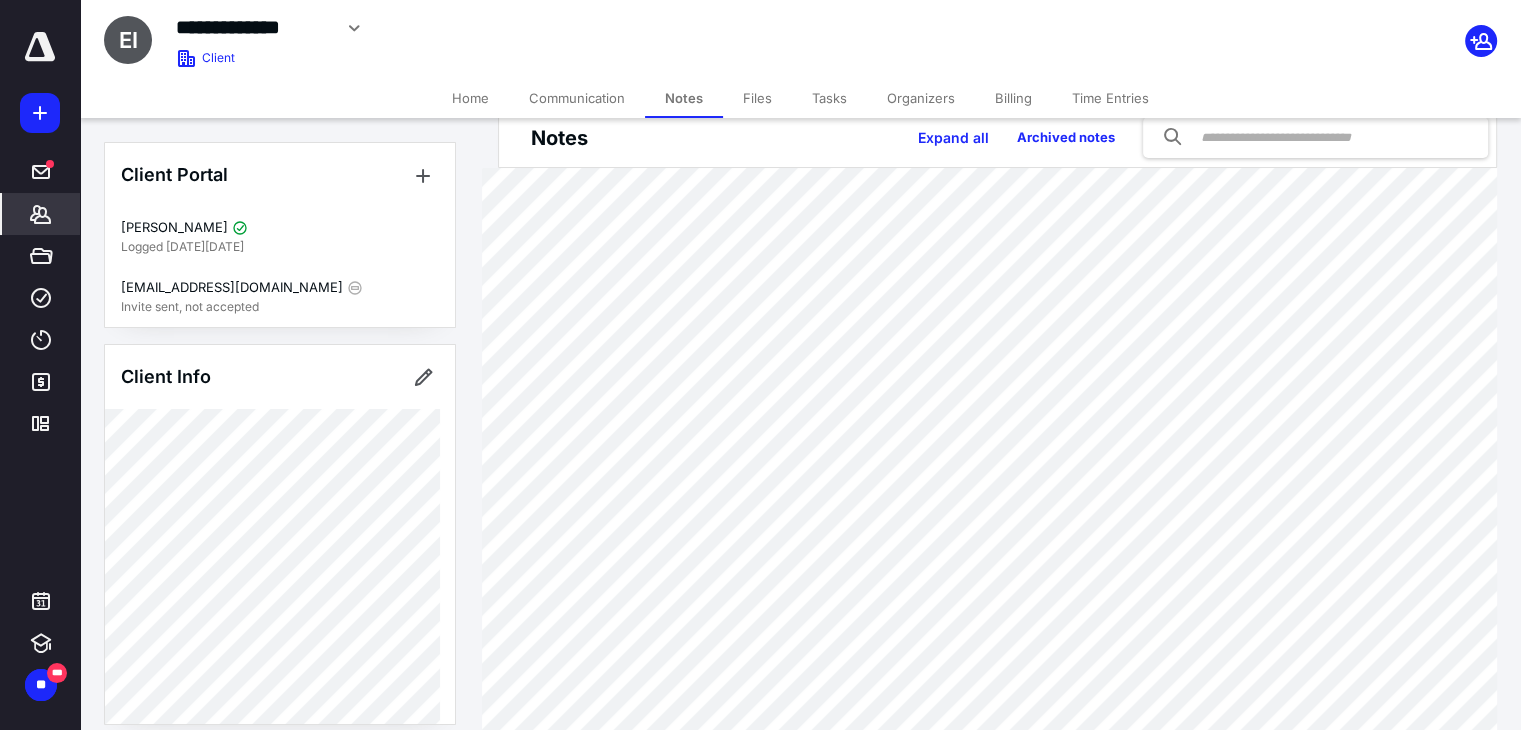 scroll, scrollTop: 0, scrollLeft: 0, axis: both 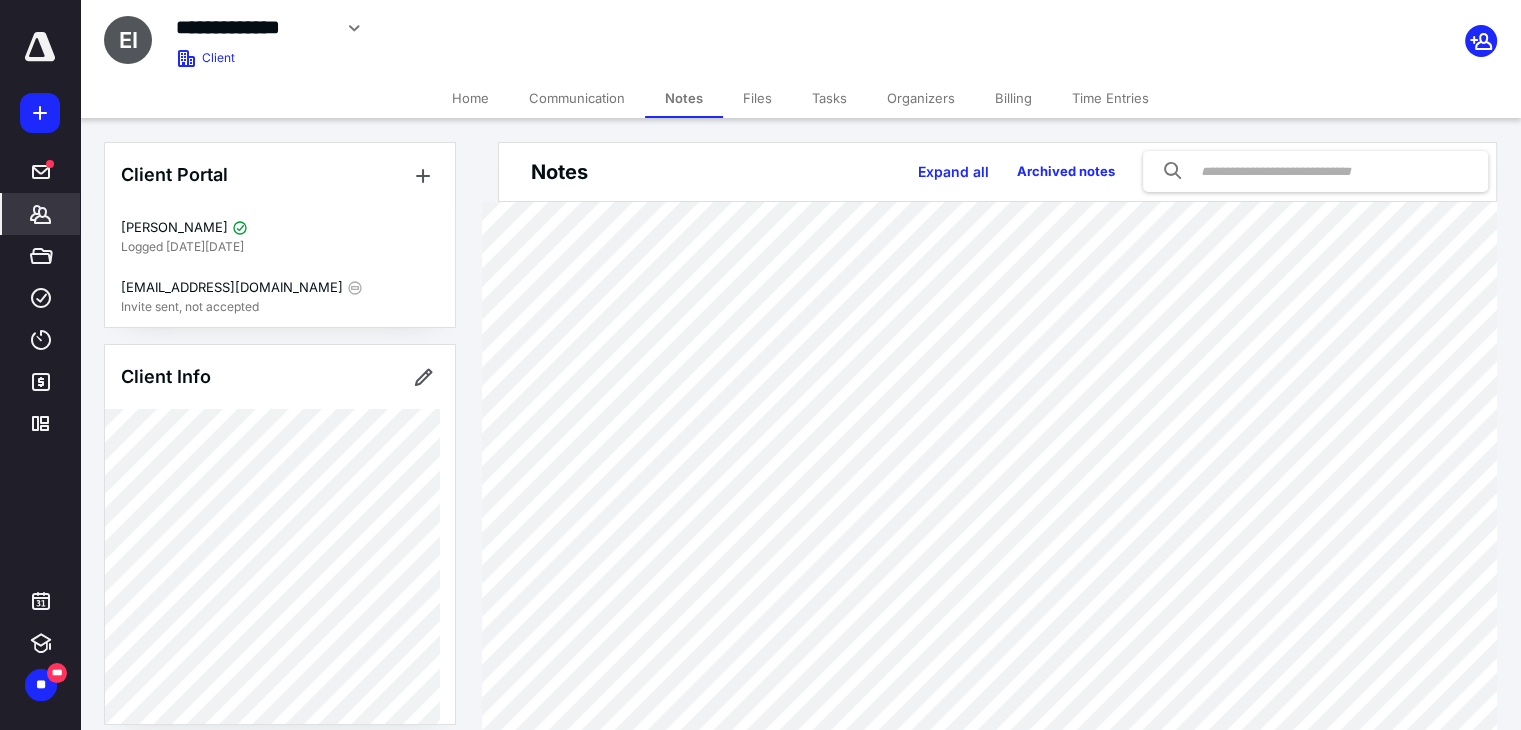 click on "Home" at bounding box center (470, 98) 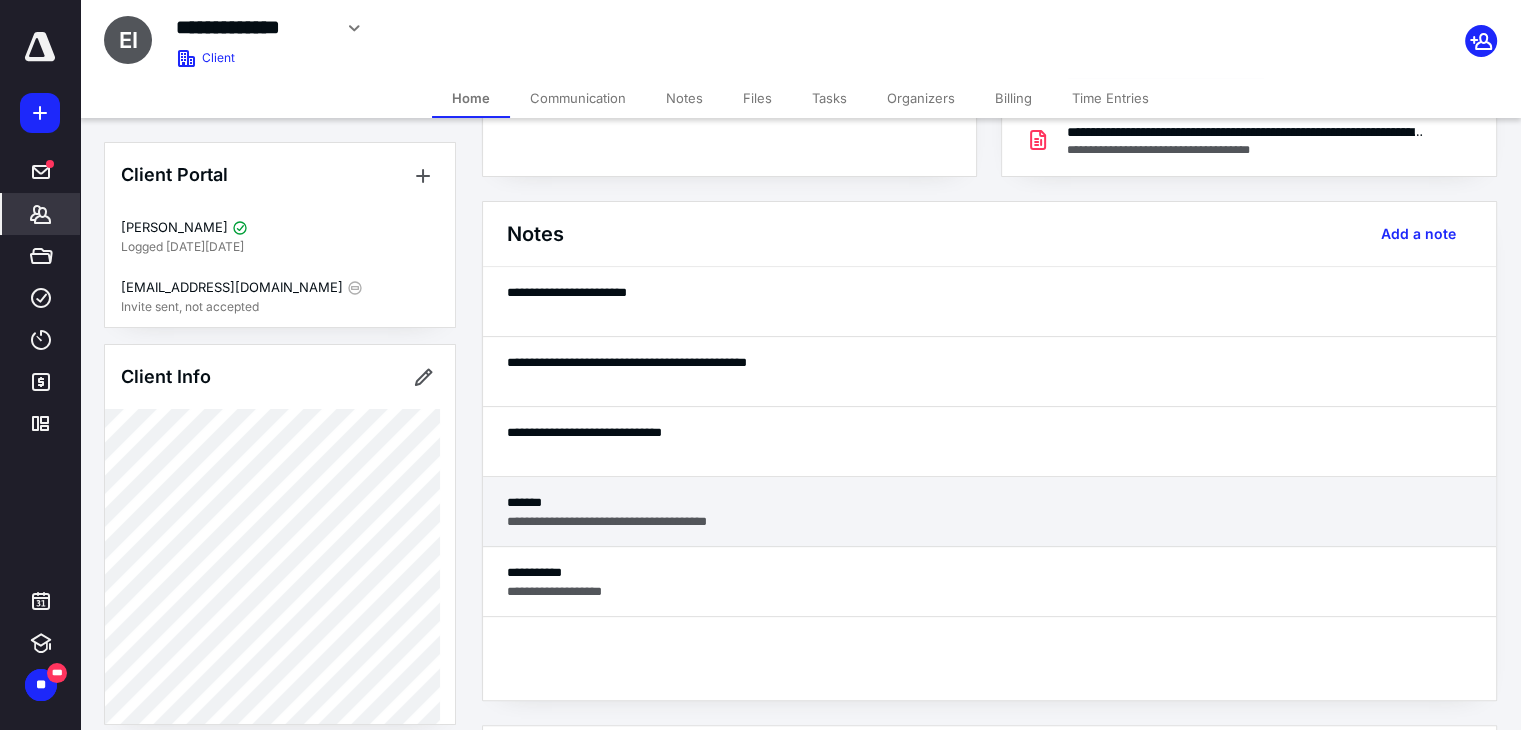 scroll, scrollTop: 500, scrollLeft: 0, axis: vertical 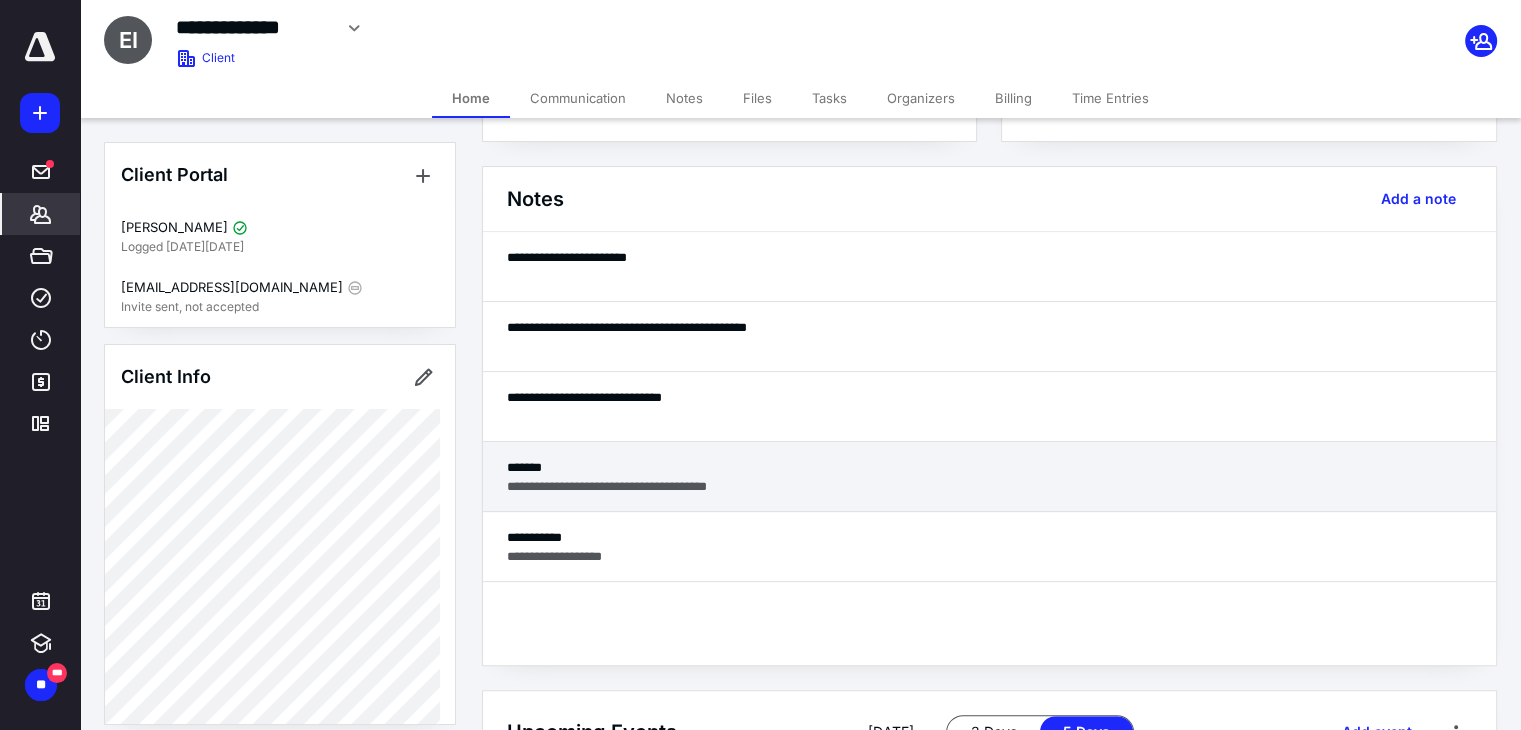 click on "**********" at bounding box center (989, 486) 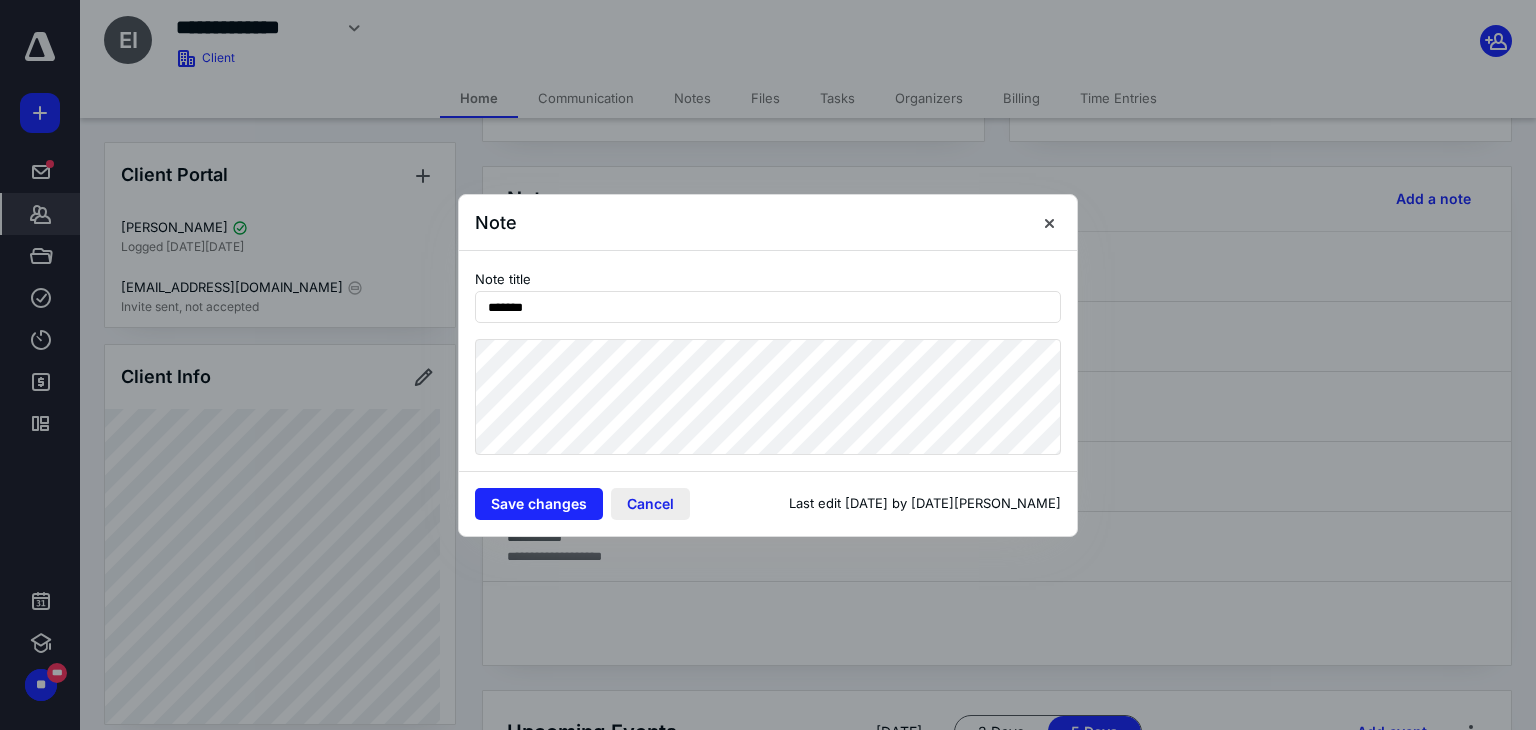 click on "Cancel" at bounding box center (650, 504) 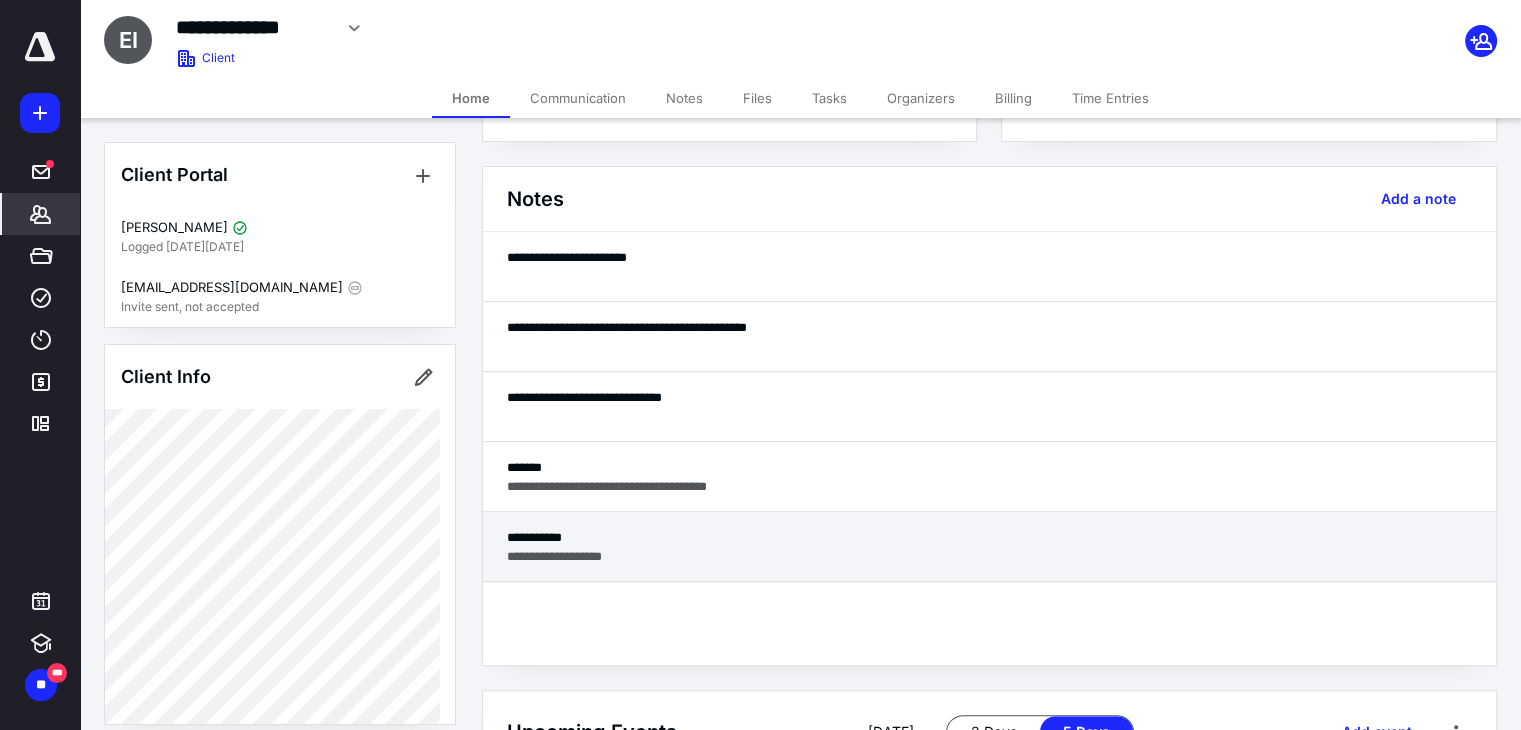 click on "**********" at bounding box center [989, 537] 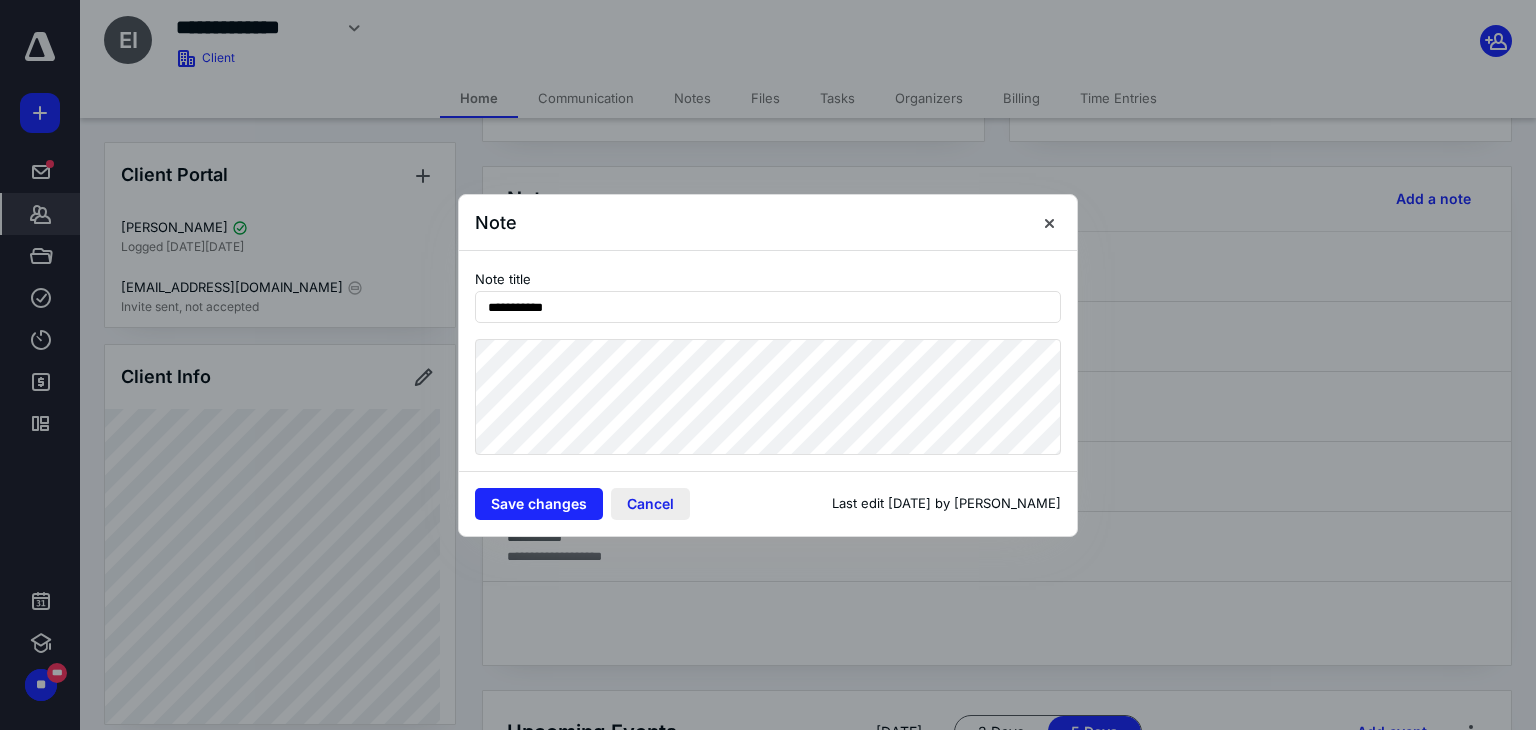 click on "Cancel" at bounding box center (650, 504) 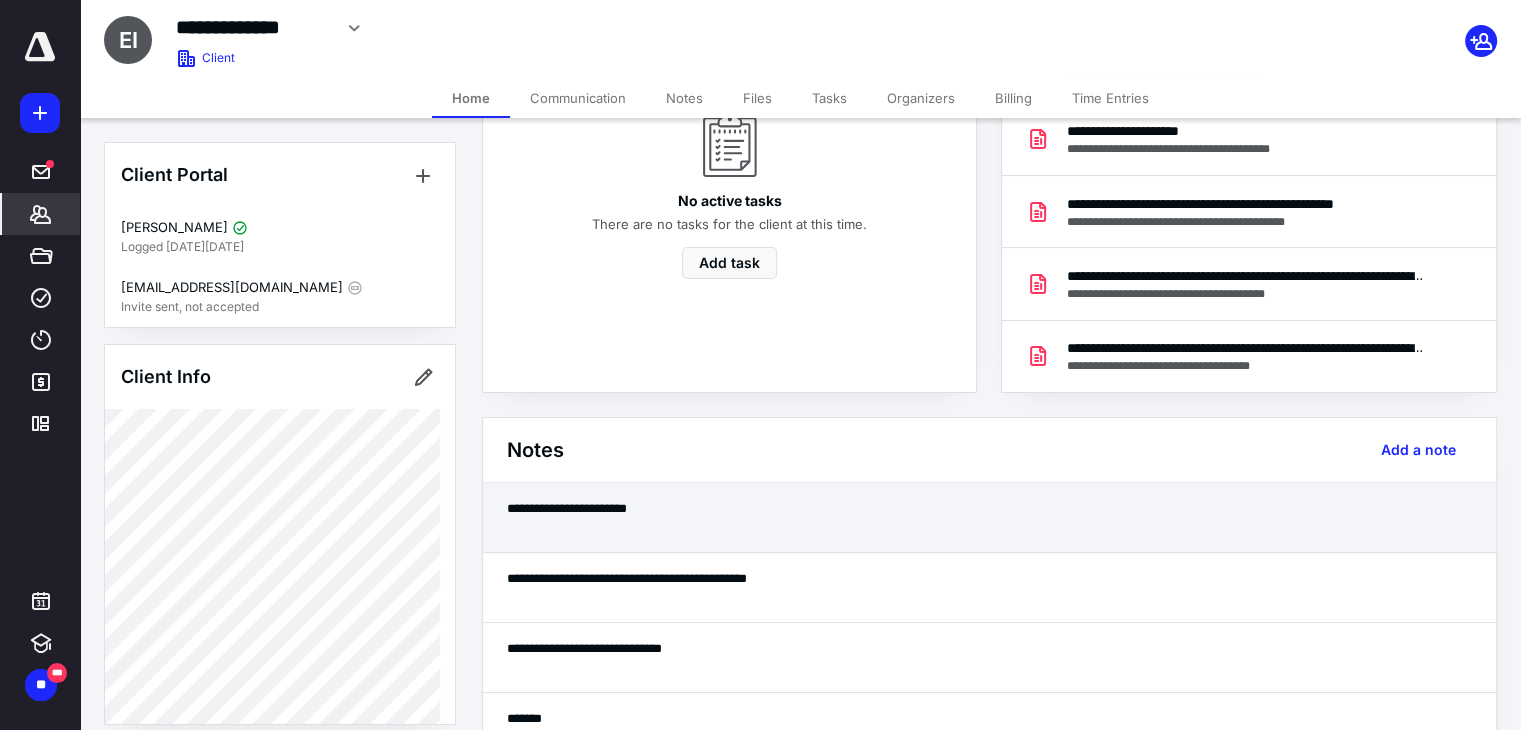 scroll, scrollTop: 200, scrollLeft: 0, axis: vertical 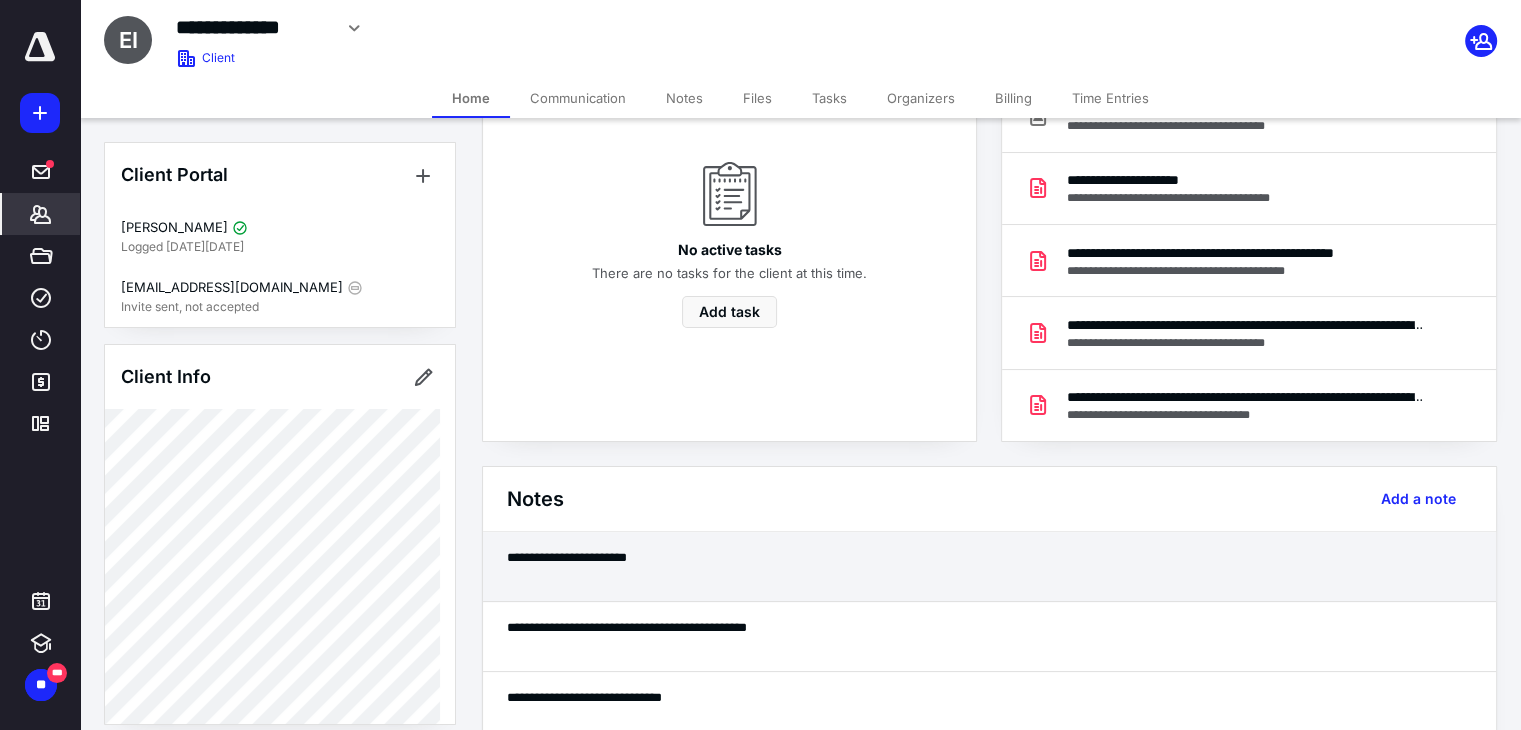 click on "**********" at bounding box center (989, 557) 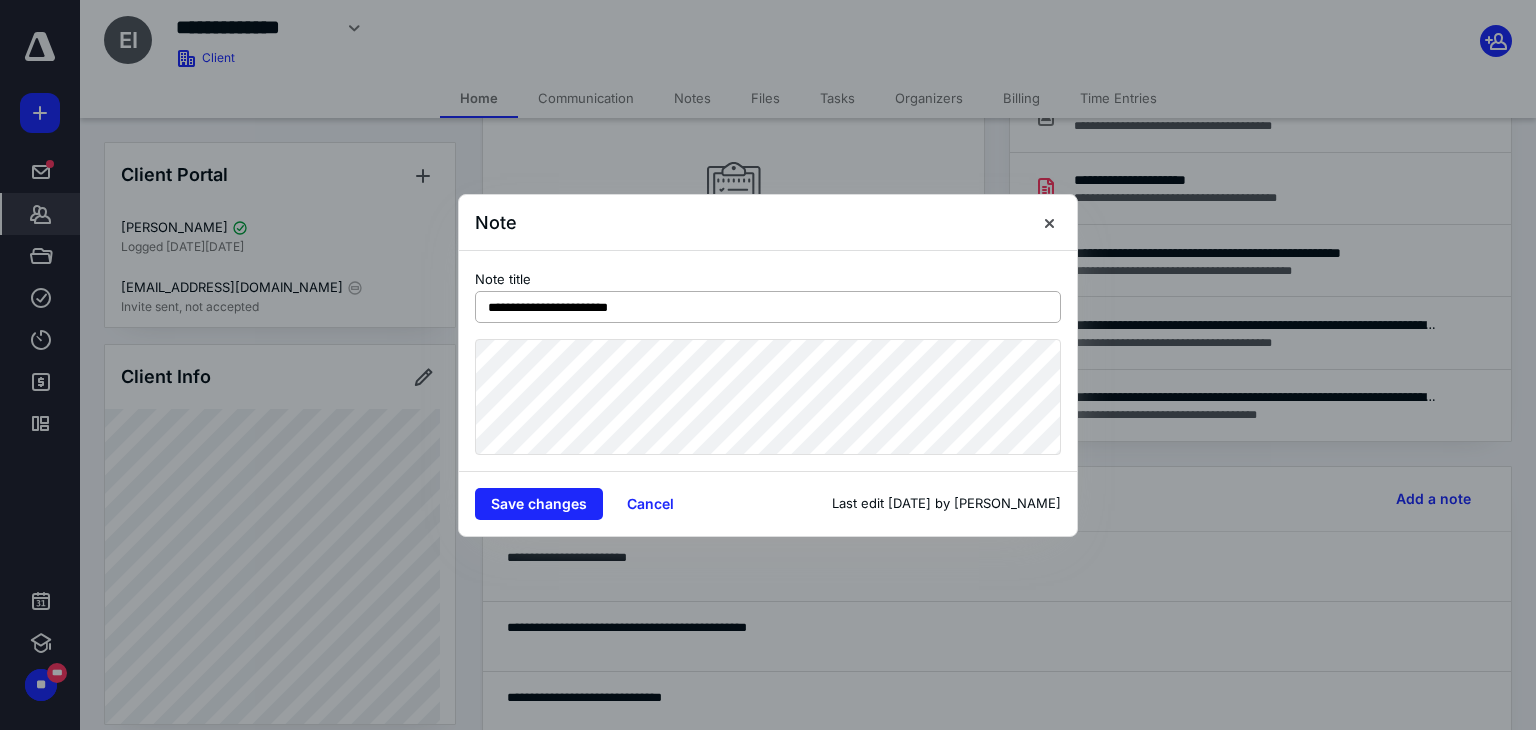 drag, startPoint x: 489, startPoint y: 305, endPoint x: 587, endPoint y: 311, distance: 98.1835 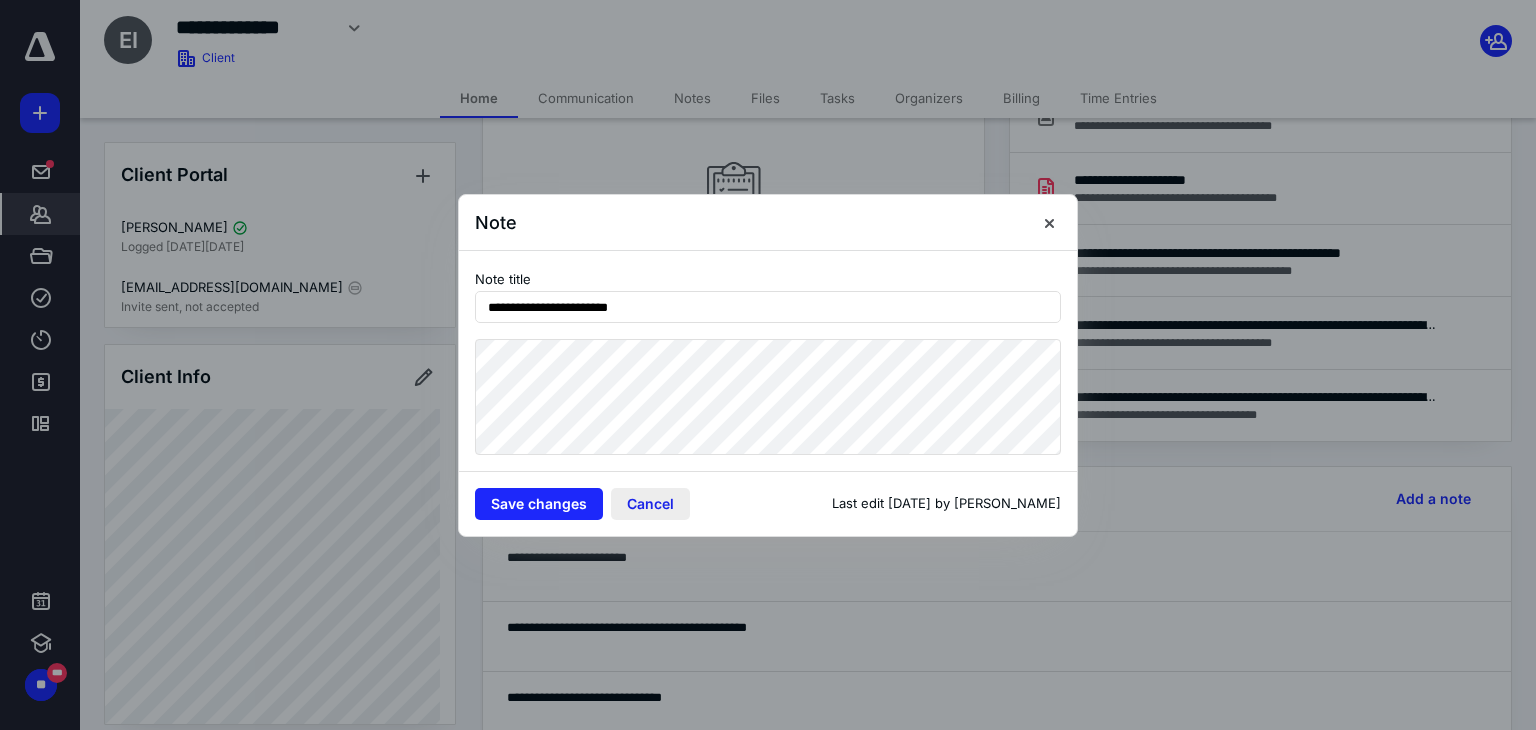 click on "Cancel" at bounding box center (650, 504) 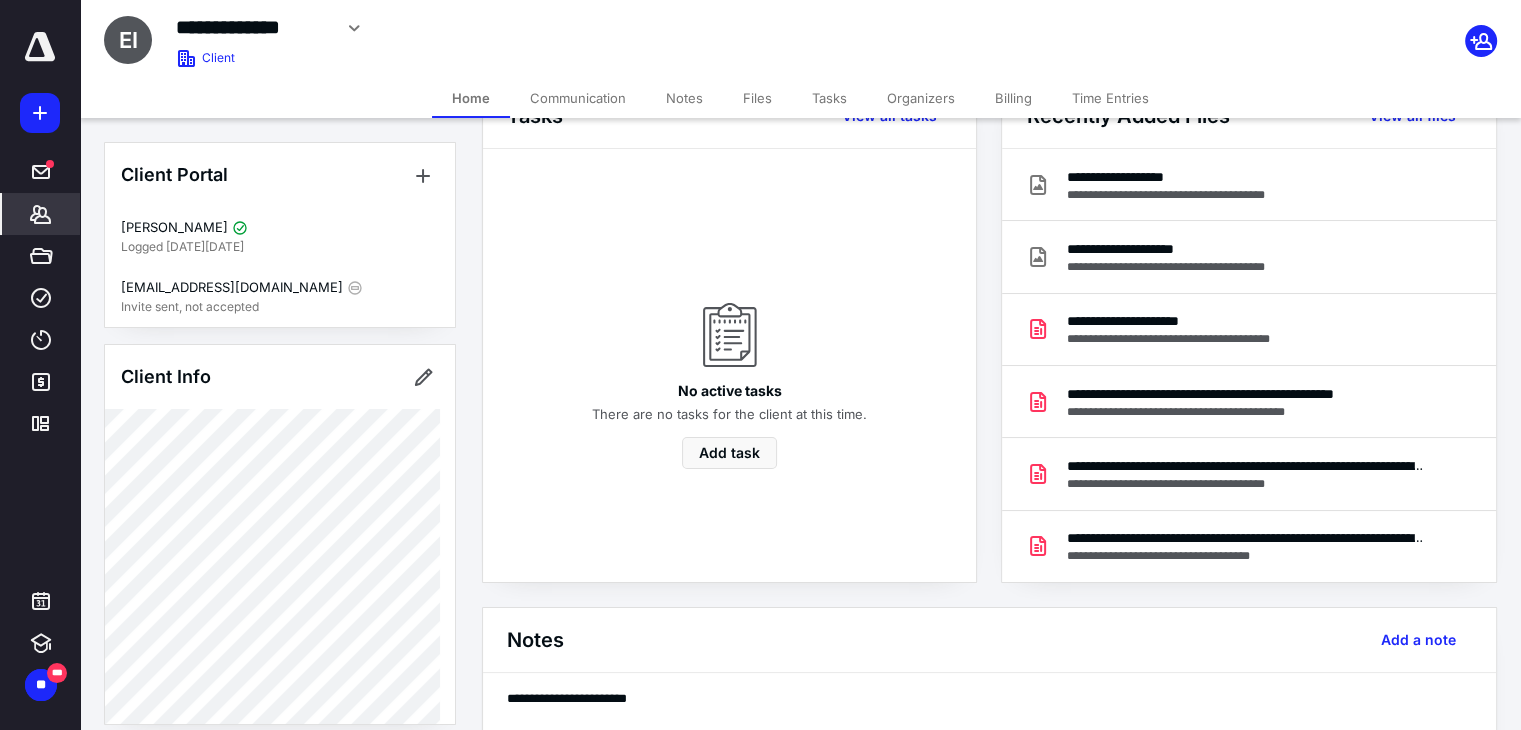 scroll, scrollTop: 0, scrollLeft: 0, axis: both 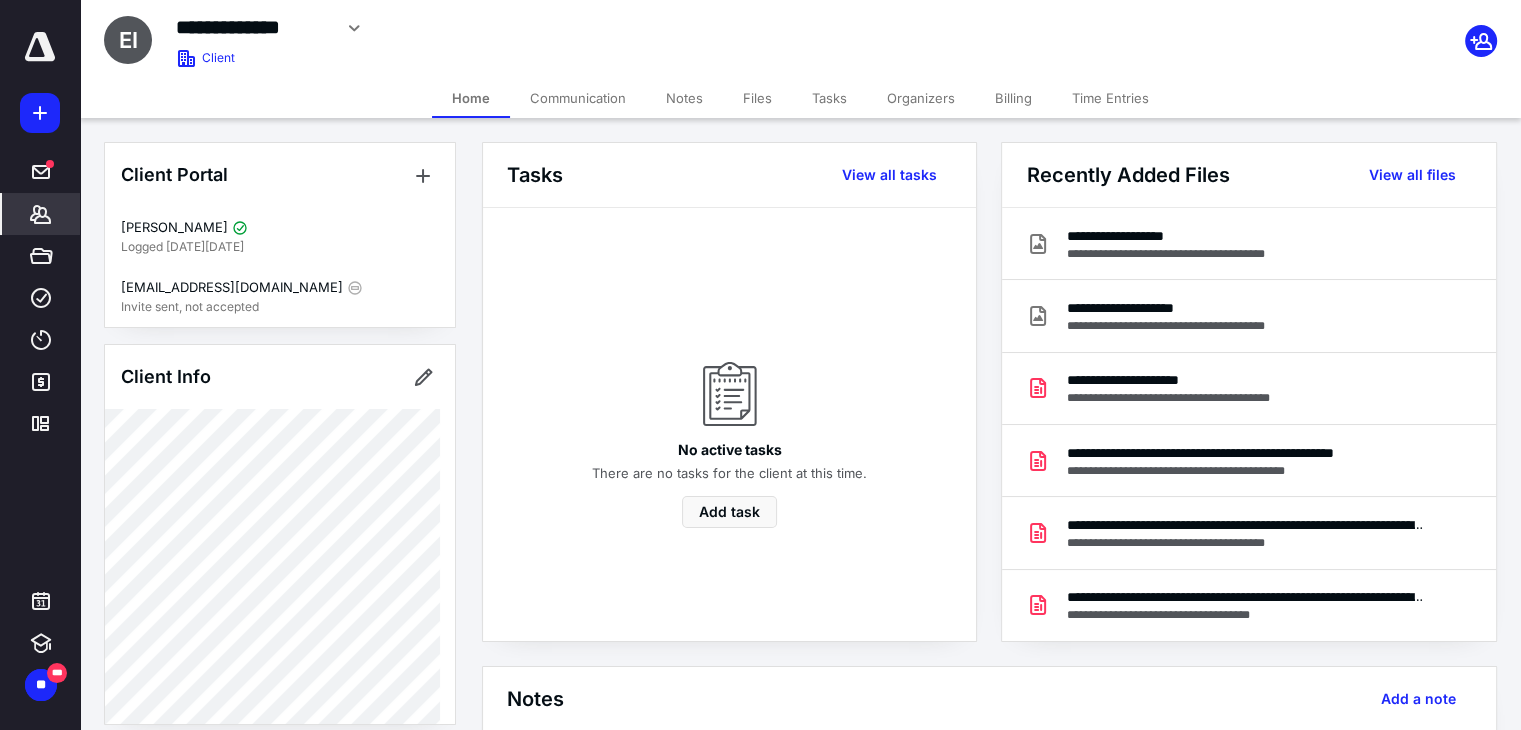 click on "Home" at bounding box center (471, 98) 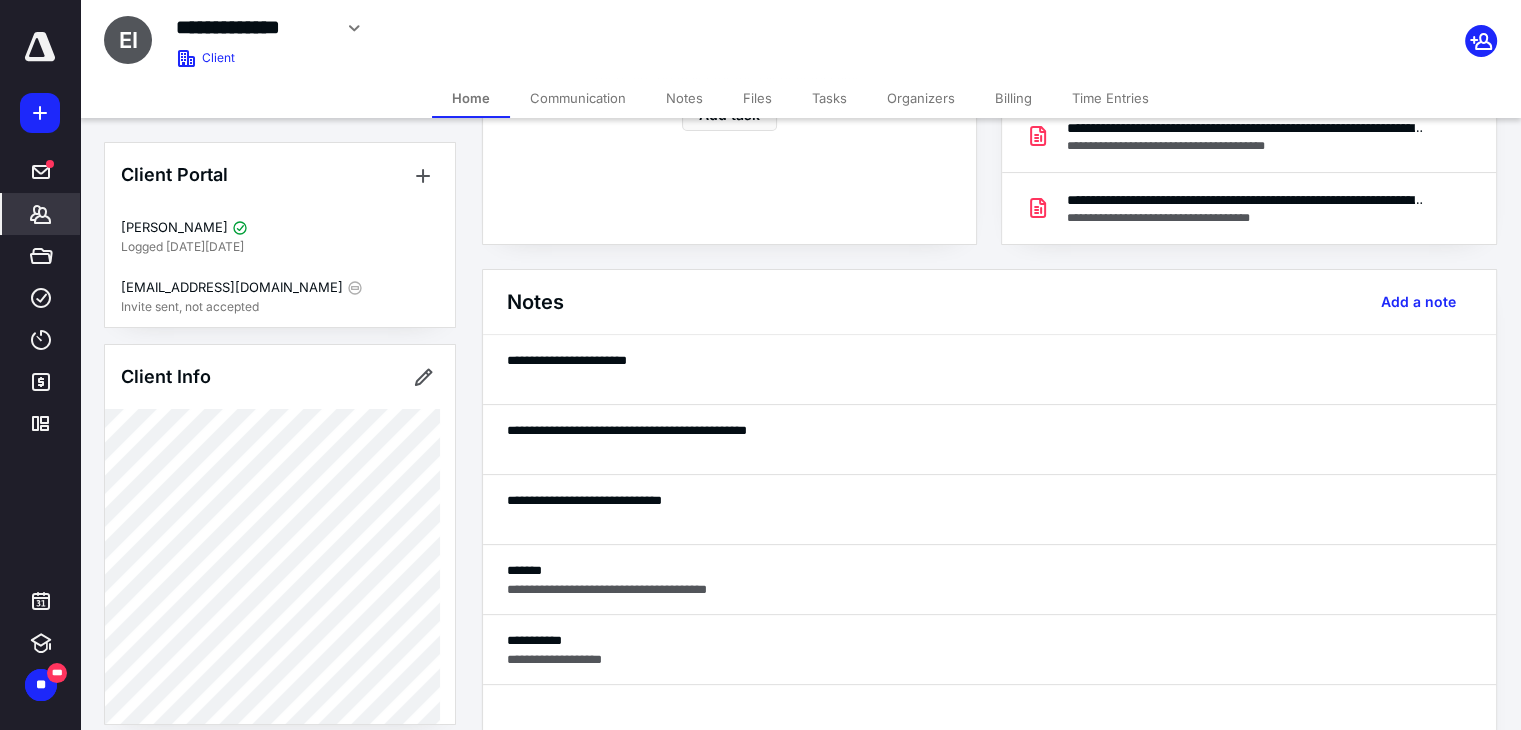 scroll, scrollTop: 400, scrollLeft: 0, axis: vertical 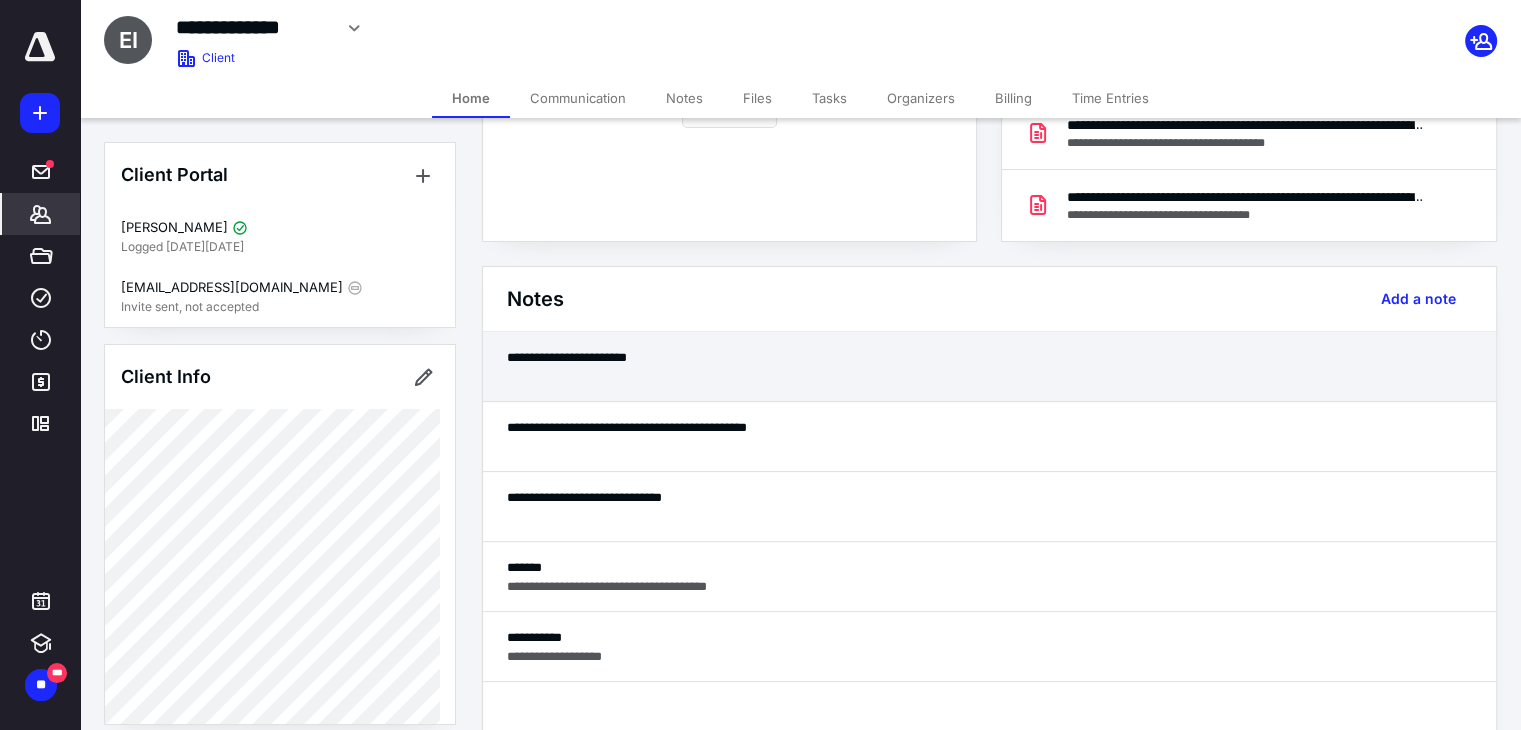 click on "**********" at bounding box center (989, 357) 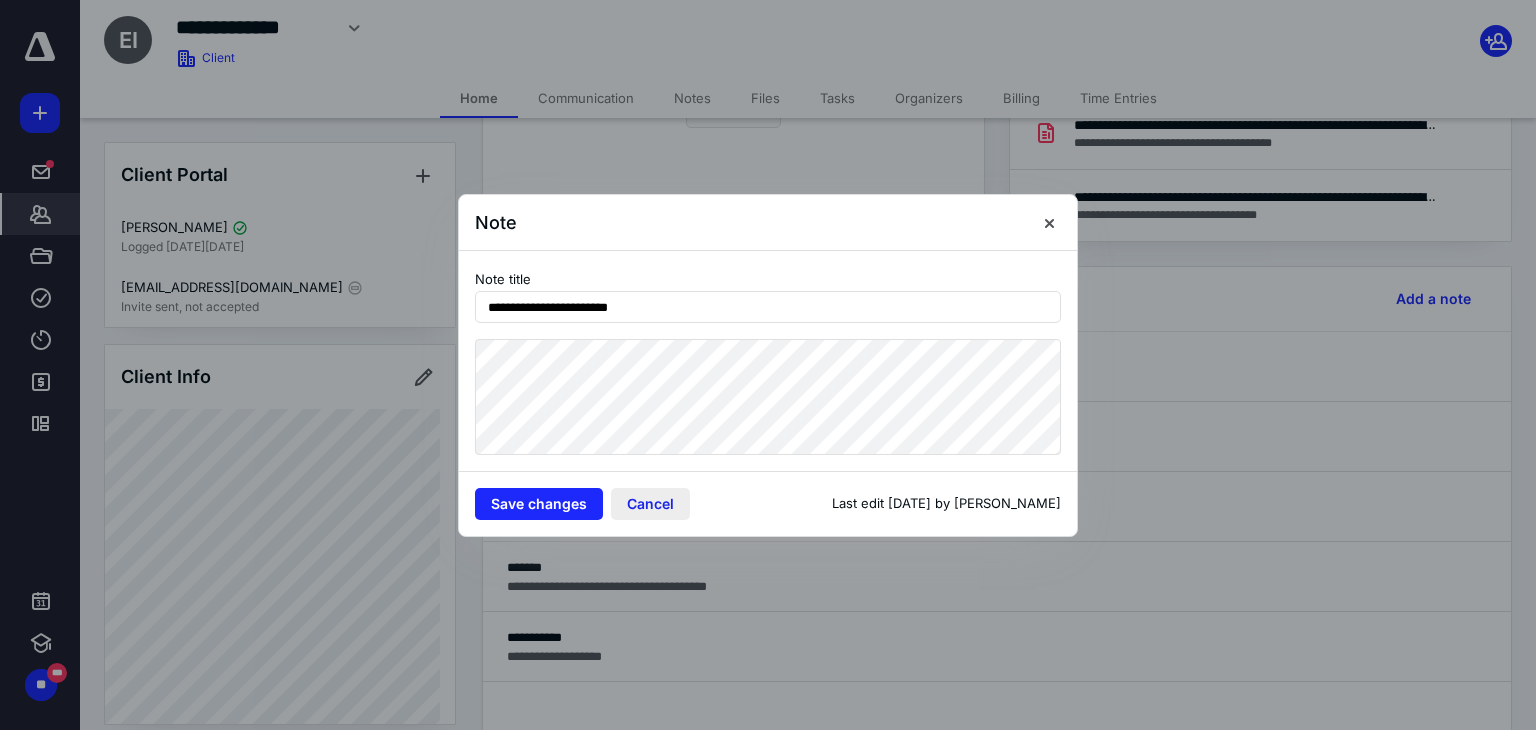 click on "Cancel" at bounding box center (650, 504) 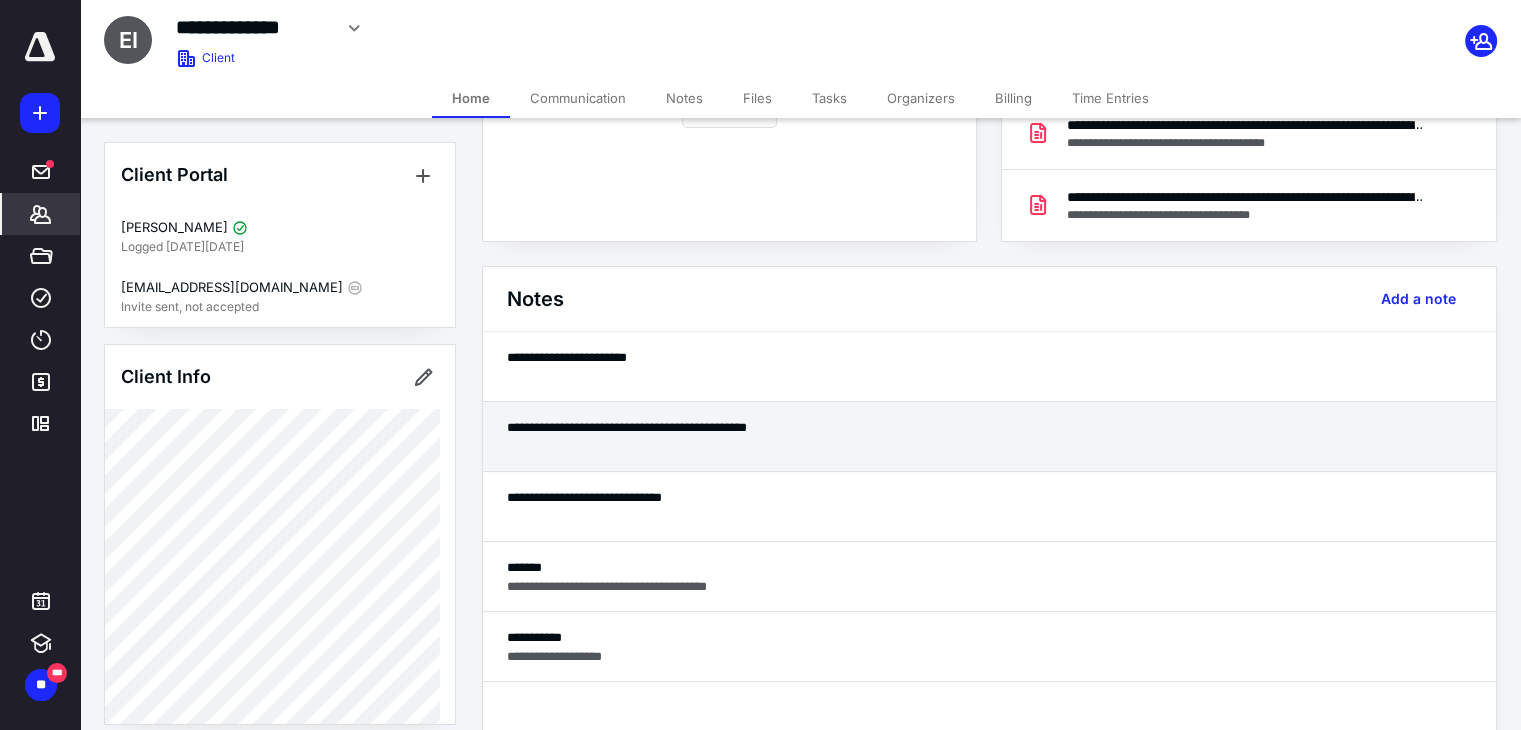 click at bounding box center (989, 446) 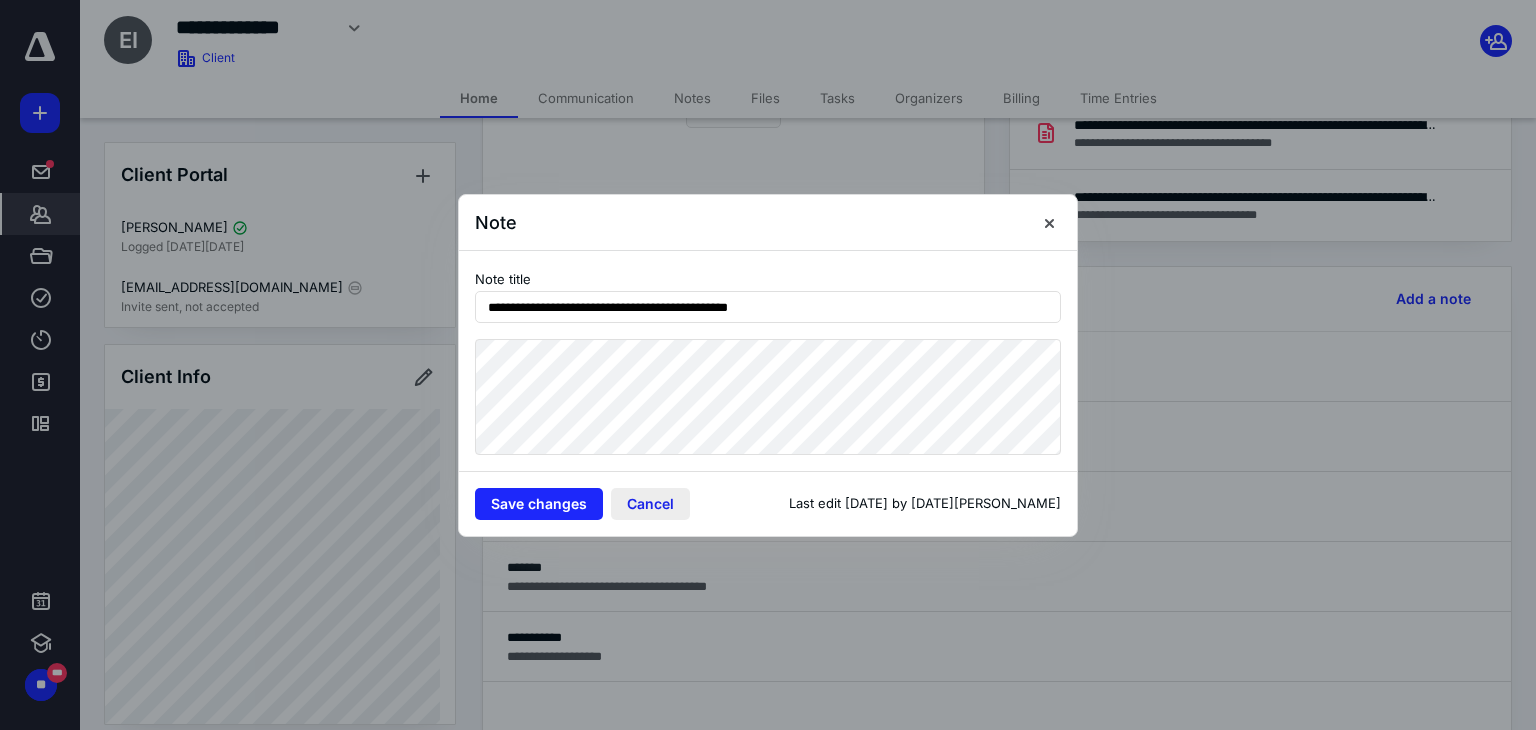 click on "Cancel" at bounding box center [650, 504] 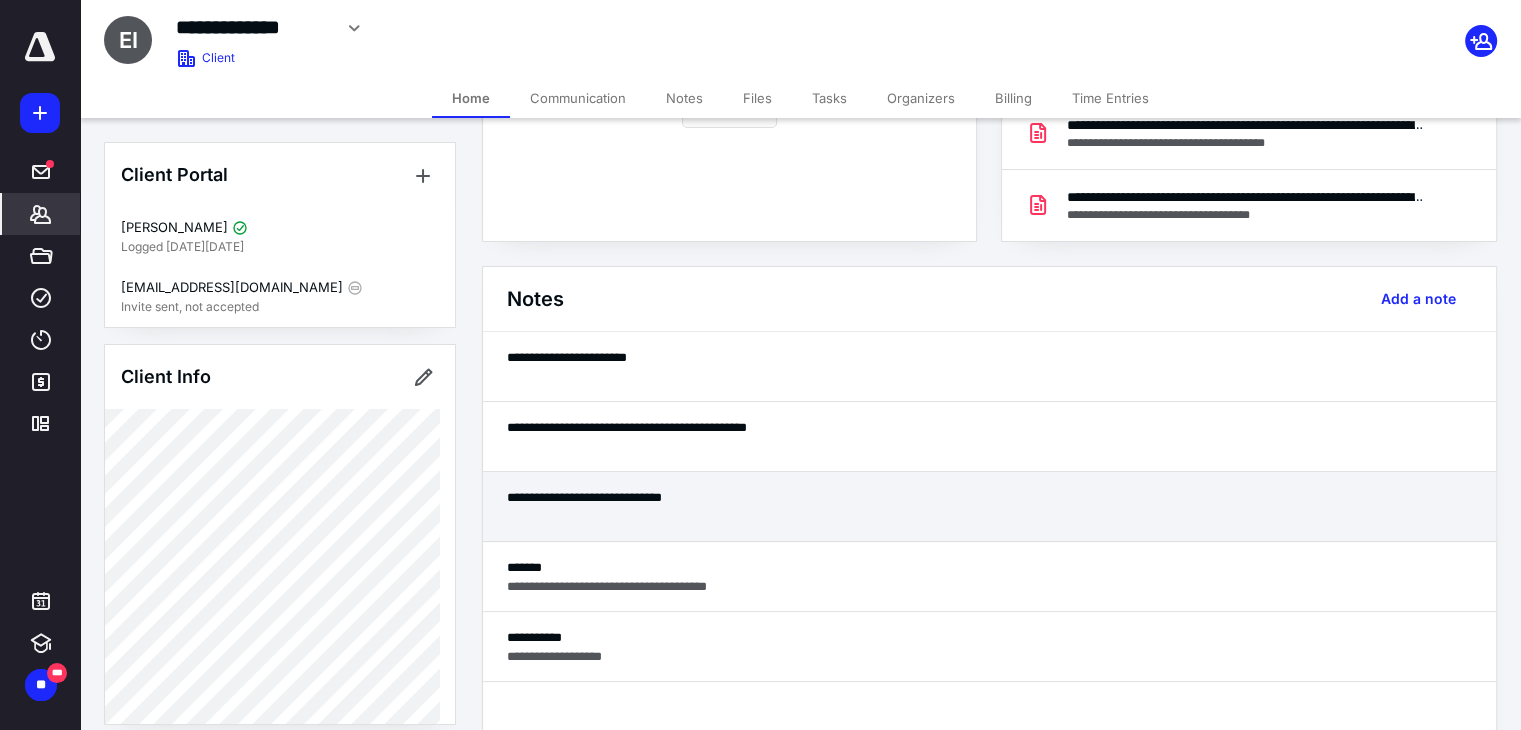 click on "**********" at bounding box center [989, 497] 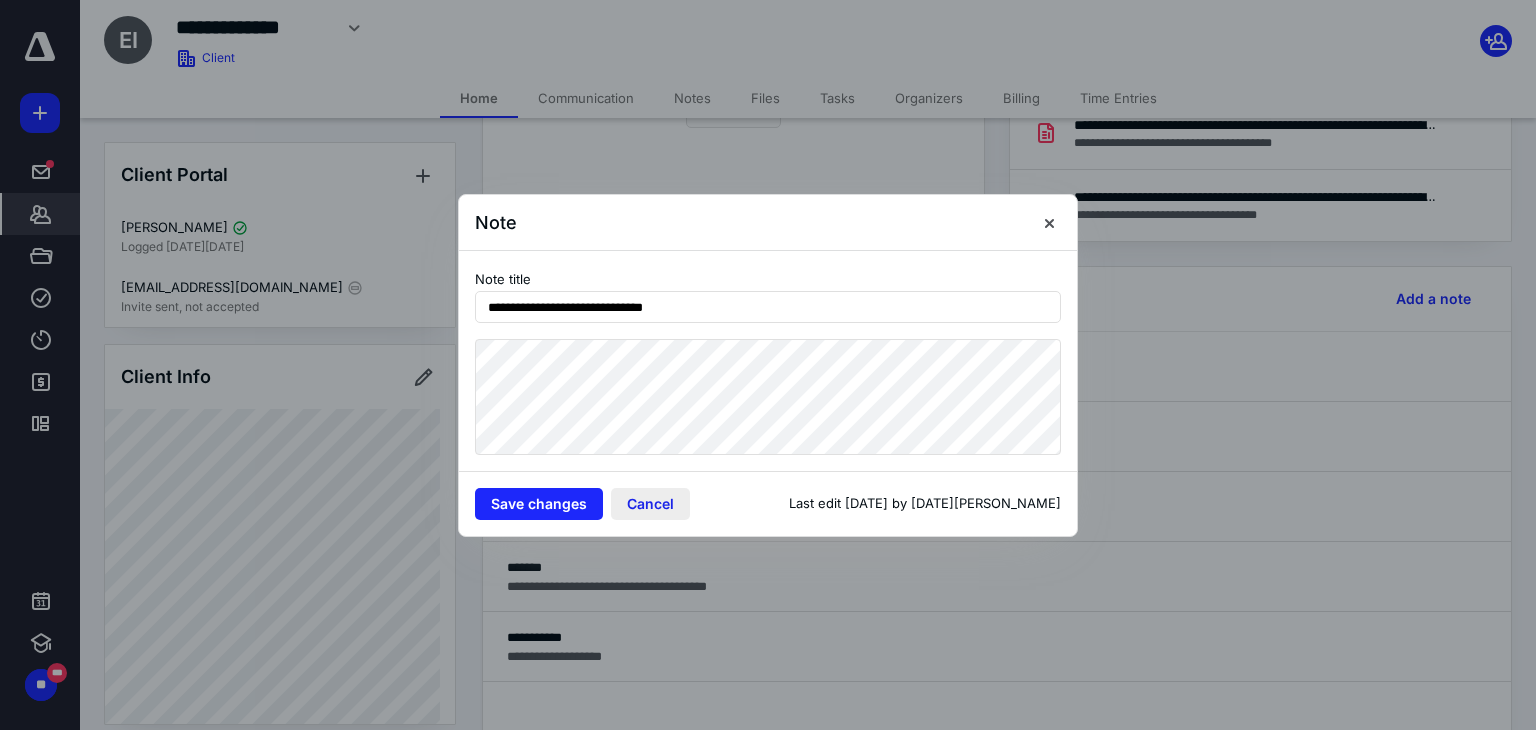 click on "Cancel" at bounding box center (650, 504) 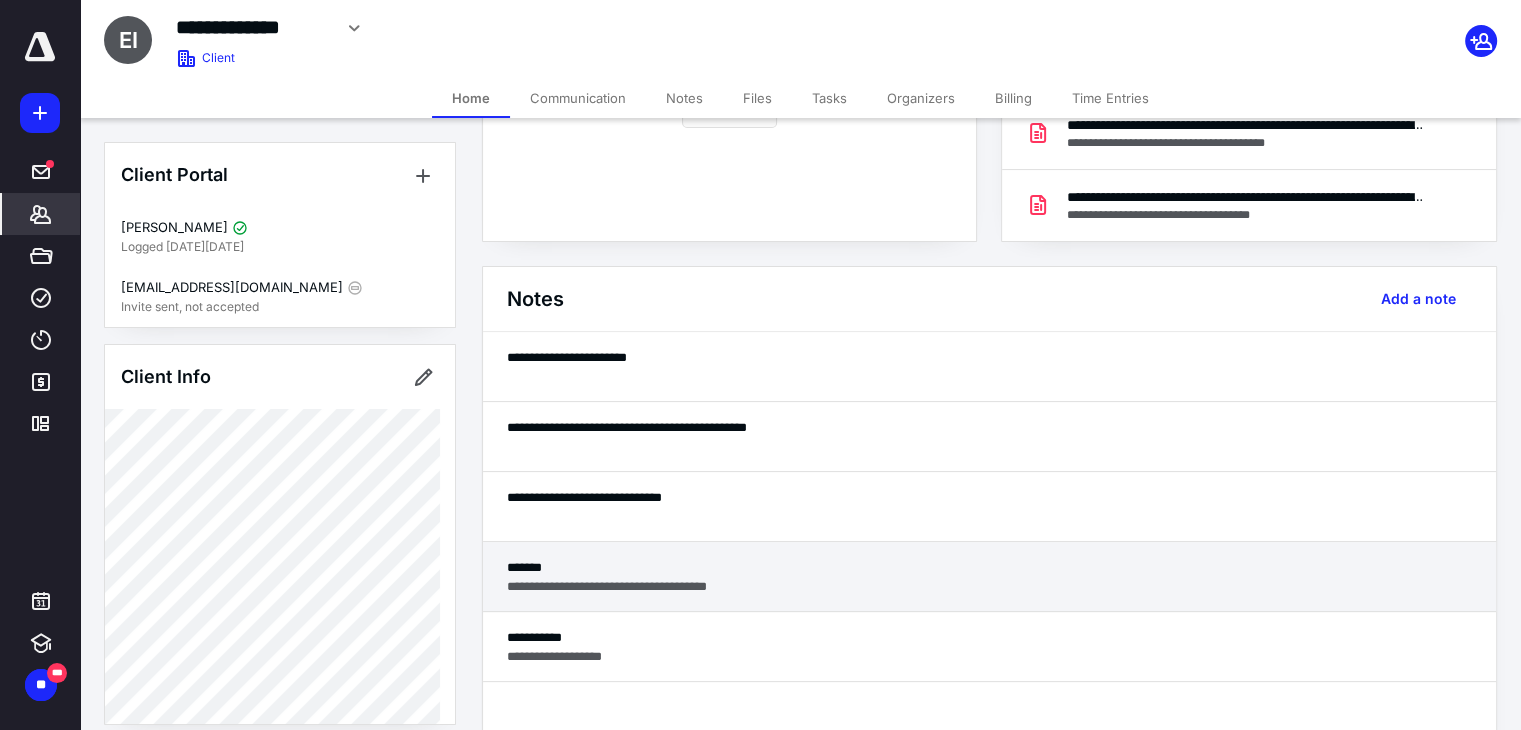 click on "*******" at bounding box center (989, 567) 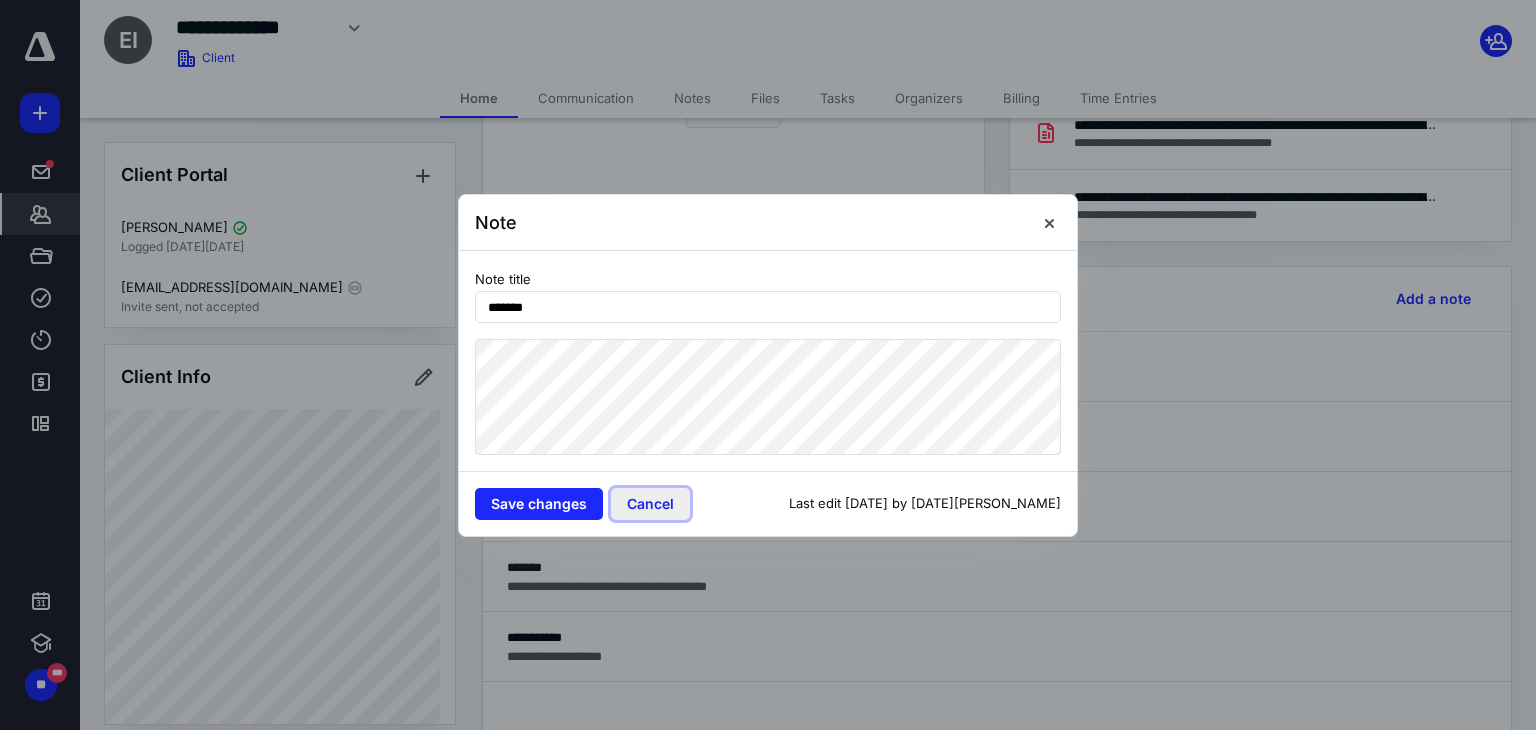 click on "Cancel" at bounding box center (650, 504) 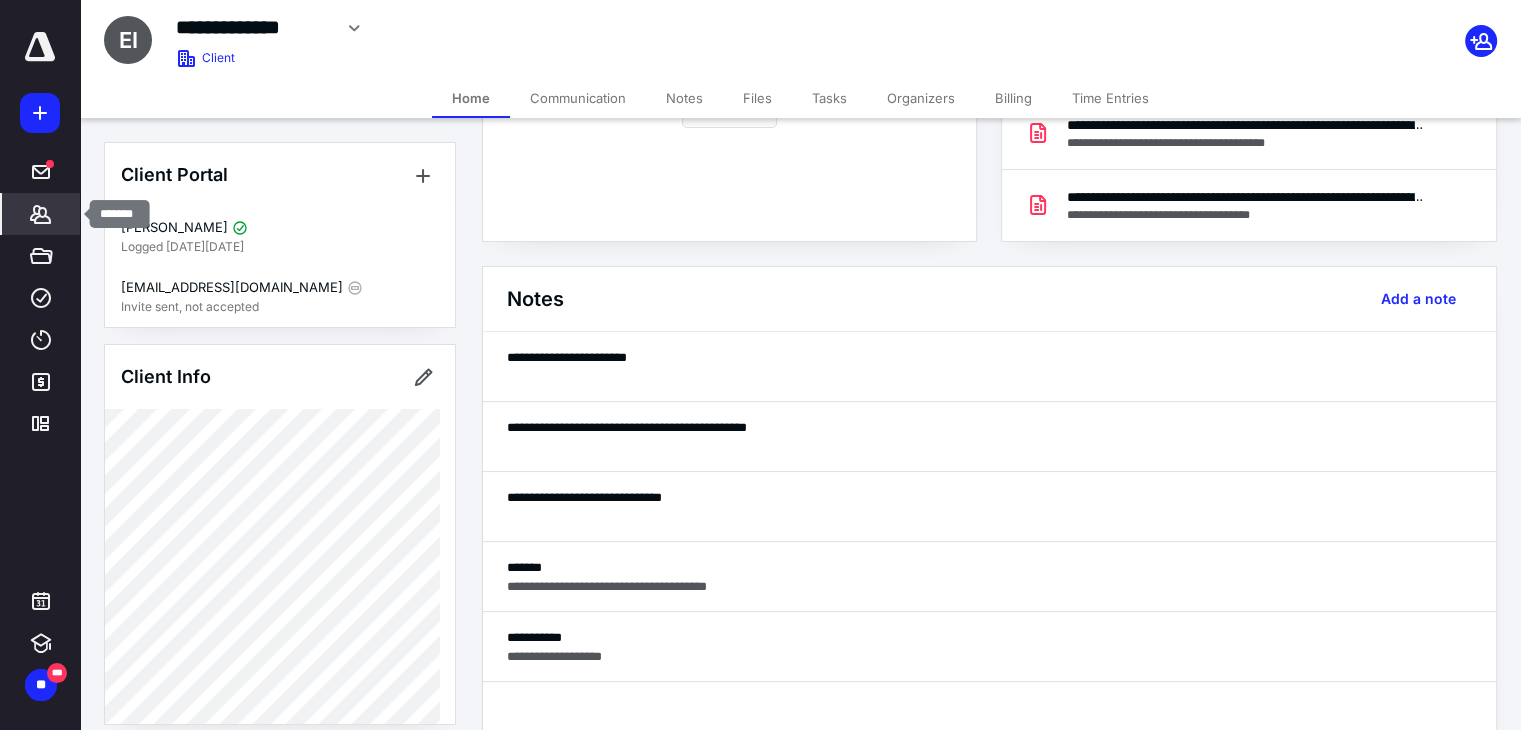click on "*******" at bounding box center (41, 214) 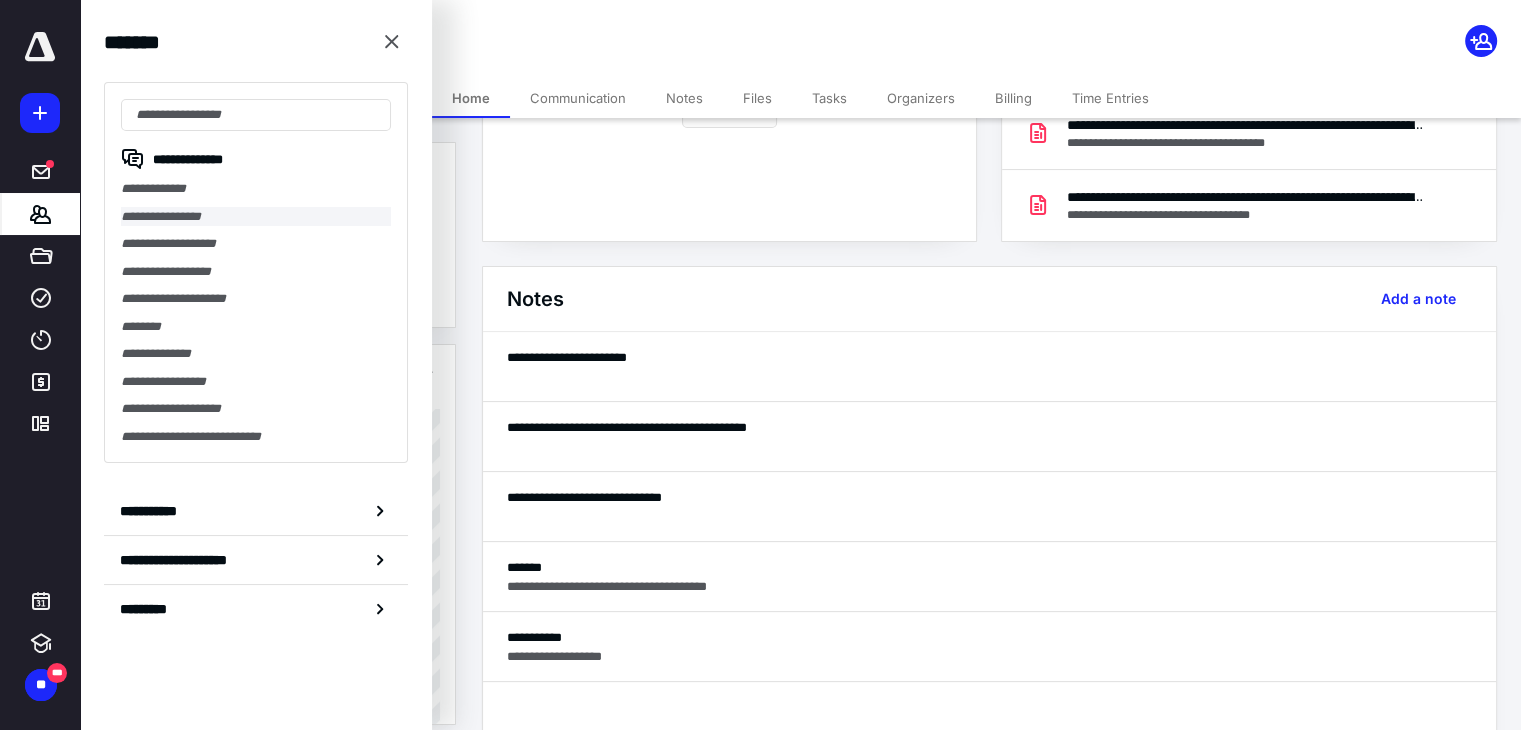 click on "**********" at bounding box center (256, 217) 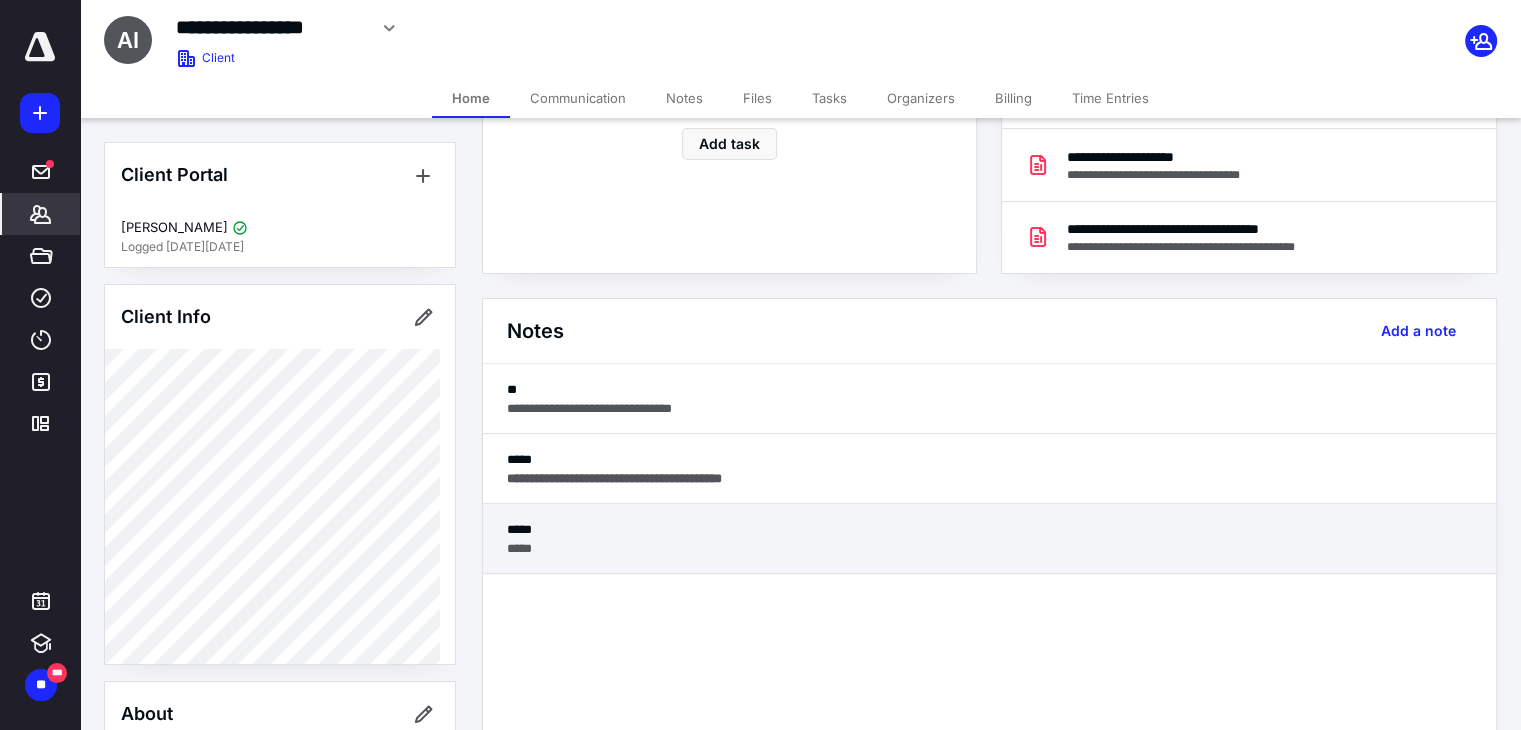 scroll, scrollTop: 400, scrollLeft: 0, axis: vertical 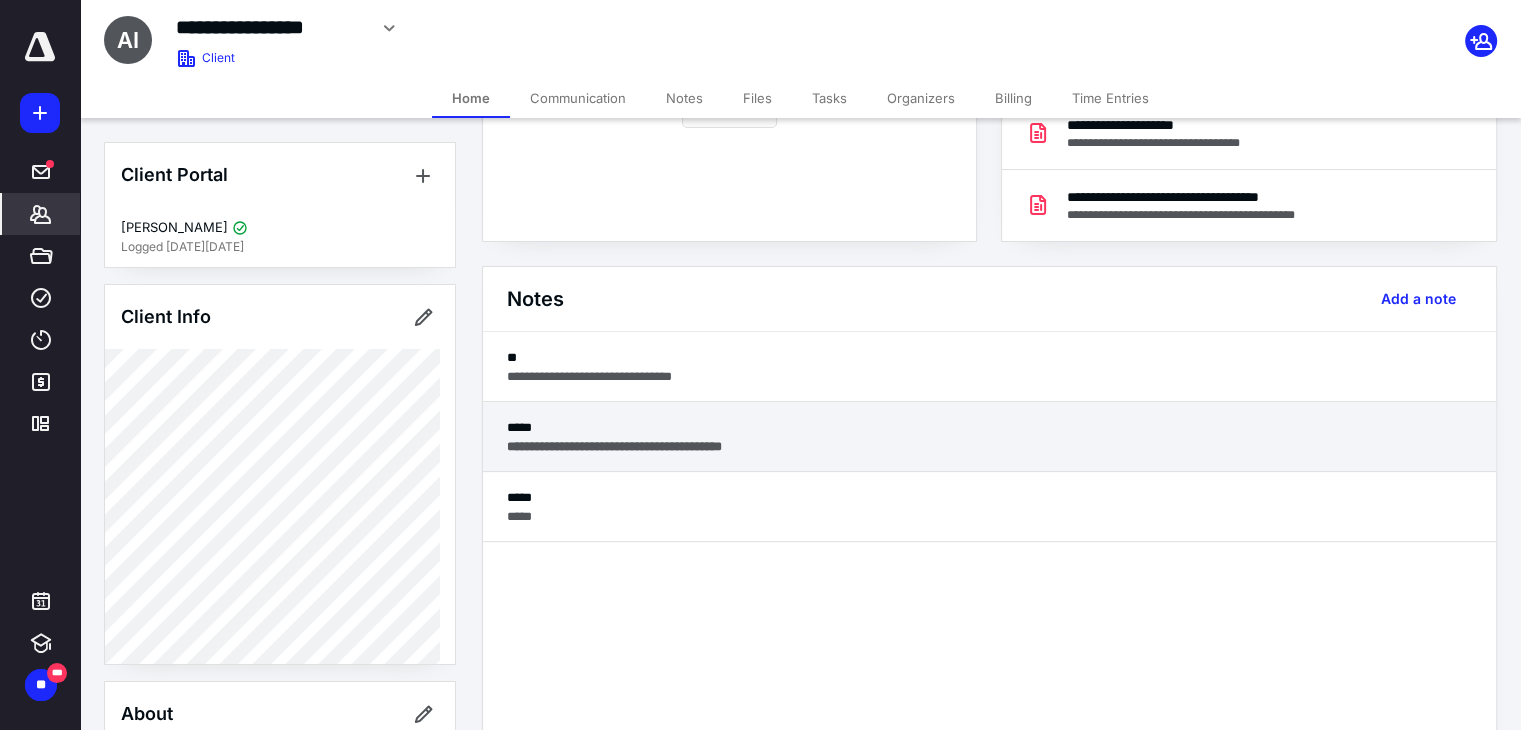 click on "*****" at bounding box center [989, 427] 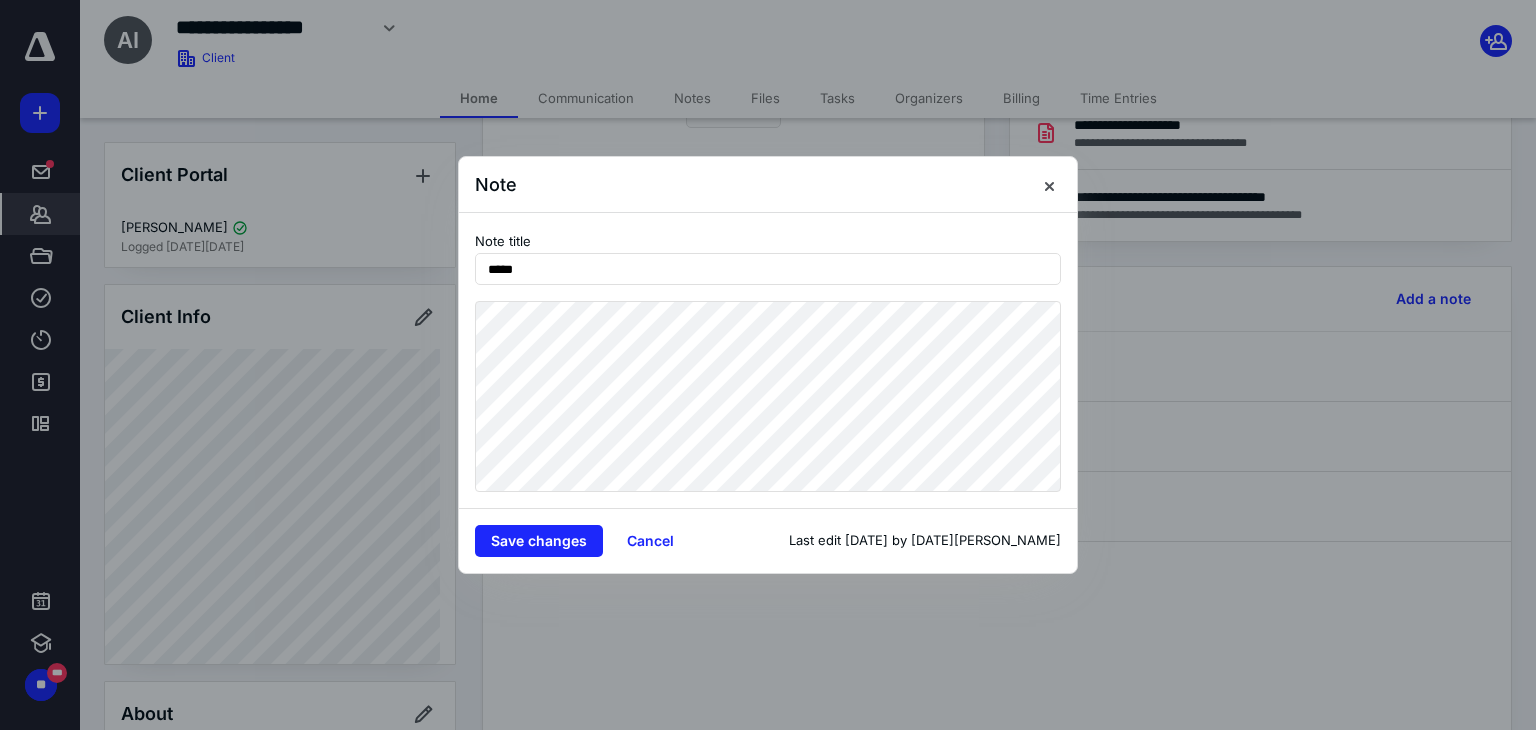 click at bounding box center (768, 365) 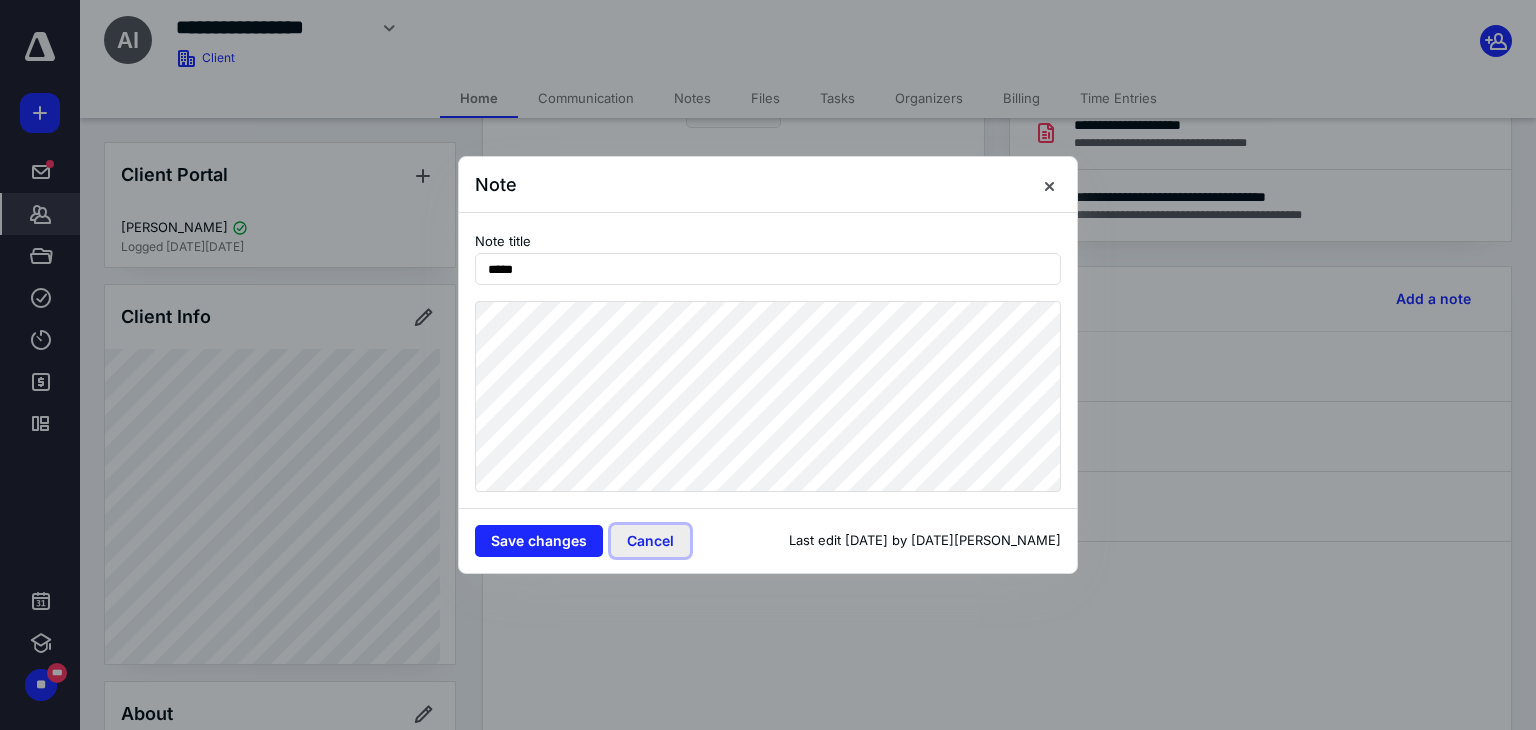 click on "Cancel" at bounding box center [650, 541] 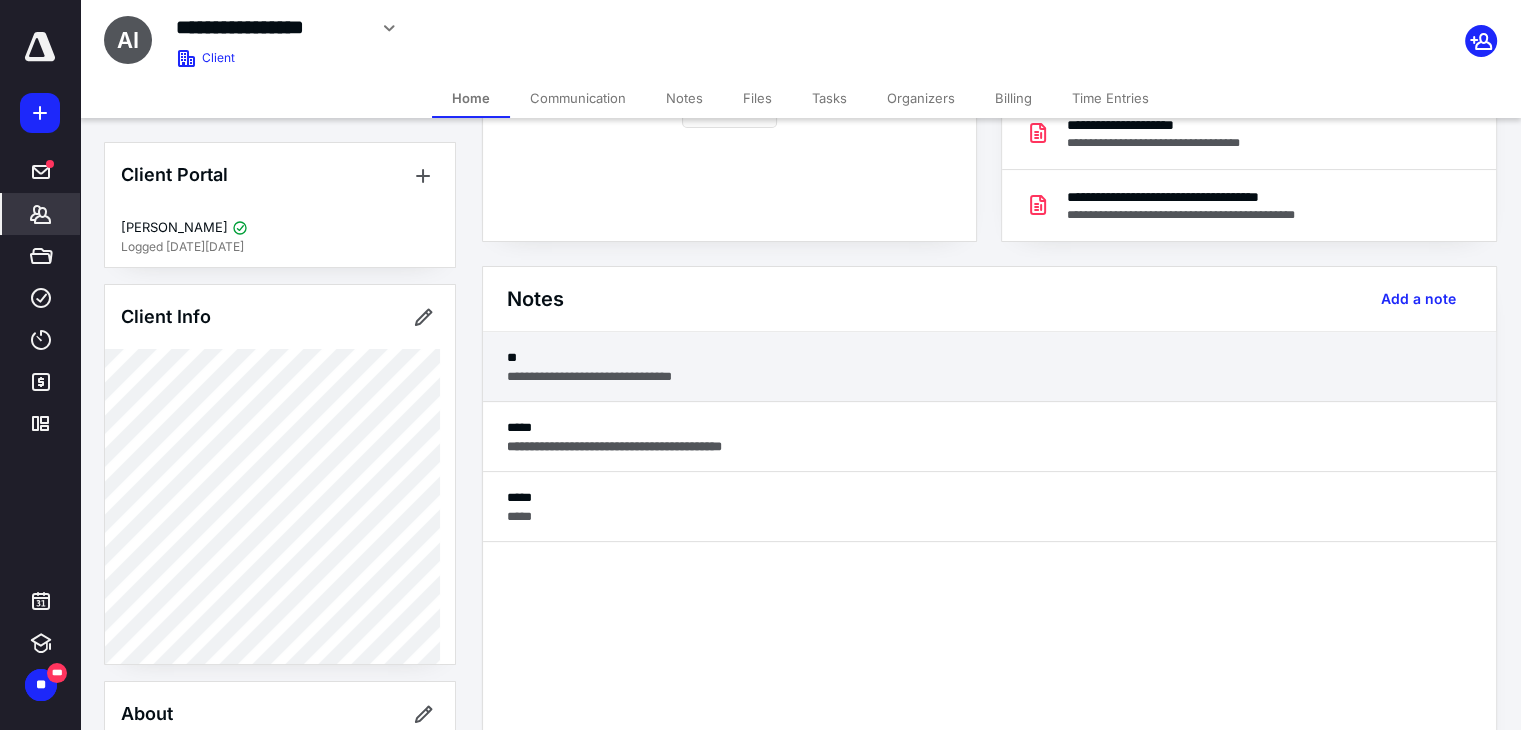 click on "**********" at bounding box center (989, 376) 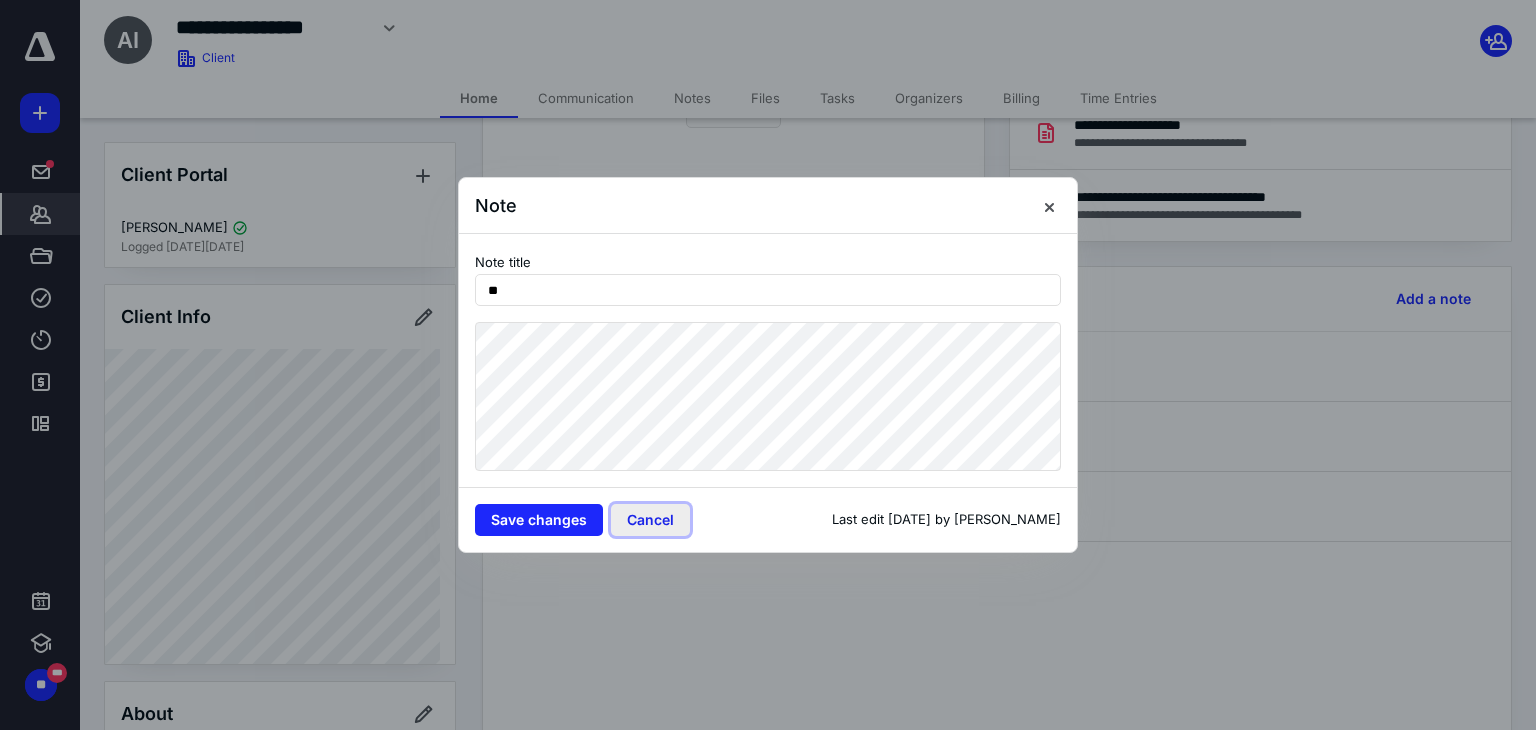 click on "Cancel" at bounding box center [650, 520] 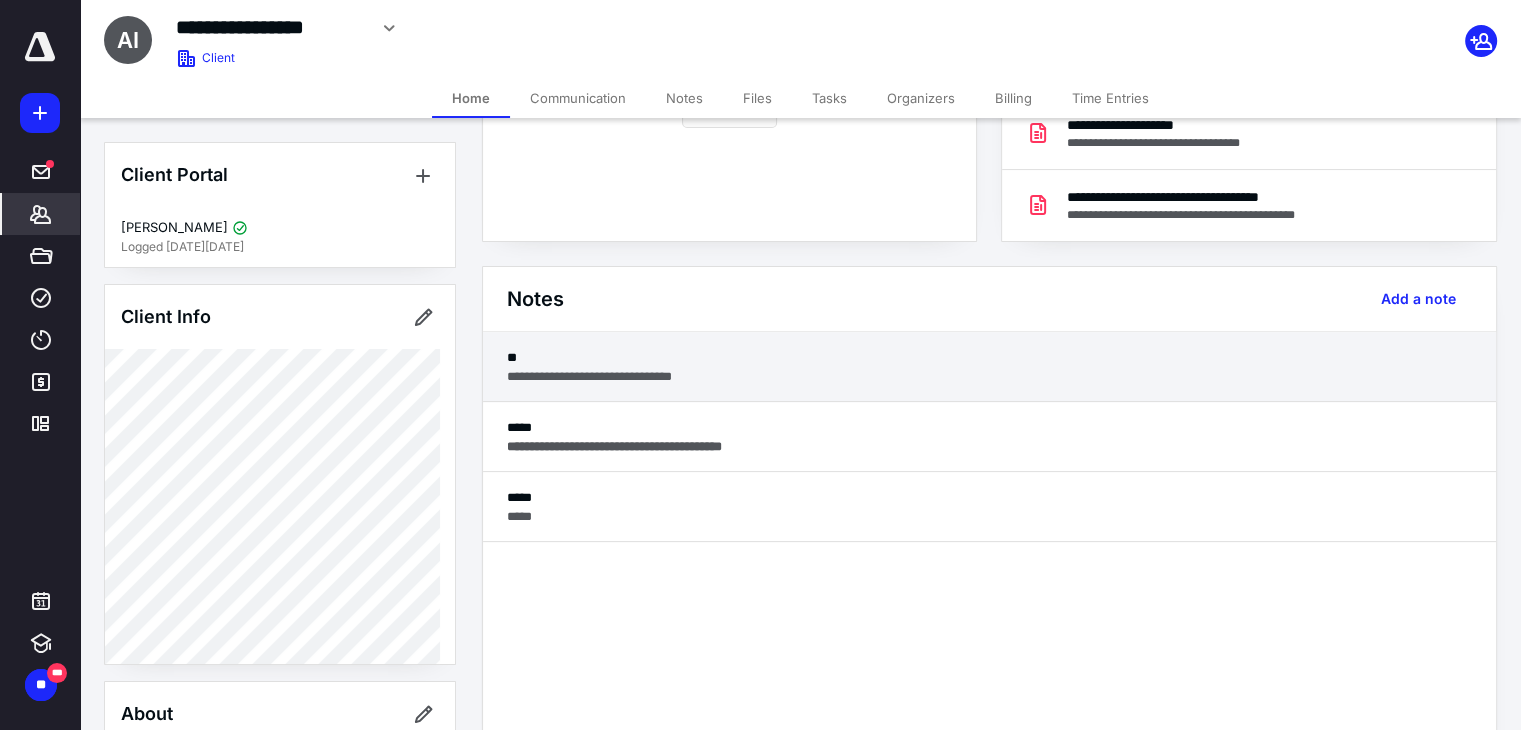 click on "**********" at bounding box center [989, 376] 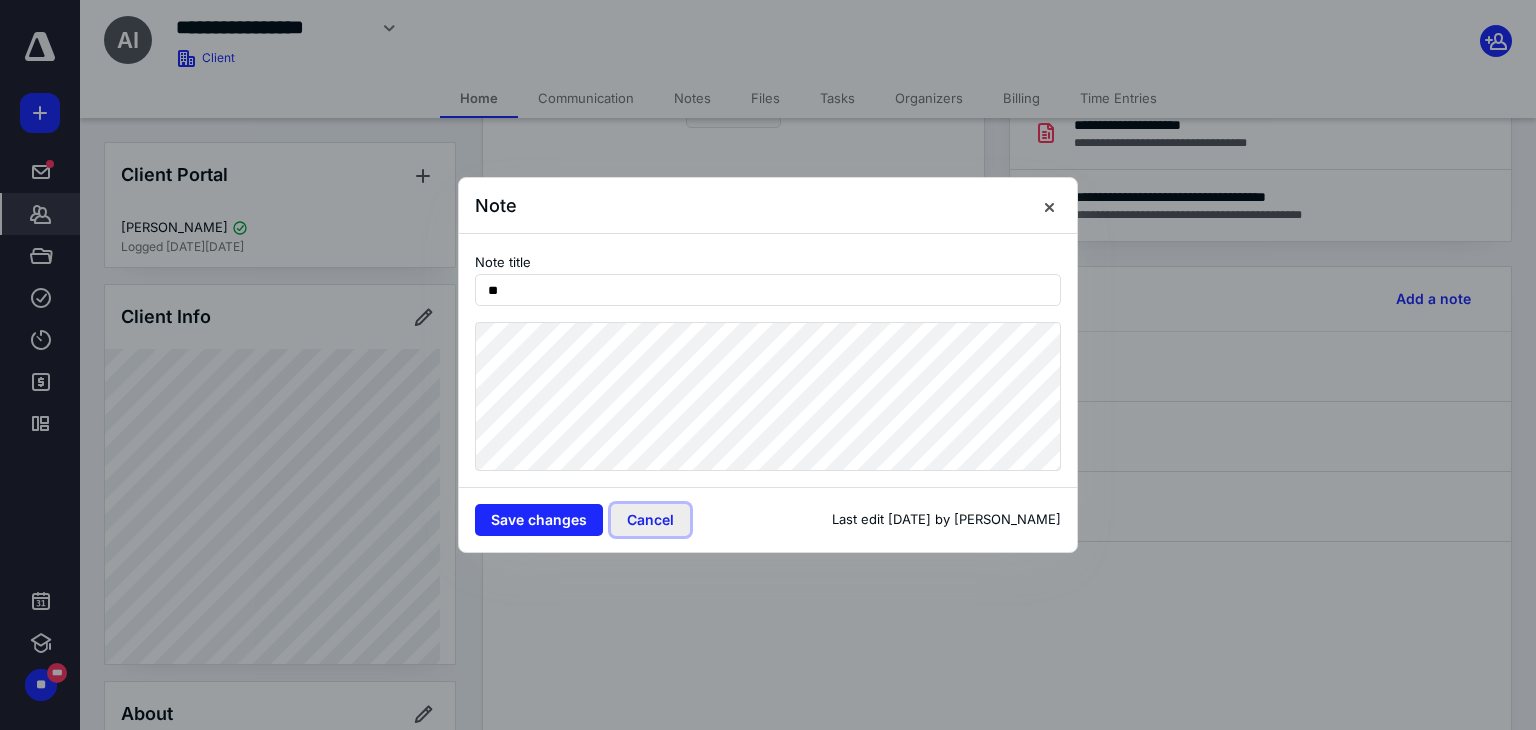 click on "Cancel" at bounding box center (650, 520) 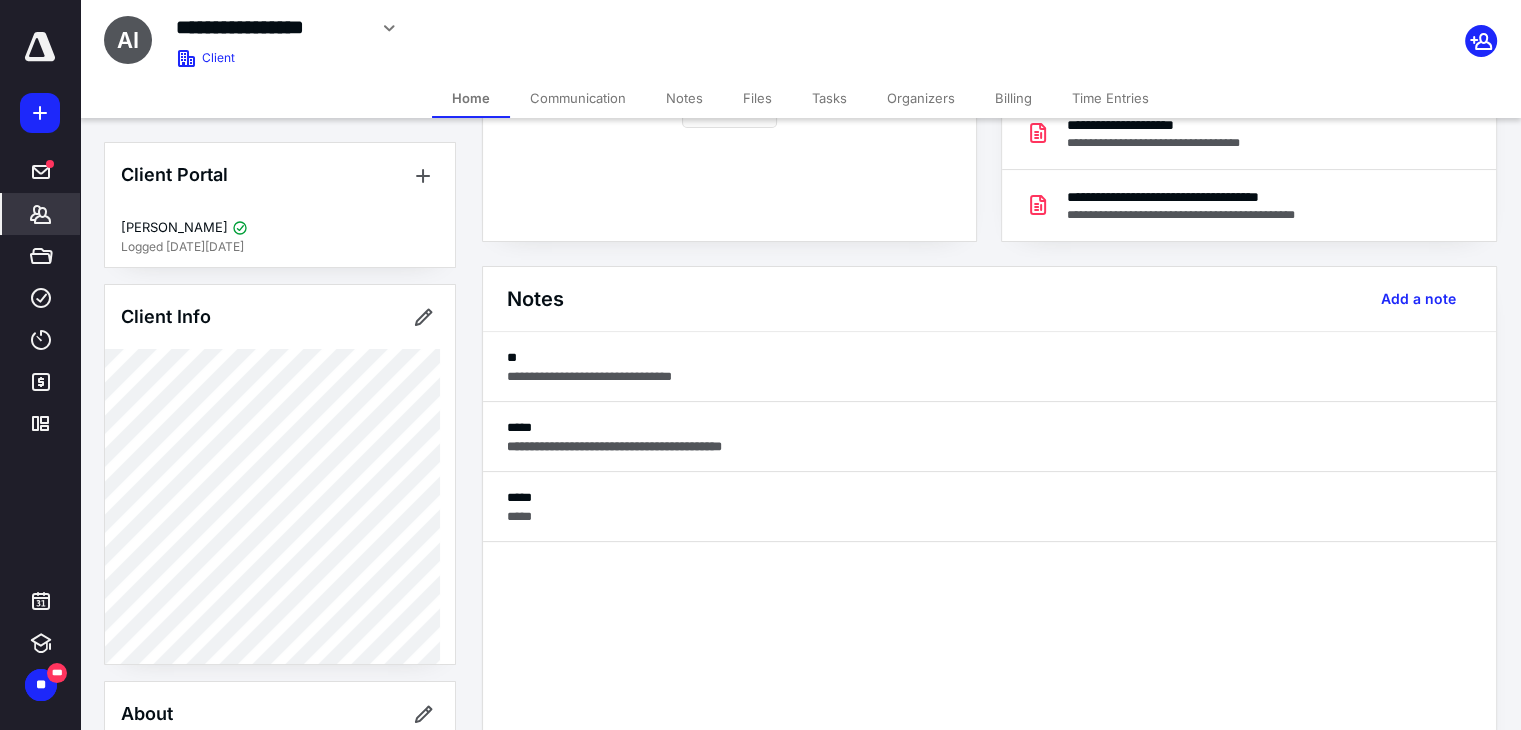 click on "Files" at bounding box center [757, 98] 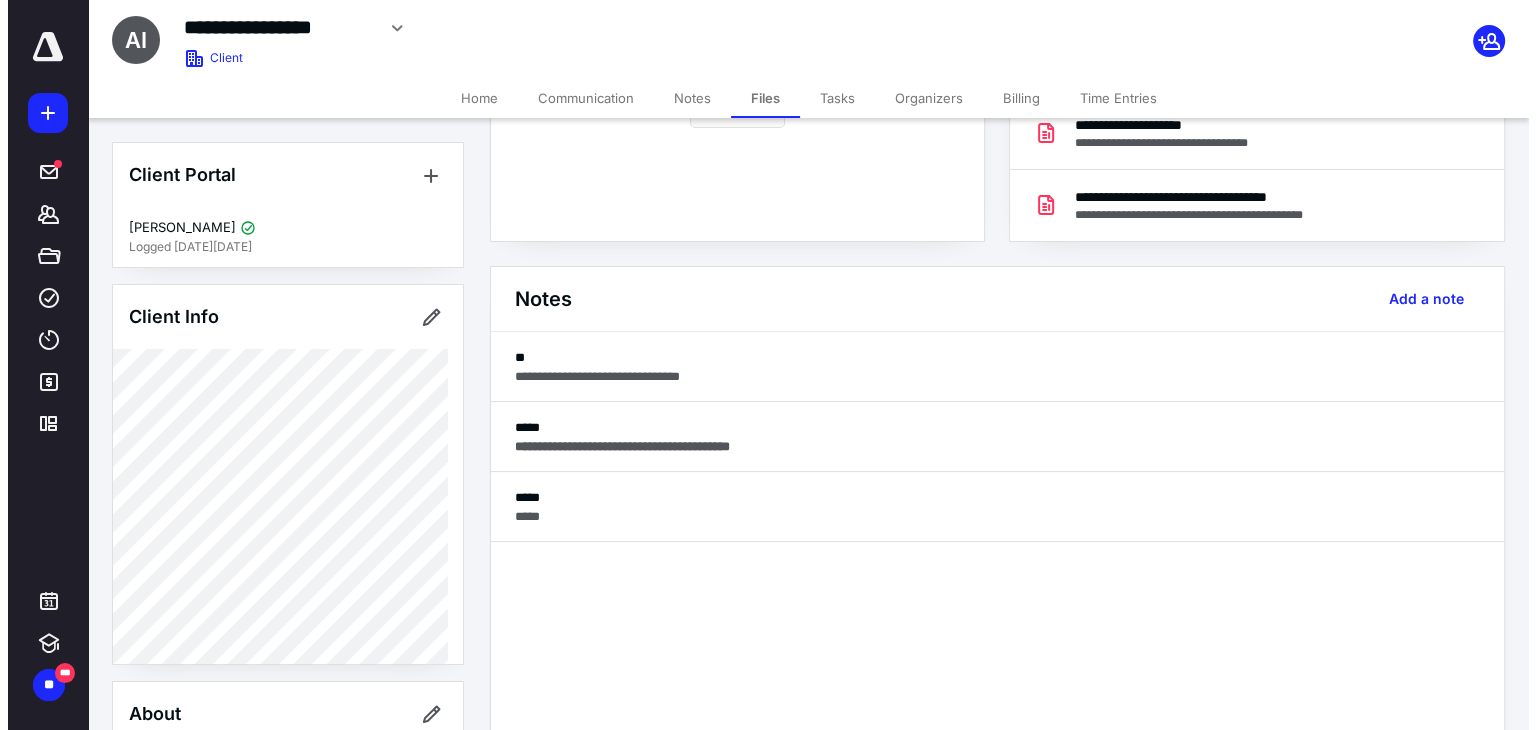 scroll, scrollTop: 0, scrollLeft: 0, axis: both 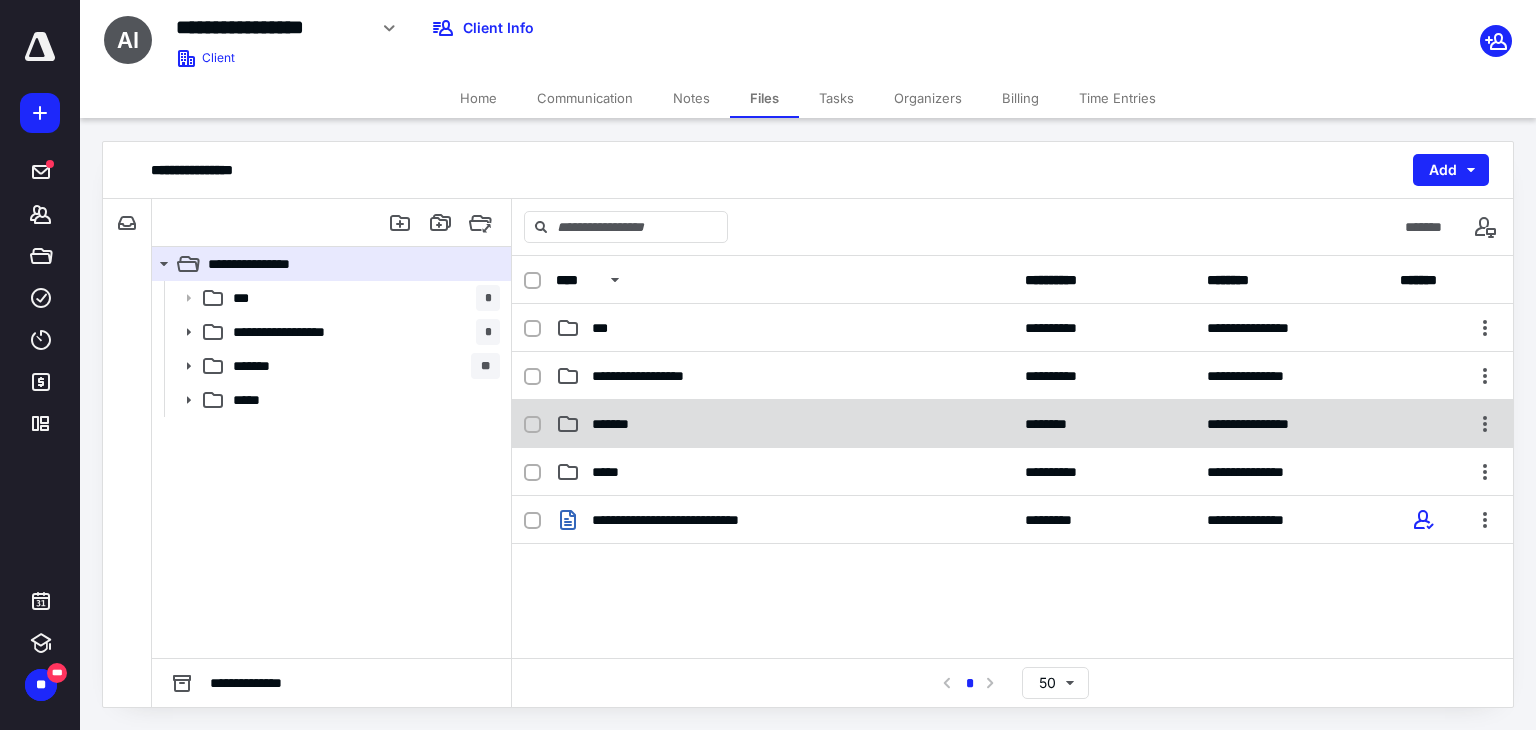 click on "*******" at bounding box center [784, 424] 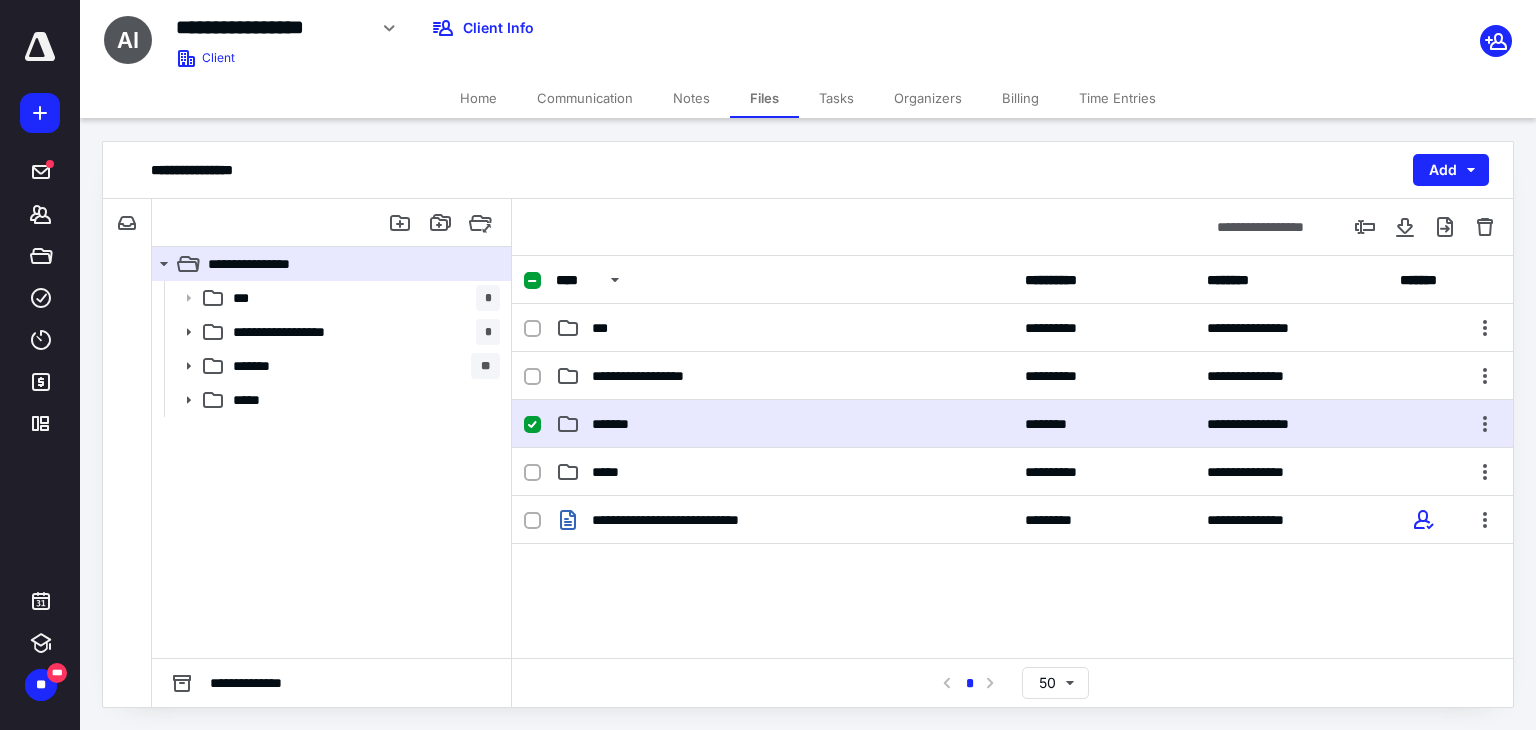 click on "*******" at bounding box center [784, 424] 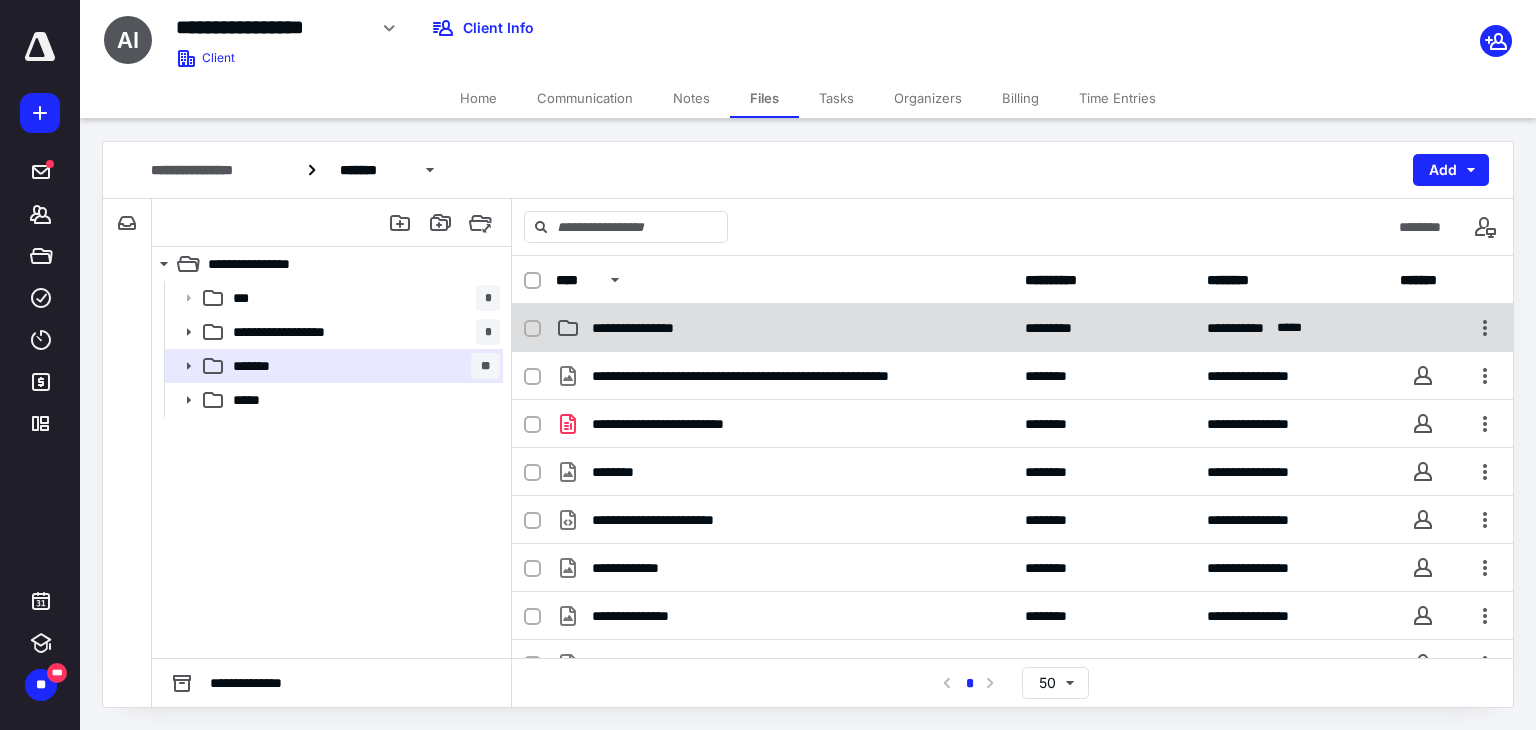click on "**********" at bounding box center [784, 328] 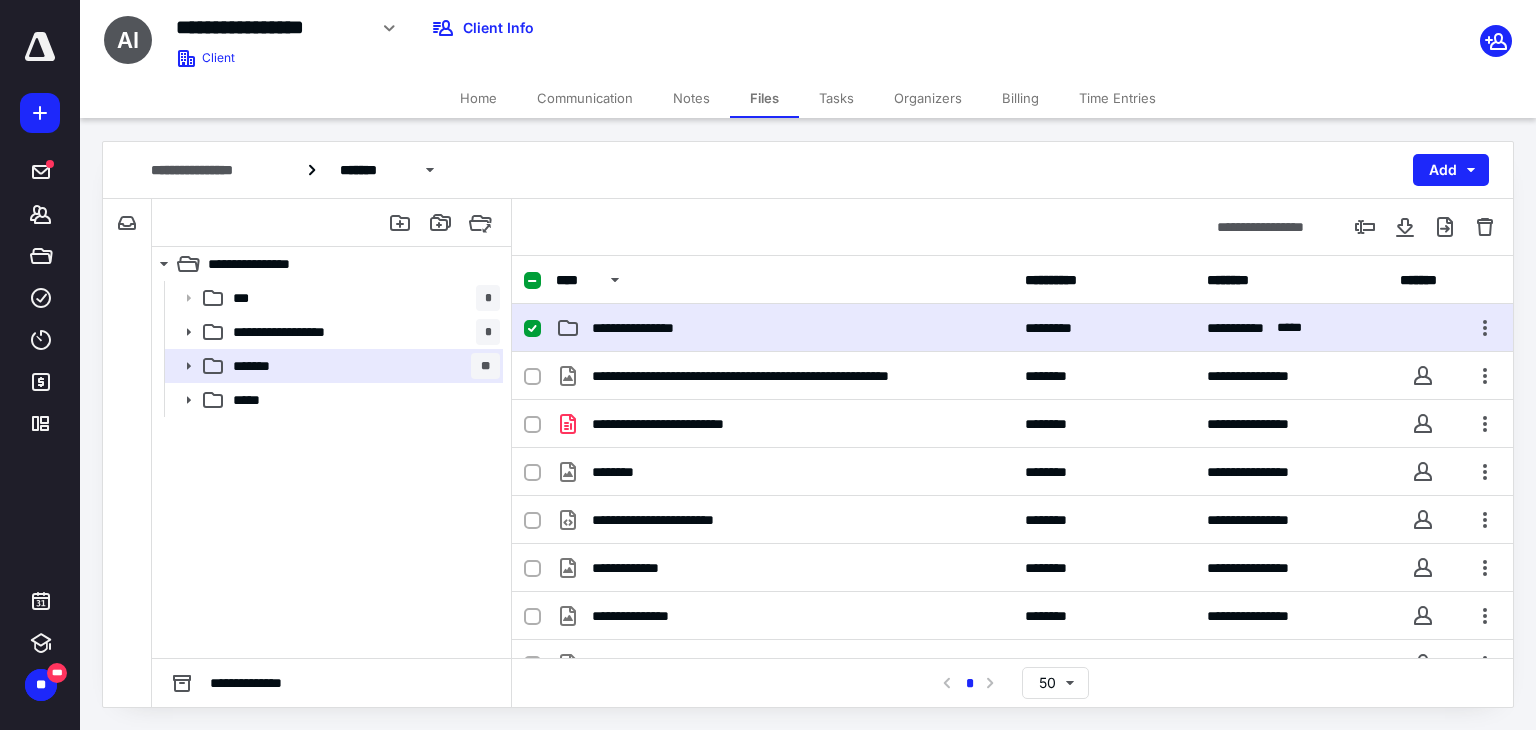 click on "**********" at bounding box center [784, 328] 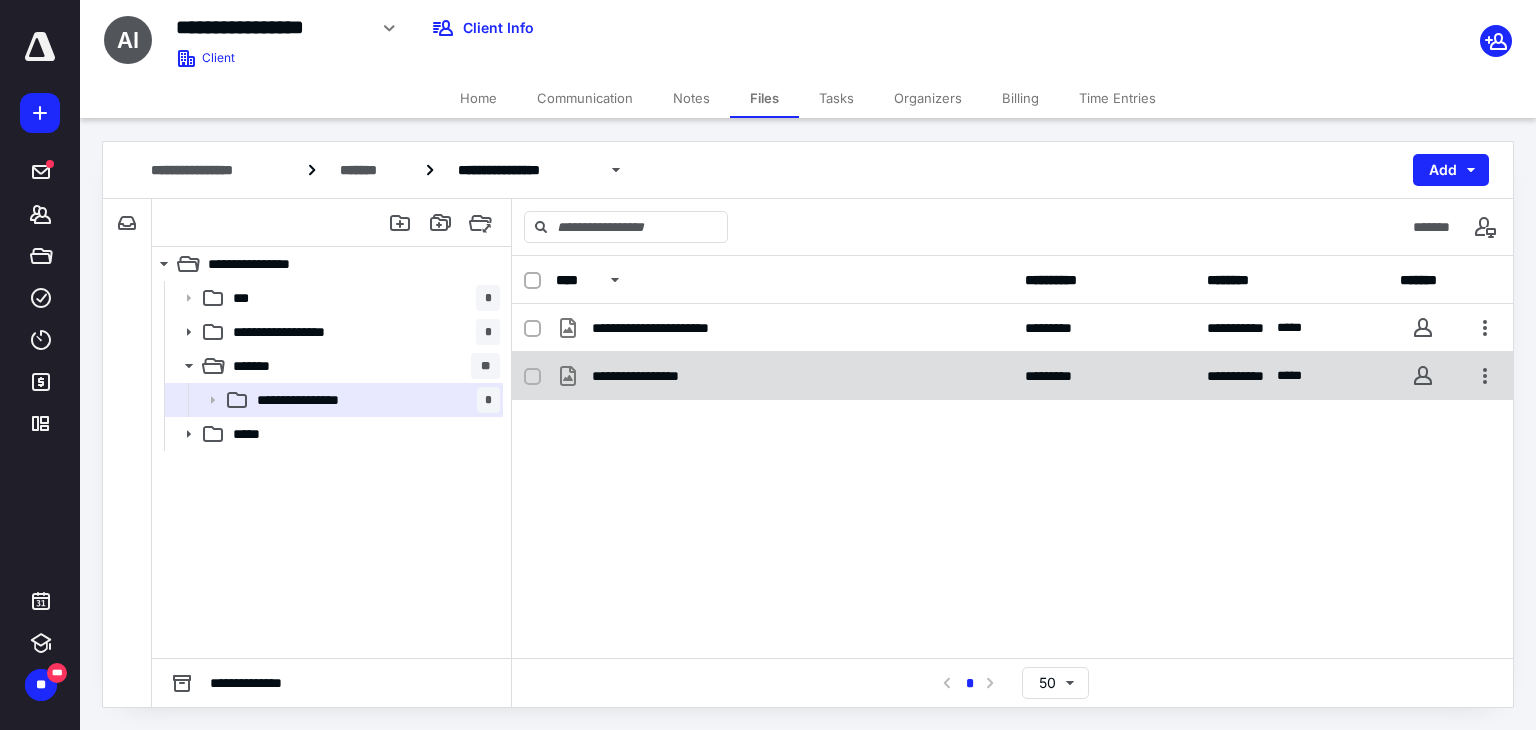 click on "**********" at bounding box center (784, 376) 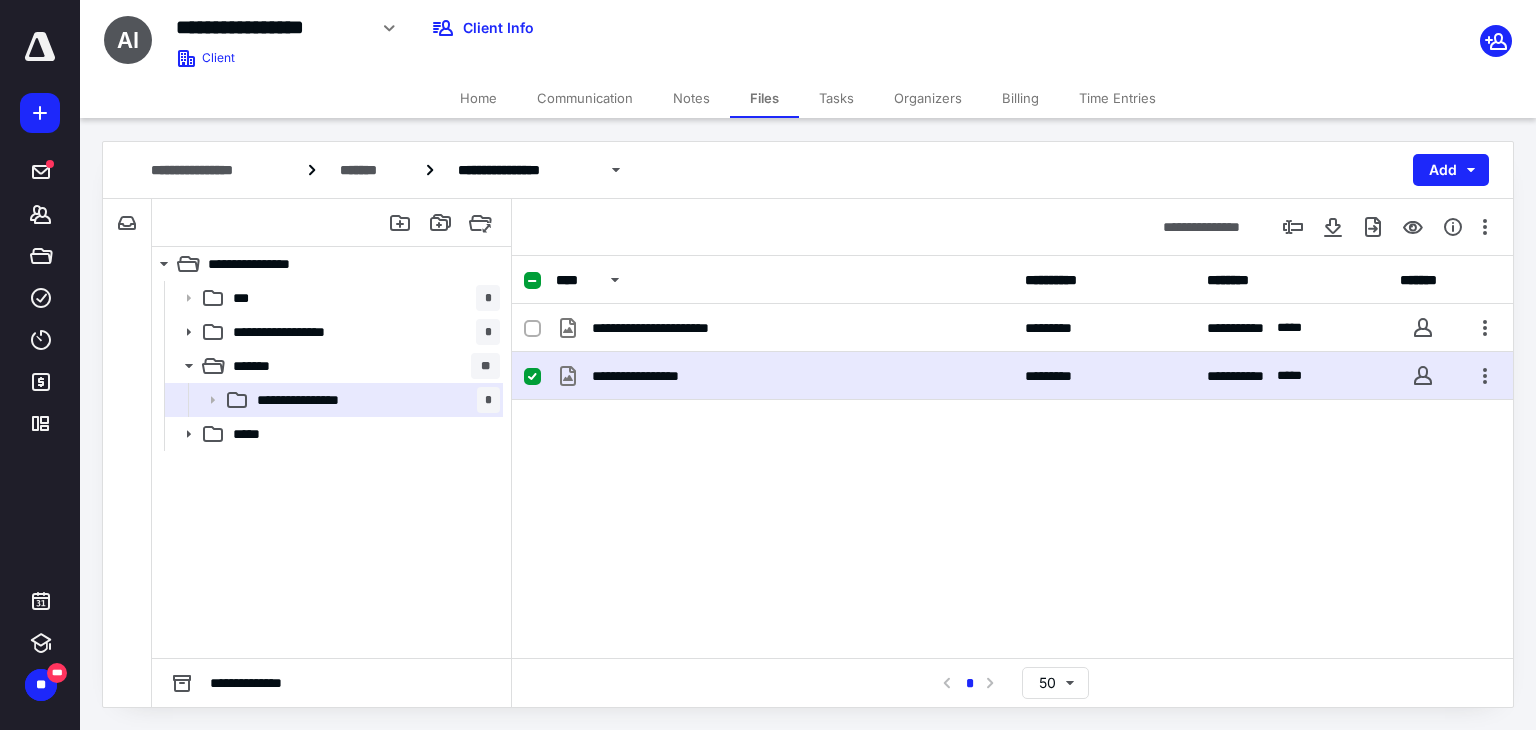 click on "**********" at bounding box center (784, 376) 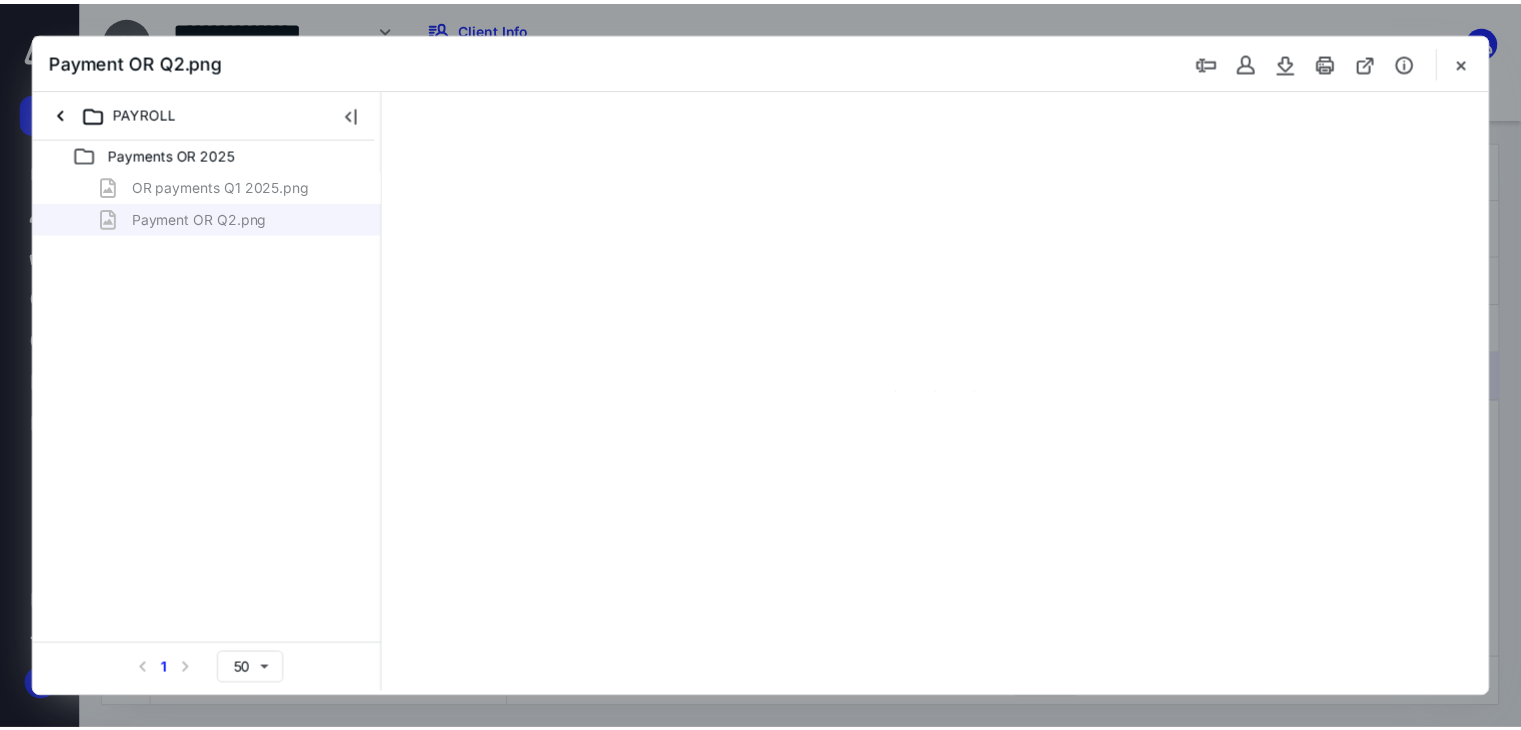 scroll, scrollTop: 0, scrollLeft: 0, axis: both 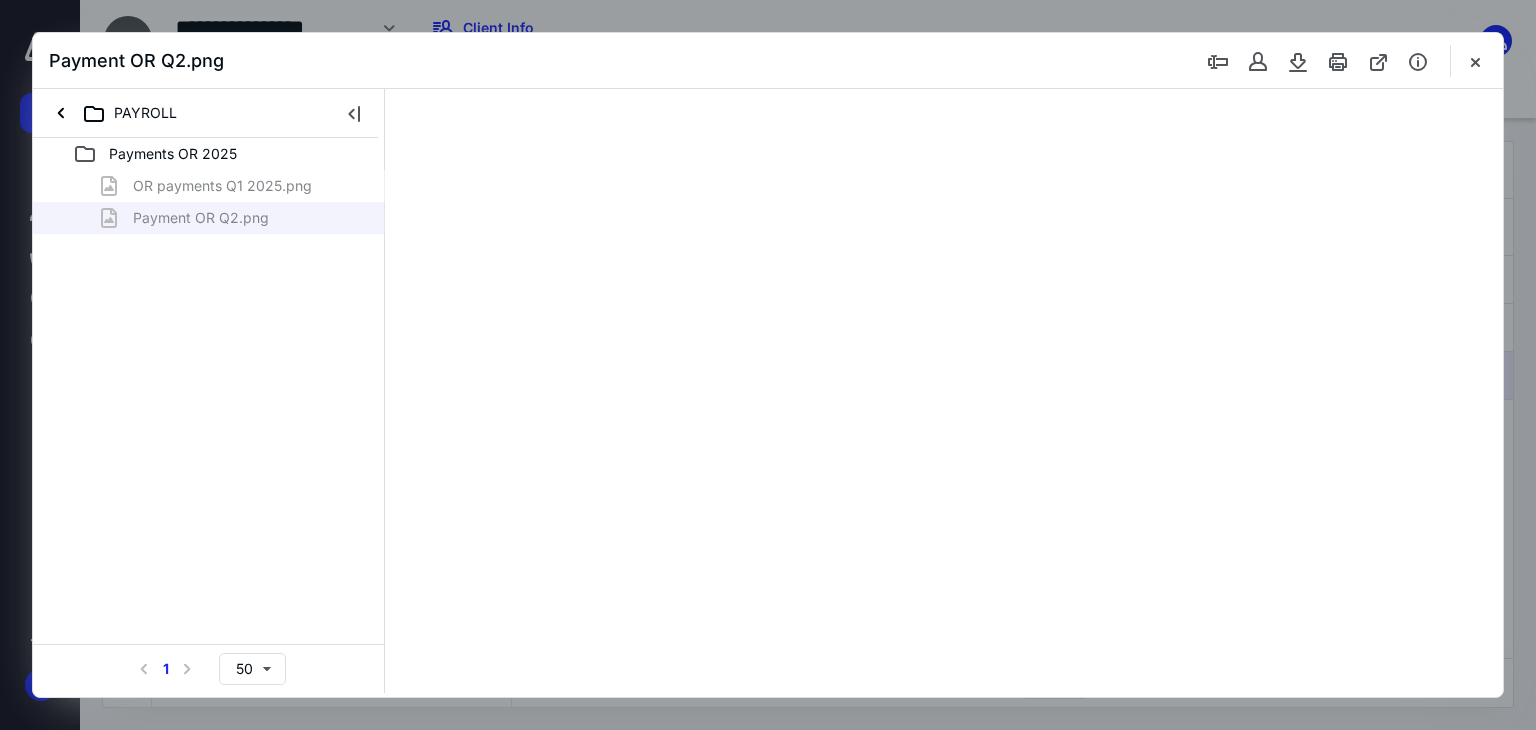 type on "163" 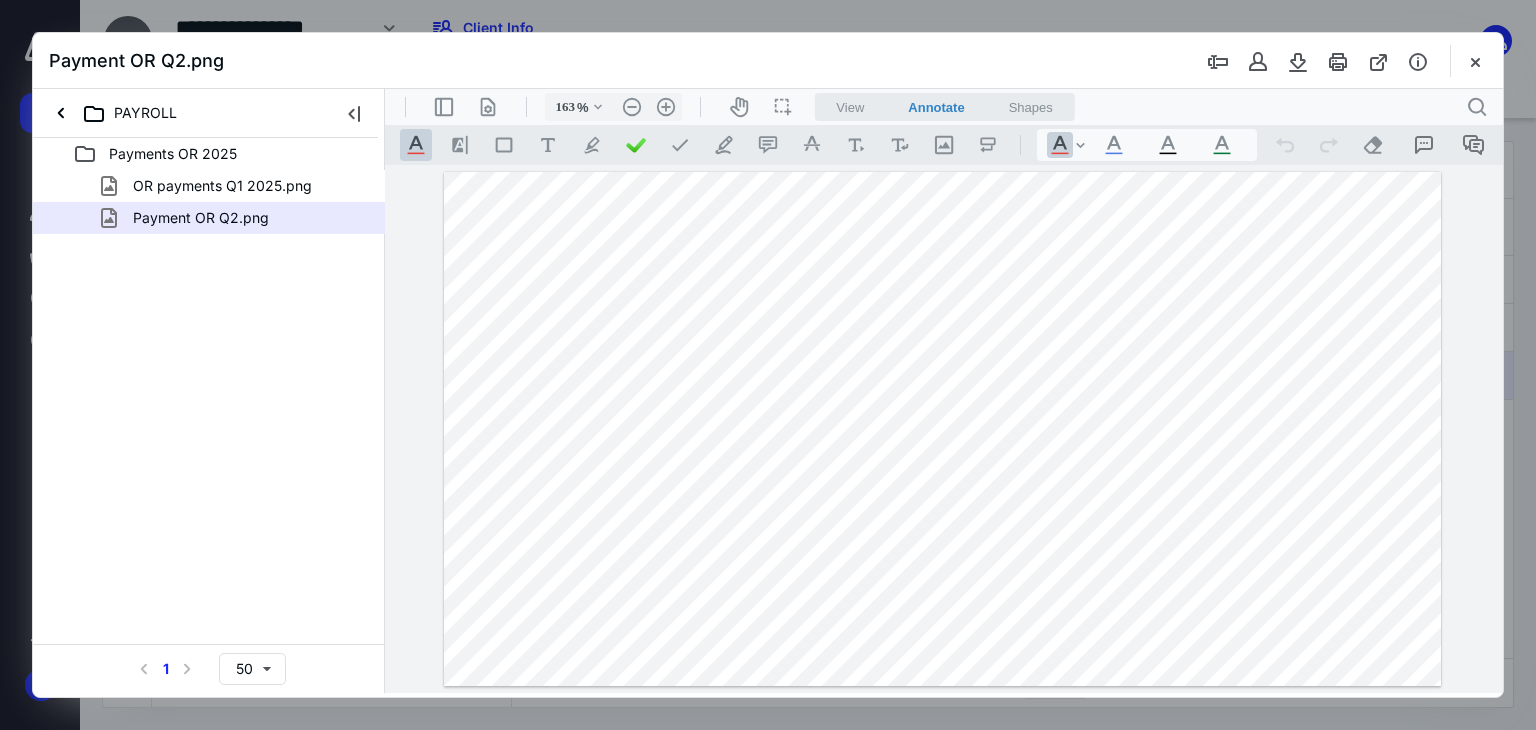 click at bounding box center [1475, 61] 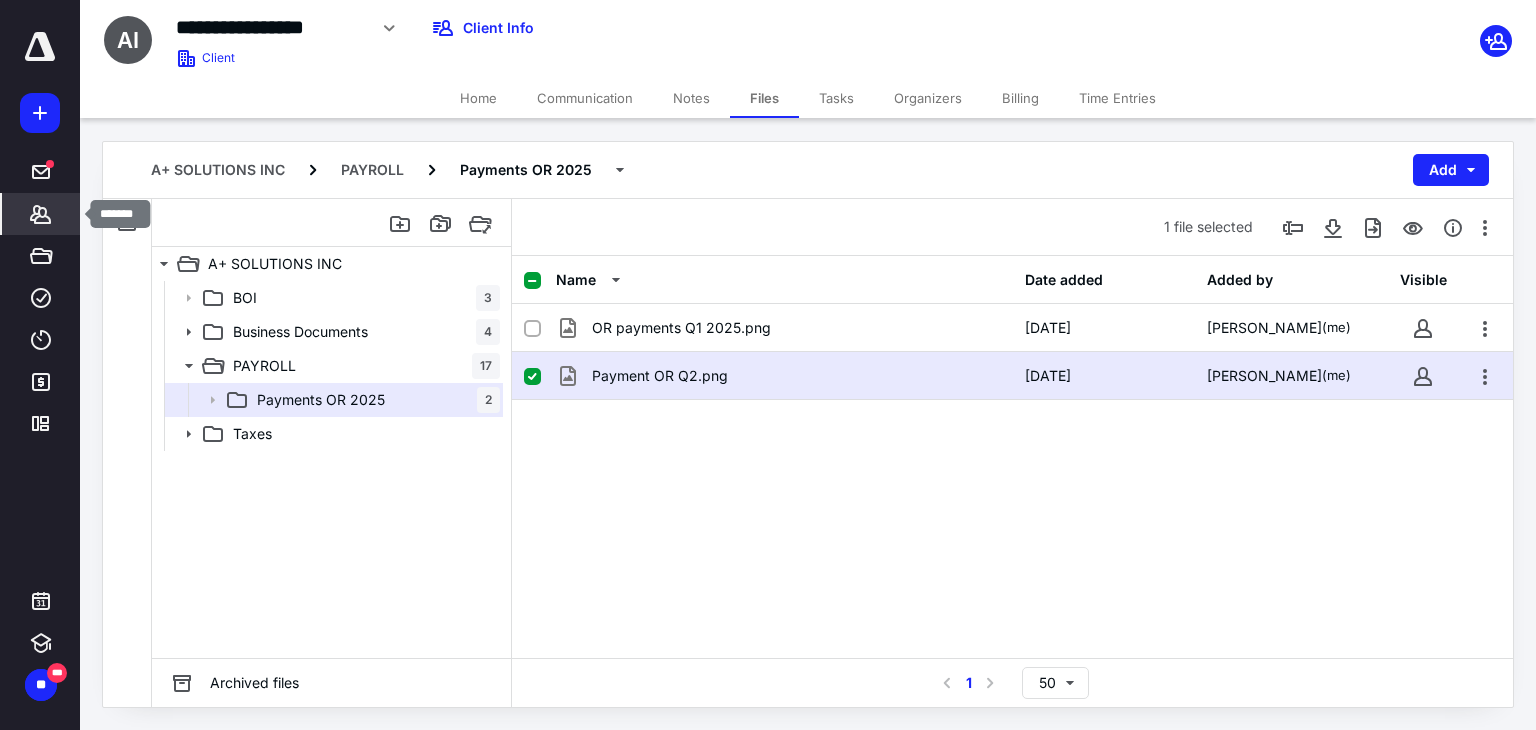 click 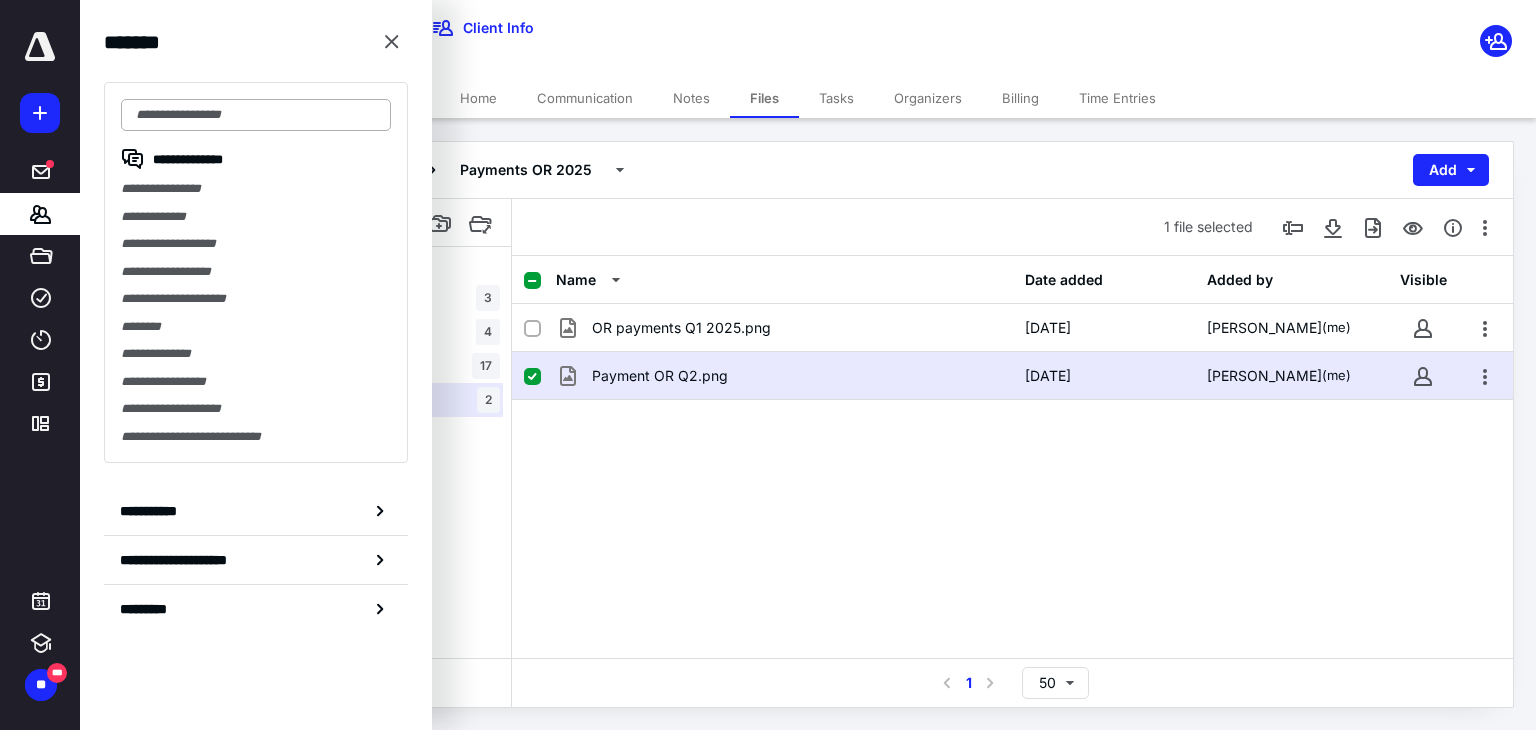 click at bounding box center (256, 115) 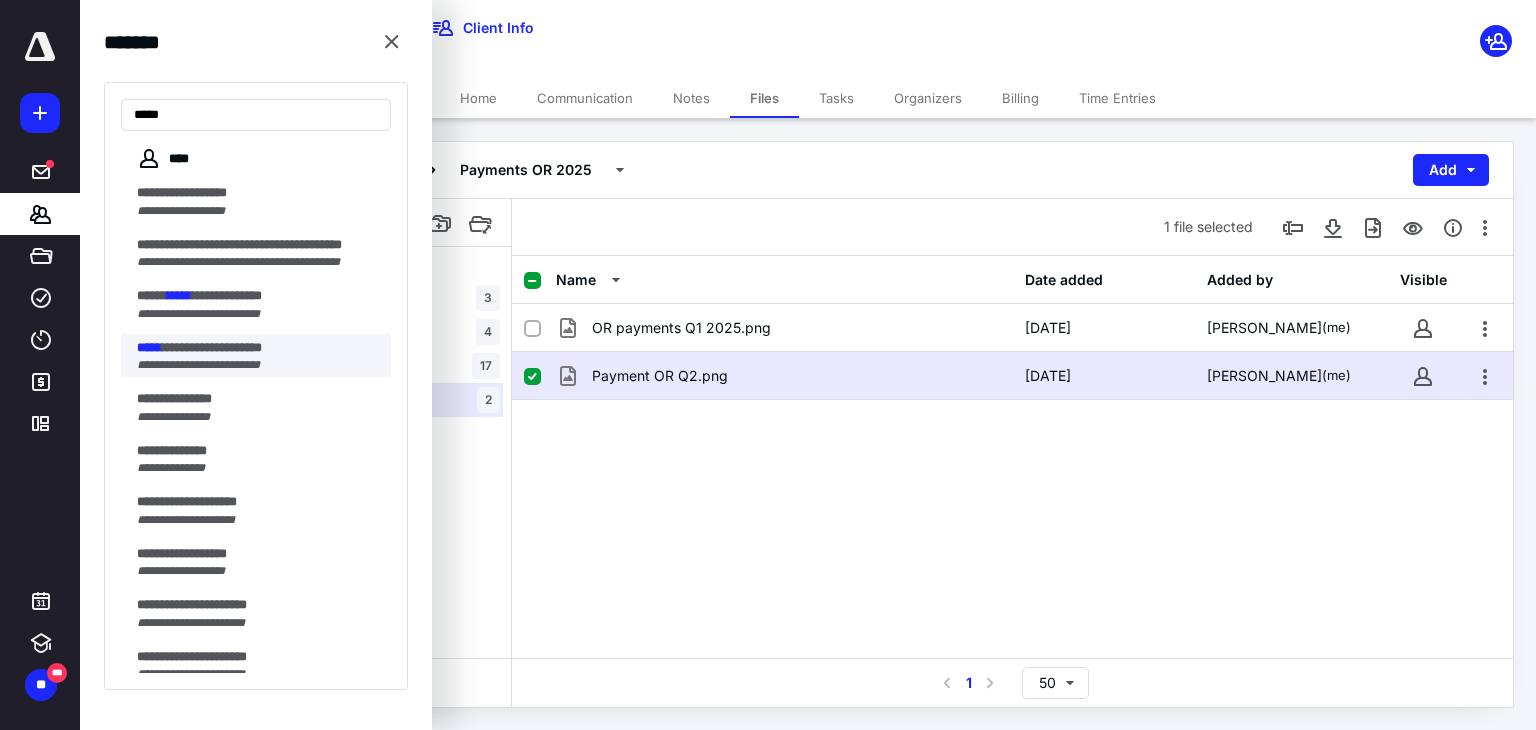 type on "*****" 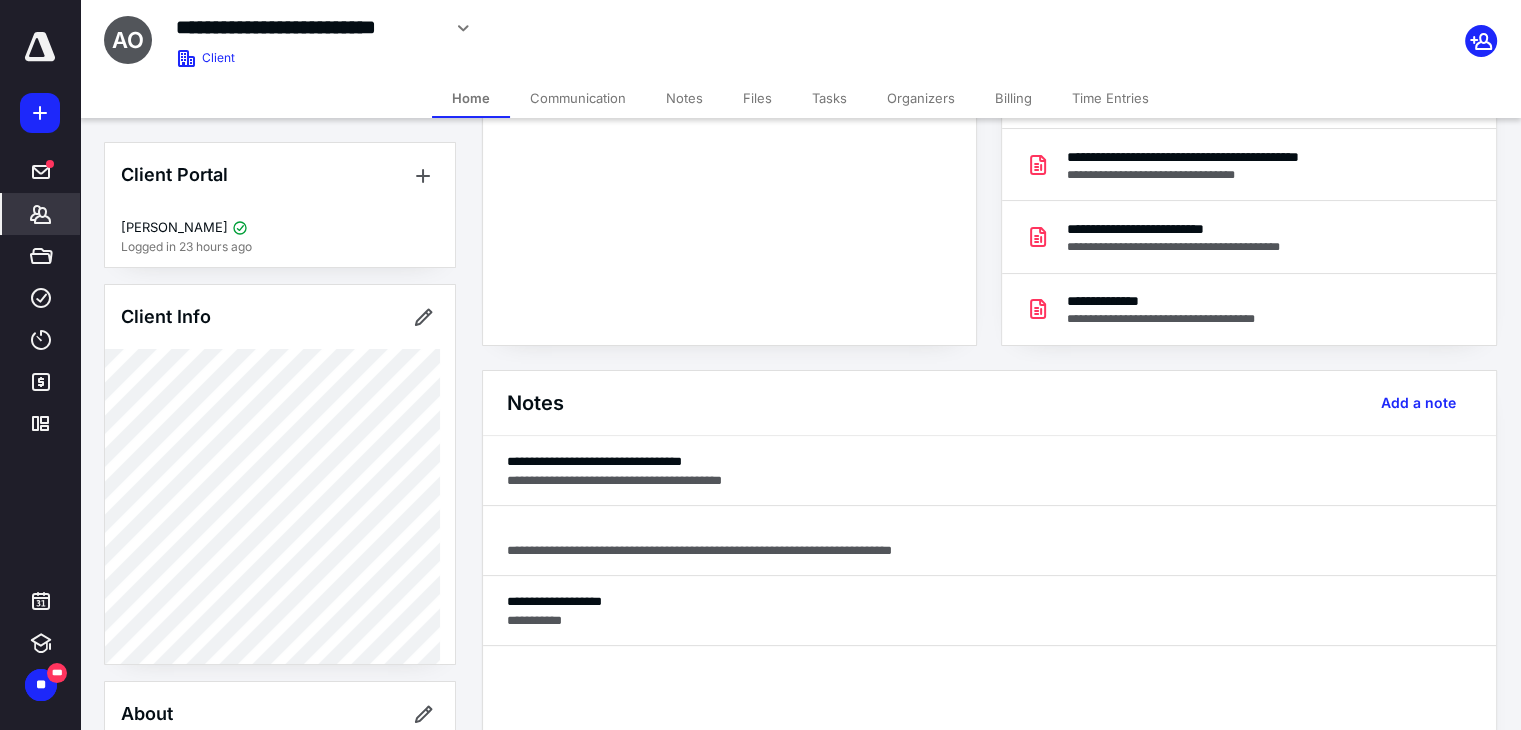 scroll, scrollTop: 300, scrollLeft: 0, axis: vertical 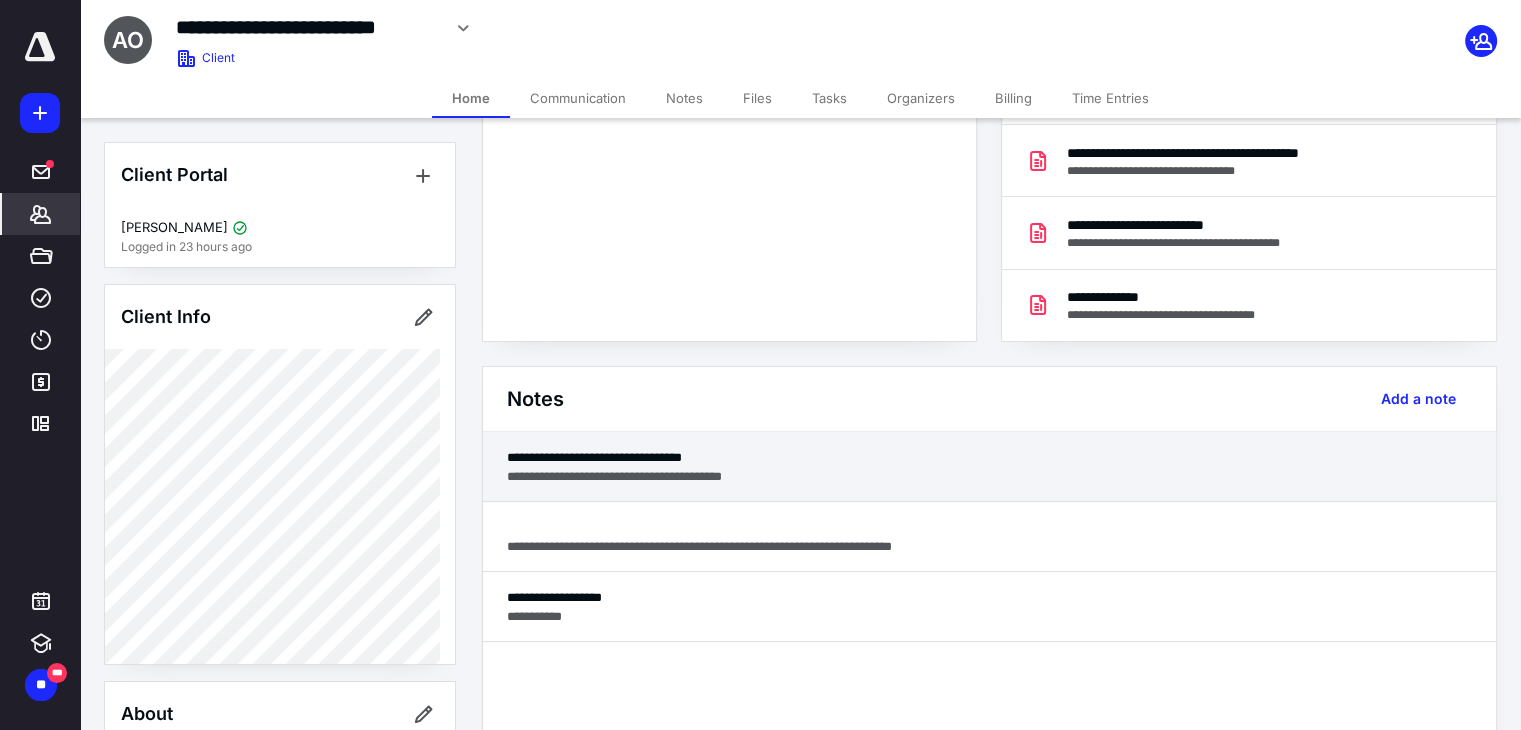click on "**********" at bounding box center [989, 457] 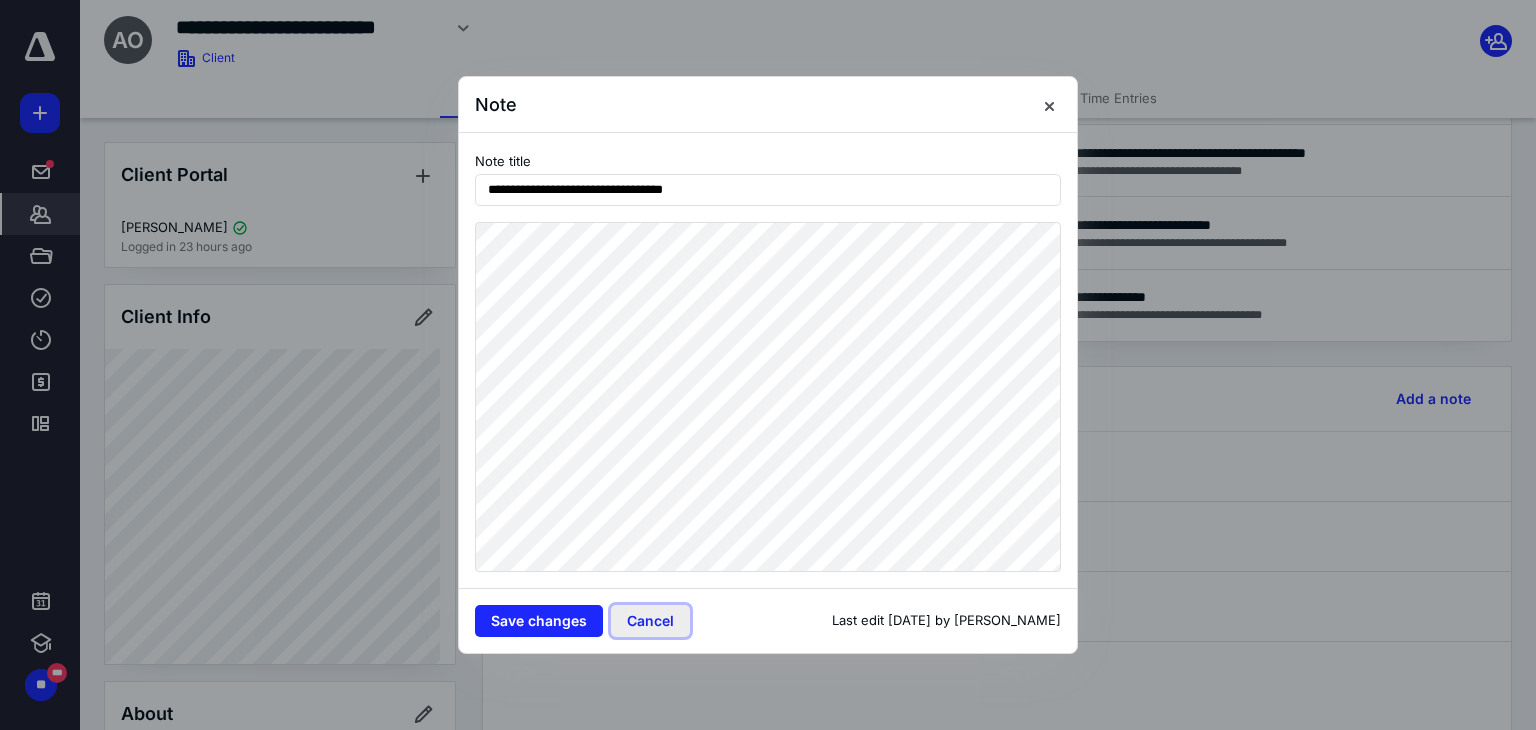 click on "Cancel" at bounding box center [650, 621] 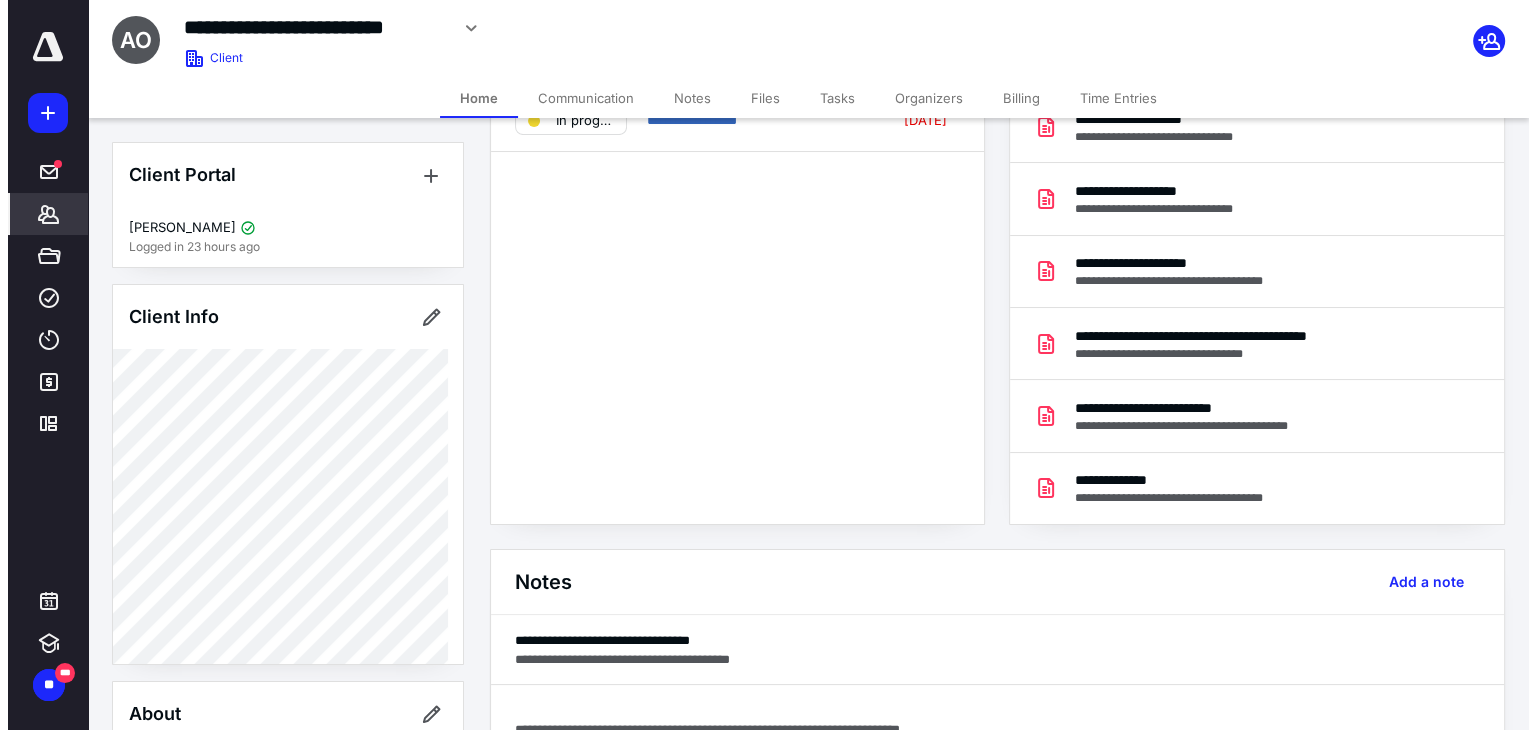 scroll, scrollTop: 0, scrollLeft: 0, axis: both 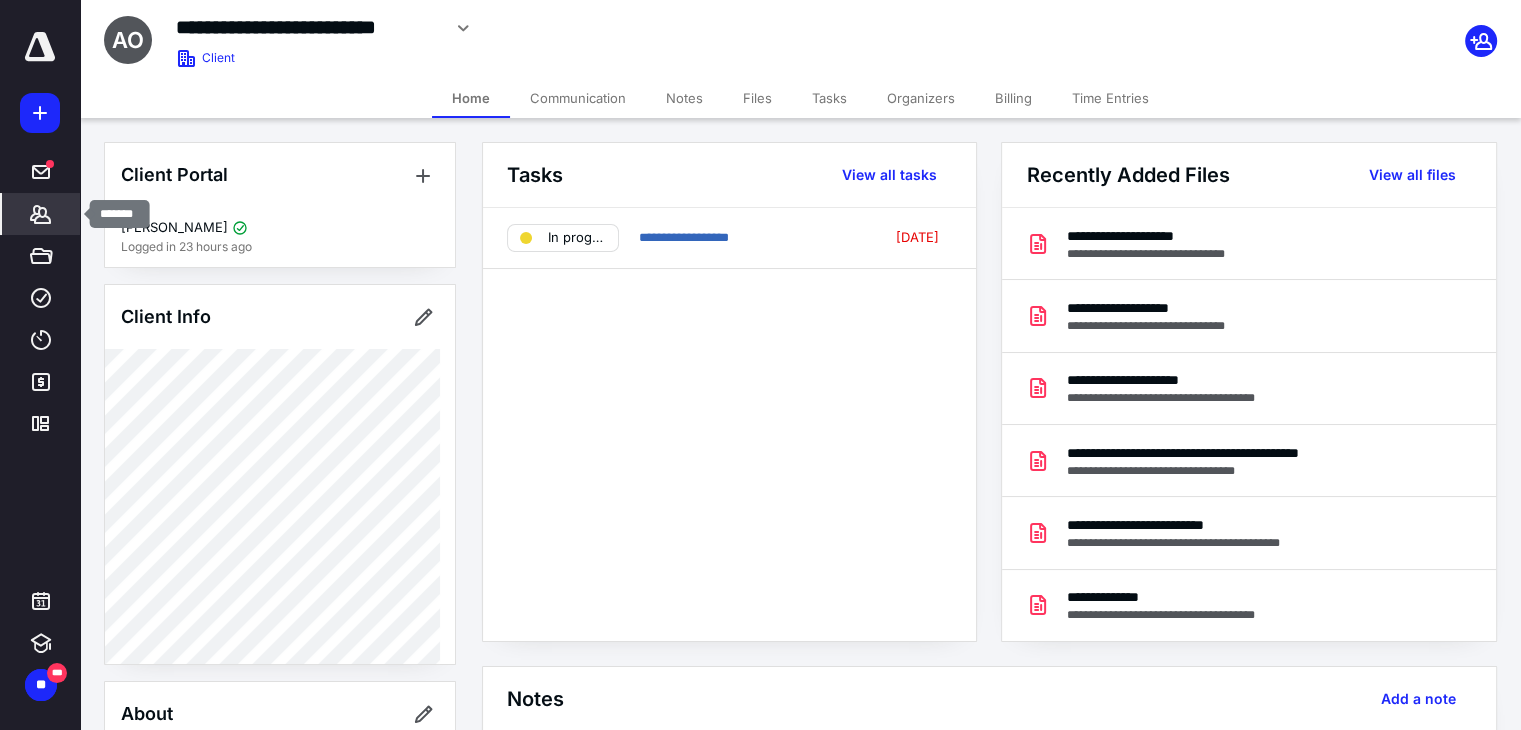 drag, startPoint x: 38, startPoint y: 214, endPoint x: 78, endPoint y: 202, distance: 41.761227 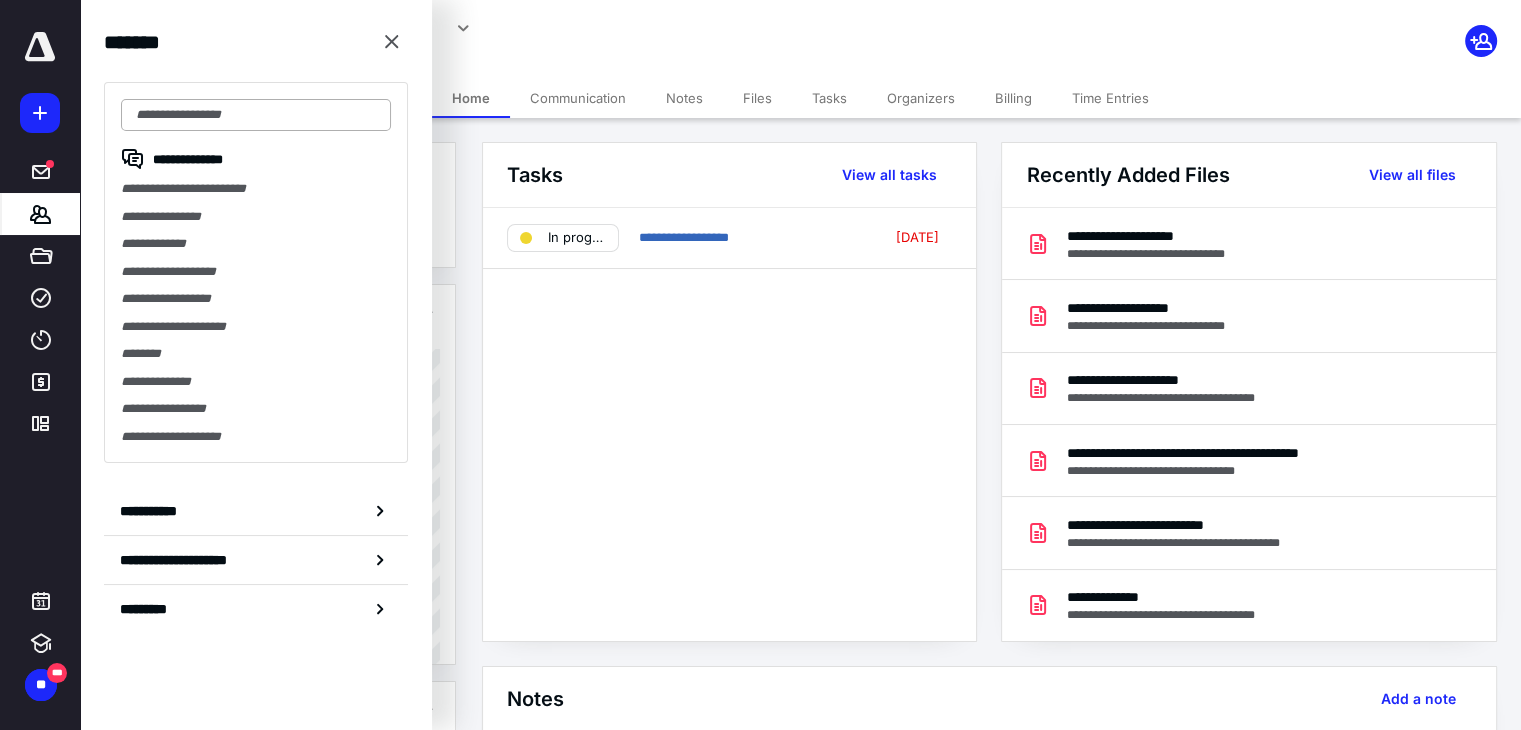 click at bounding box center [256, 115] 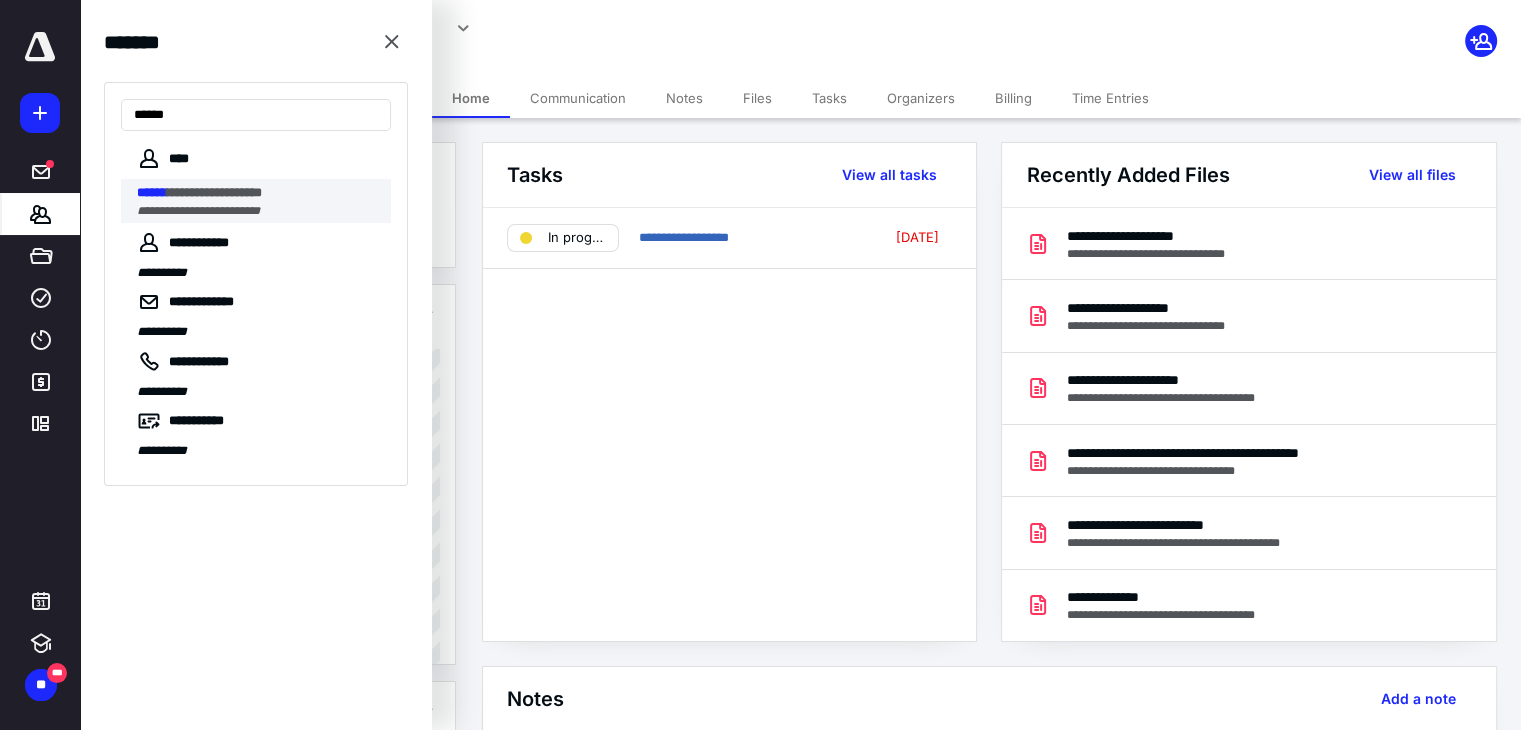 type on "******" 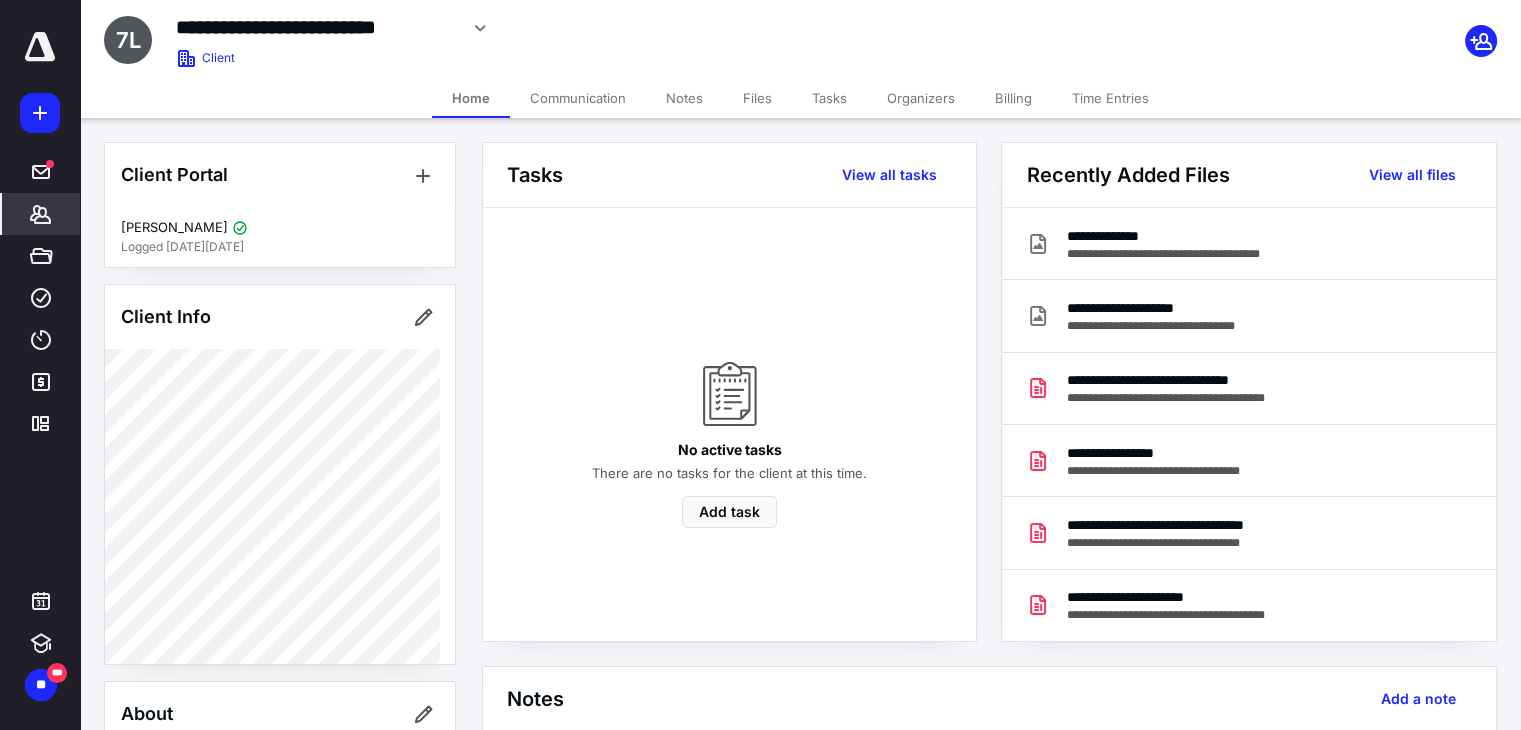 click on "Files" at bounding box center [757, 98] 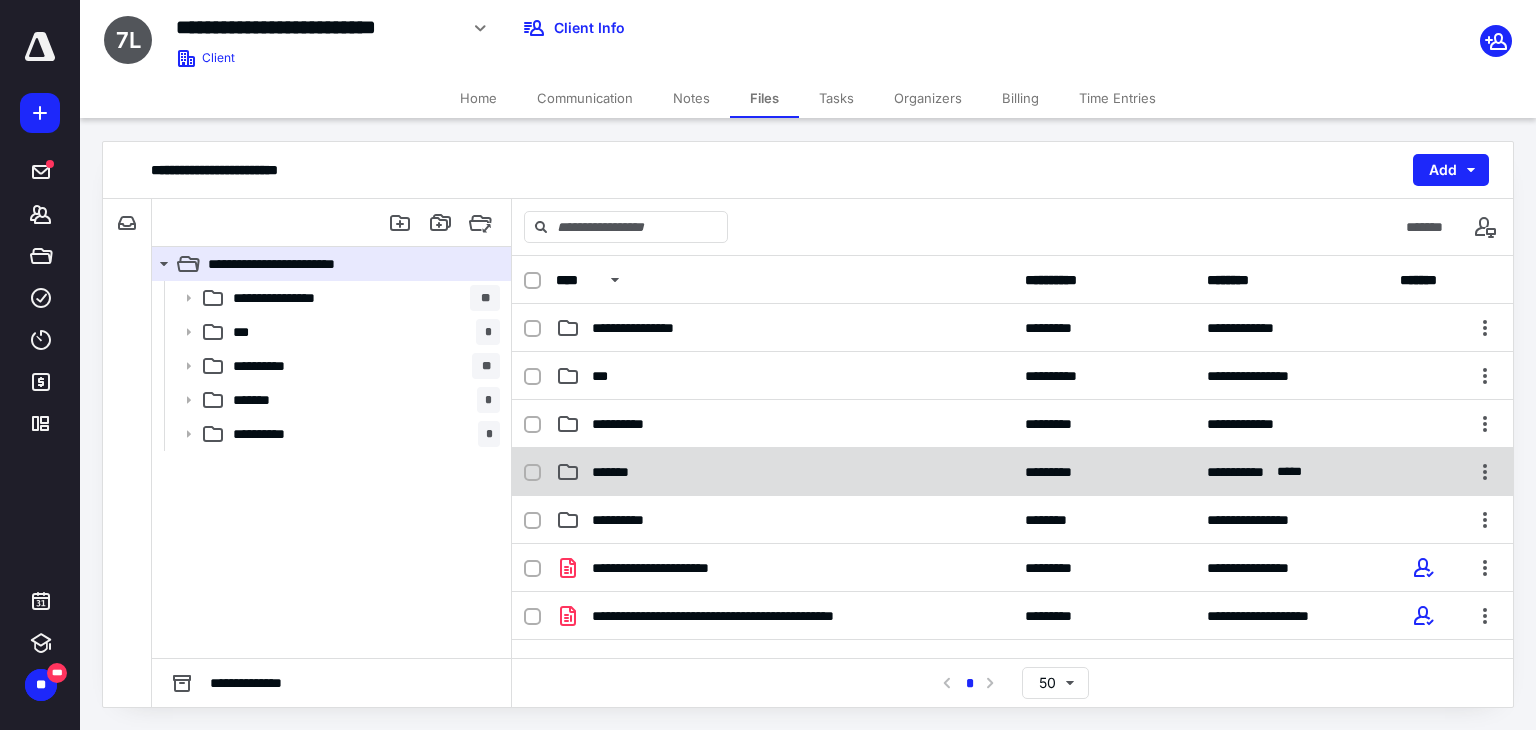 click on "*******" at bounding box center [784, 472] 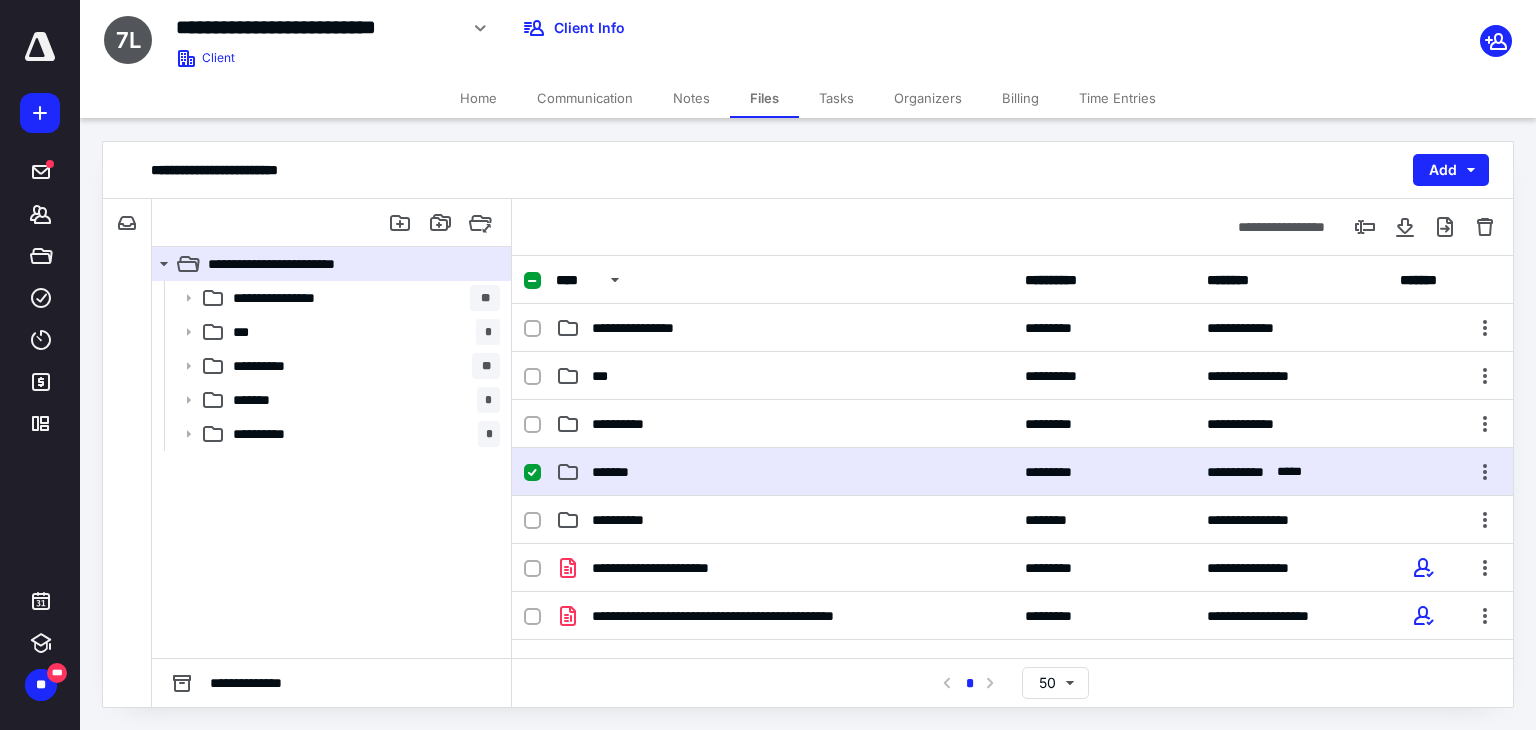 click on "*******" at bounding box center (784, 472) 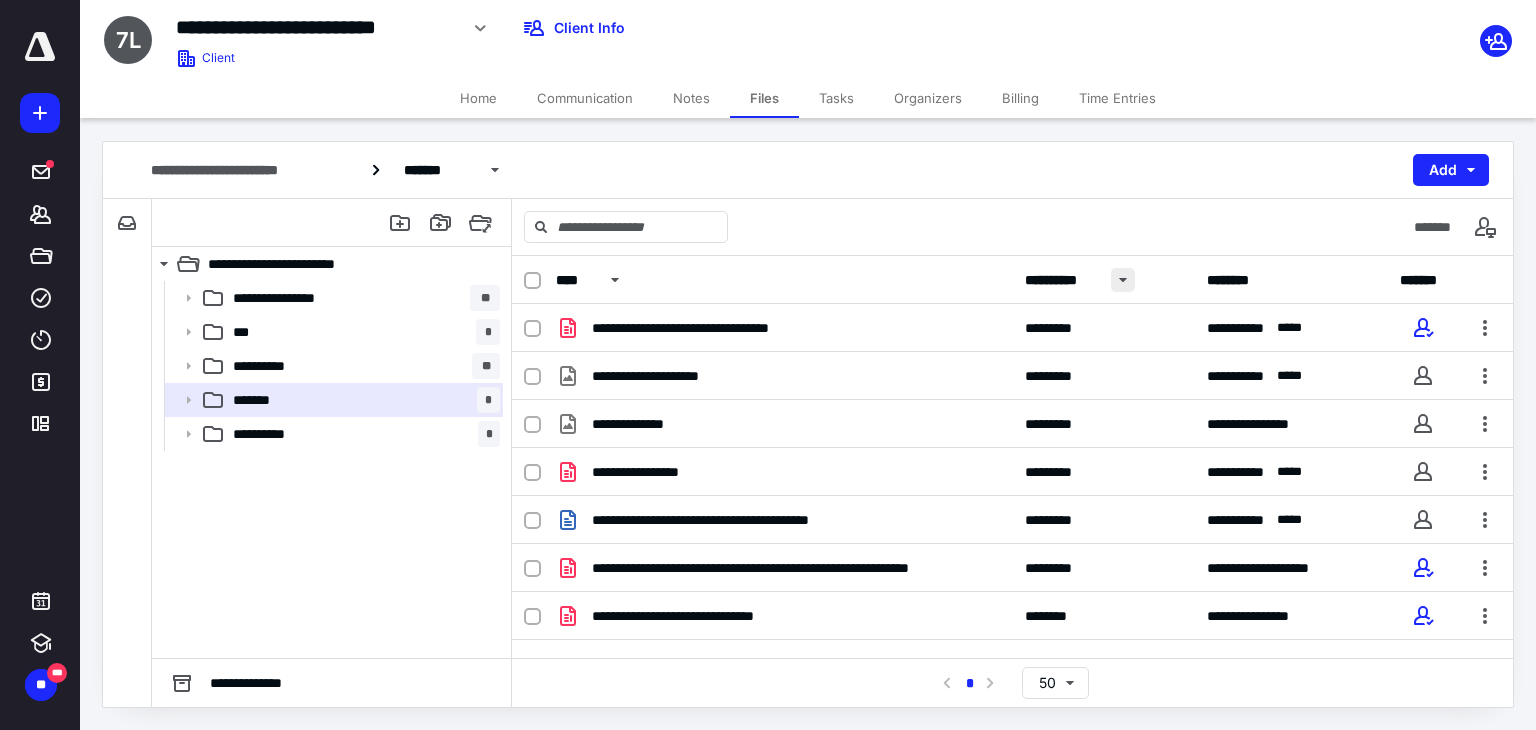 click at bounding box center (1123, 280) 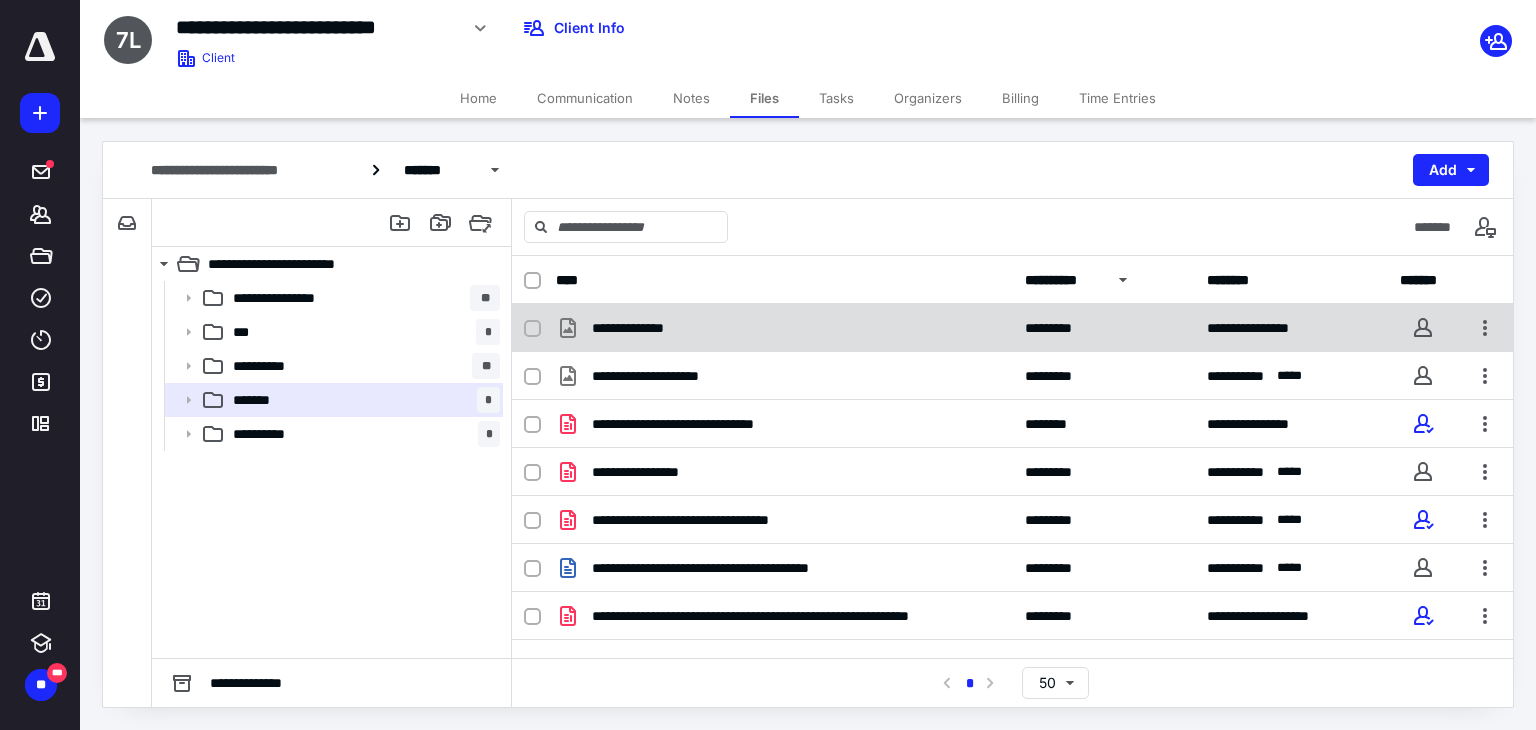 click on "**********" at bounding box center [784, 328] 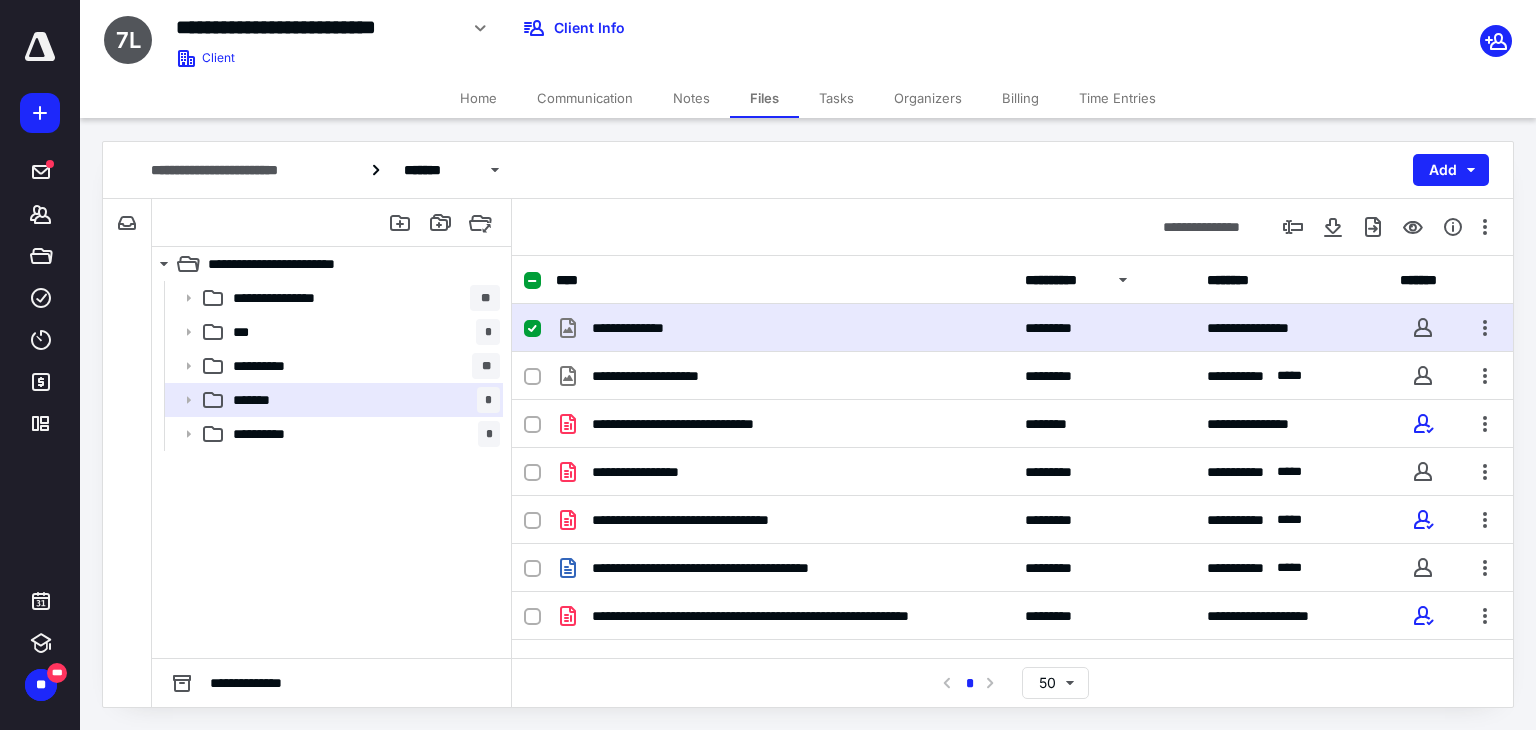 click on "**********" at bounding box center (784, 328) 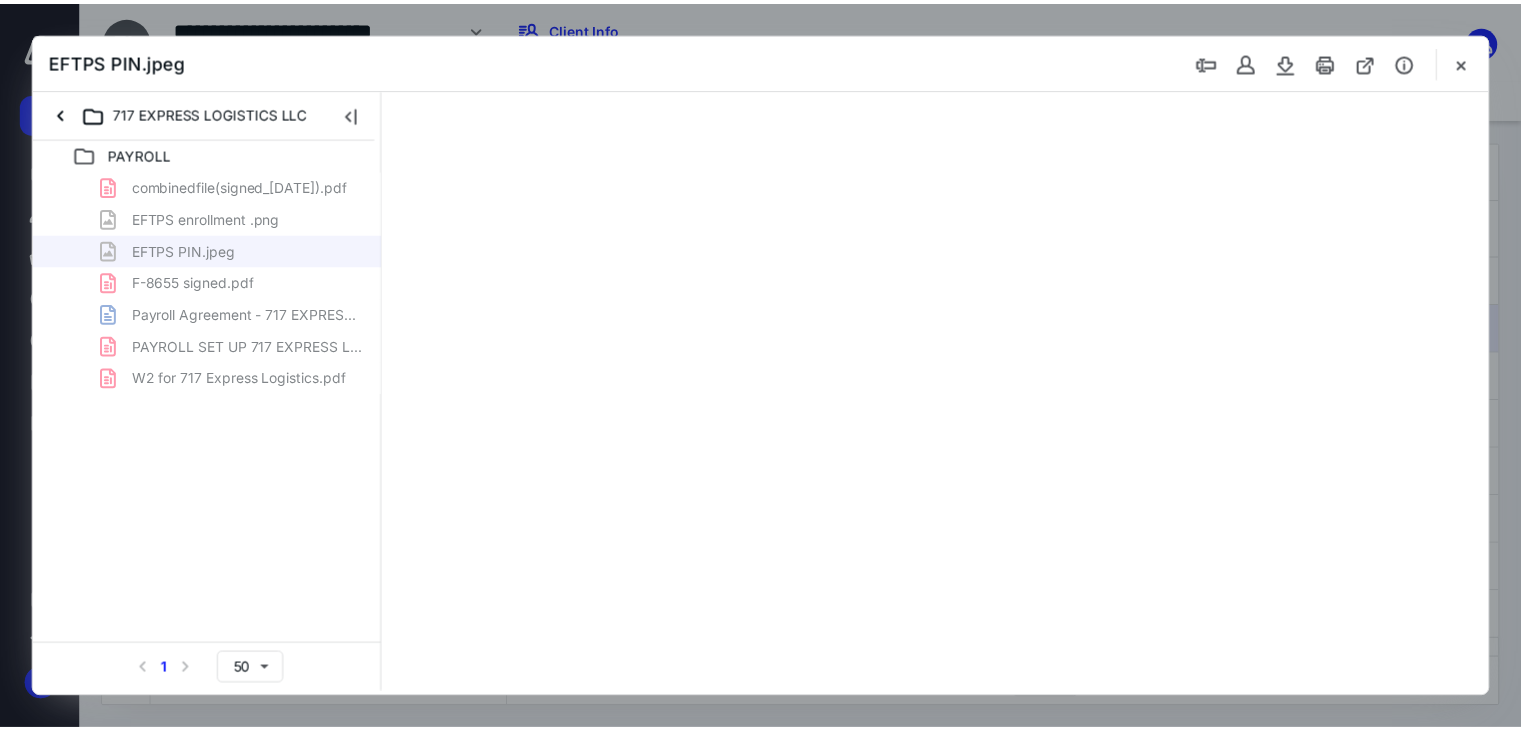 scroll, scrollTop: 0, scrollLeft: 0, axis: both 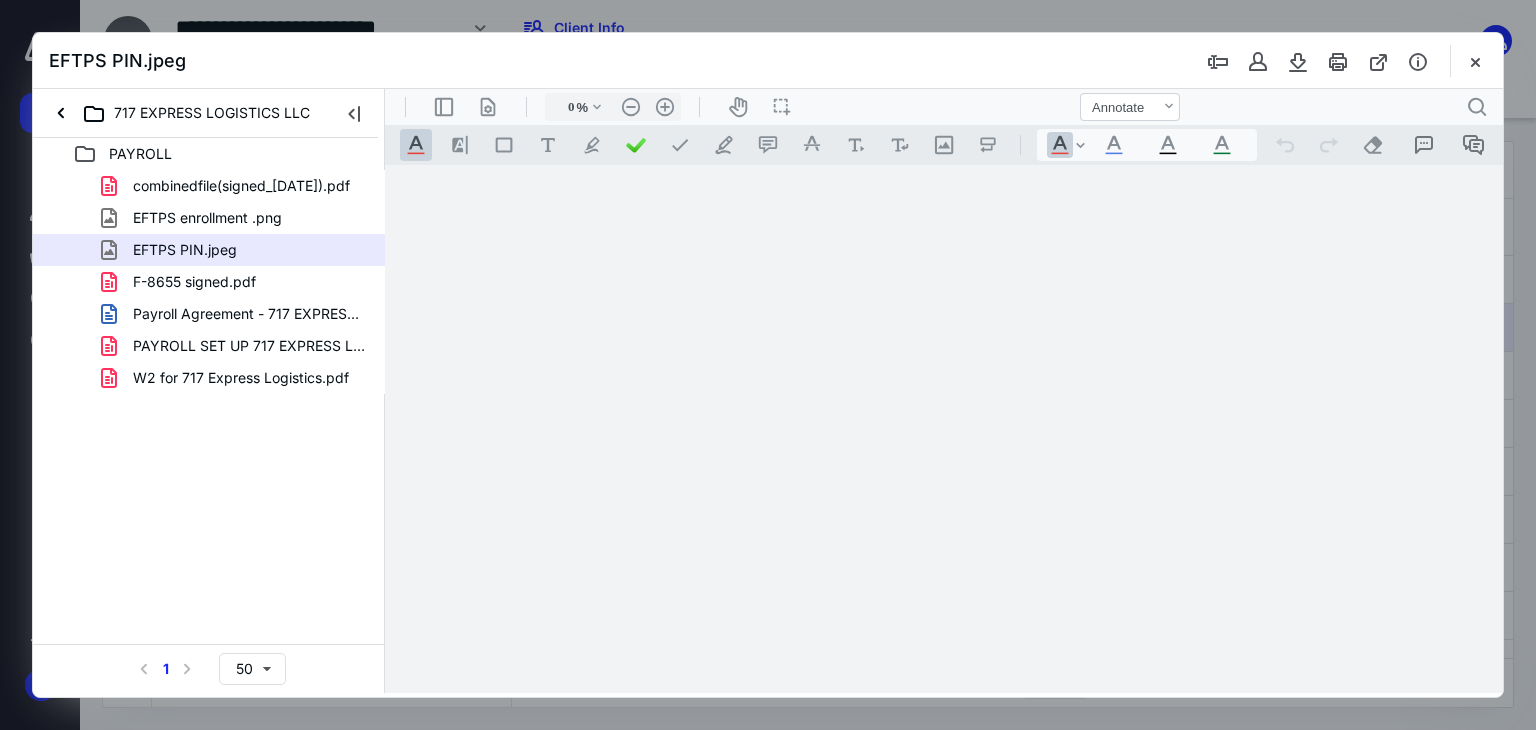 type on "66" 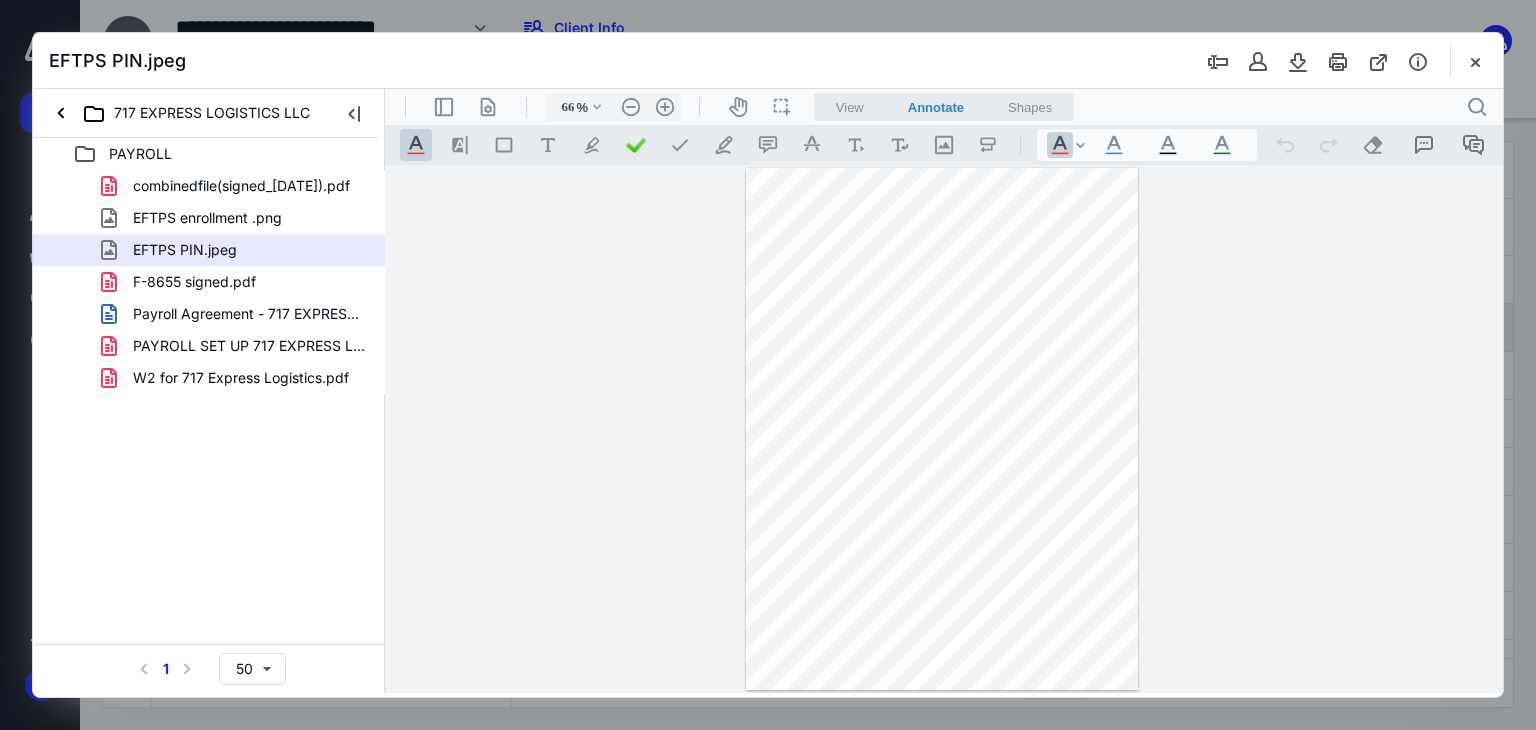 drag, startPoint x: 1473, startPoint y: 73, endPoint x: 1453, endPoint y: 79, distance: 20.880613 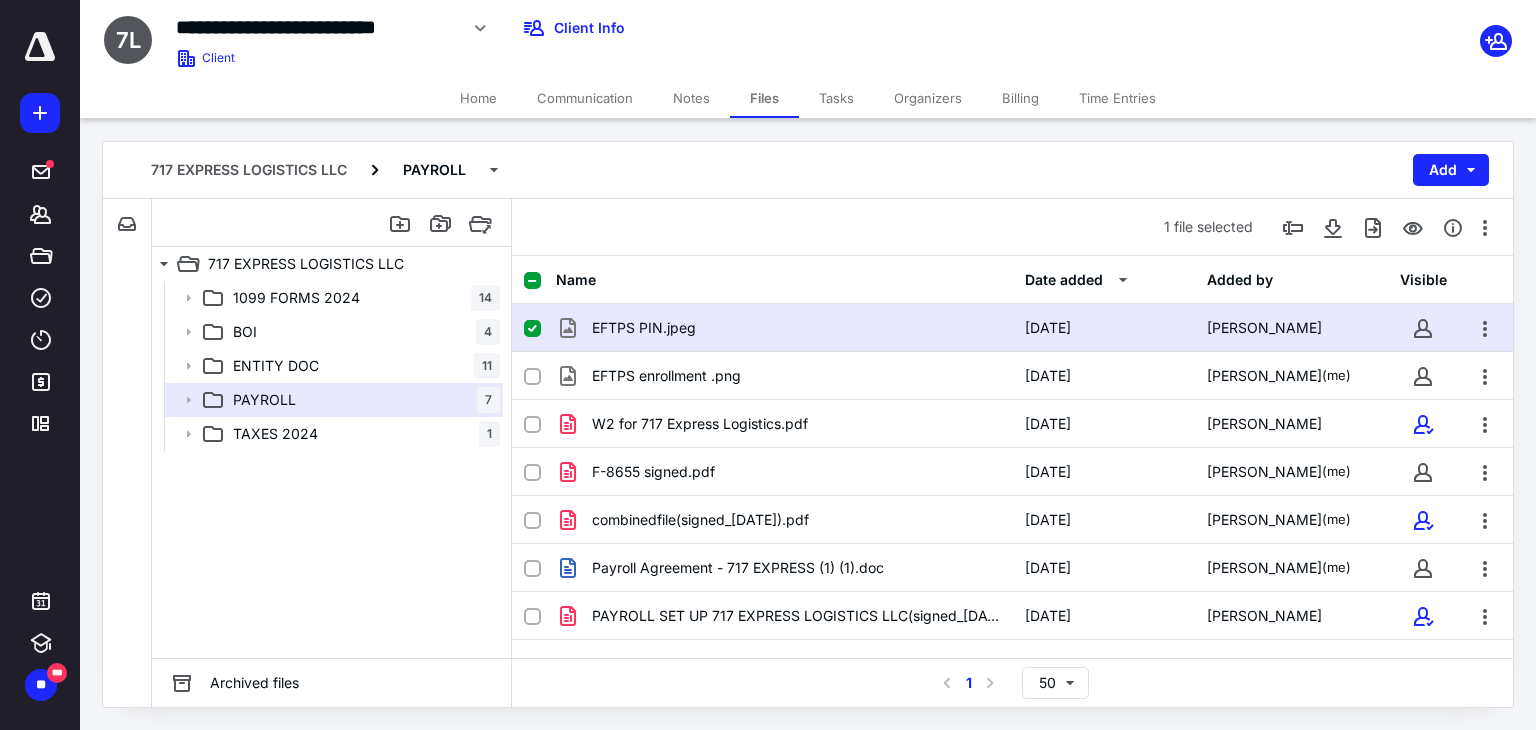 click on "Home" at bounding box center (478, 98) 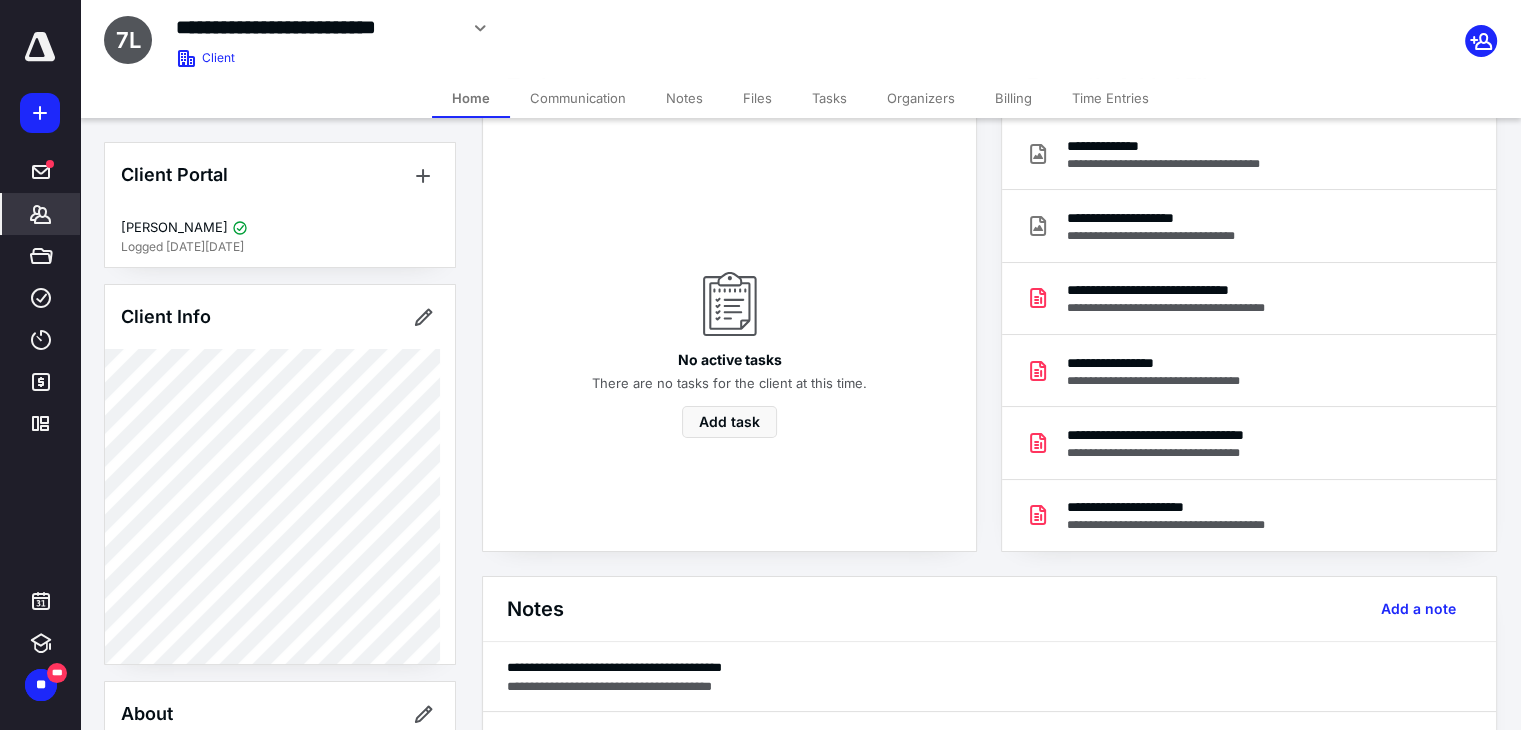 scroll, scrollTop: 300, scrollLeft: 0, axis: vertical 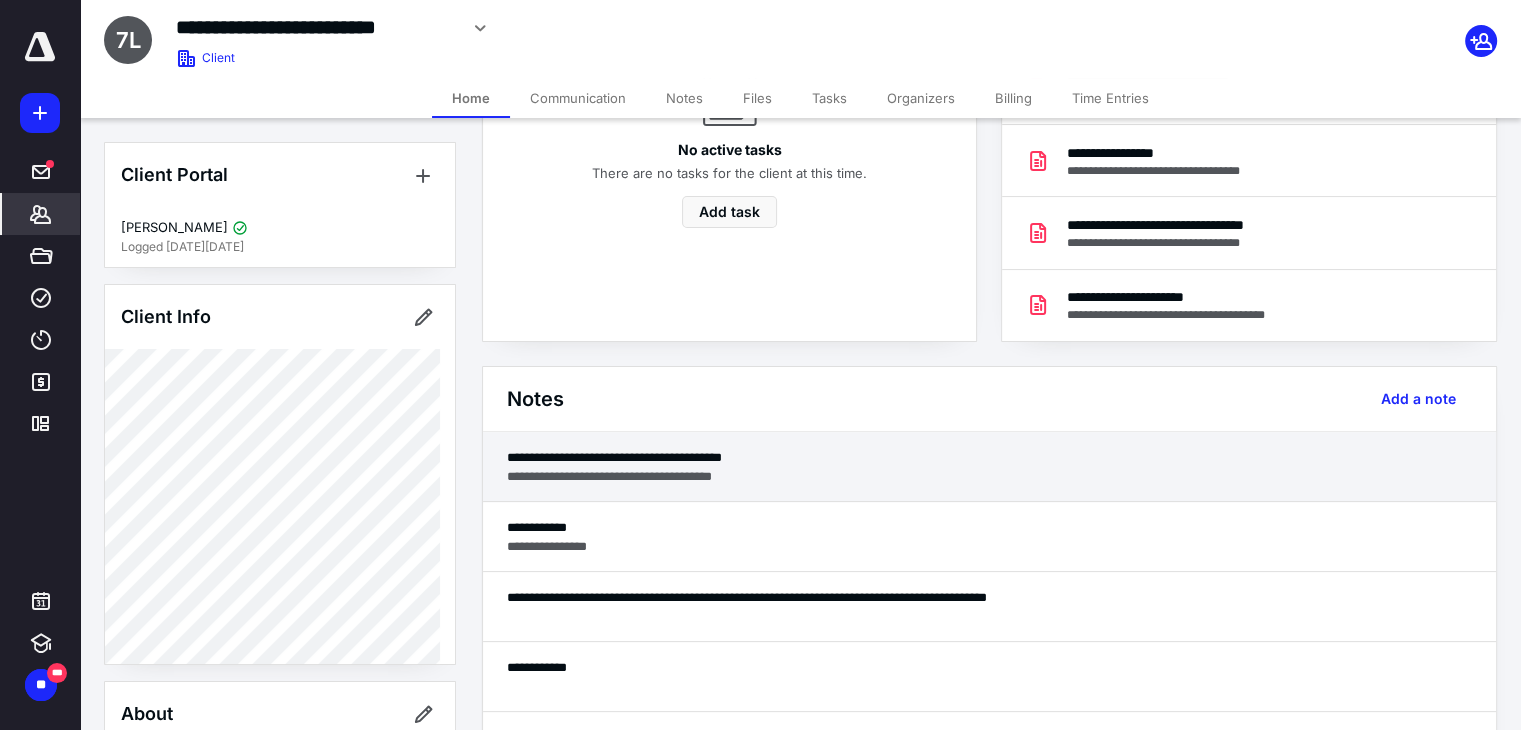 click on "**********" at bounding box center [989, 457] 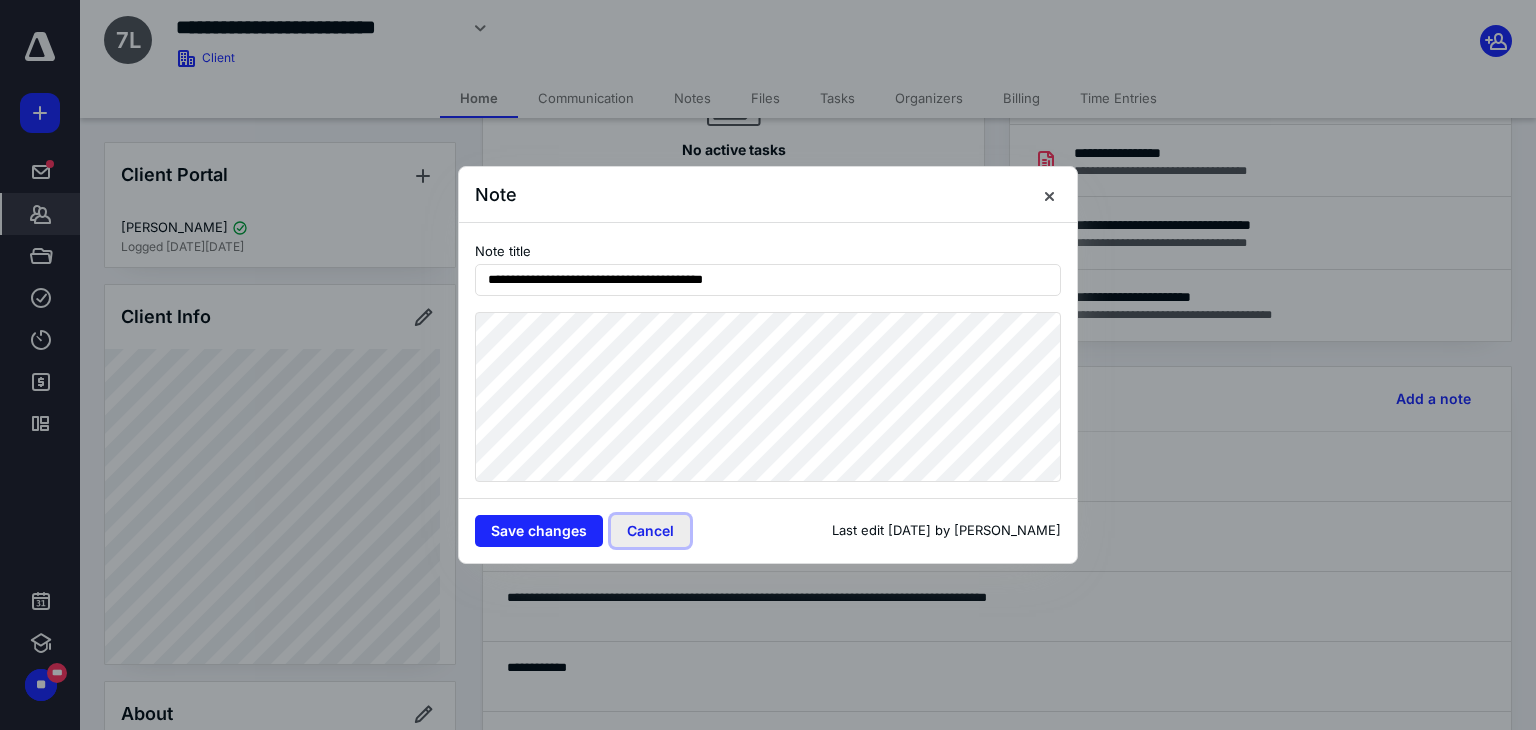 click on "Cancel" at bounding box center [650, 531] 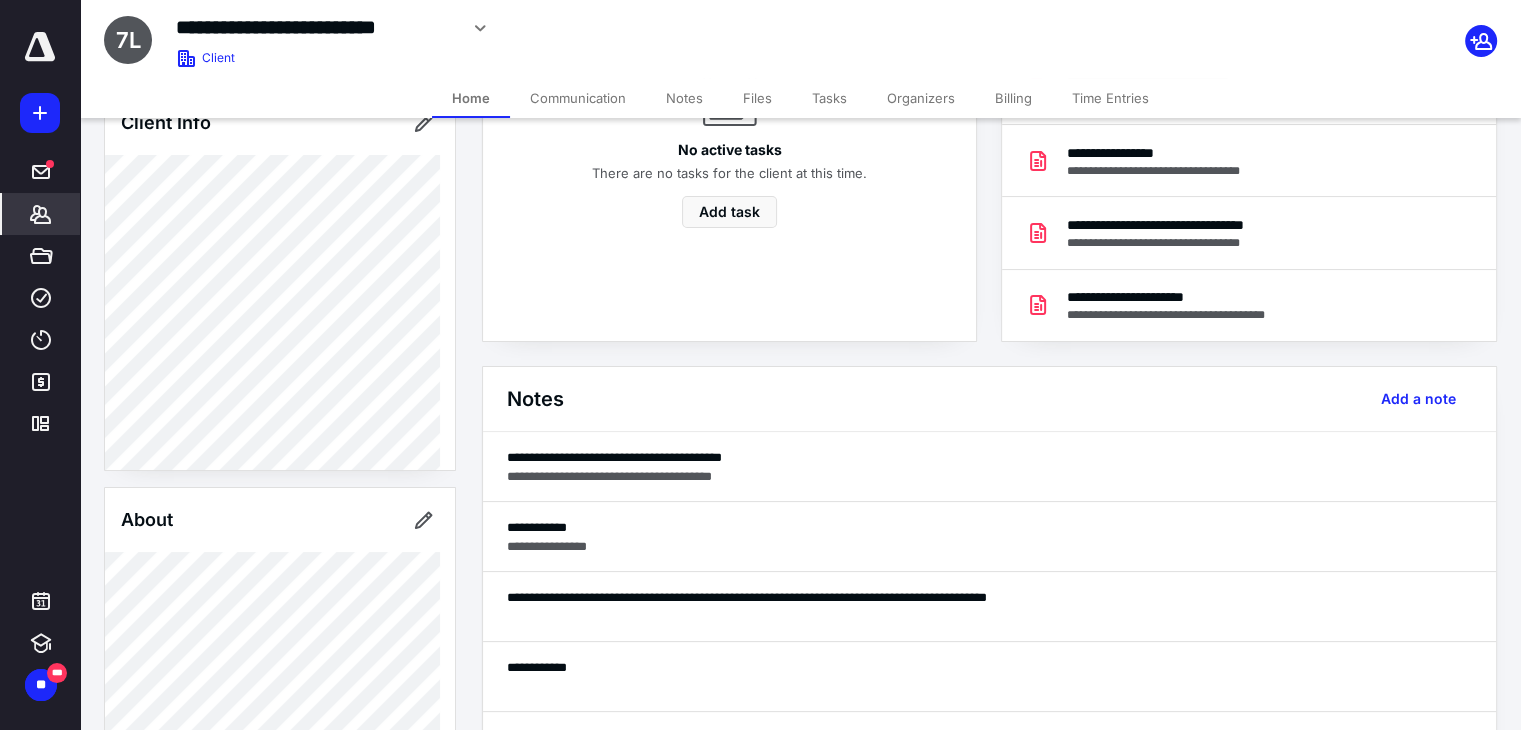 scroll, scrollTop: 200, scrollLeft: 0, axis: vertical 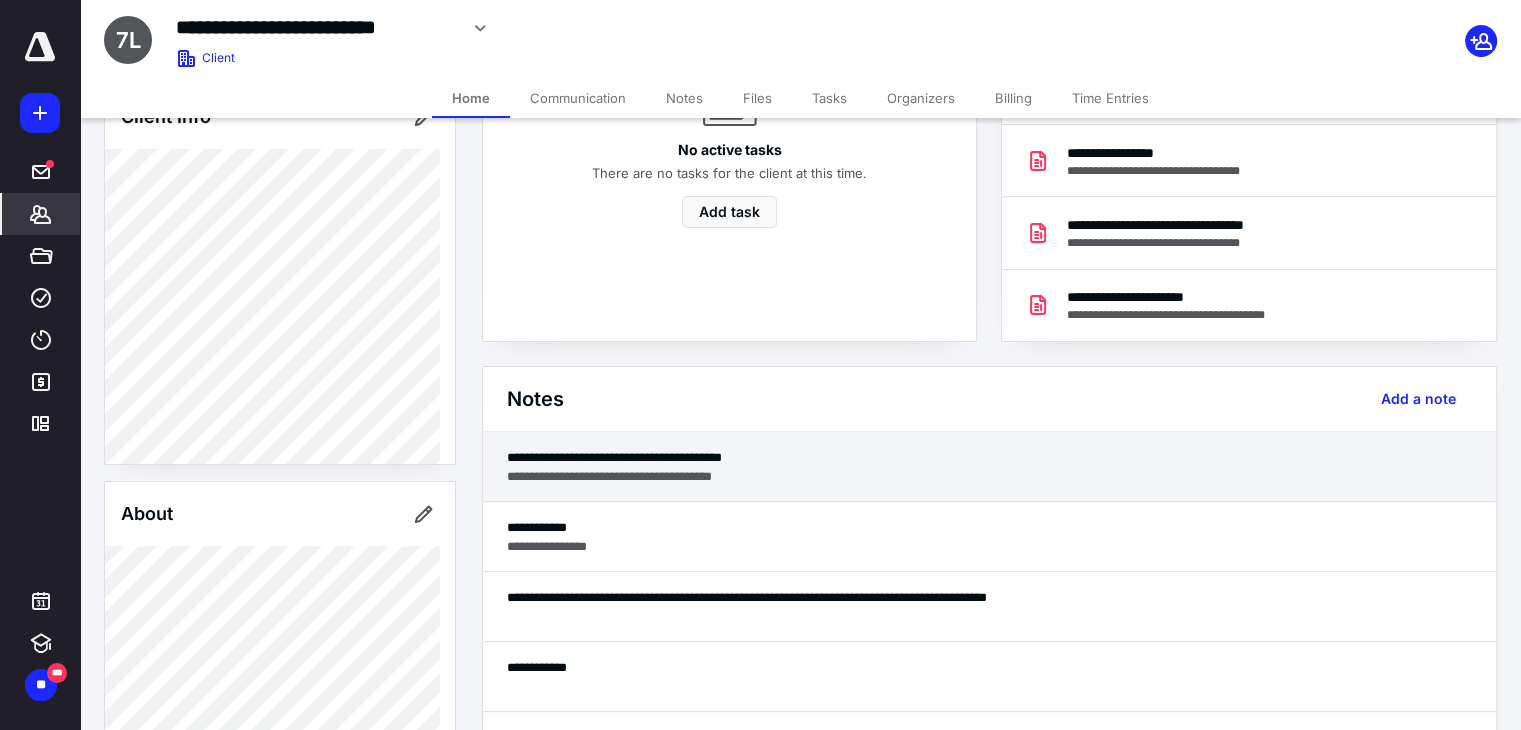 click on "**********" at bounding box center [989, 457] 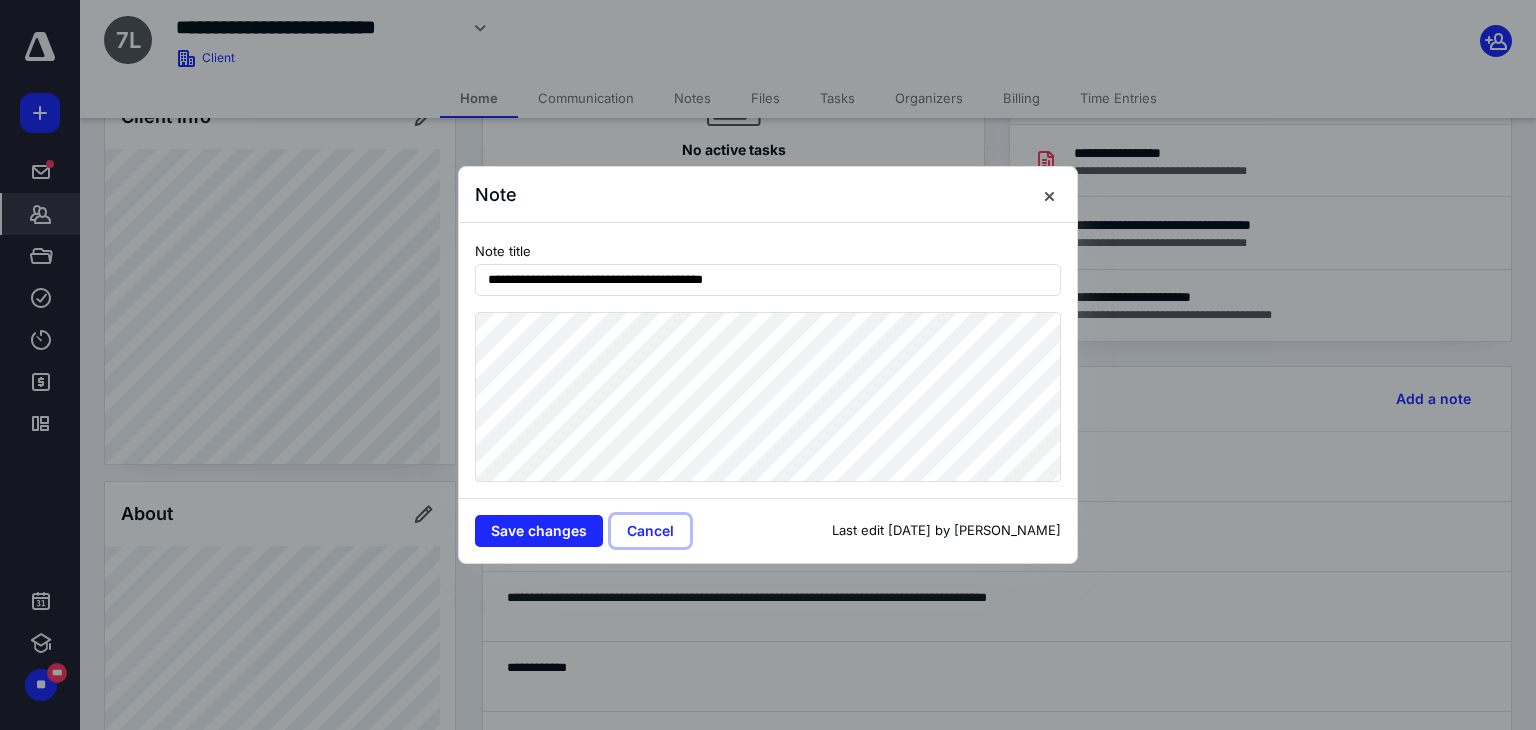 drag, startPoint x: 648, startPoint y: 536, endPoint x: 540, endPoint y: 489, distance: 117.7837 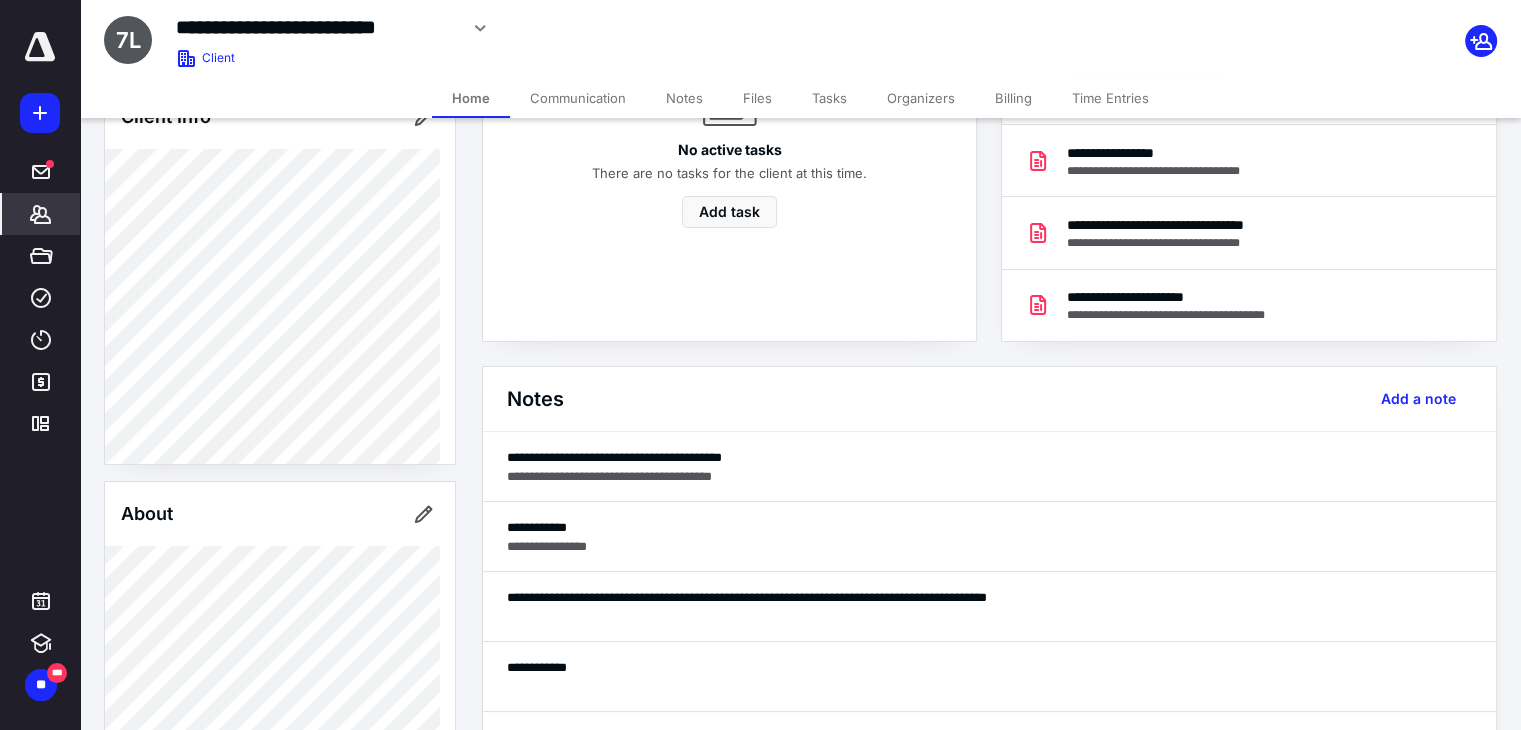 click 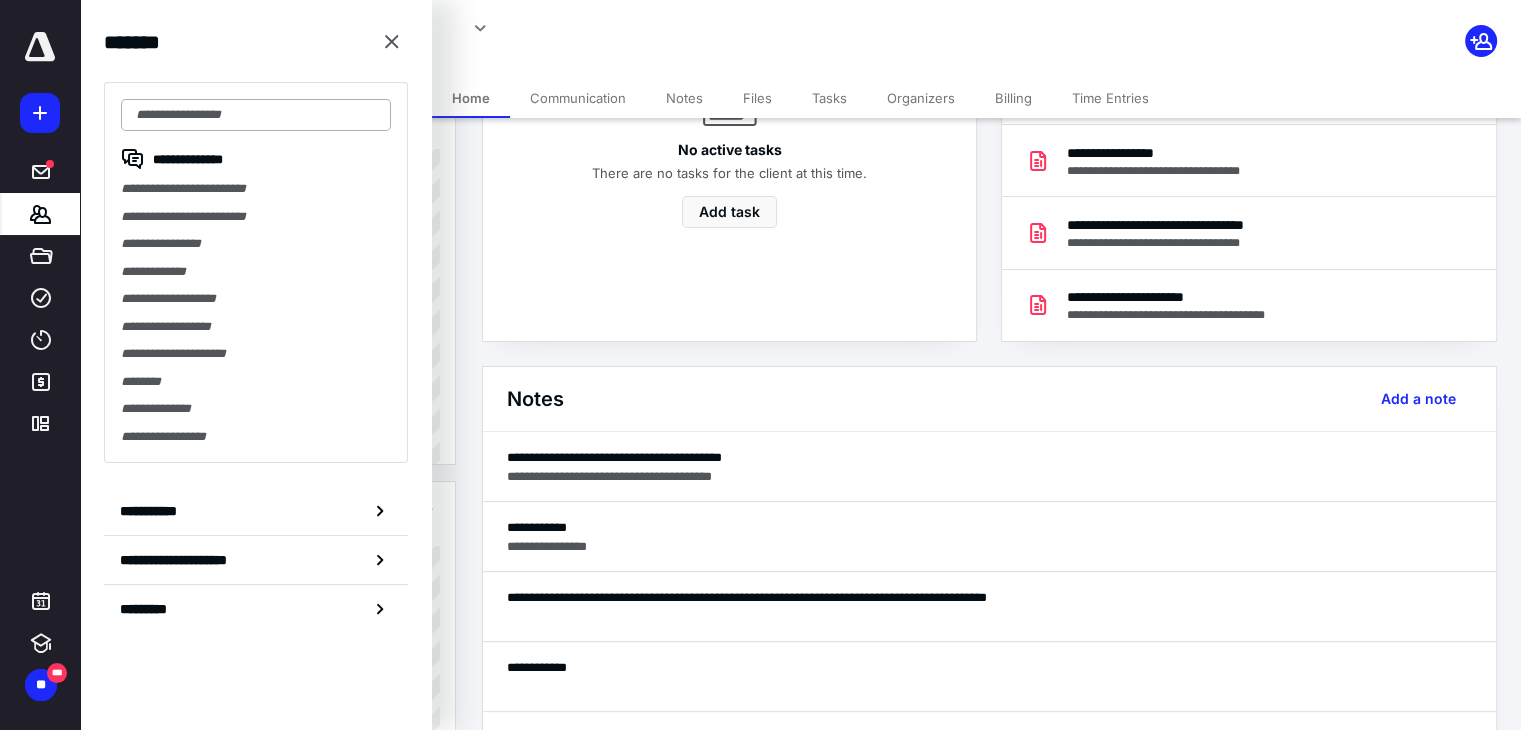 drag, startPoint x: 235, startPoint y: 117, endPoint x: 250, endPoint y: 130, distance: 19.849434 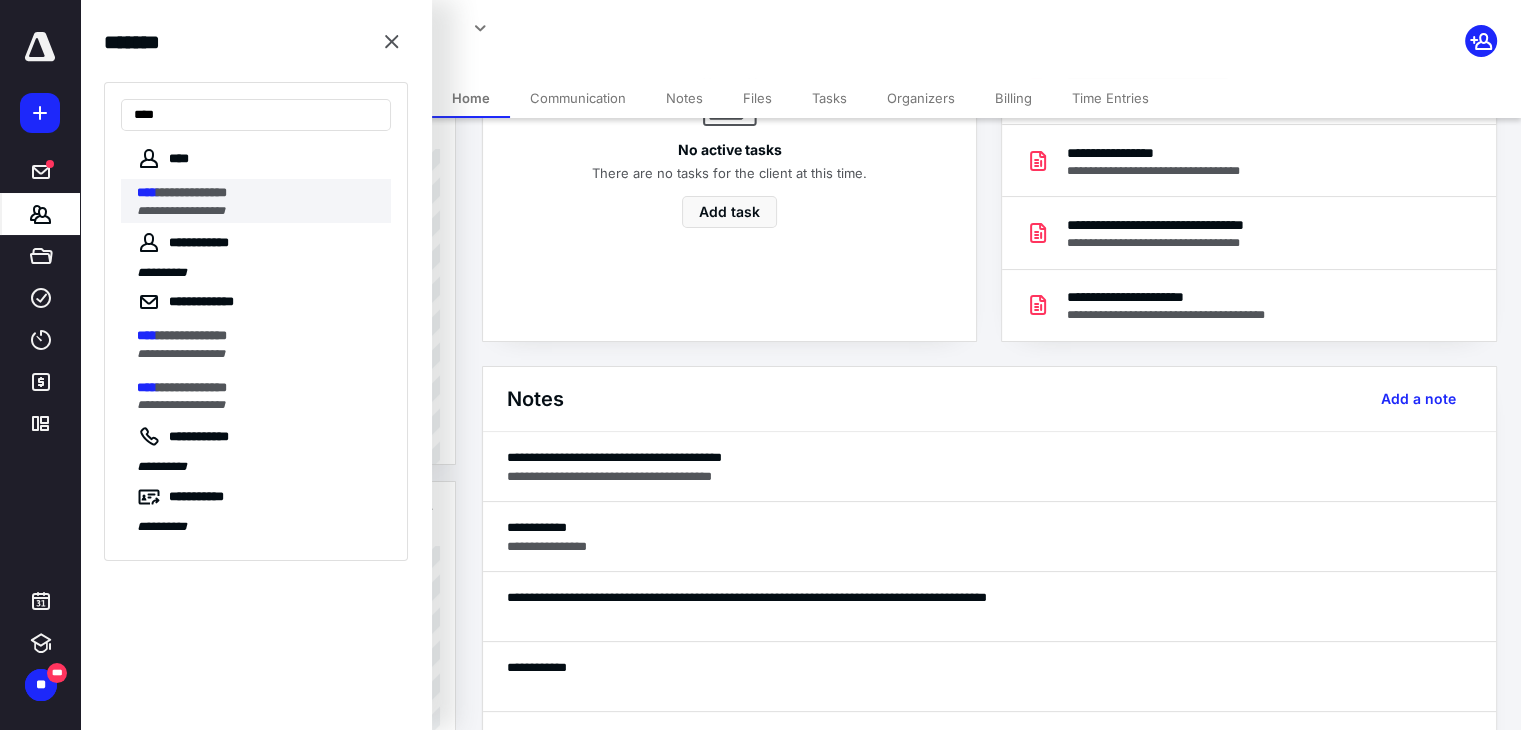 type on "****" 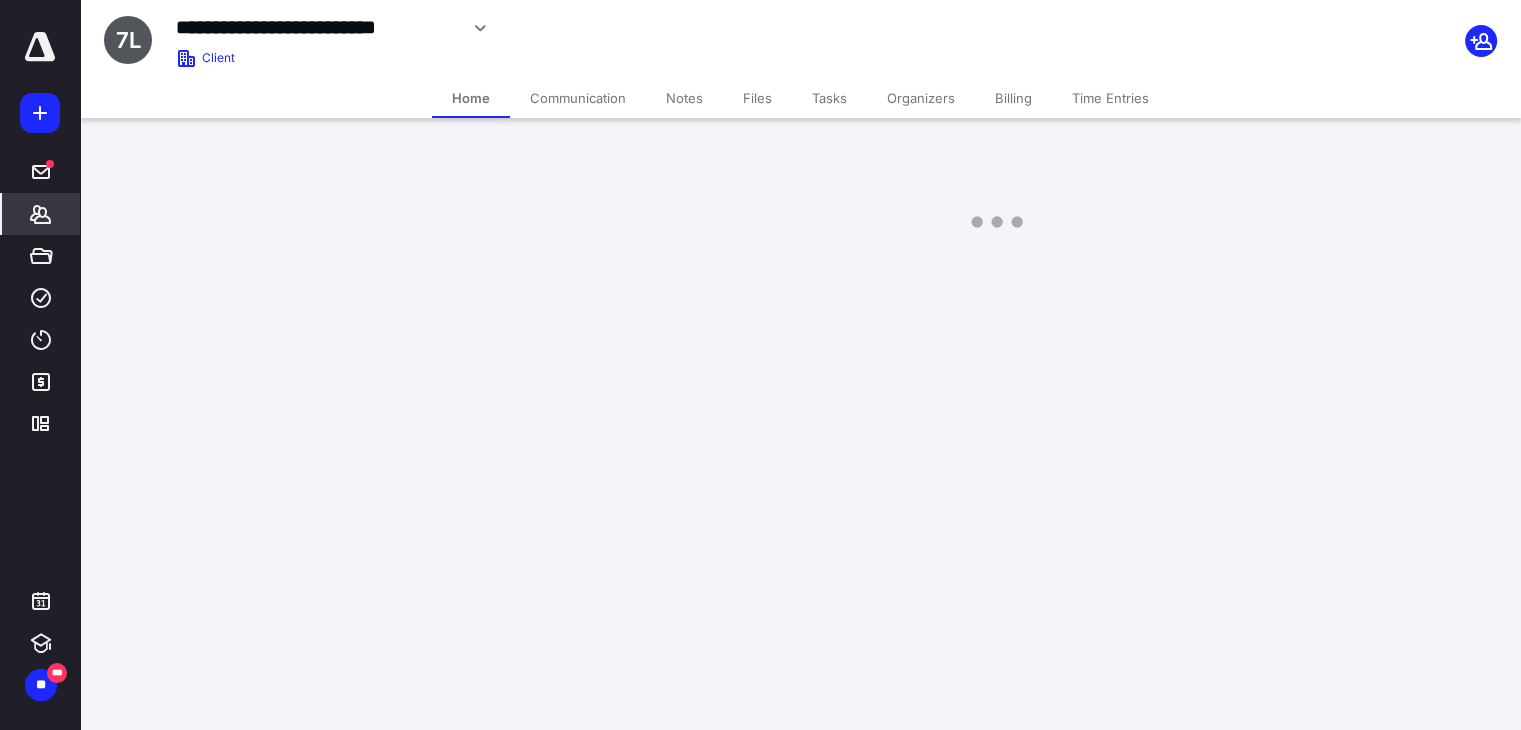 scroll, scrollTop: 0, scrollLeft: 0, axis: both 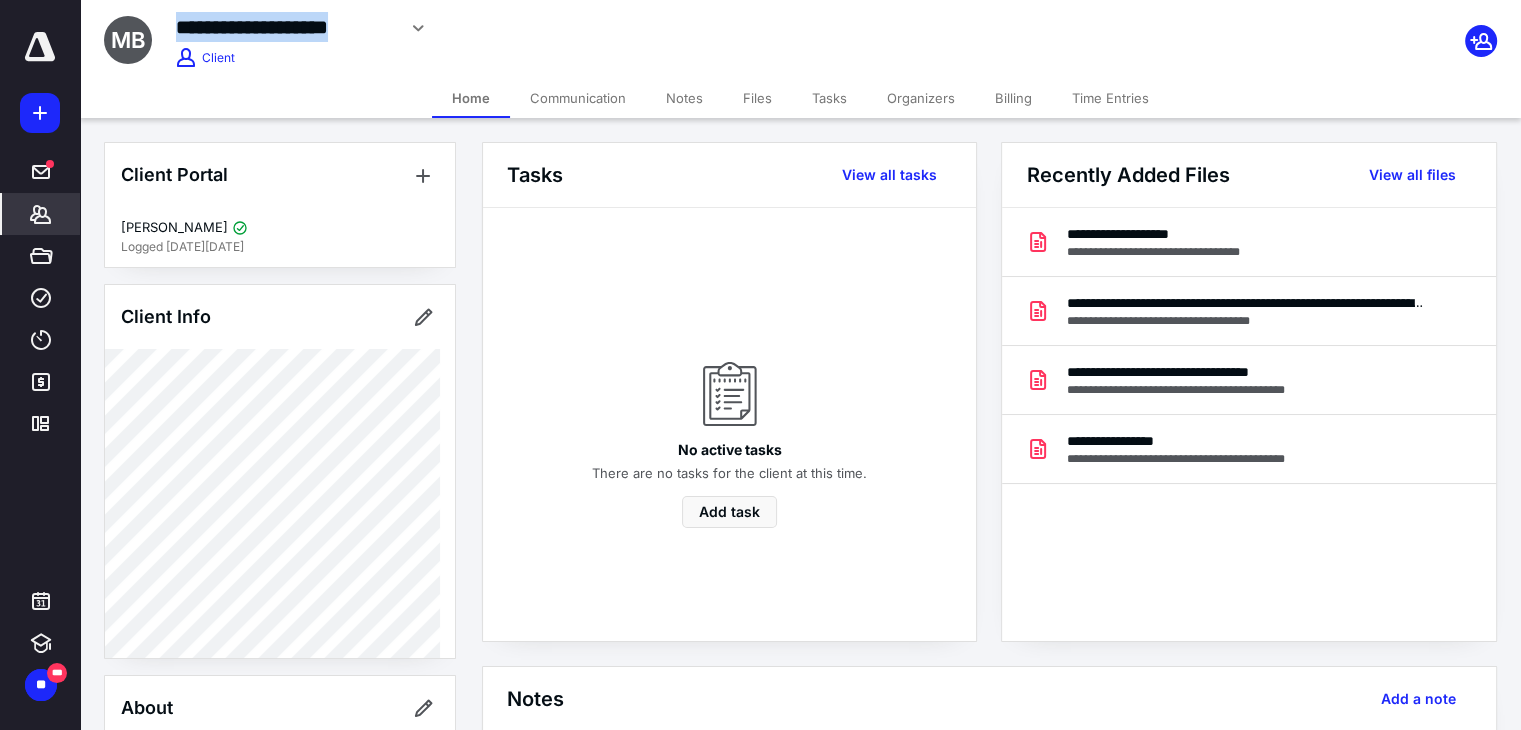 drag, startPoint x: 181, startPoint y: 27, endPoint x: 390, endPoint y: 31, distance: 209.03827 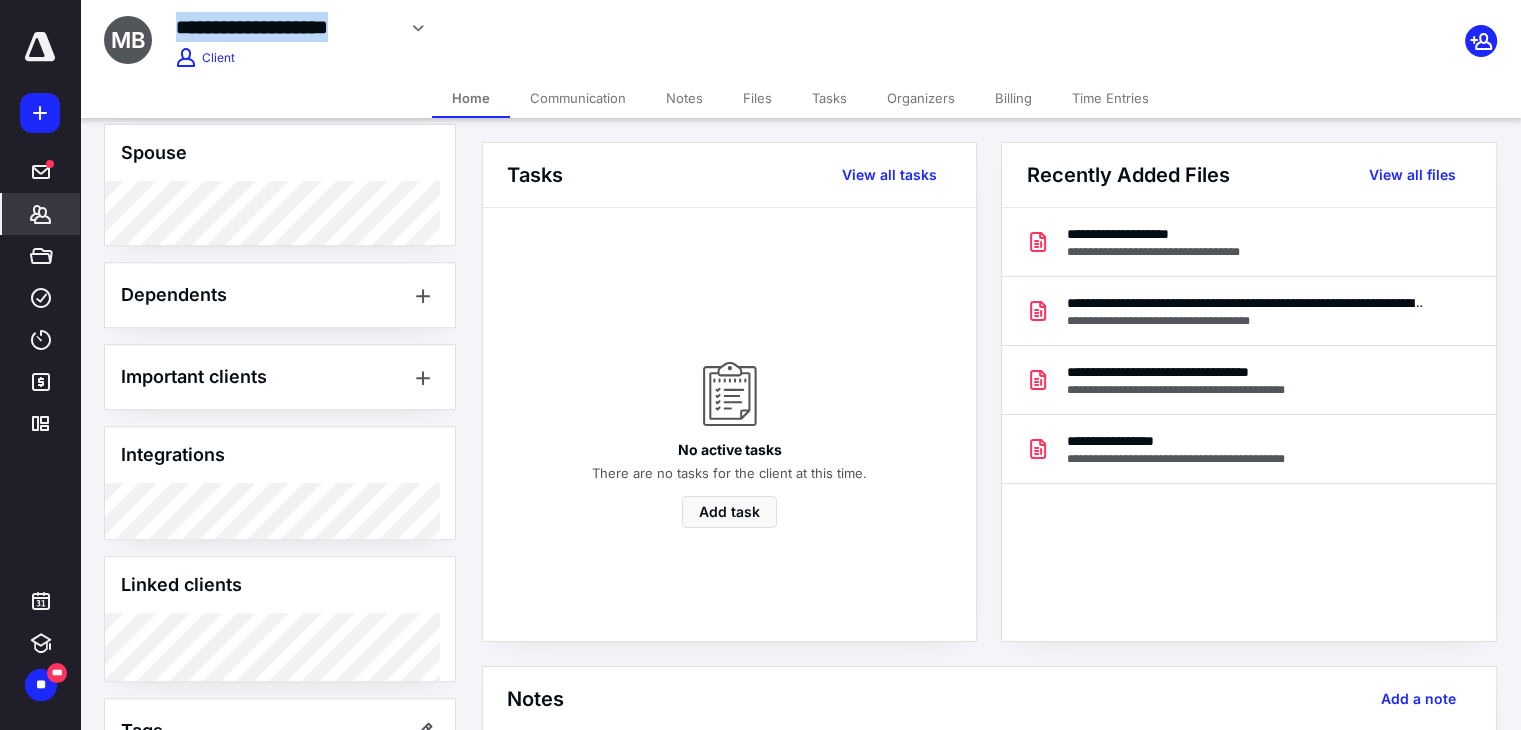 scroll, scrollTop: 951, scrollLeft: 0, axis: vertical 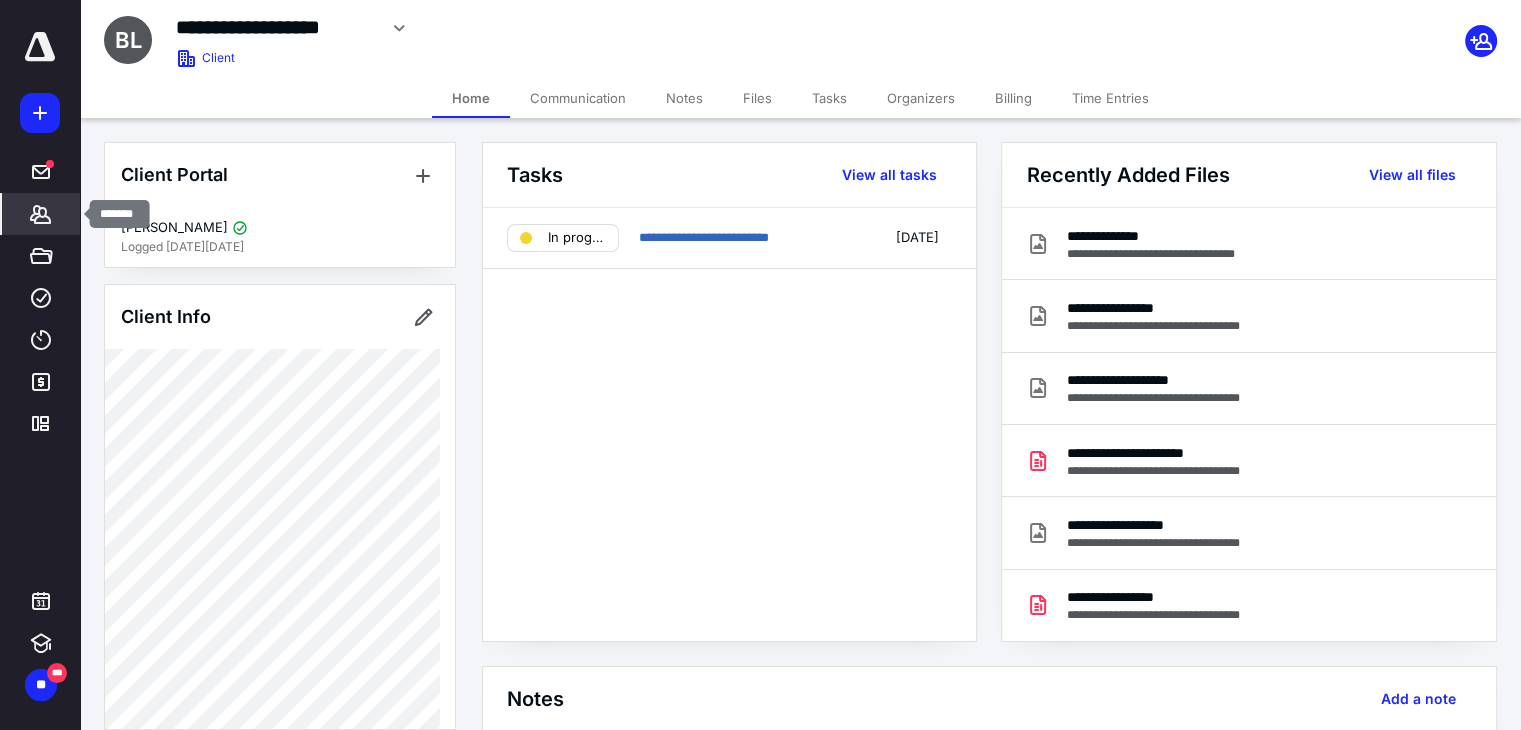 click 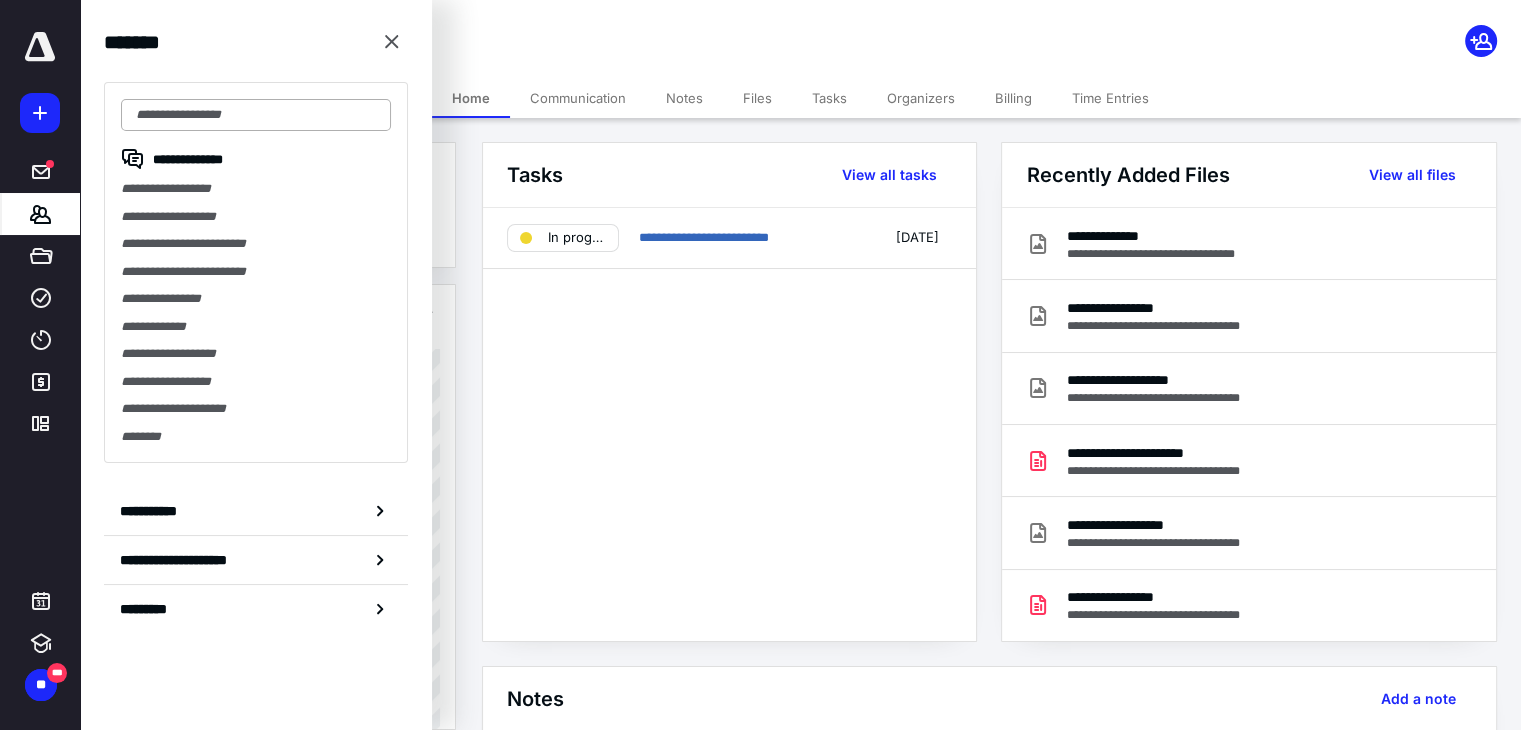 click at bounding box center [256, 115] 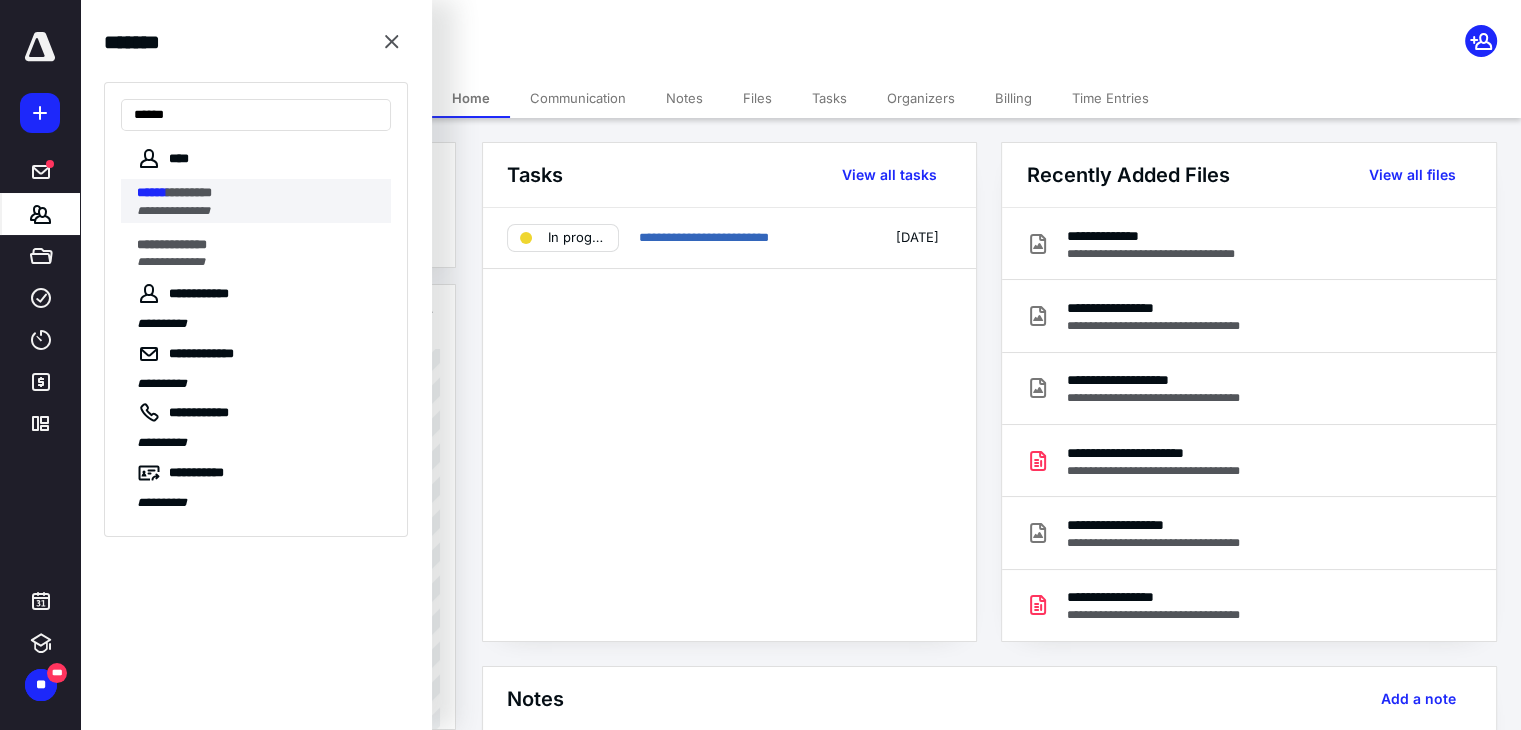 type on "******" 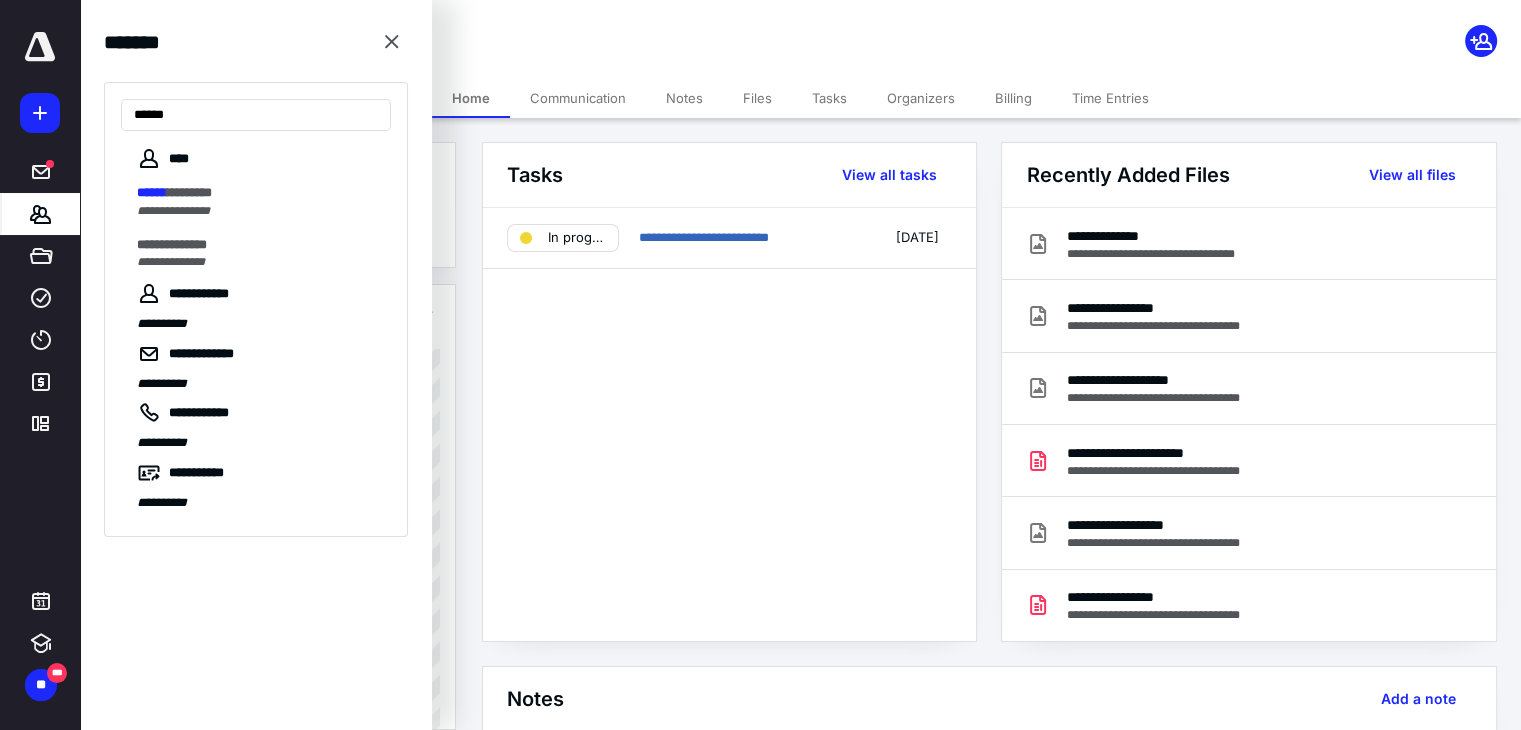 click on "**********" at bounding box center [264, 201] 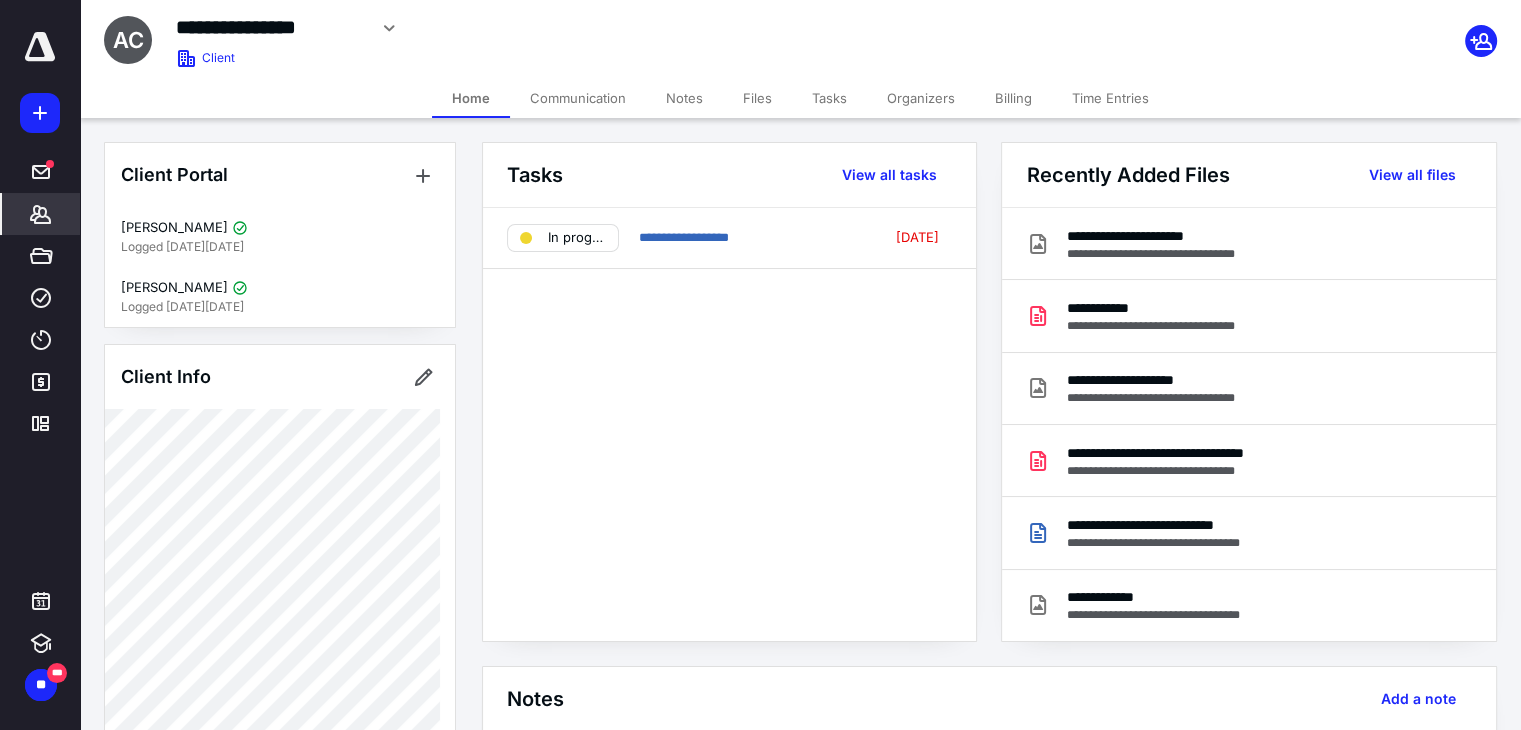 click on "Files" at bounding box center (757, 98) 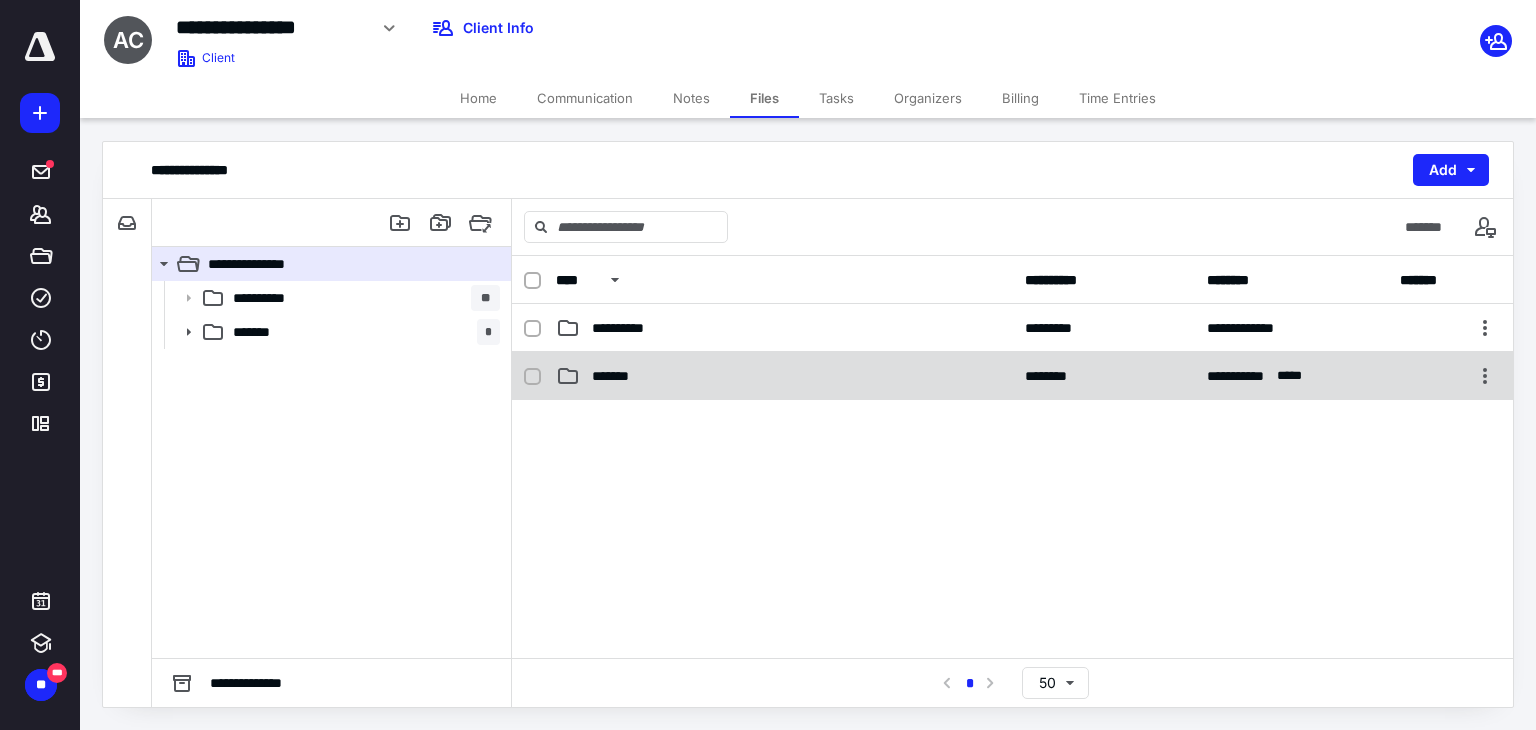 click on "*******" at bounding box center [784, 376] 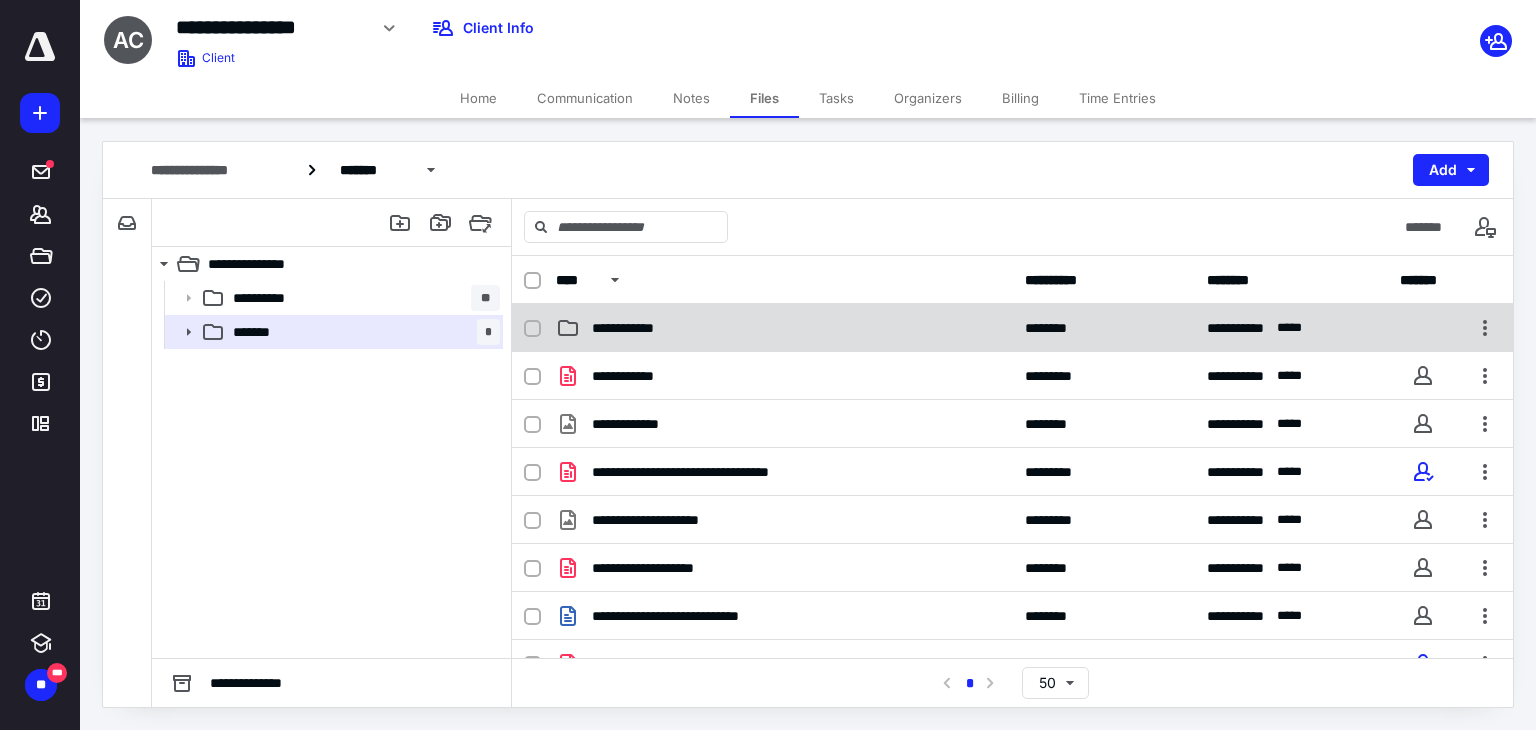 click on "**********" at bounding box center (784, 328) 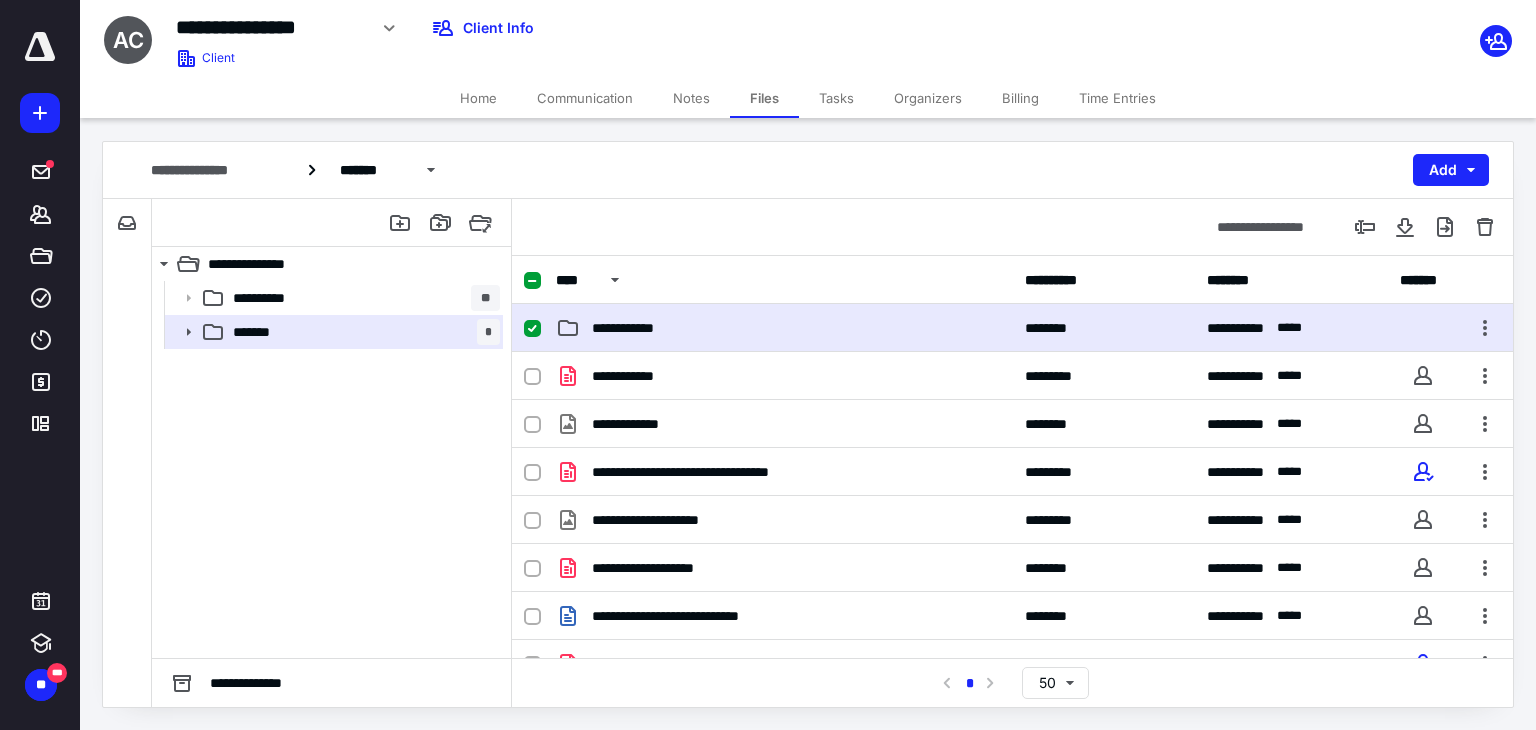 click on "**********" at bounding box center [784, 328] 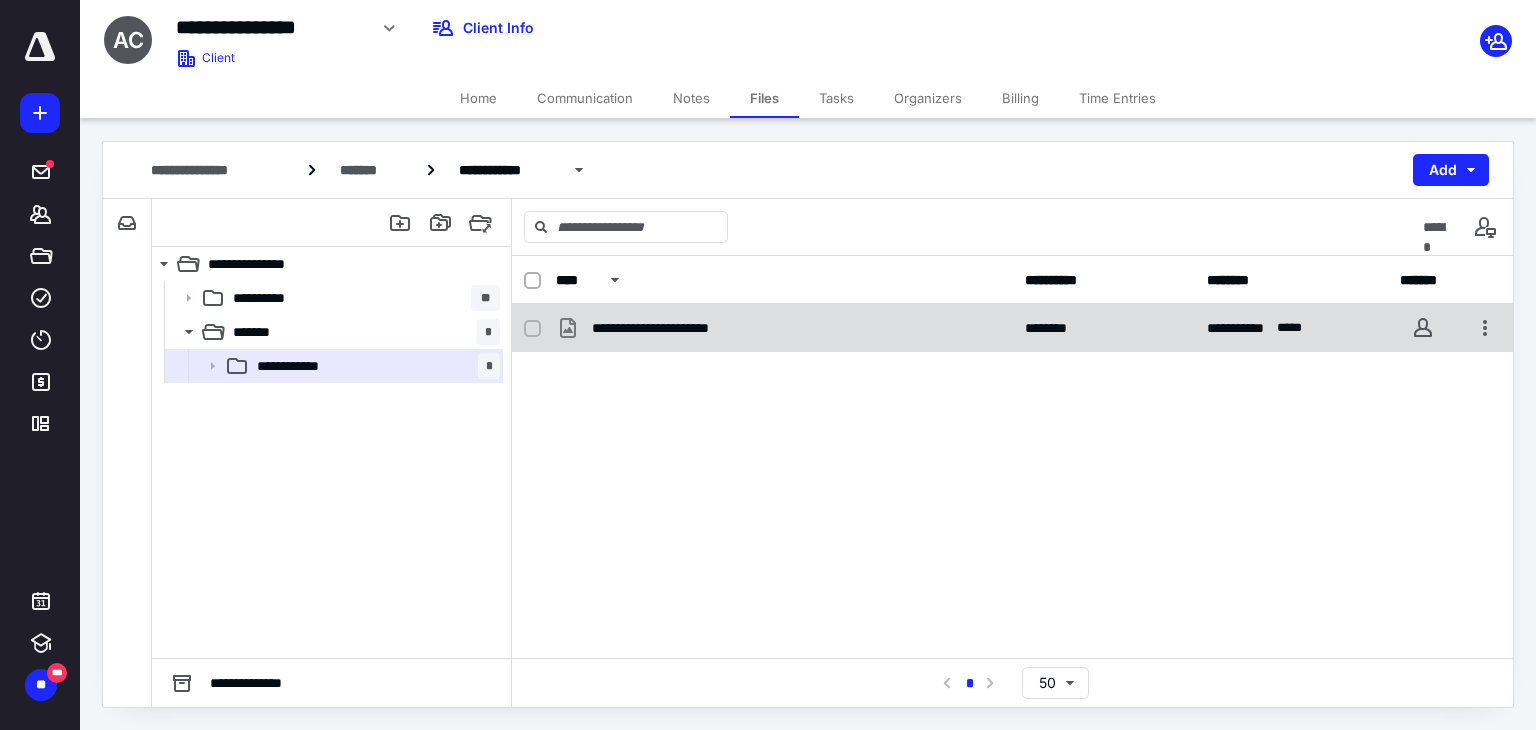 click on "**********" at bounding box center (784, 328) 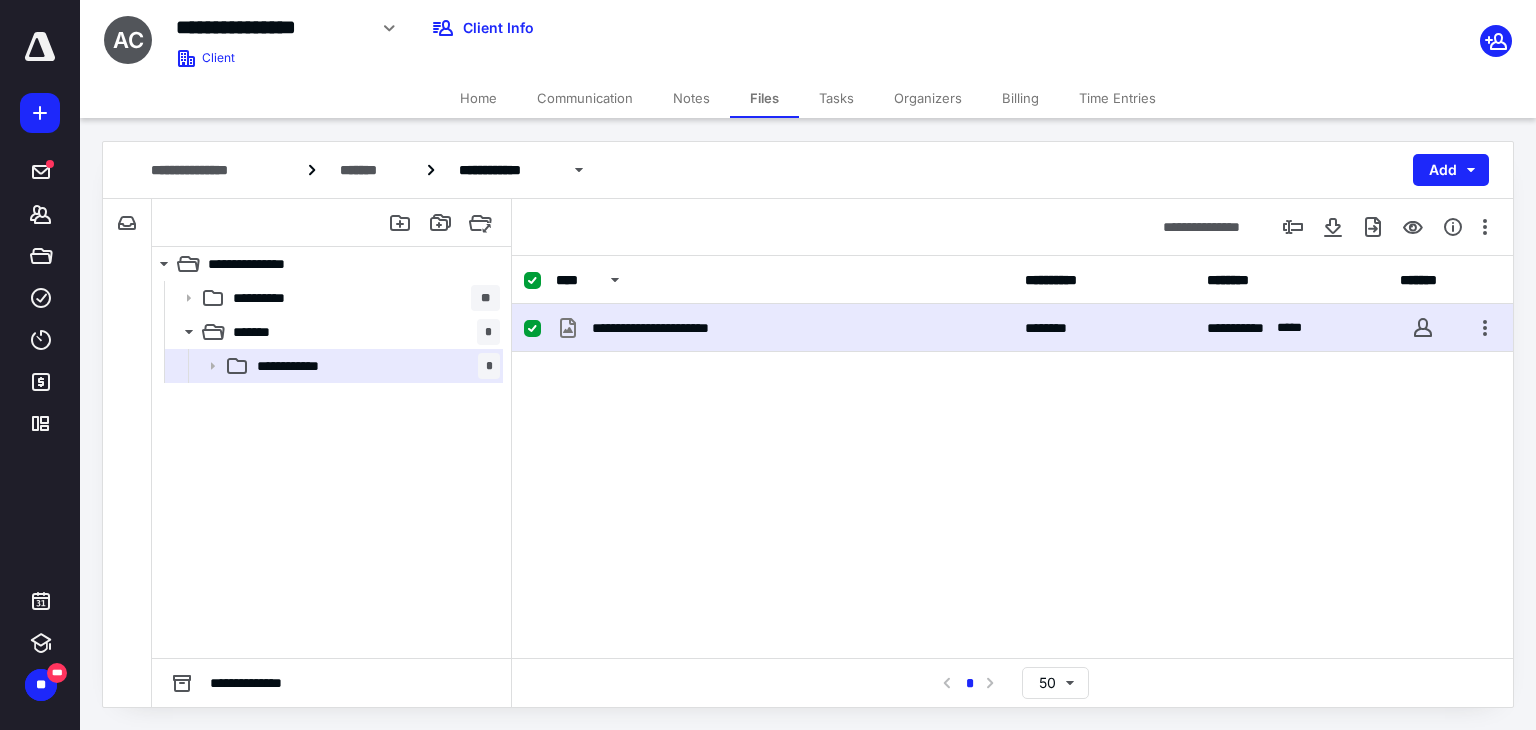 click on "**********" at bounding box center (784, 328) 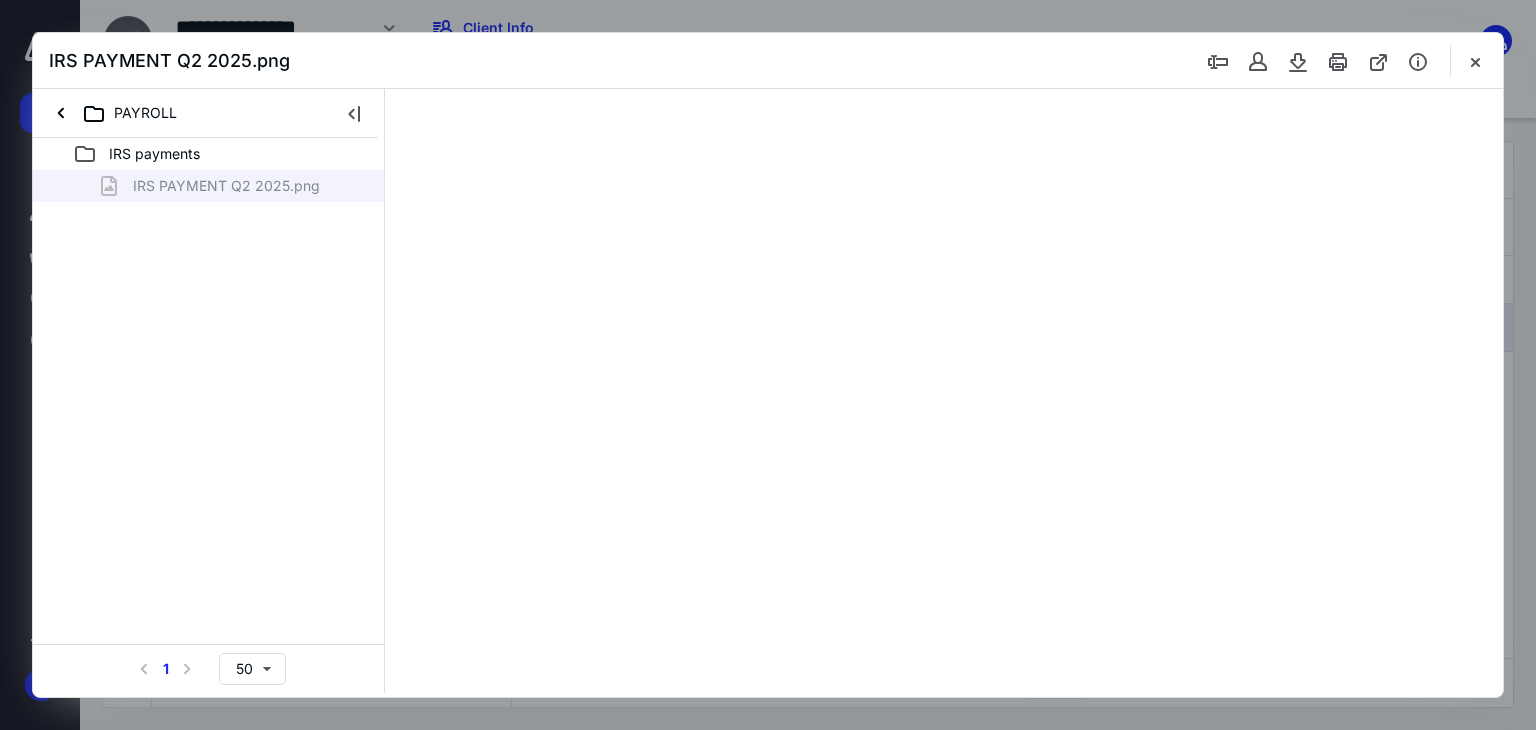 scroll, scrollTop: 0, scrollLeft: 0, axis: both 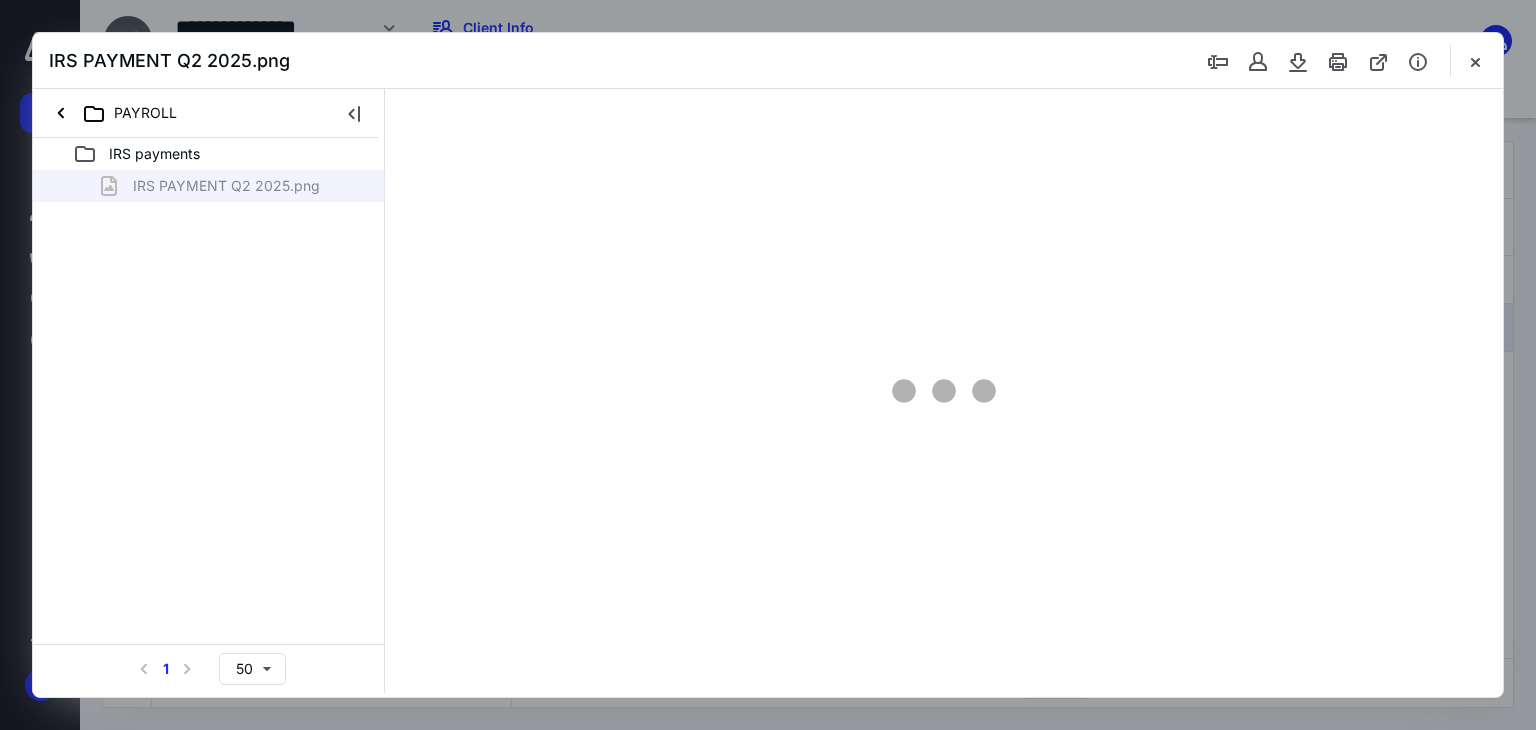 type on "83" 